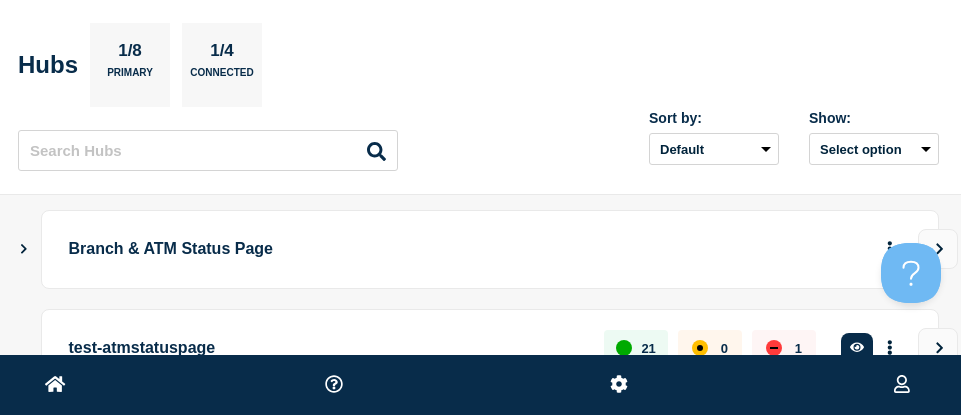 scroll, scrollTop: 0, scrollLeft: 0, axis: both 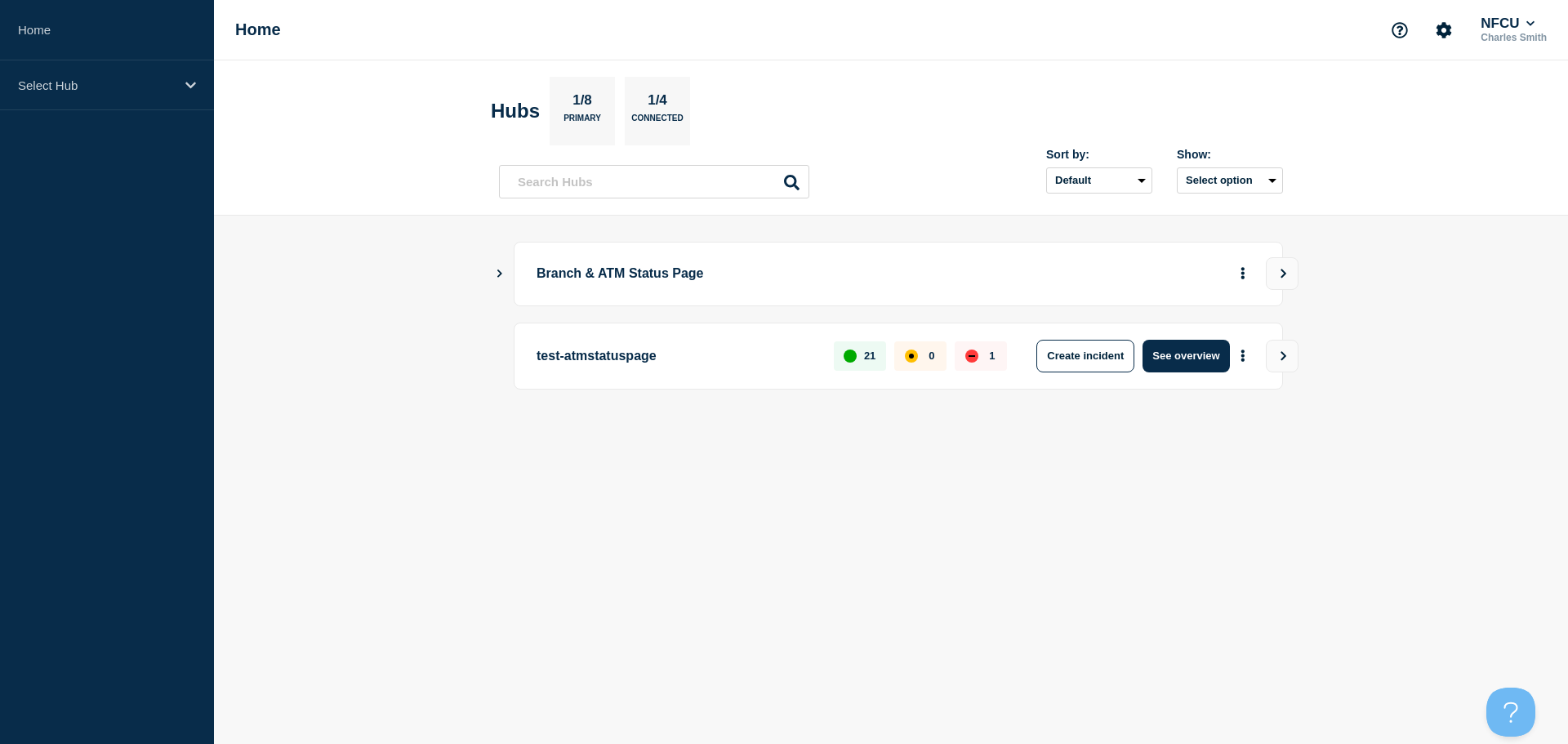 click 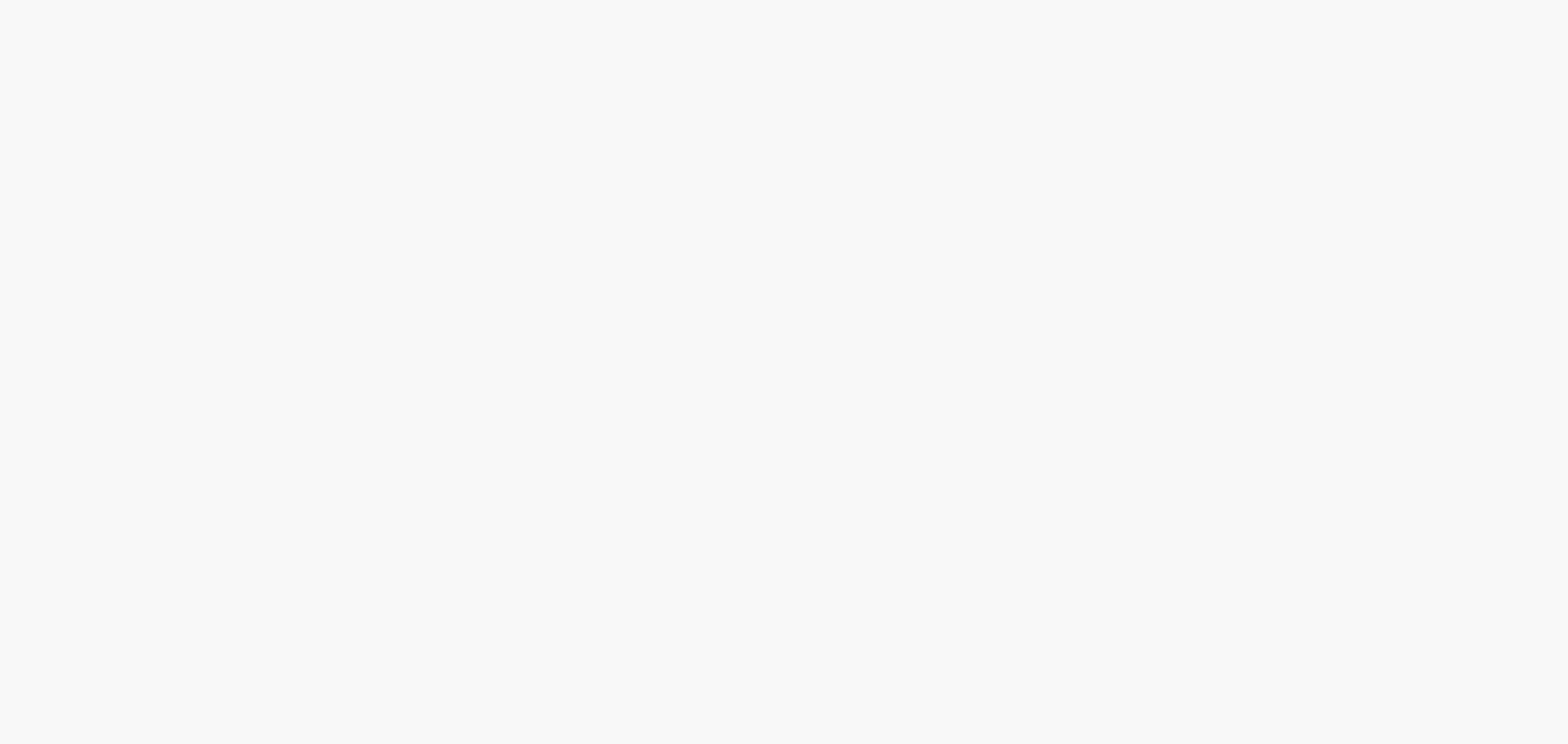 scroll, scrollTop: 0, scrollLeft: 0, axis: both 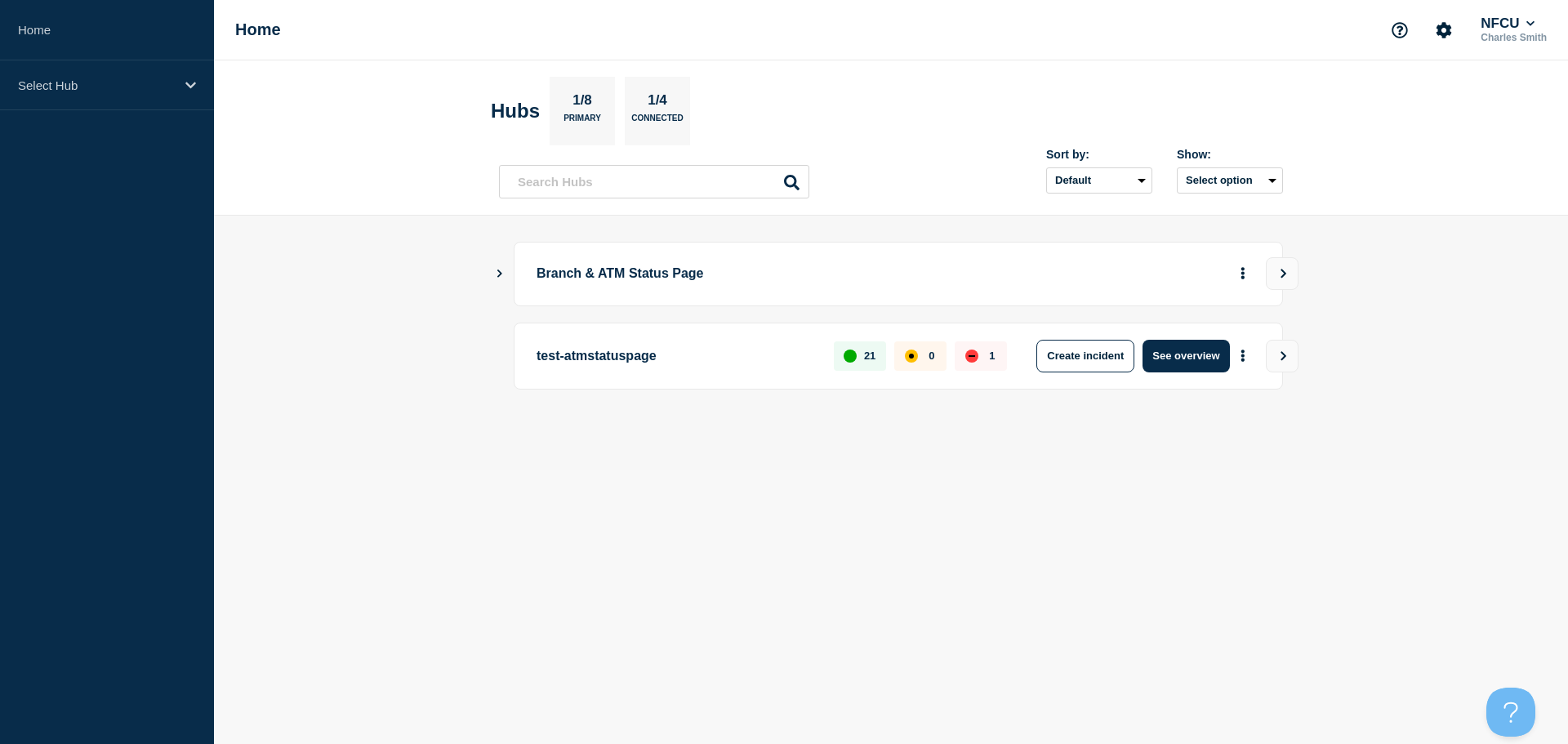 click 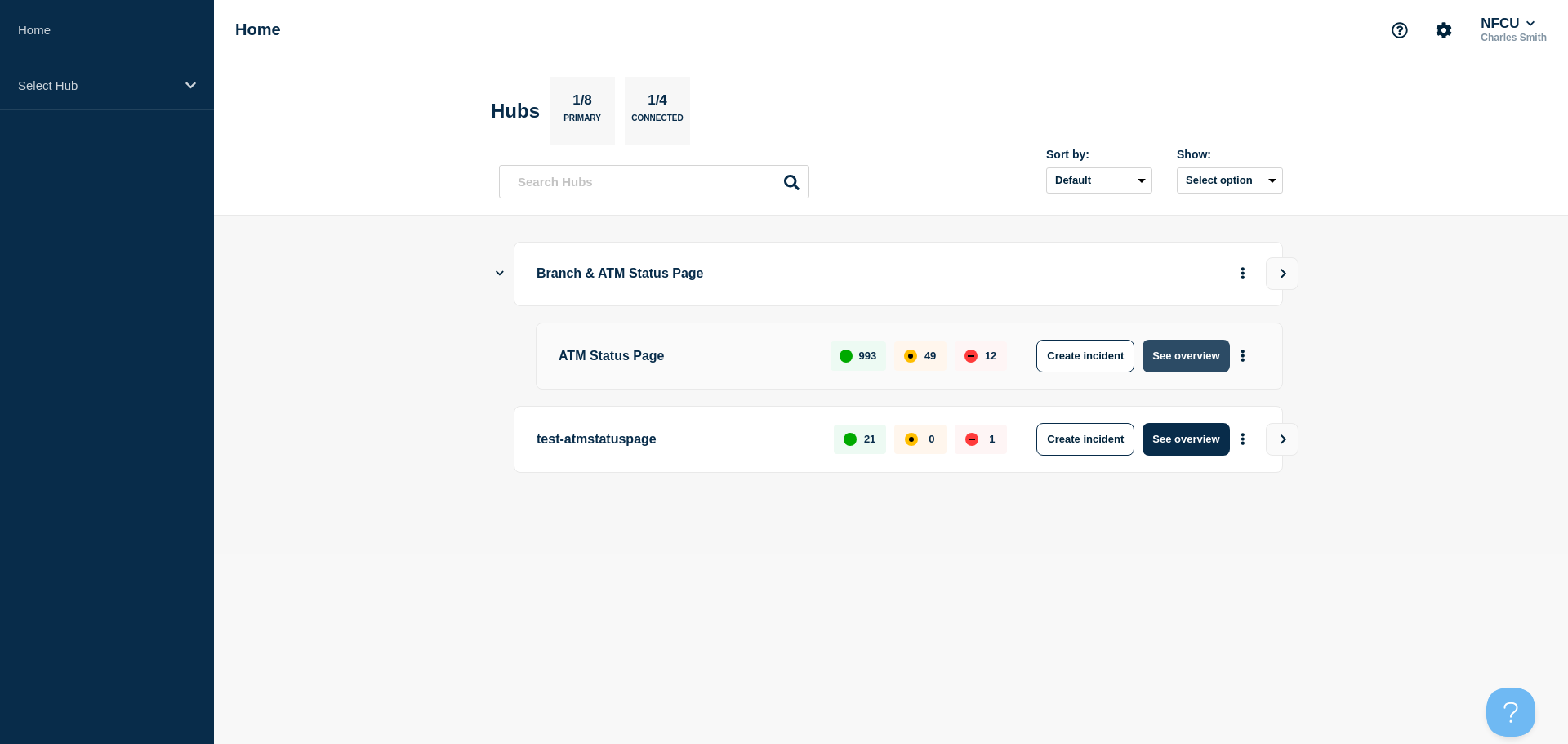 click on "See overview" at bounding box center [1186, 356] 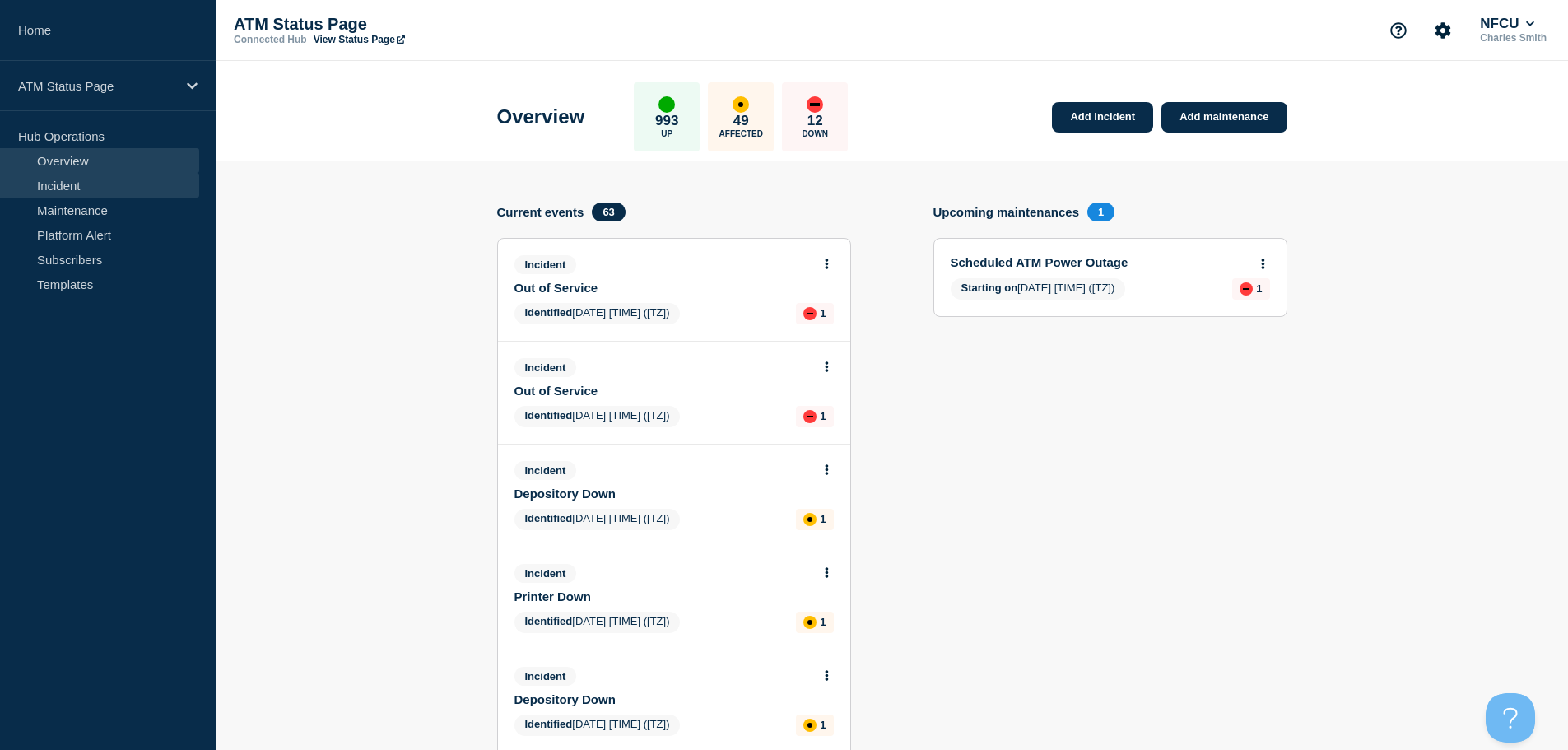 click on "Incident" at bounding box center [100, 185] 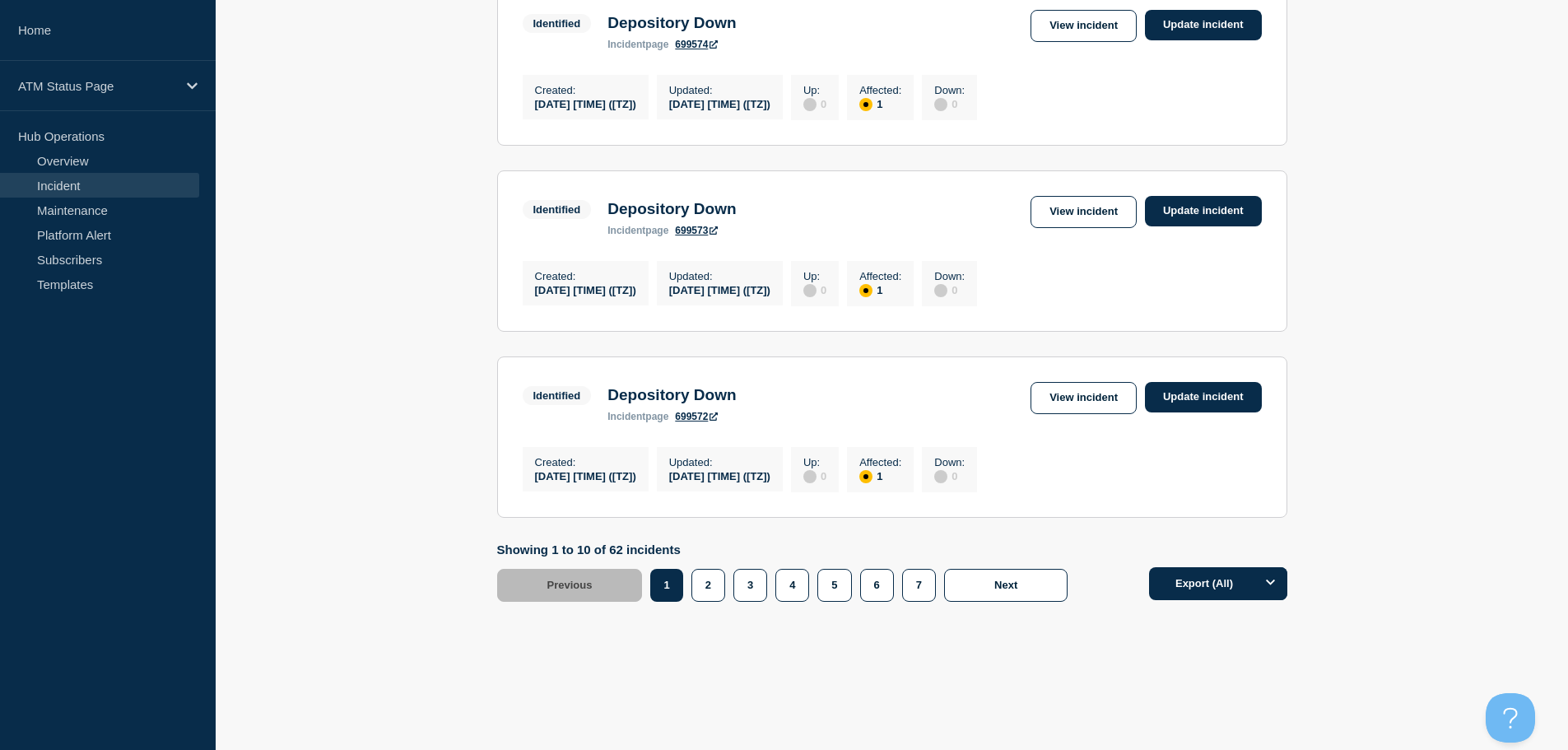 scroll, scrollTop: 1717, scrollLeft: 0, axis: vertical 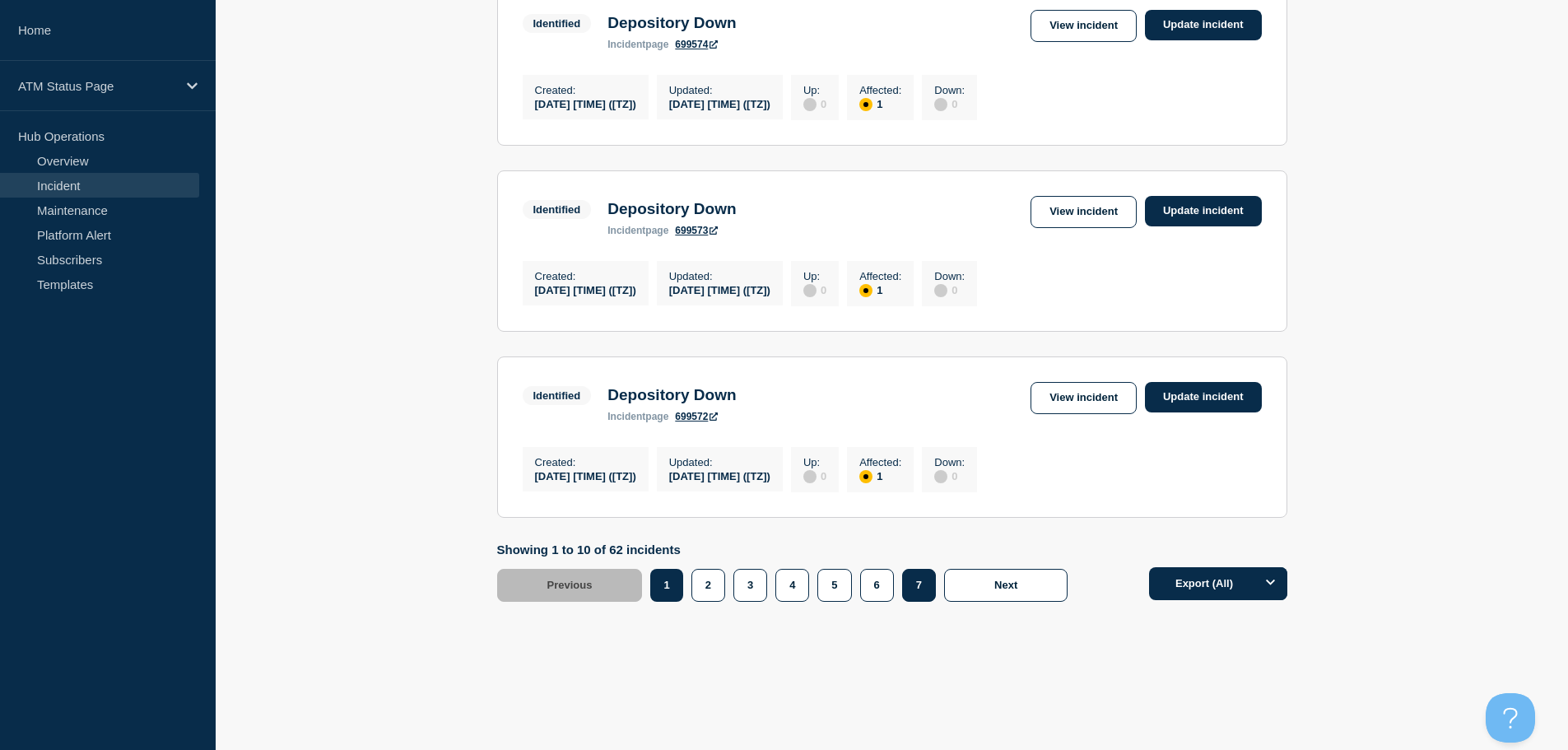 click on "7" at bounding box center [919, 585] 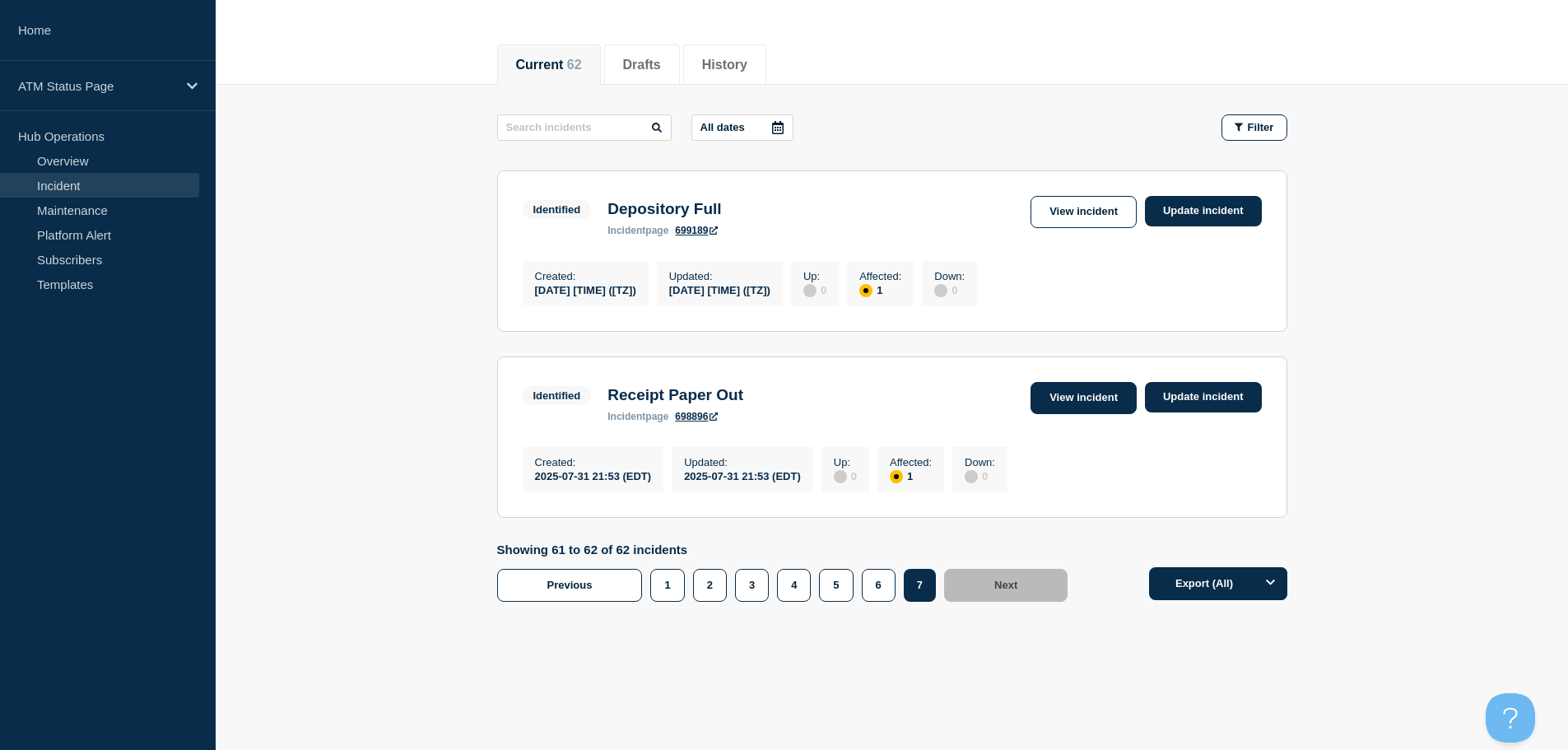click on "View incident" at bounding box center (1083, 398) 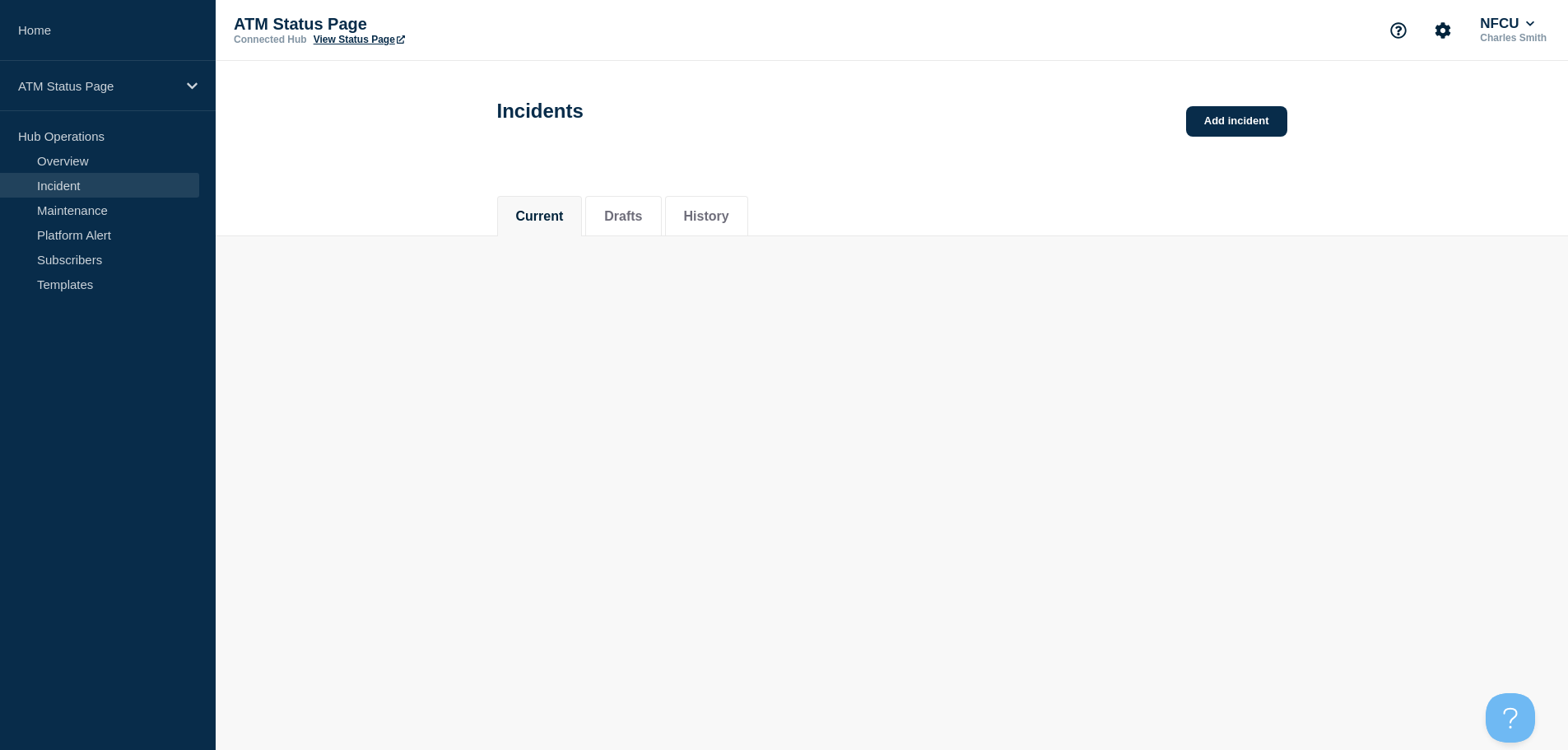 scroll, scrollTop: 0, scrollLeft: 0, axis: both 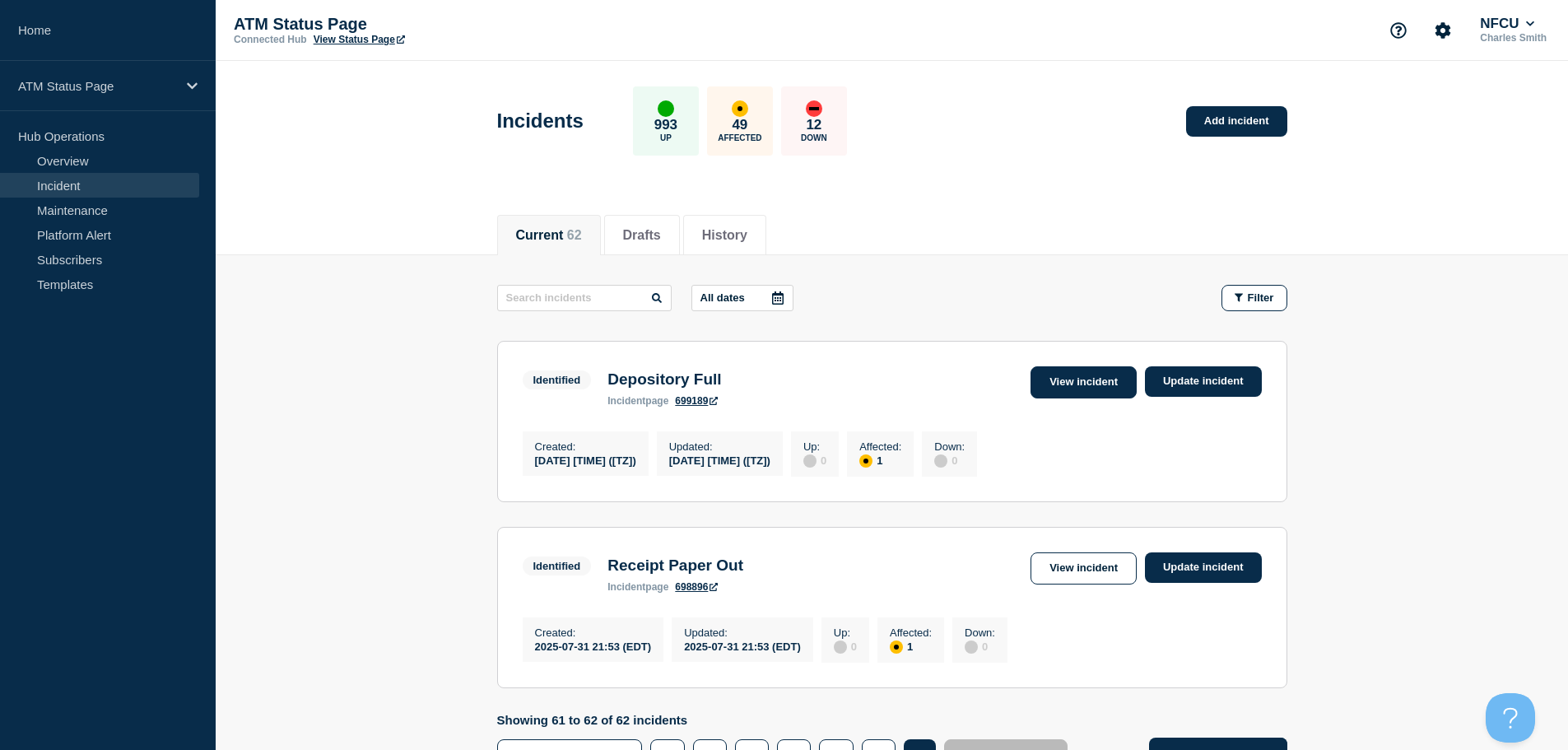 click on "View incident" at bounding box center (1083, 382) 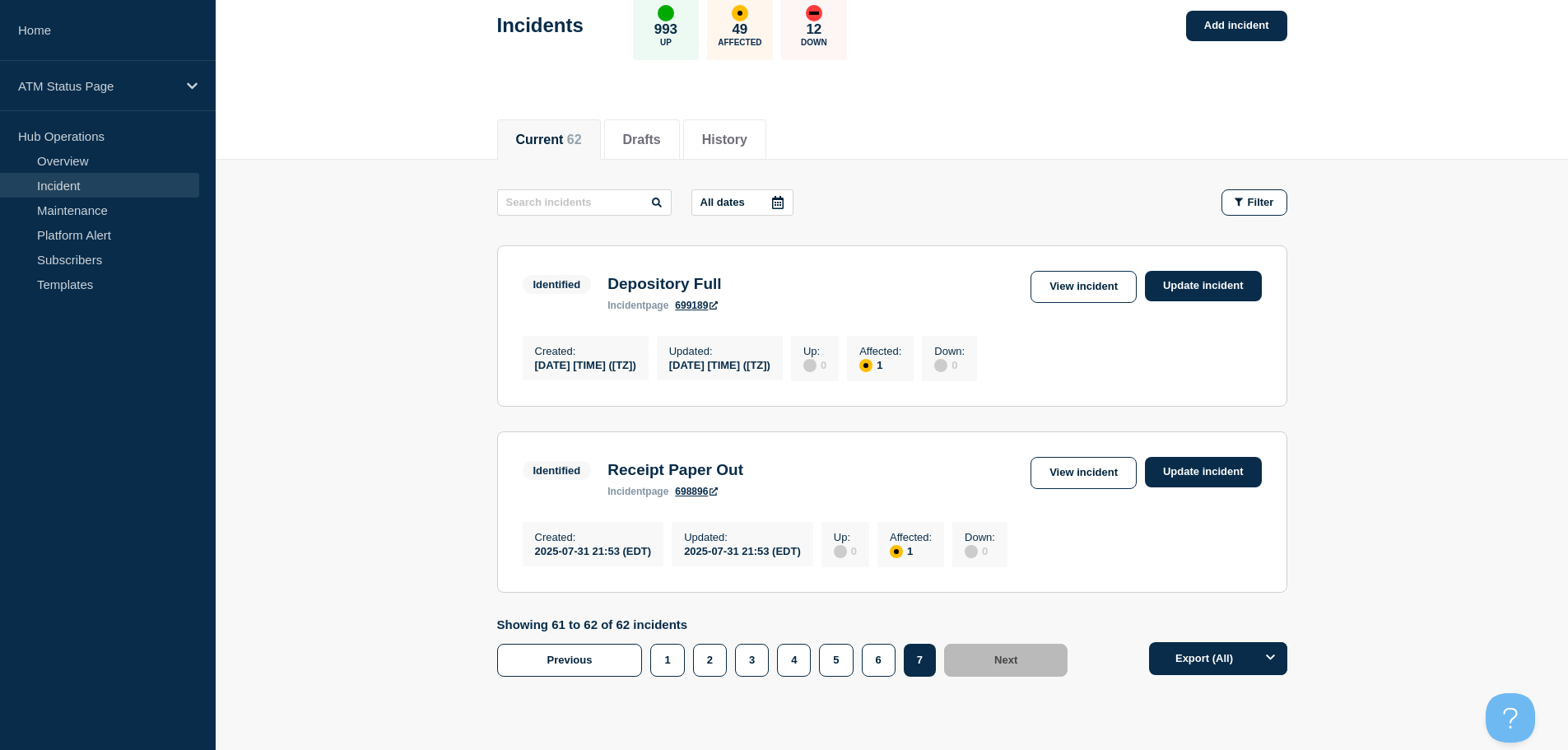 scroll, scrollTop: 182, scrollLeft: 0, axis: vertical 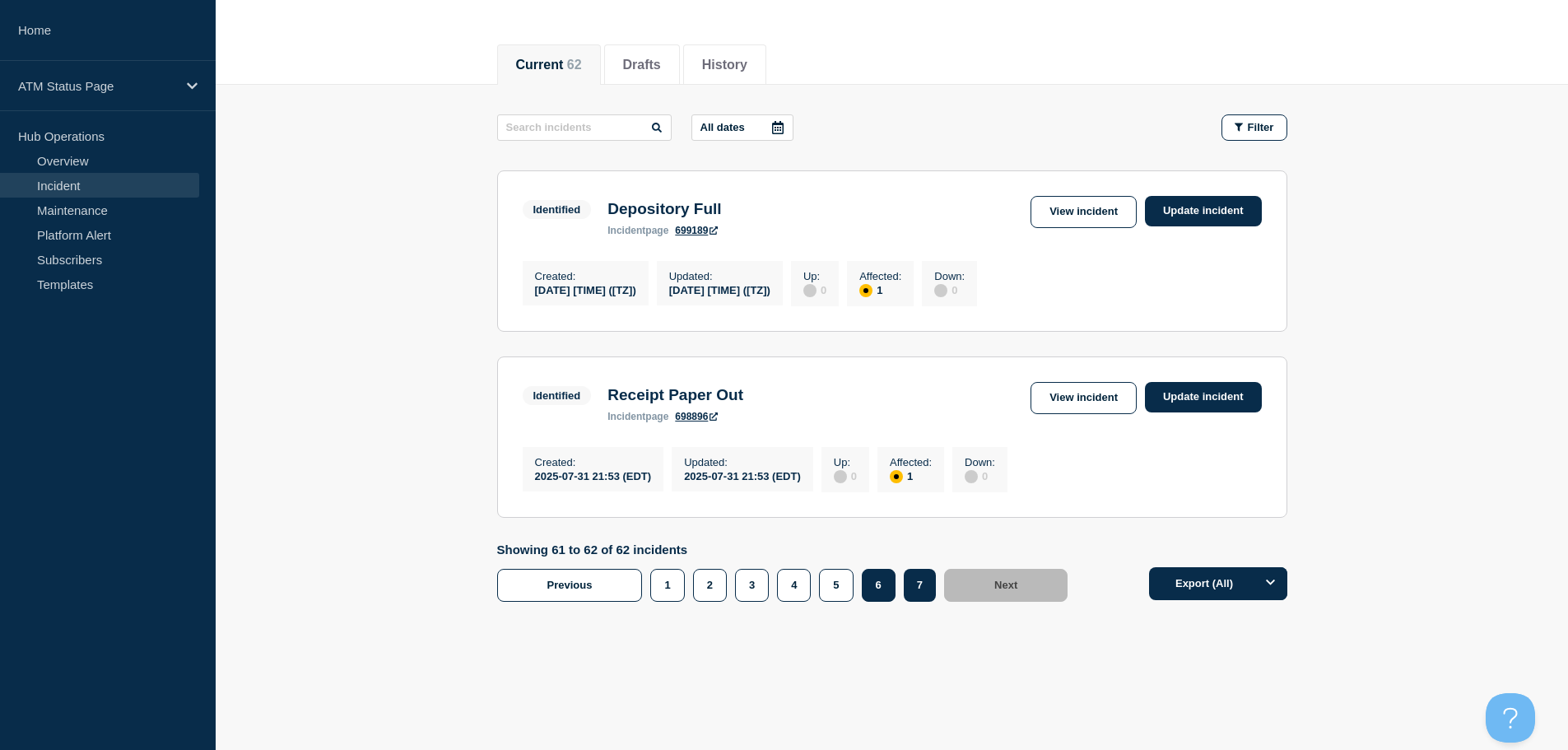 click on "6" at bounding box center [878, 585] 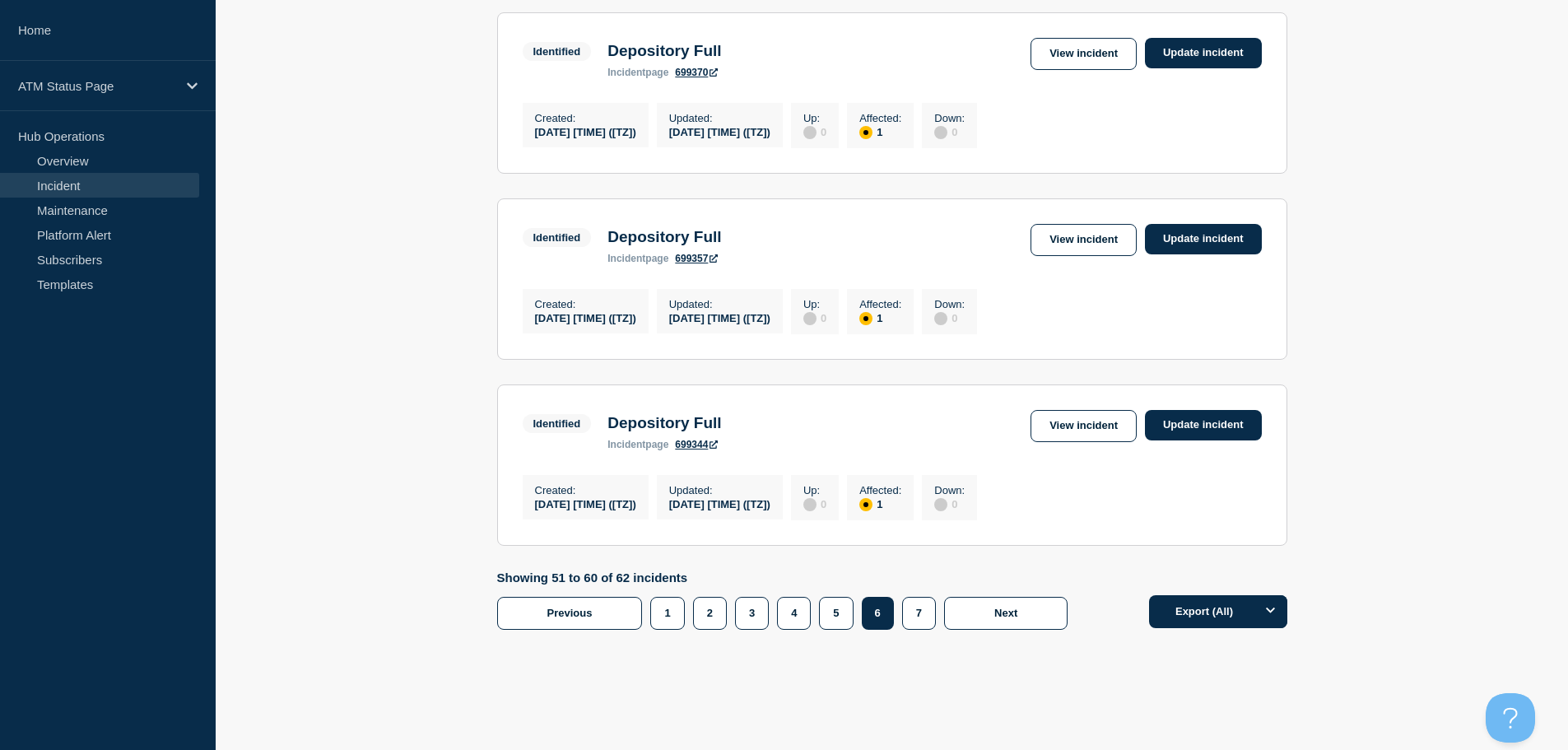 scroll, scrollTop: 1717, scrollLeft: 0, axis: vertical 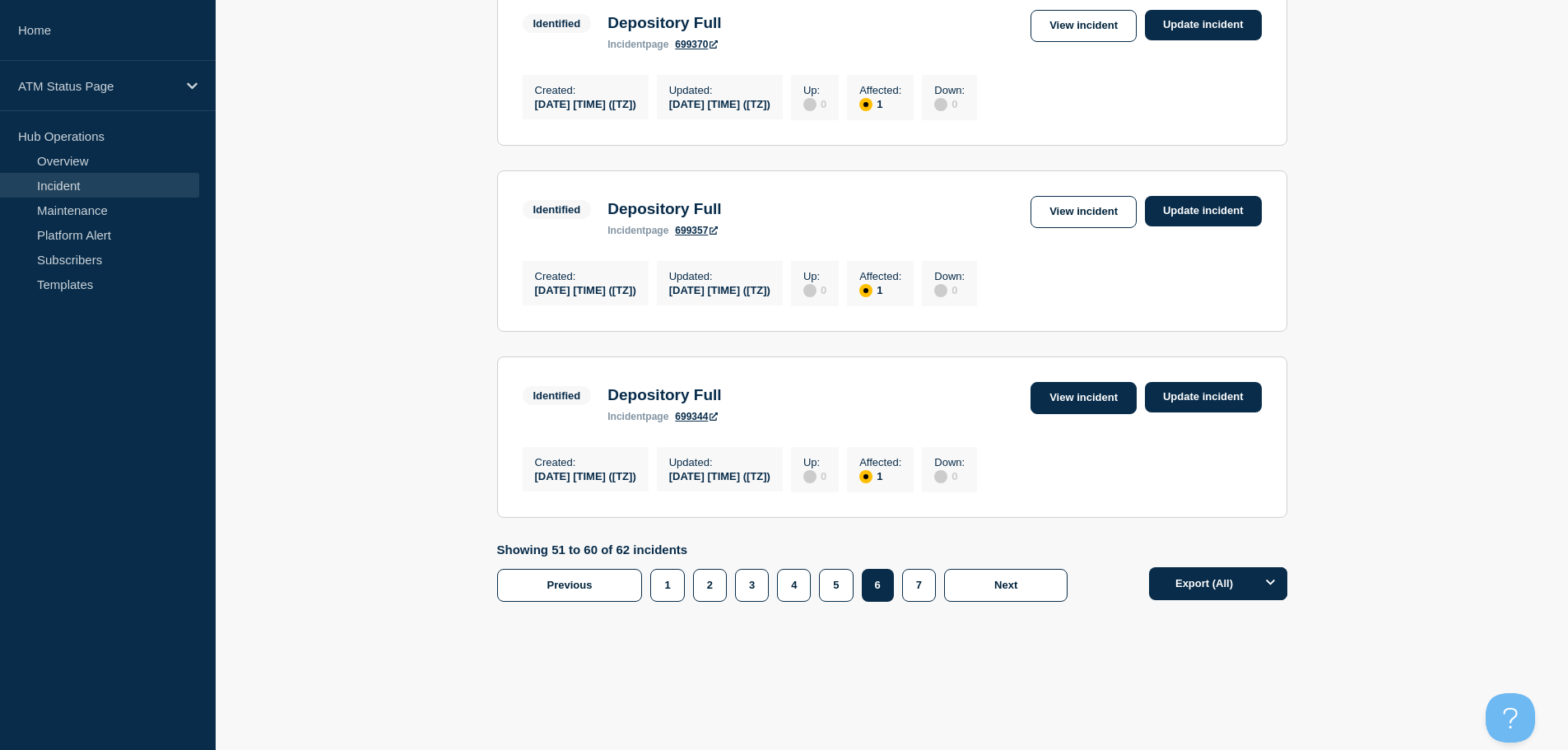 click on "View incident" at bounding box center (1083, 398) 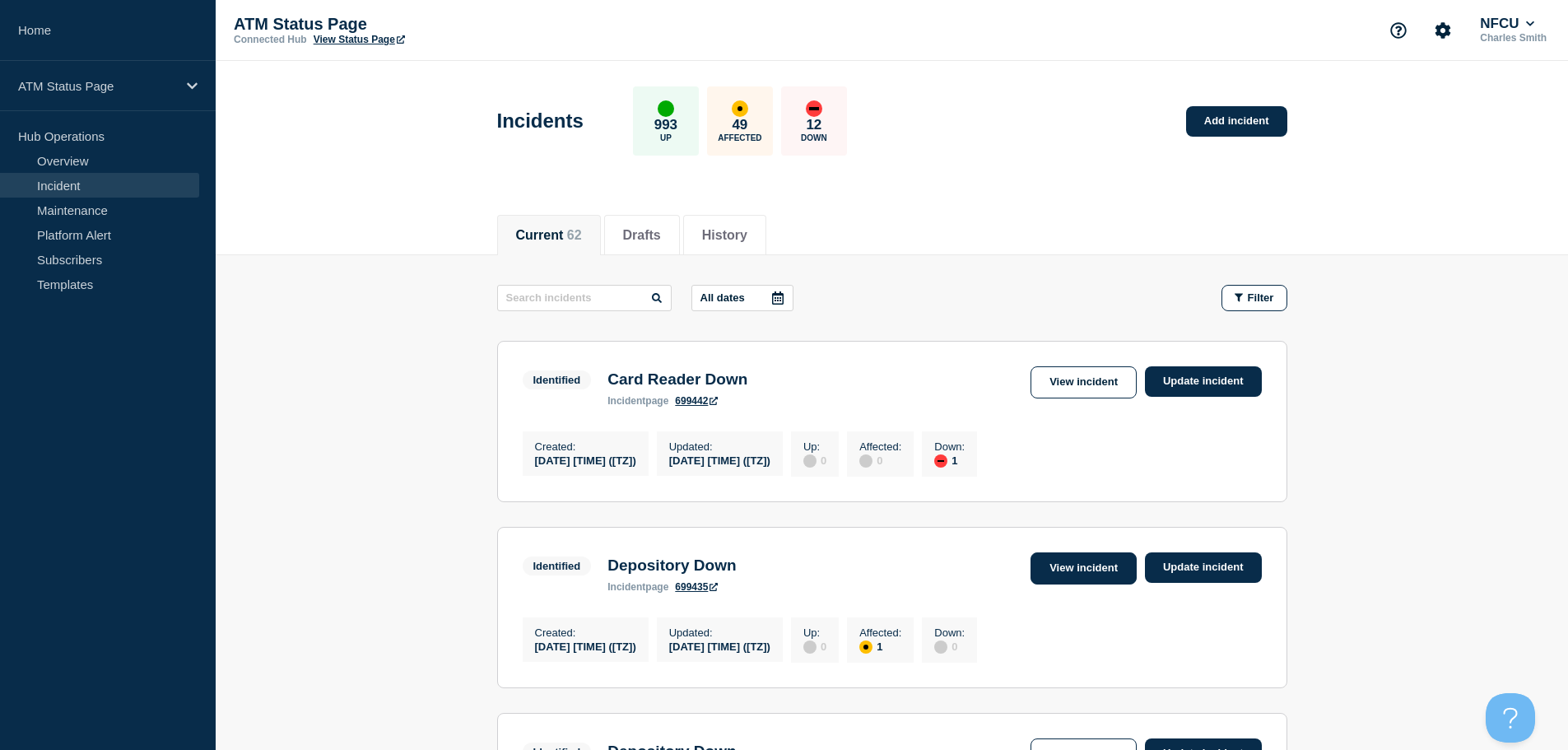 click on "View incident" at bounding box center [1083, 568] 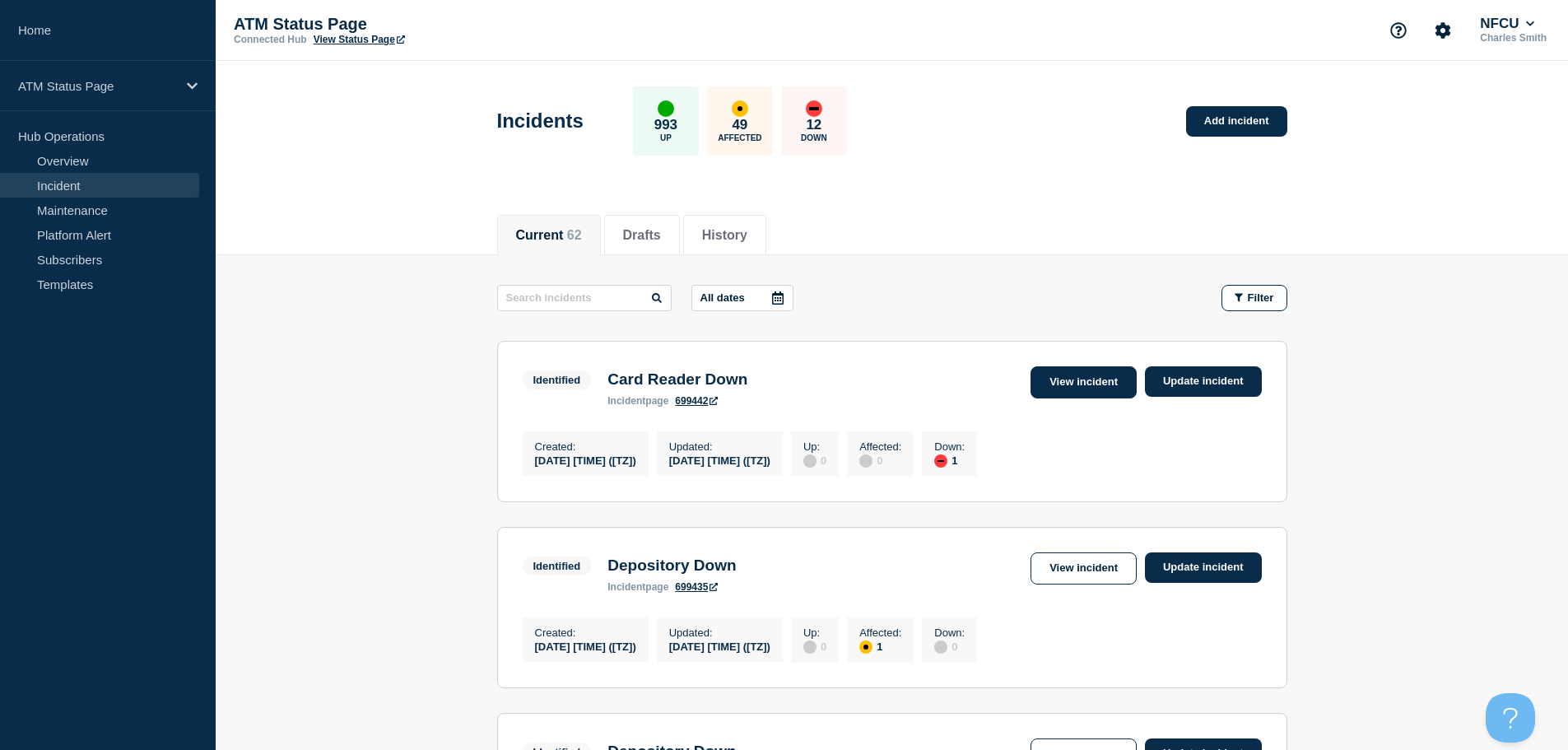 click on "View incident" at bounding box center (1083, 382) 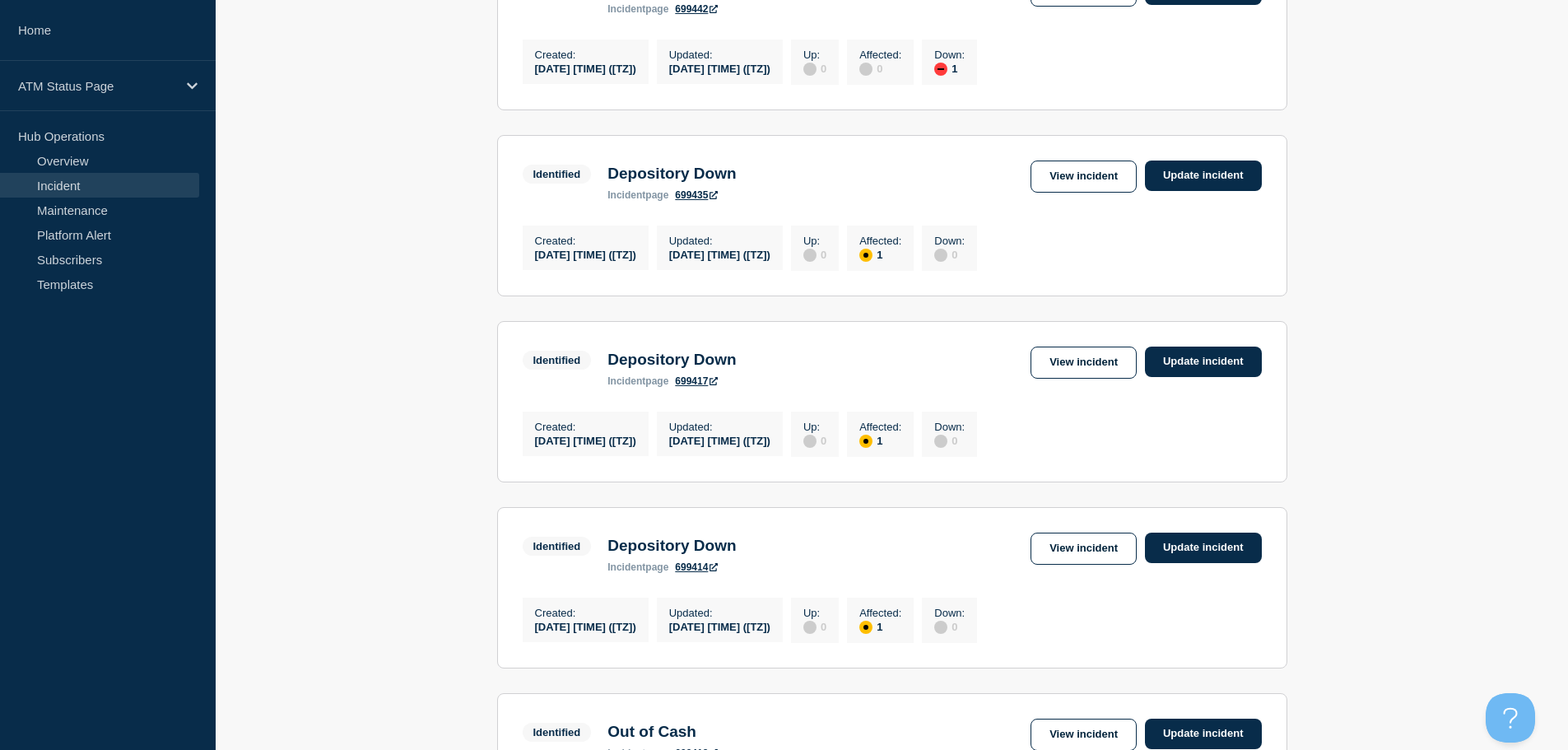 scroll, scrollTop: 431, scrollLeft: 0, axis: vertical 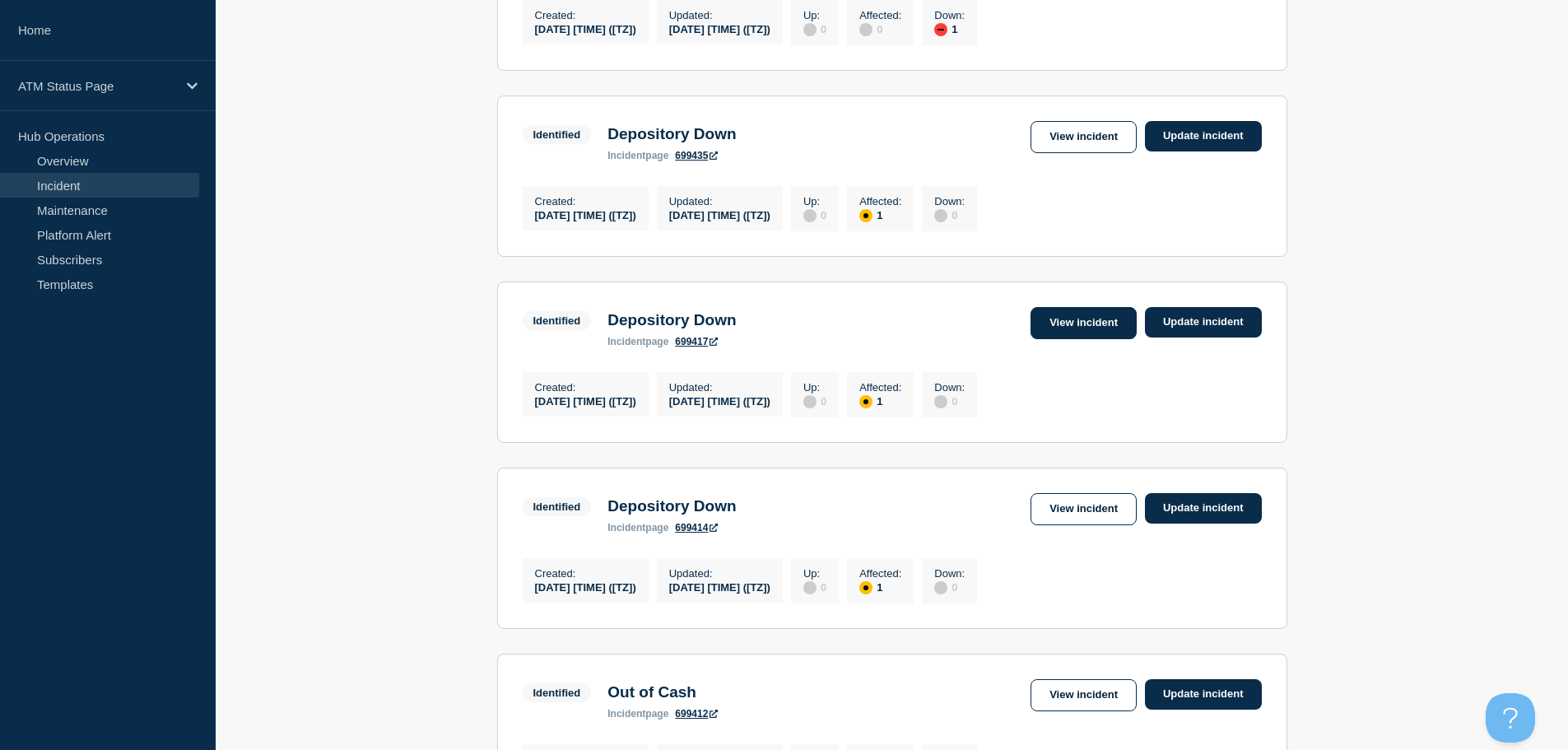 click on "View incident" at bounding box center [1083, 323] 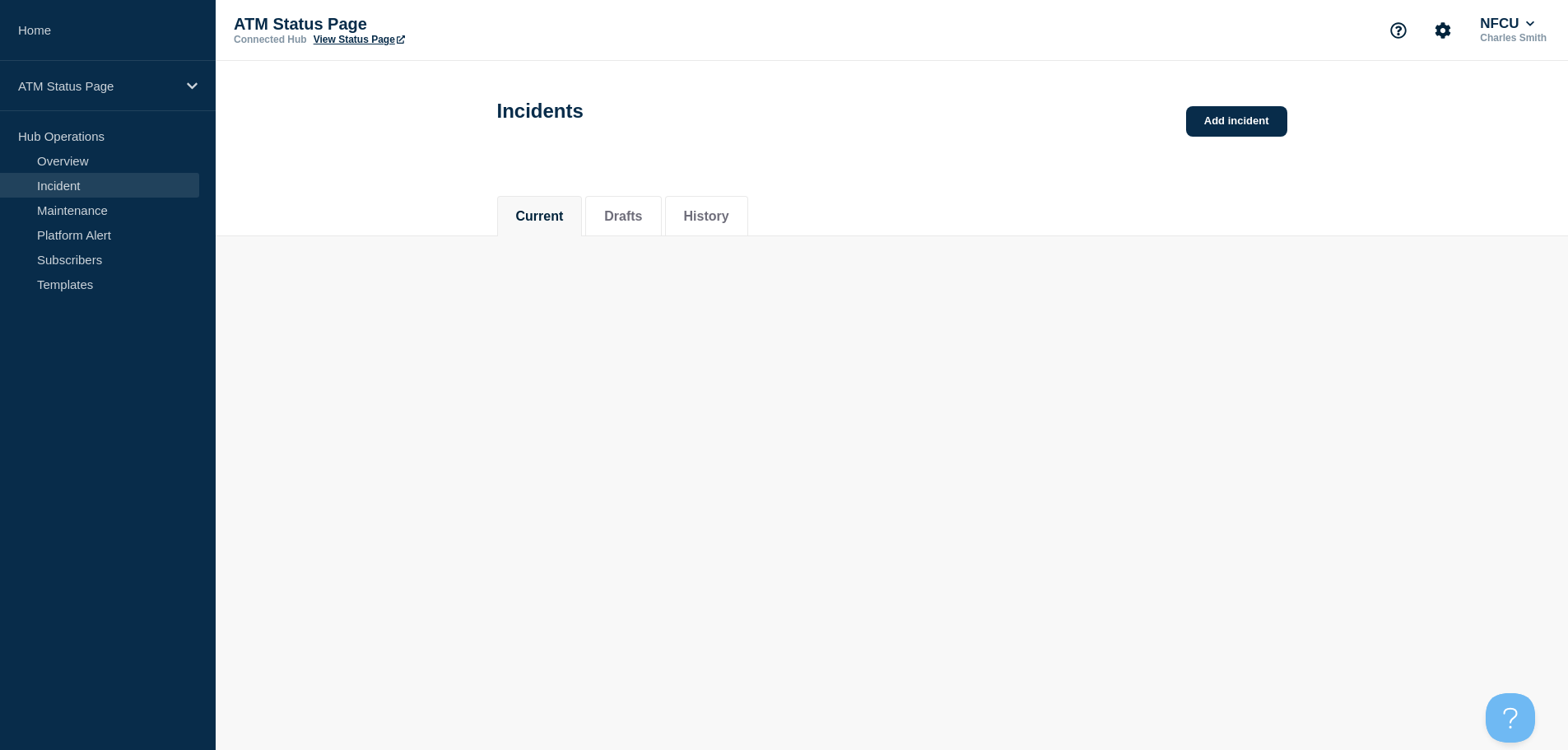 scroll, scrollTop: 0, scrollLeft: 0, axis: both 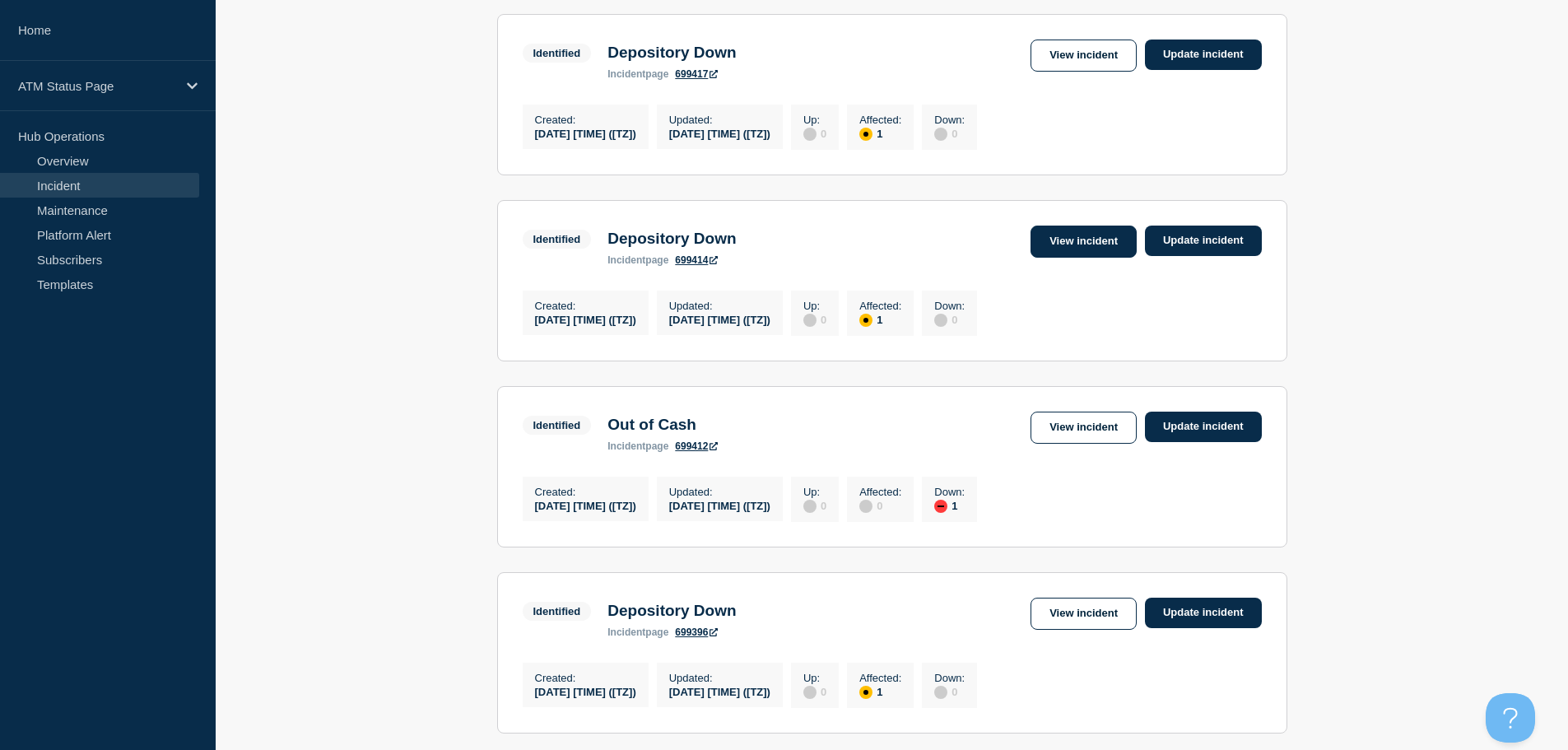 click on "View incident" at bounding box center (1083, 241) 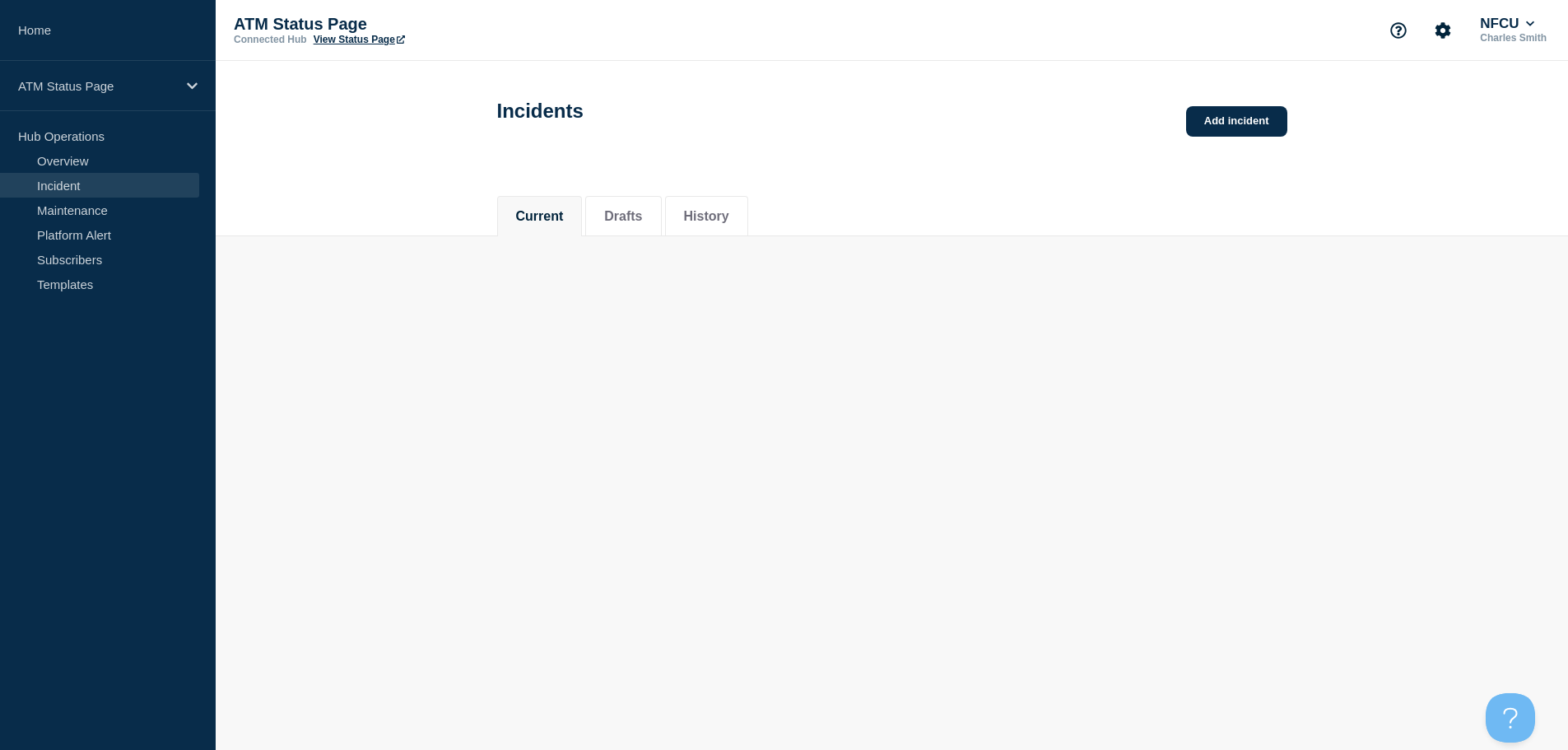scroll, scrollTop: 0, scrollLeft: 0, axis: both 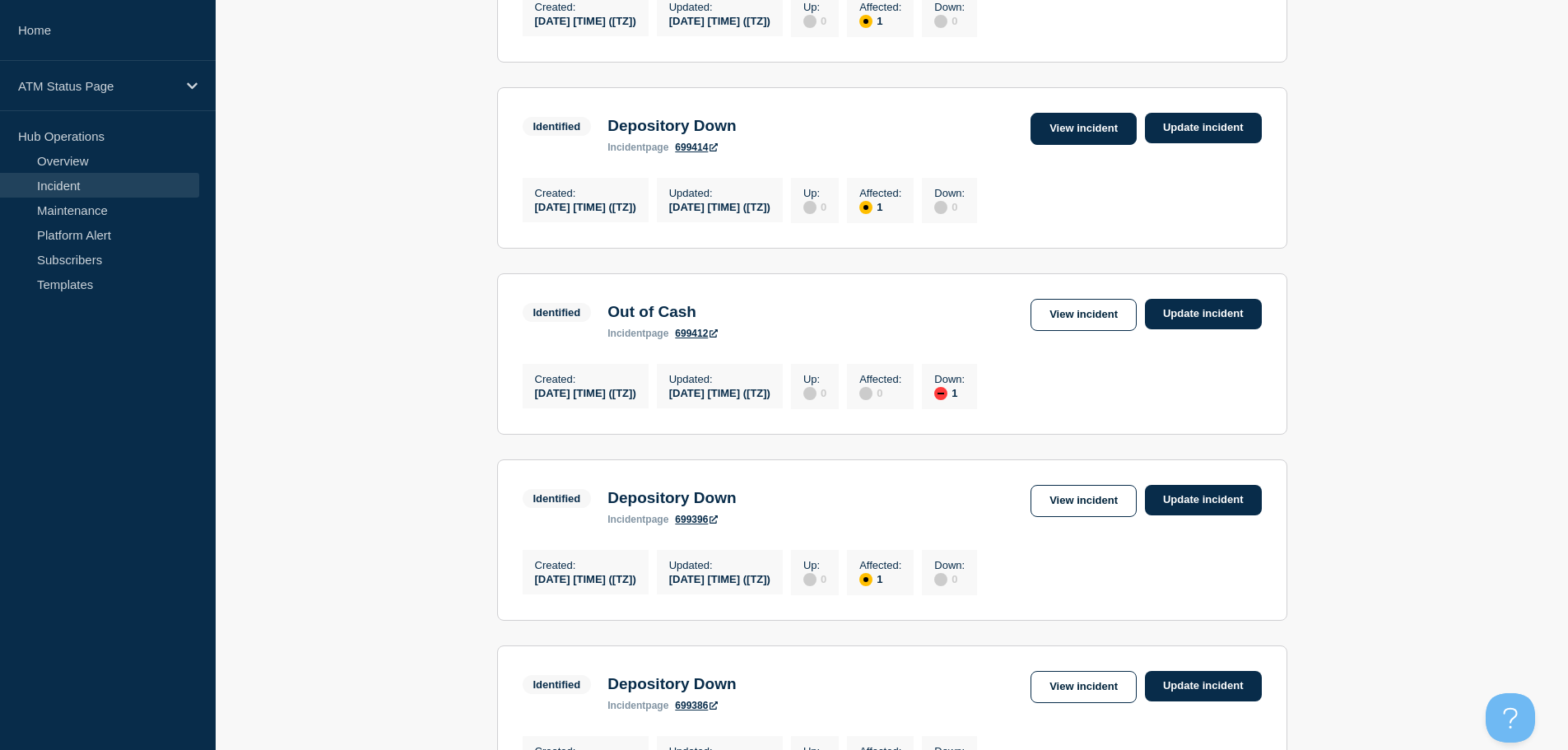 click on "View incident" at bounding box center (1083, 128) 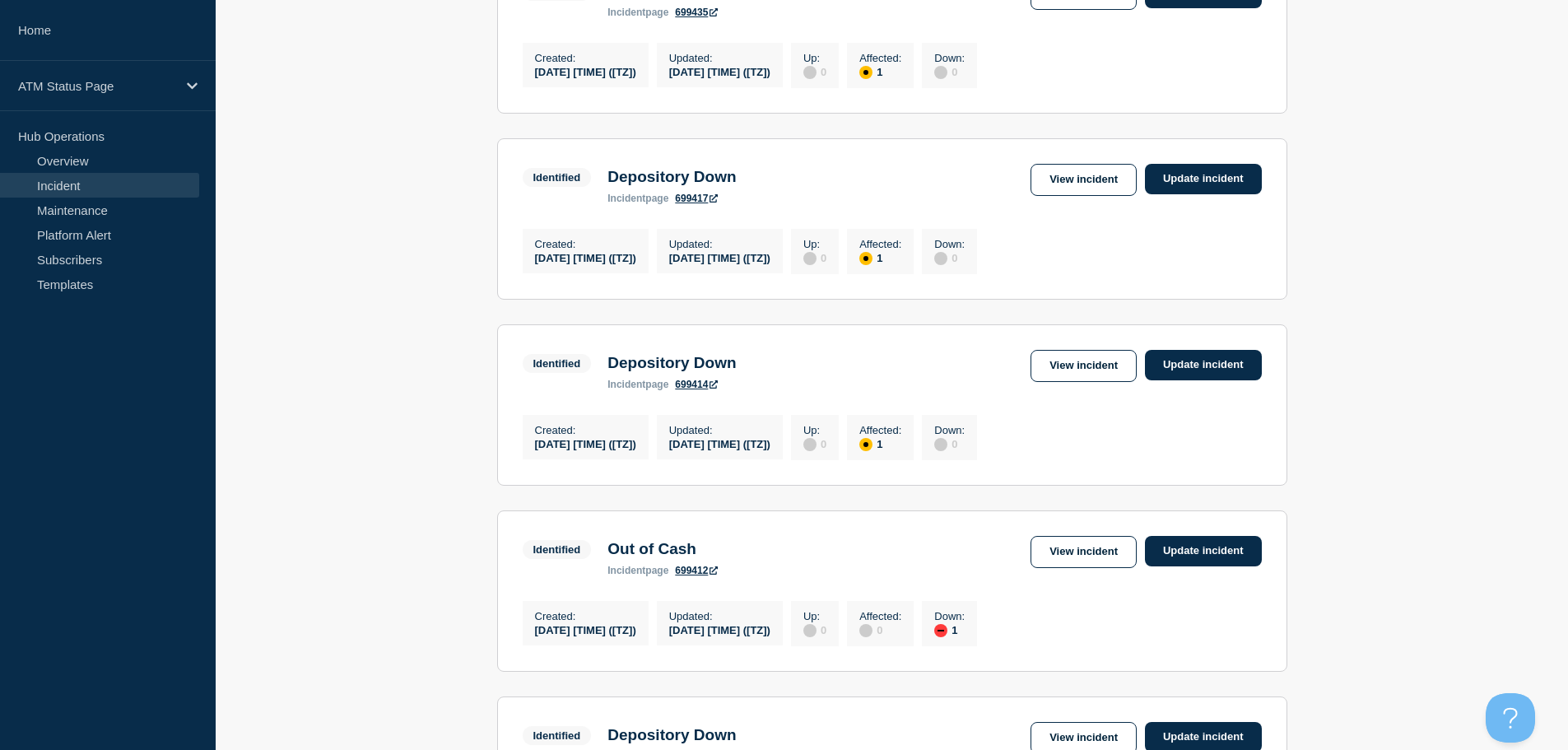 scroll, scrollTop: 589, scrollLeft: 0, axis: vertical 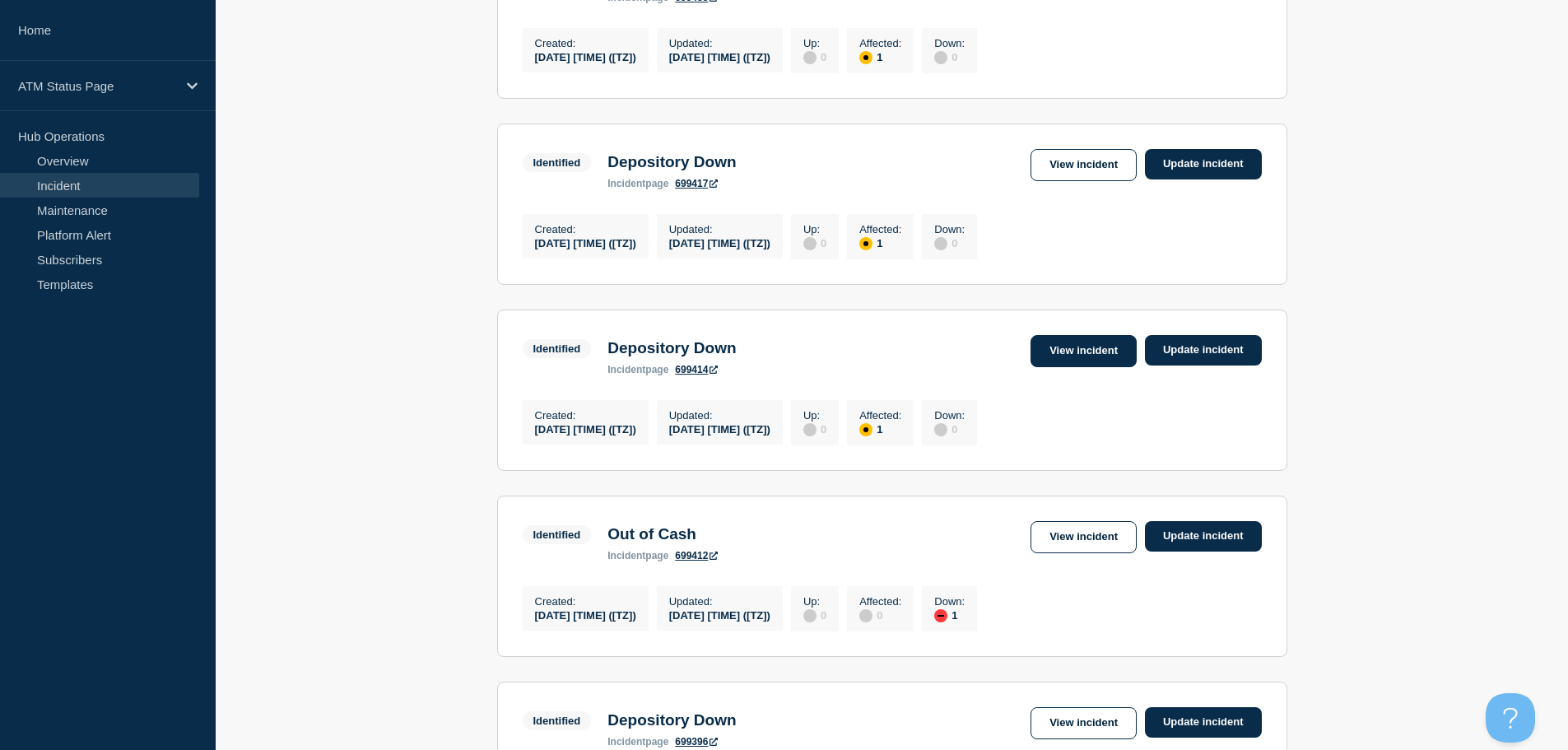 click on "View incident" at bounding box center (1083, 351) 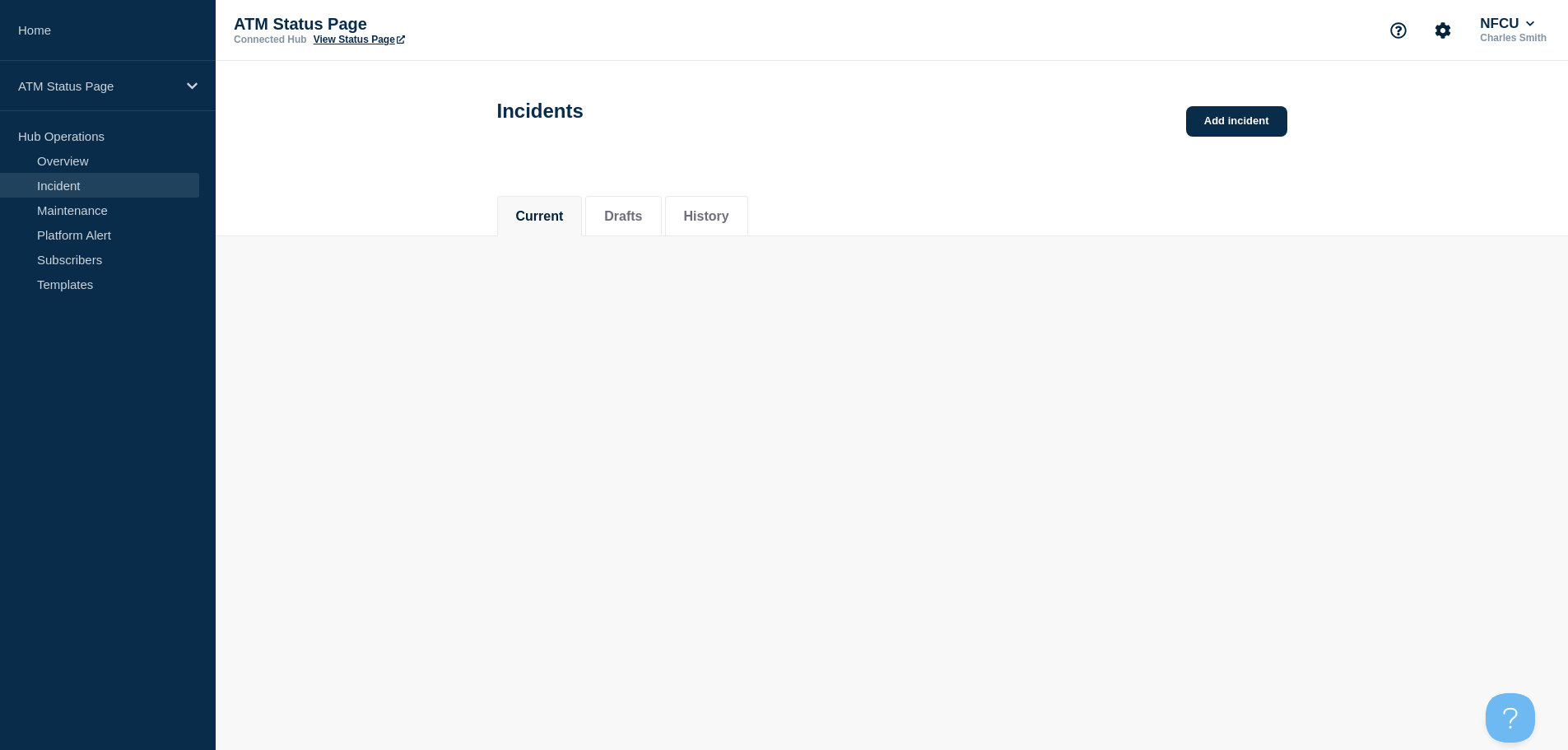 scroll, scrollTop: 0, scrollLeft: 0, axis: both 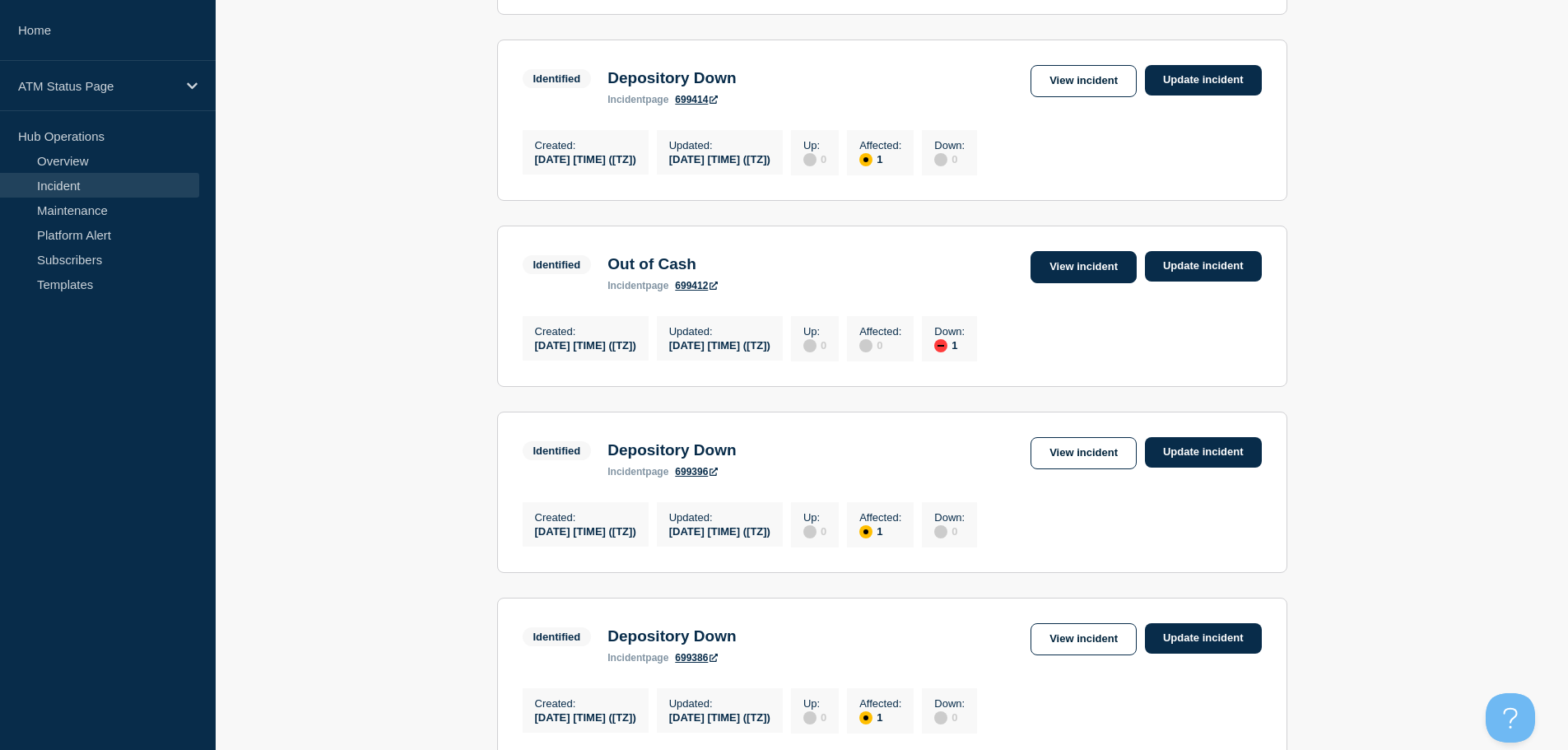 click on "View incident" at bounding box center (1083, 267) 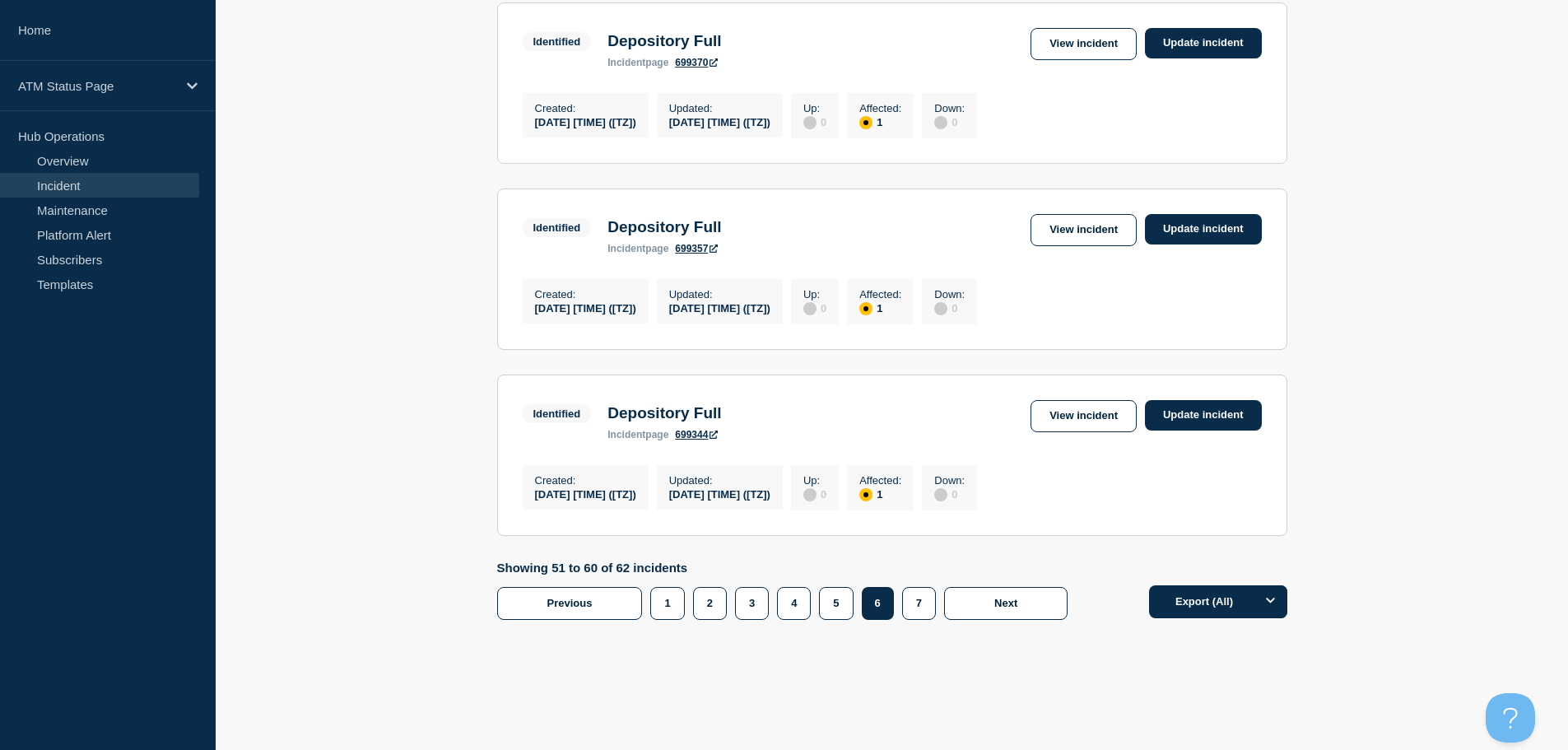 scroll, scrollTop: 1717, scrollLeft: 0, axis: vertical 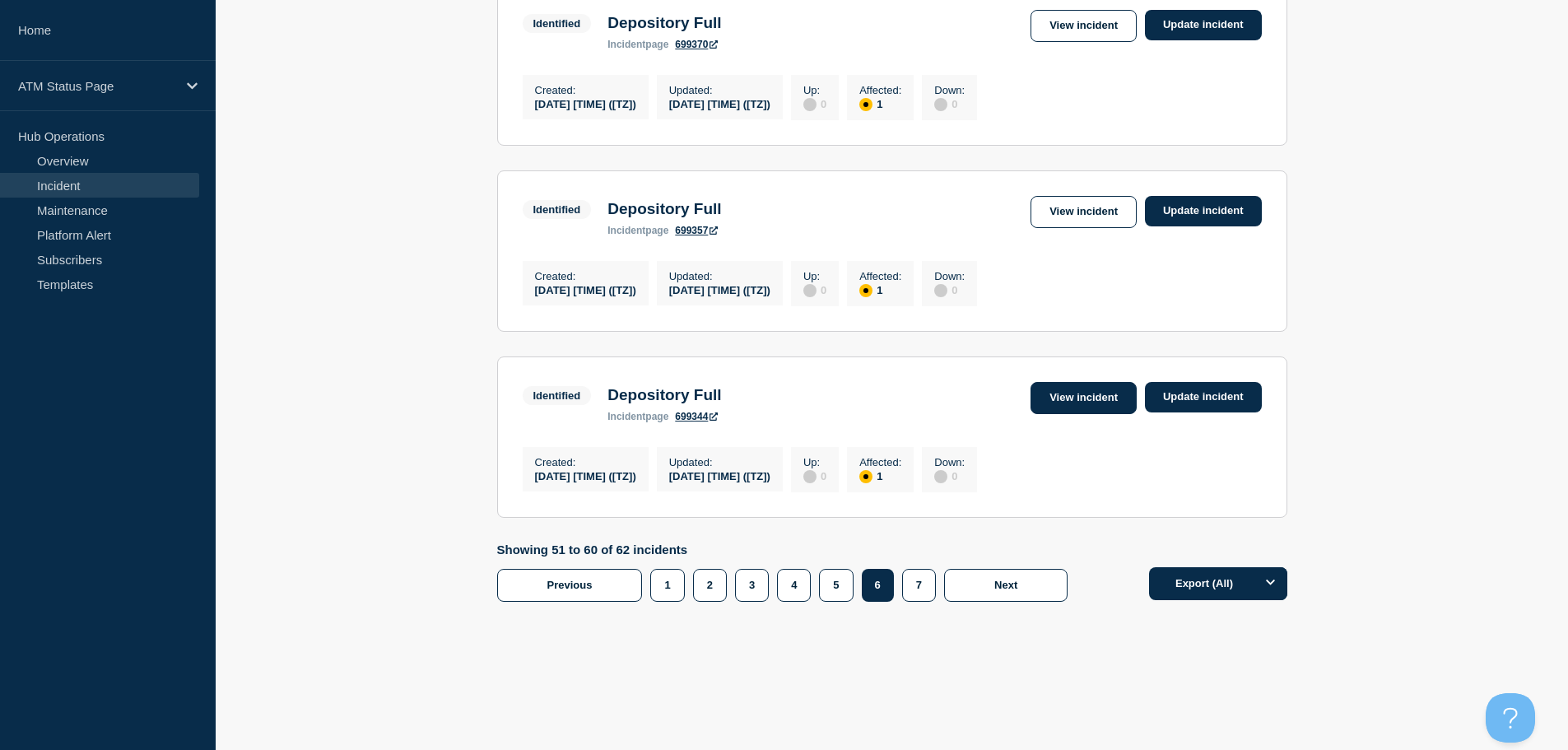 click on "View incident" at bounding box center (1083, 398) 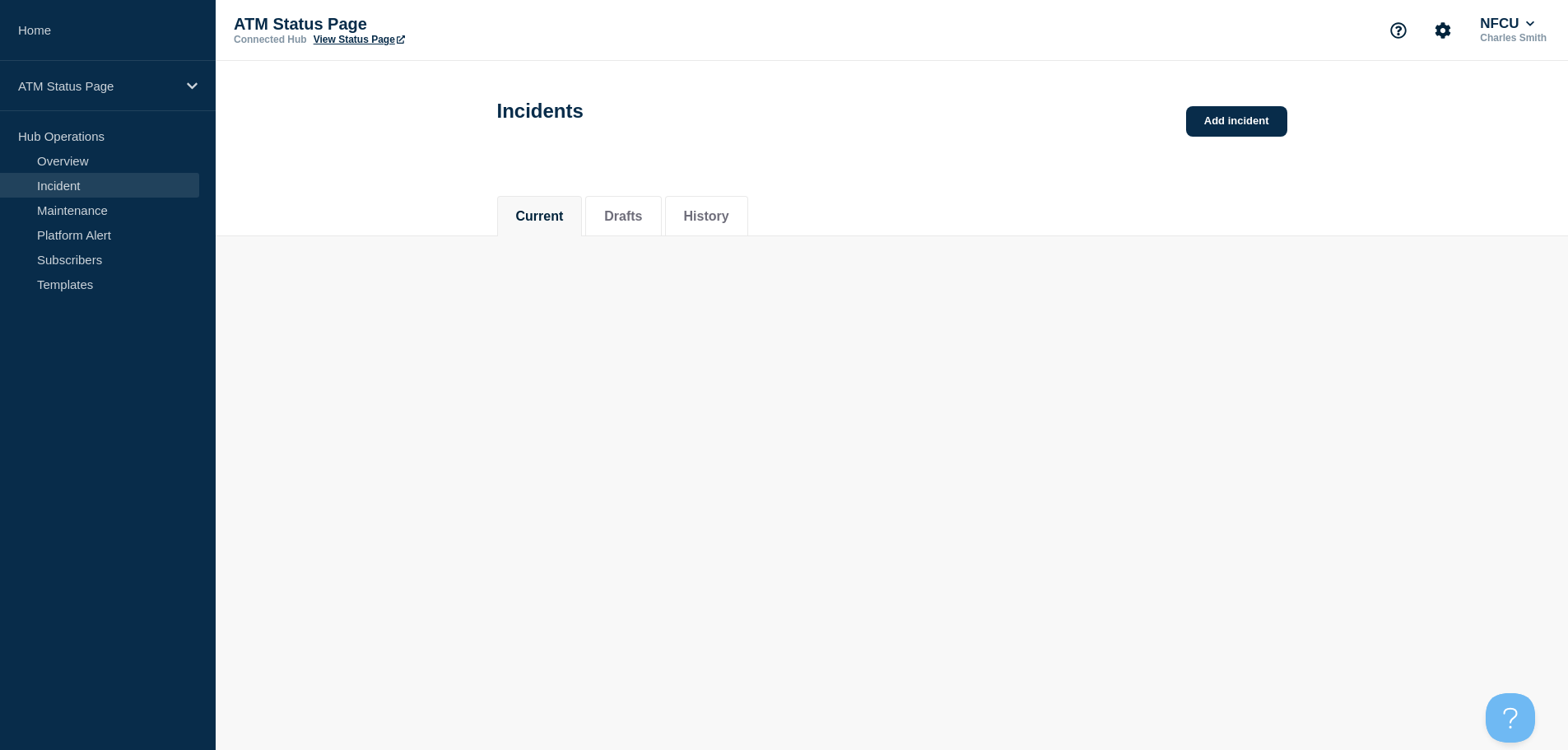 scroll, scrollTop: 0, scrollLeft: 0, axis: both 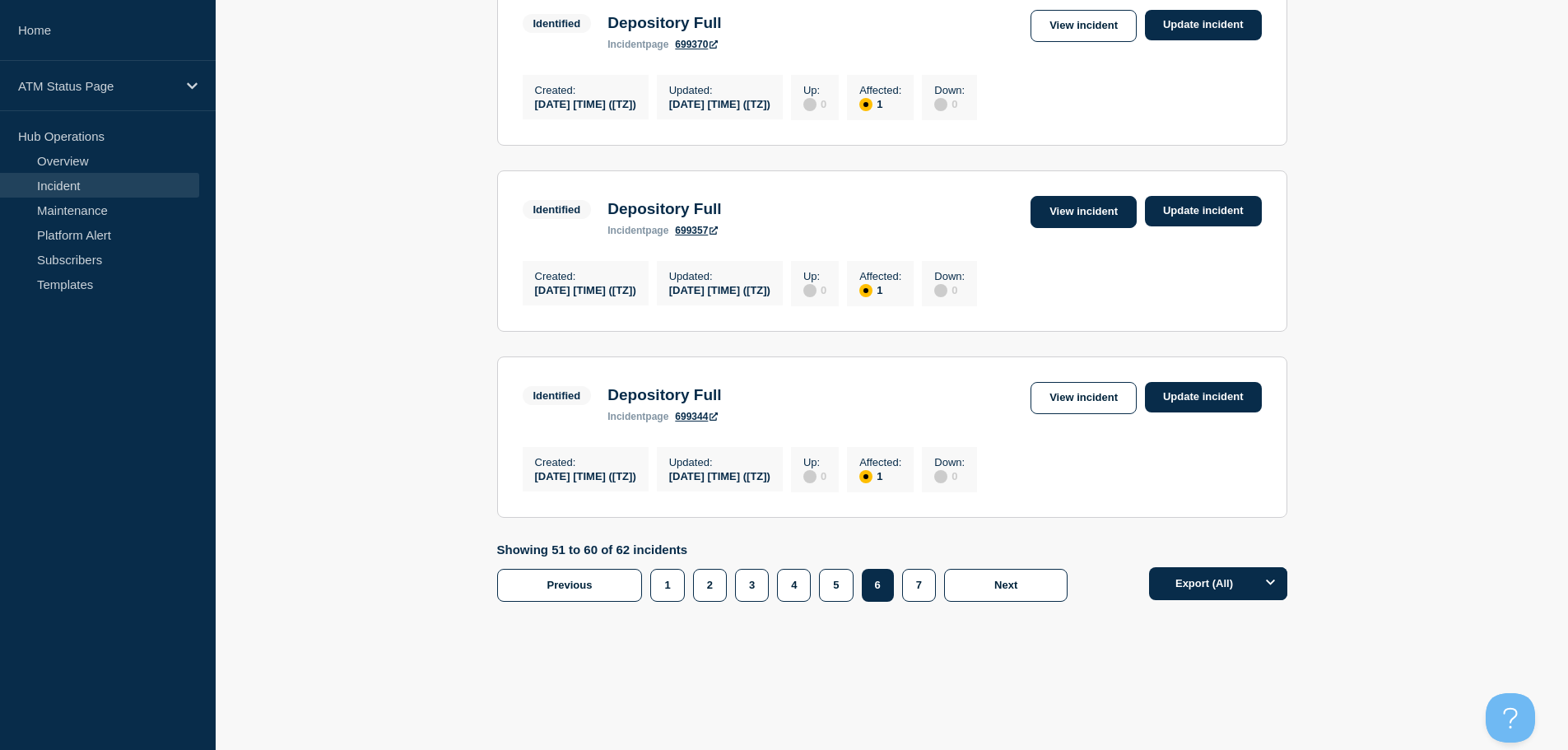click on "View incident" at bounding box center (1083, 212) 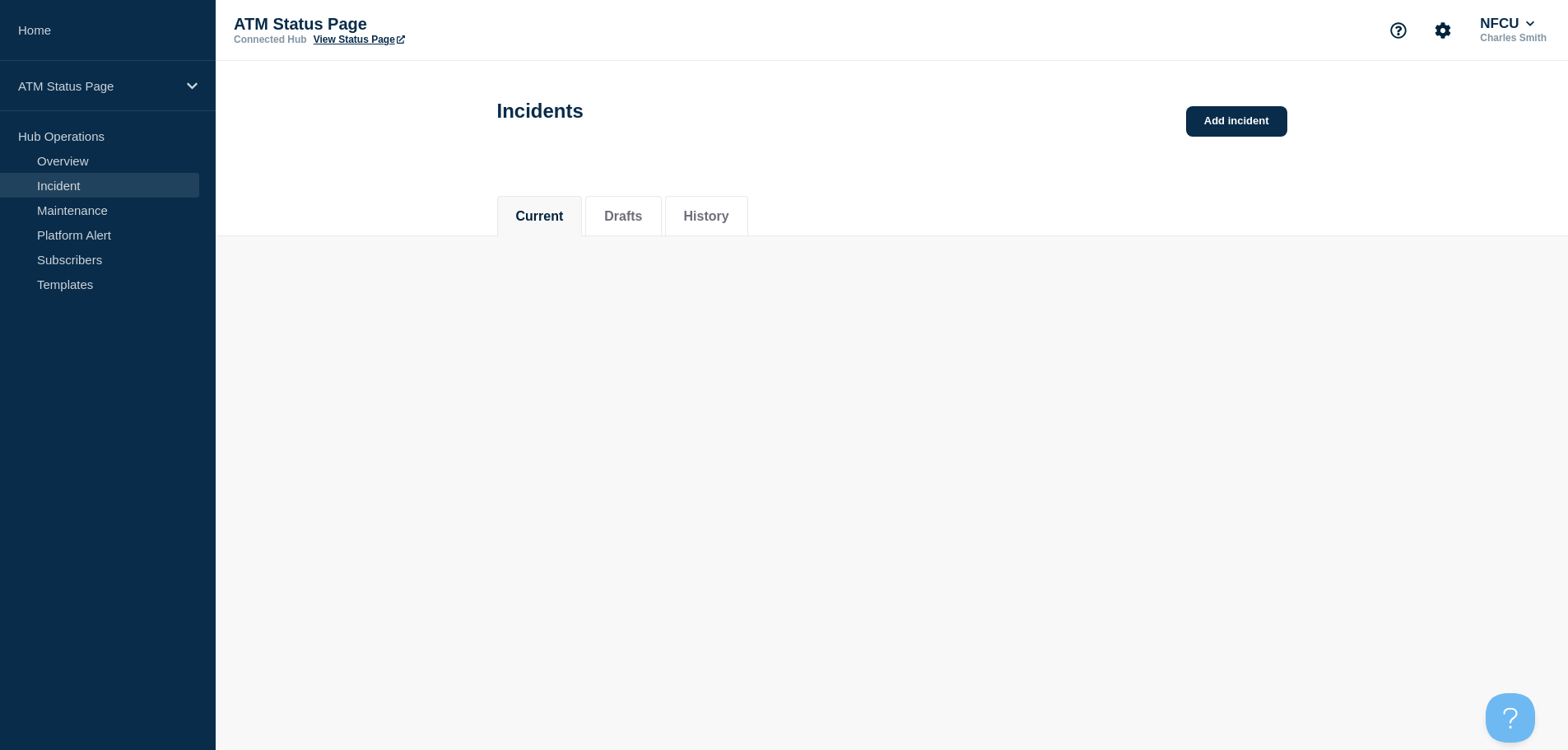 scroll, scrollTop: 0, scrollLeft: 0, axis: both 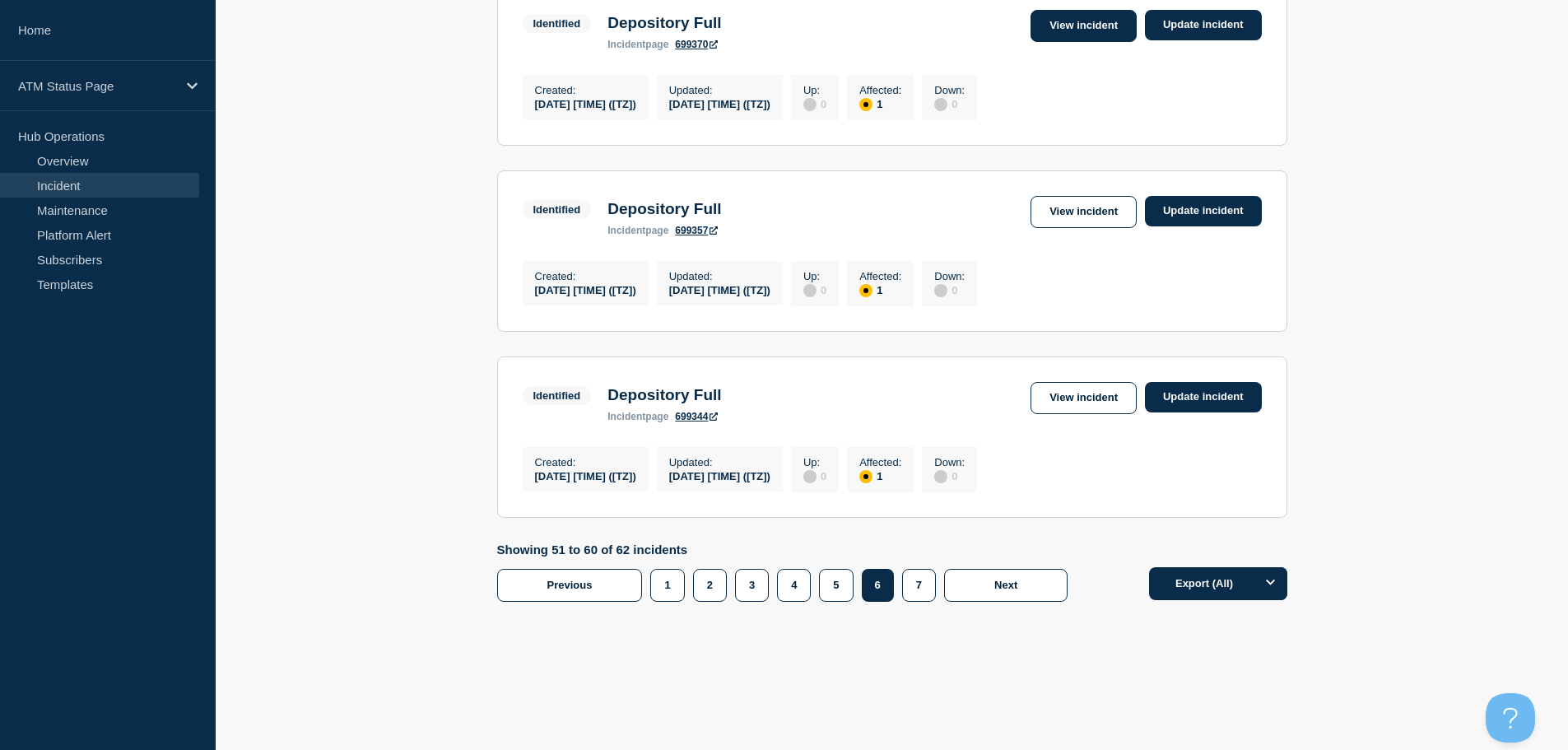 click on "View incident" at bounding box center [1083, 26] 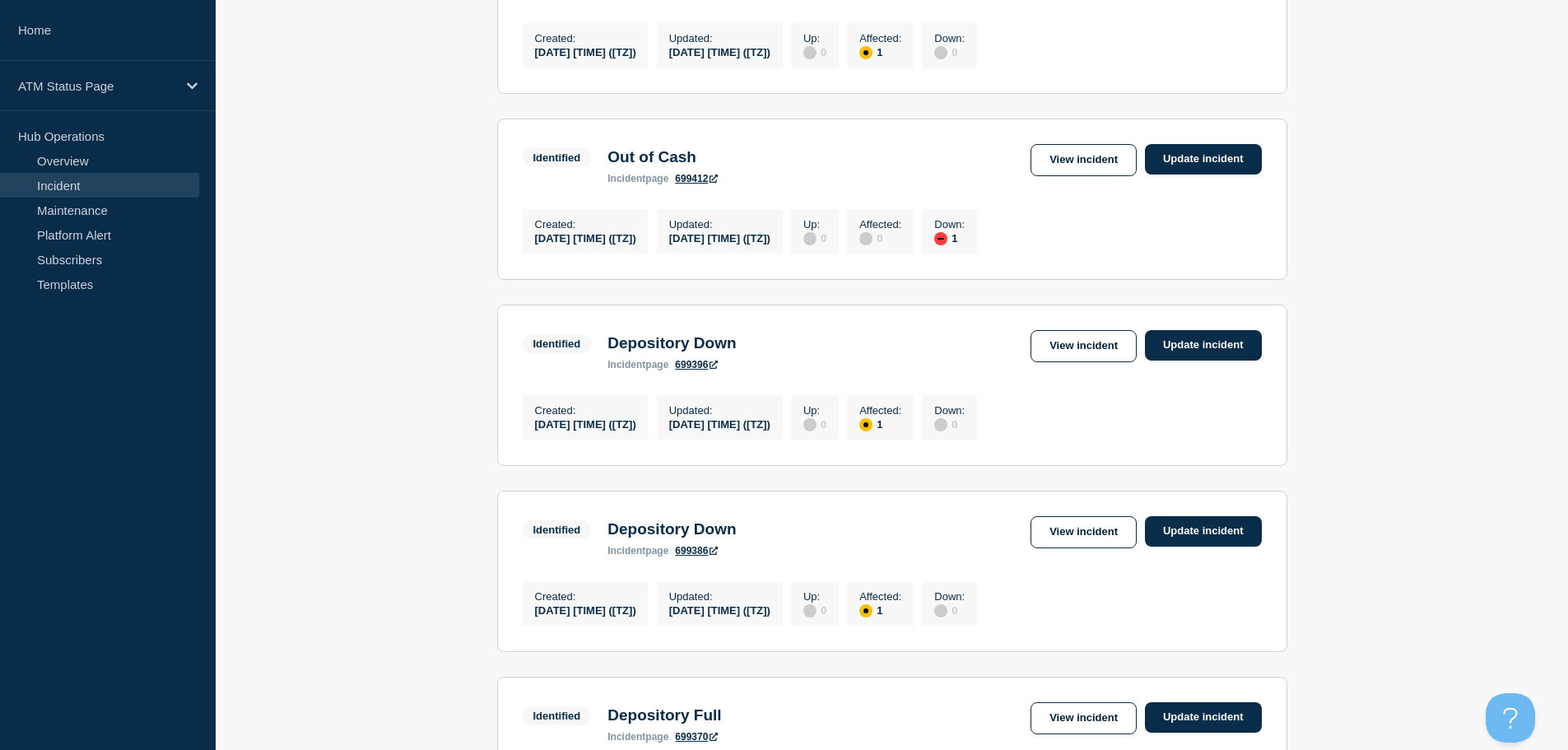 scroll, scrollTop: 964, scrollLeft: 0, axis: vertical 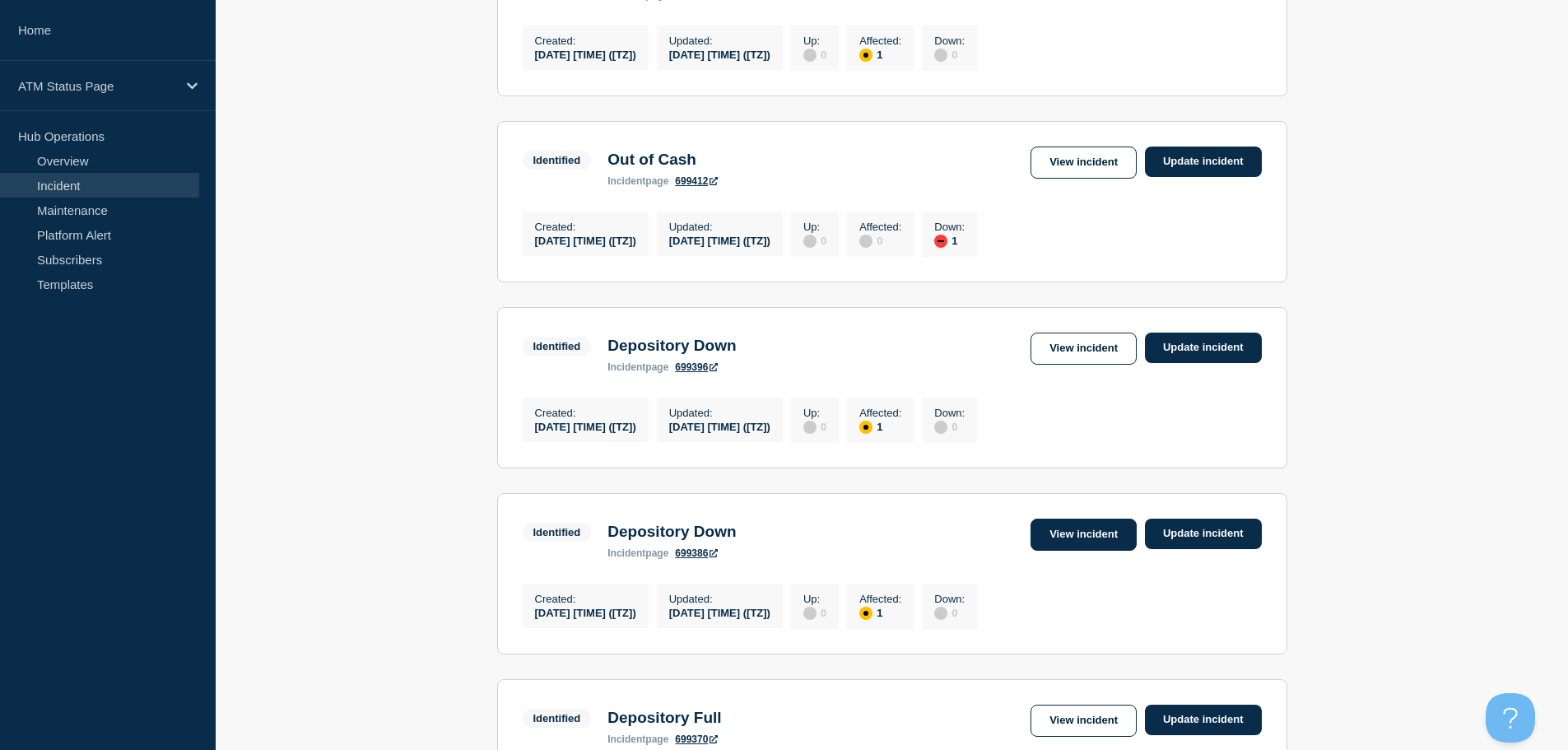 click on "View incident" at bounding box center [1083, 534] 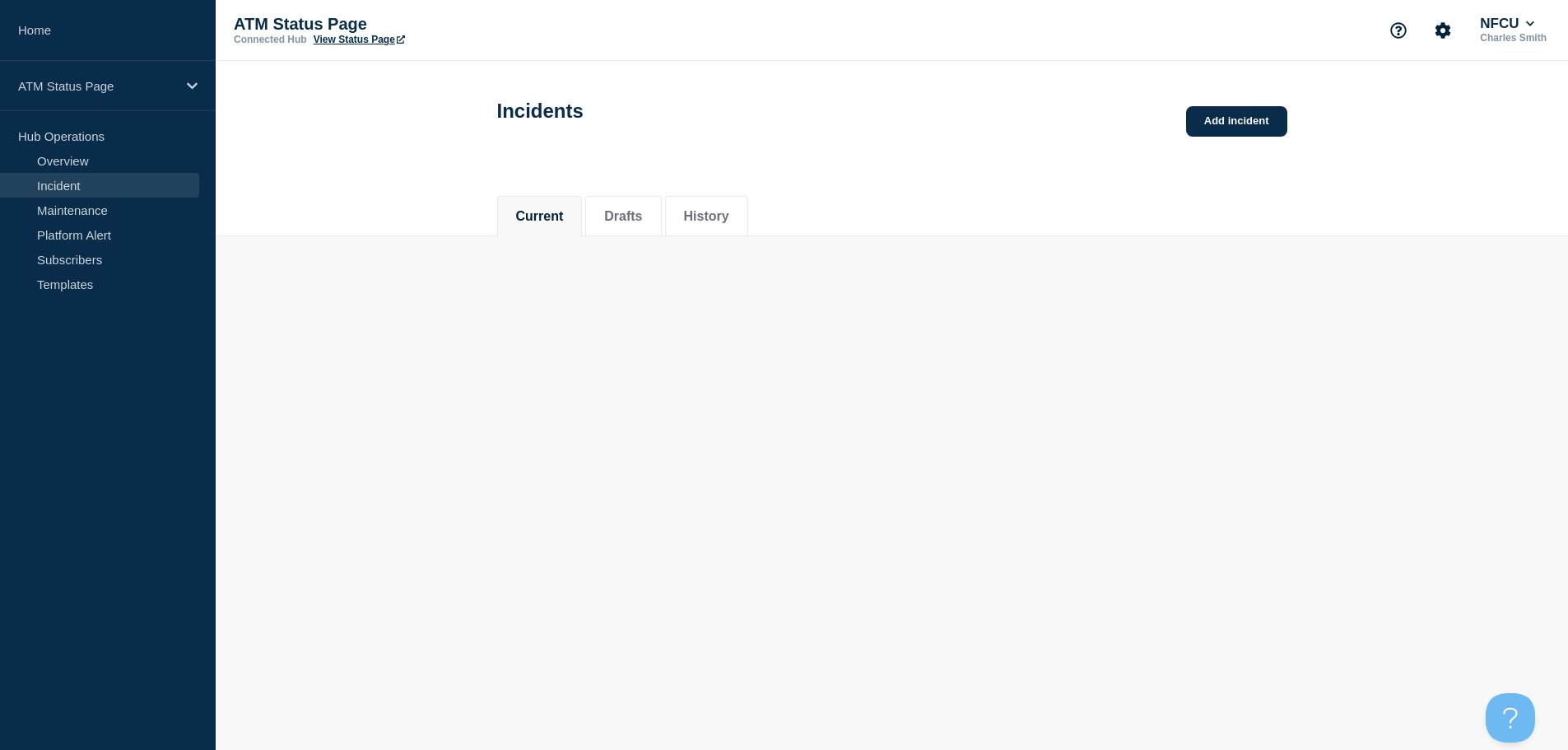 scroll, scrollTop: 0, scrollLeft: 0, axis: both 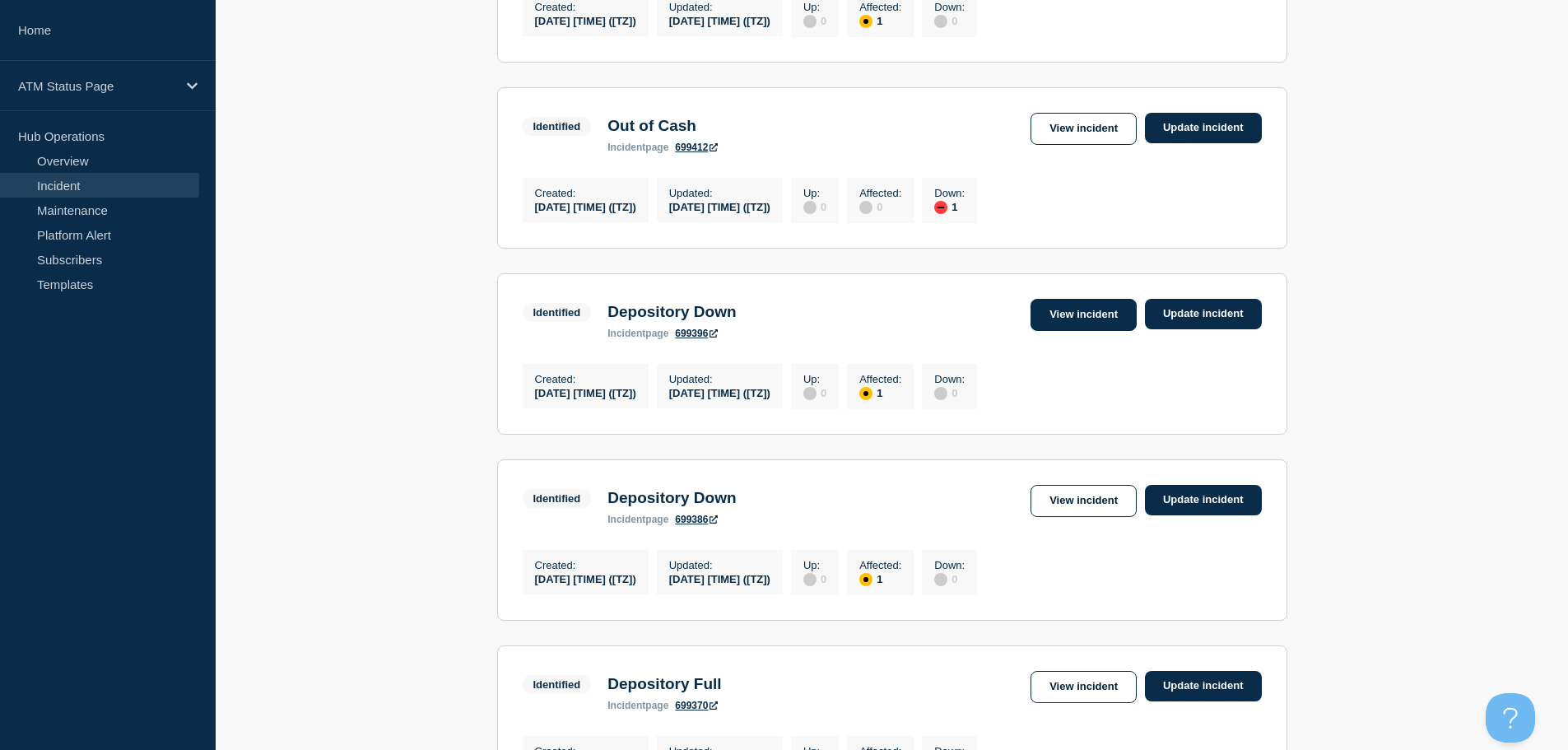 click on "View incident" at bounding box center (1083, 314) 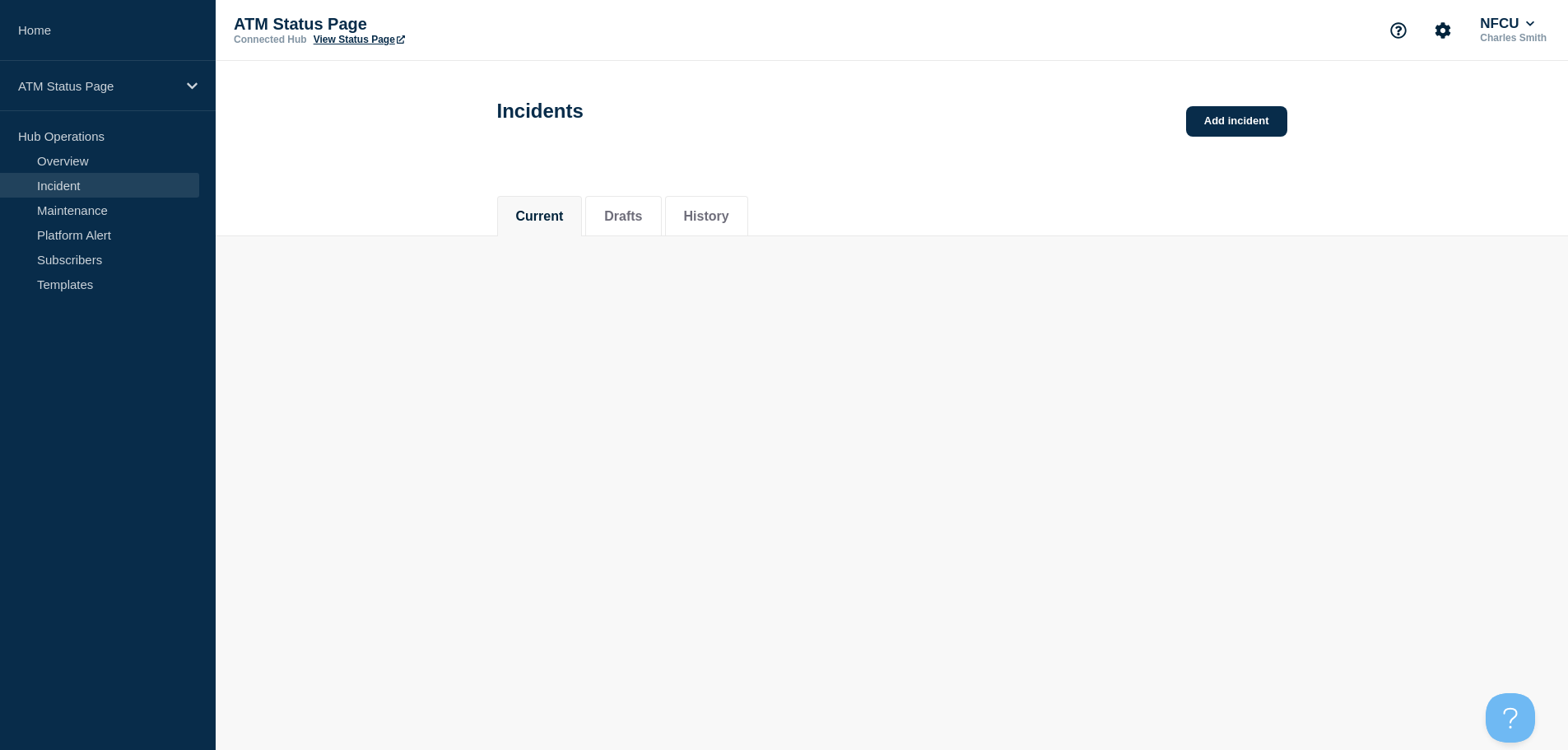 scroll, scrollTop: 0, scrollLeft: 0, axis: both 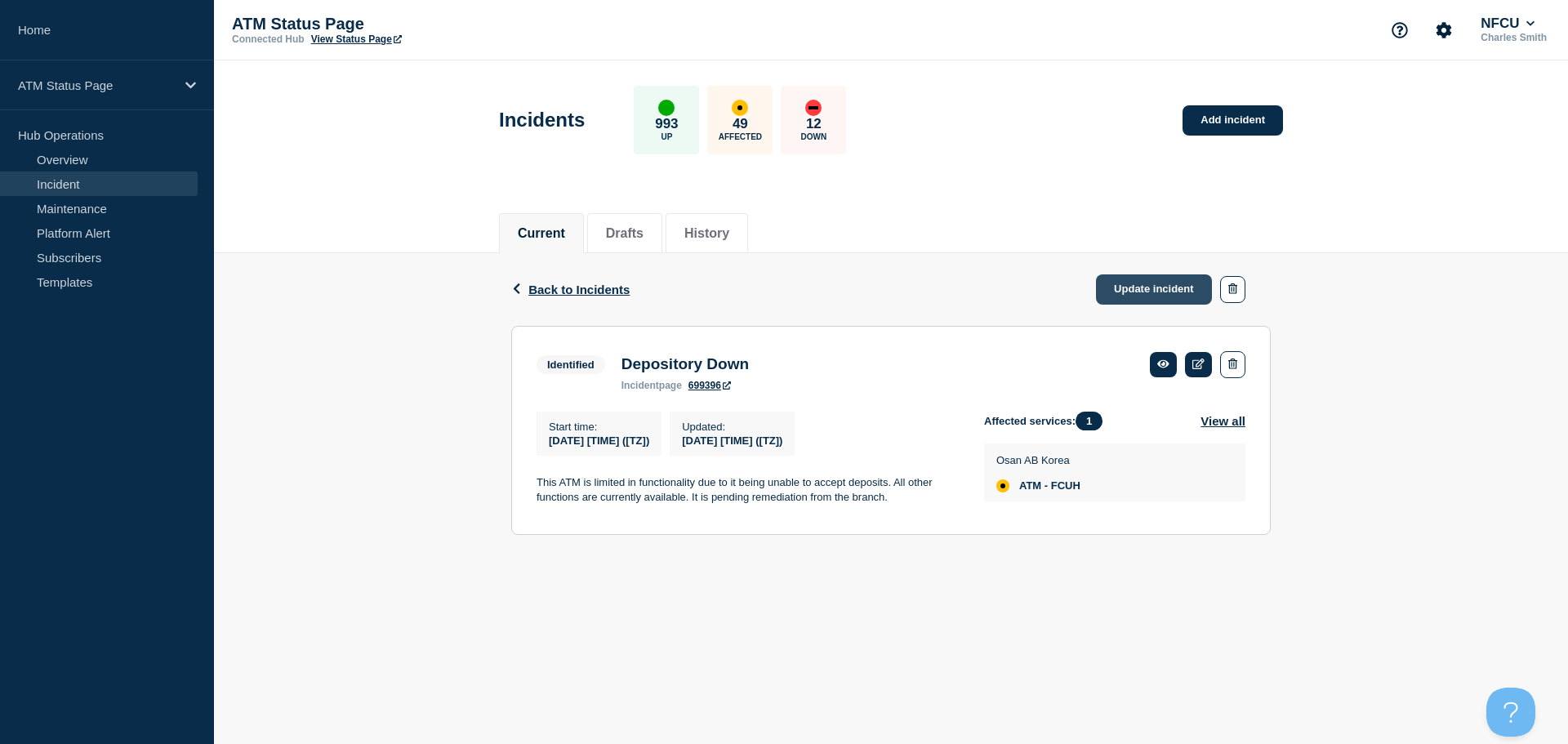 click on "Update incident" 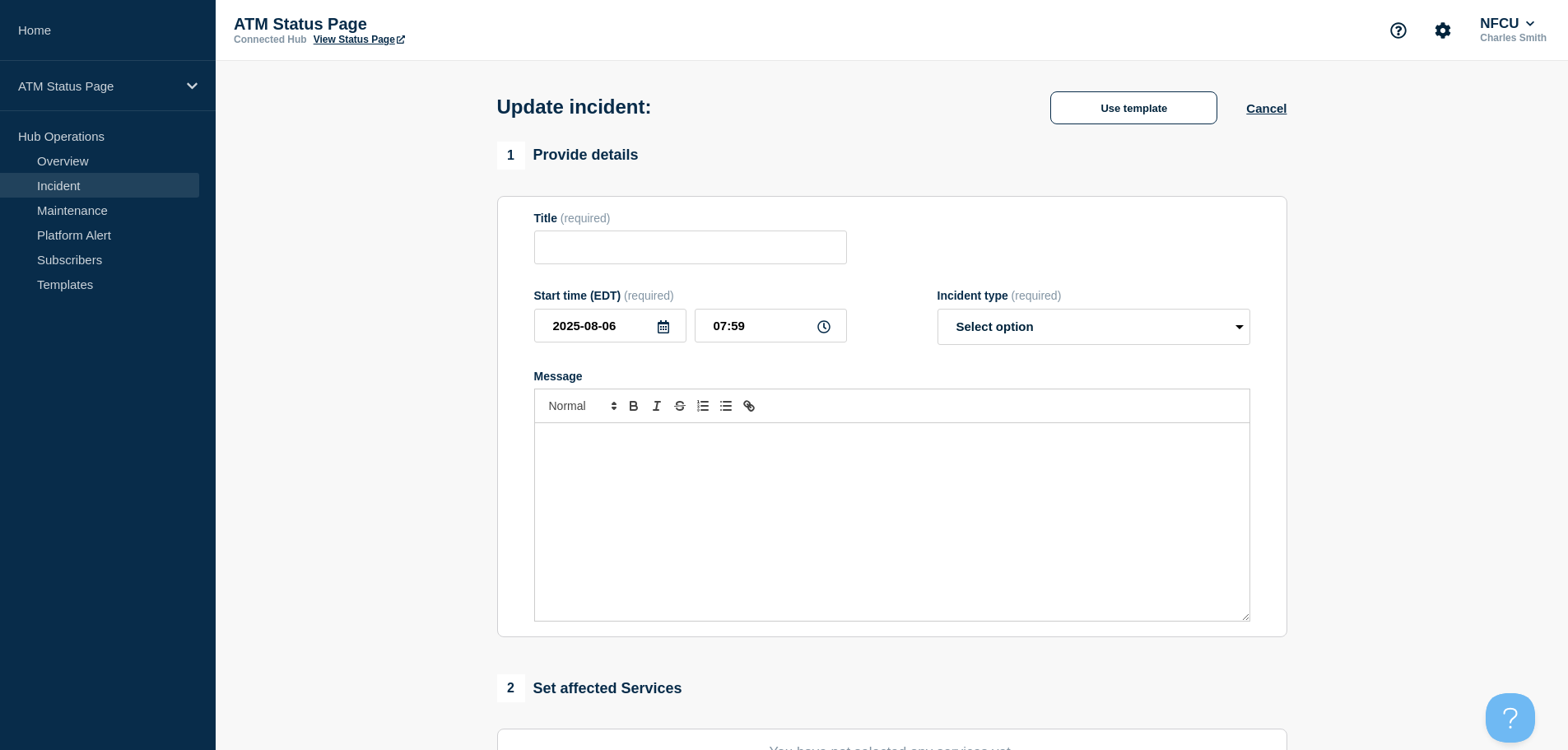 type on "Depository Down" 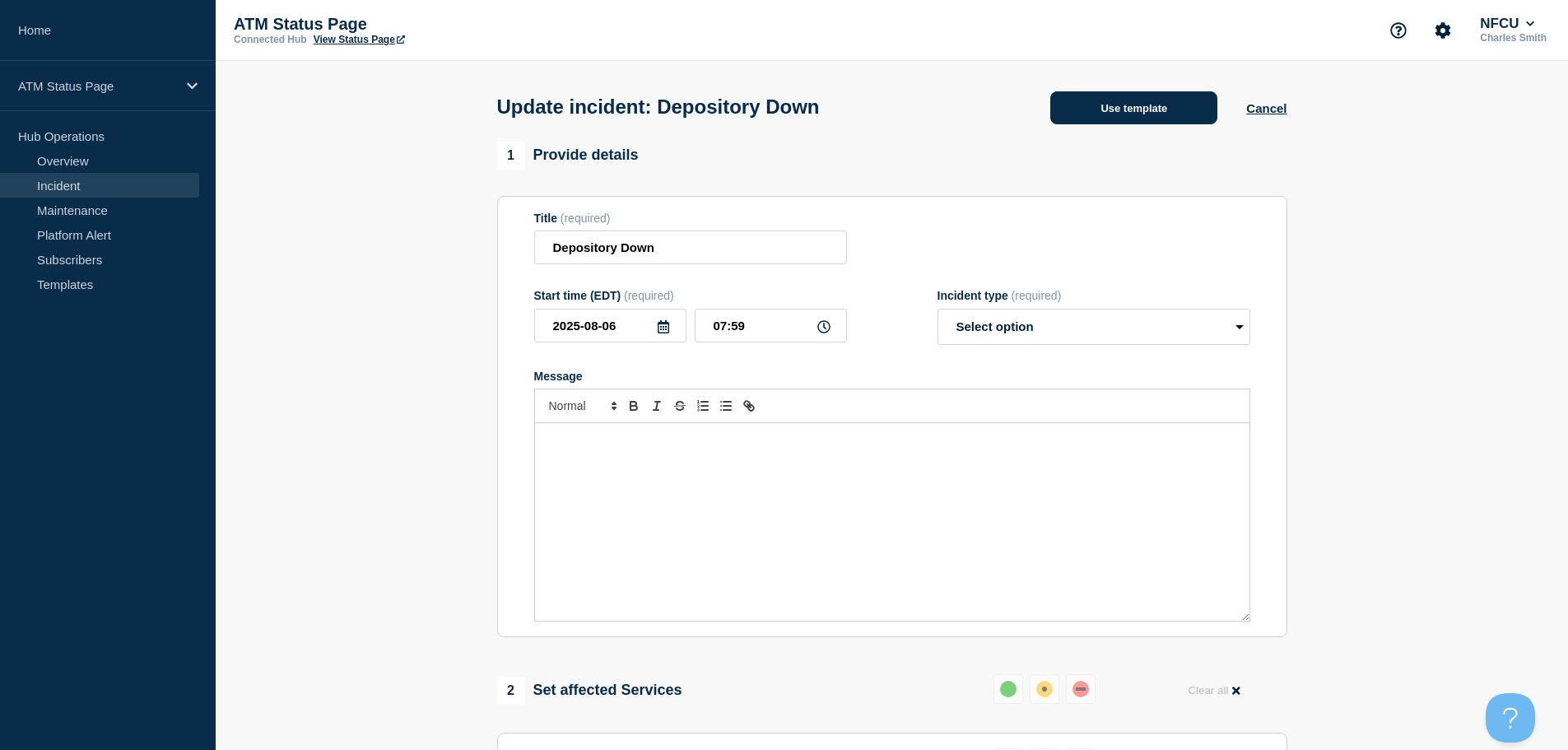 click on "Use template" at bounding box center (1133, 108) 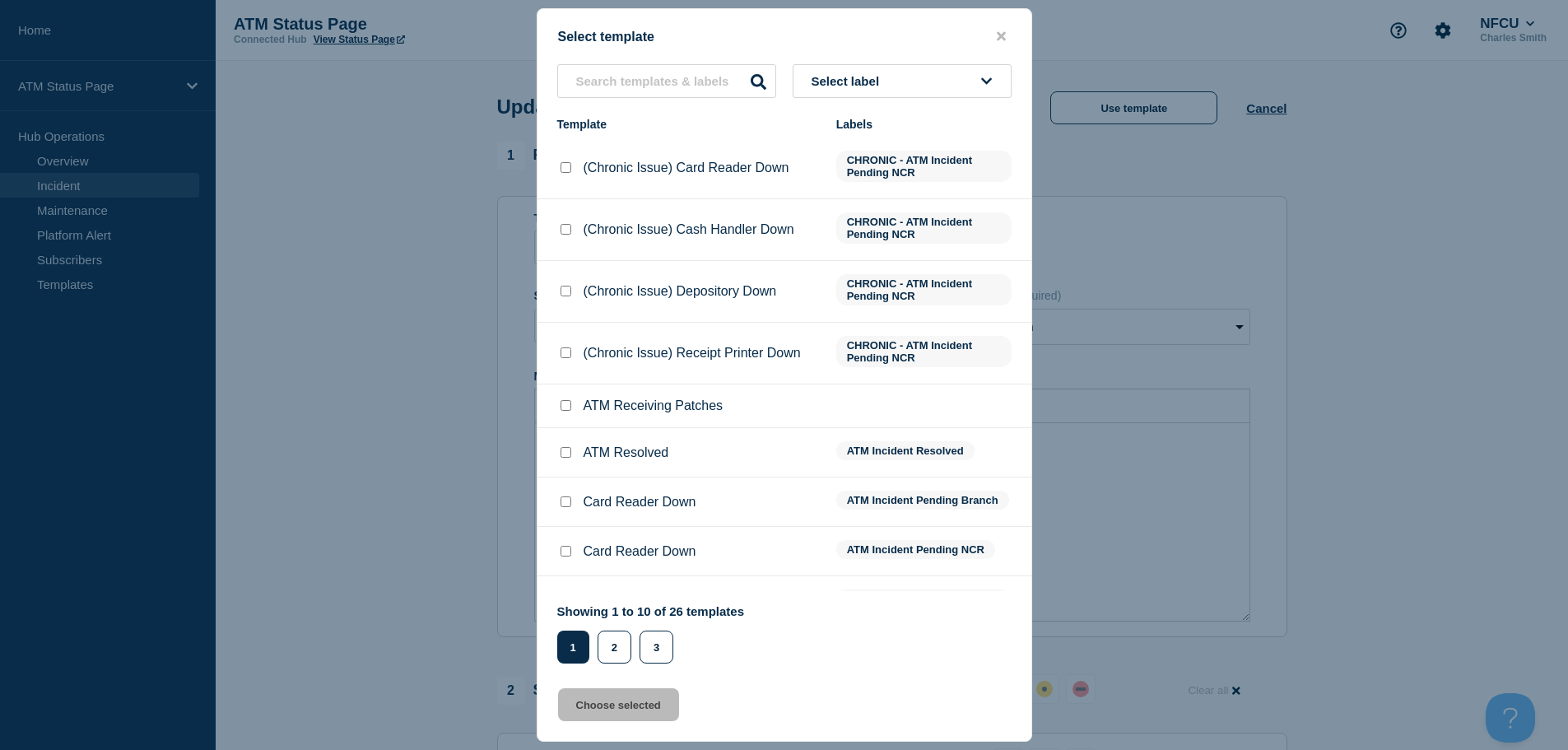 click on "Select label" at bounding box center (849, 81) 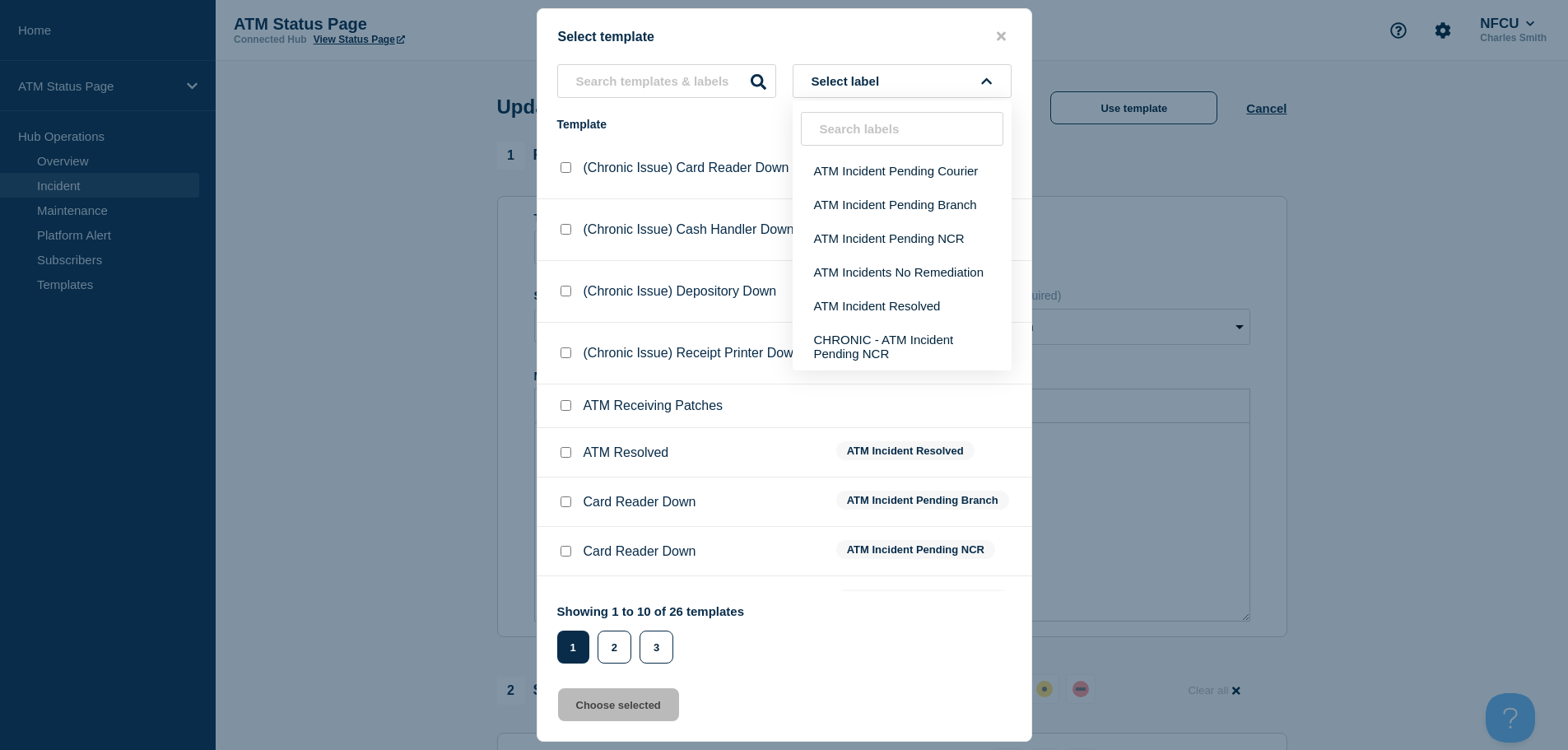 click on "Select template" at bounding box center (784, 36) 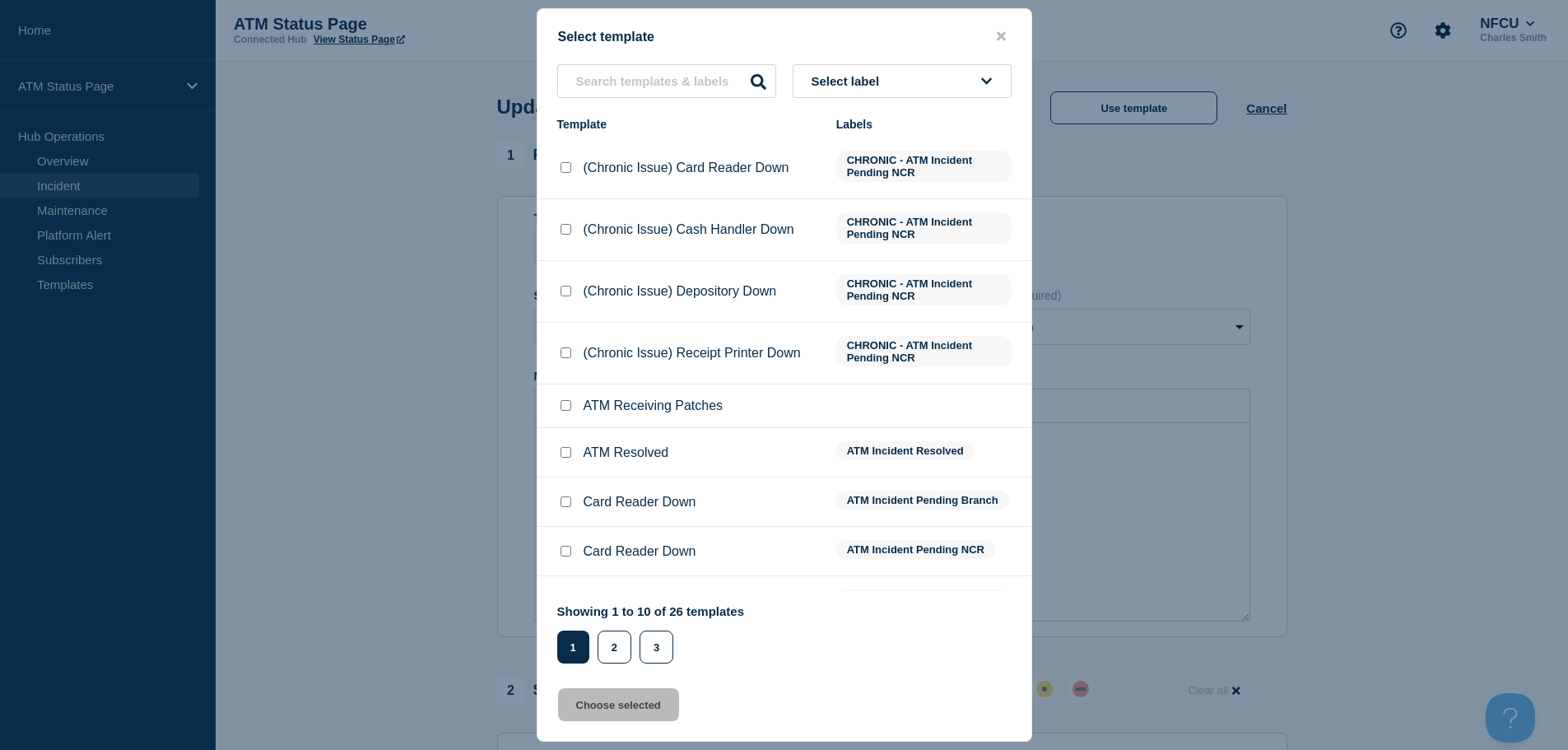 click at bounding box center [565, 452] 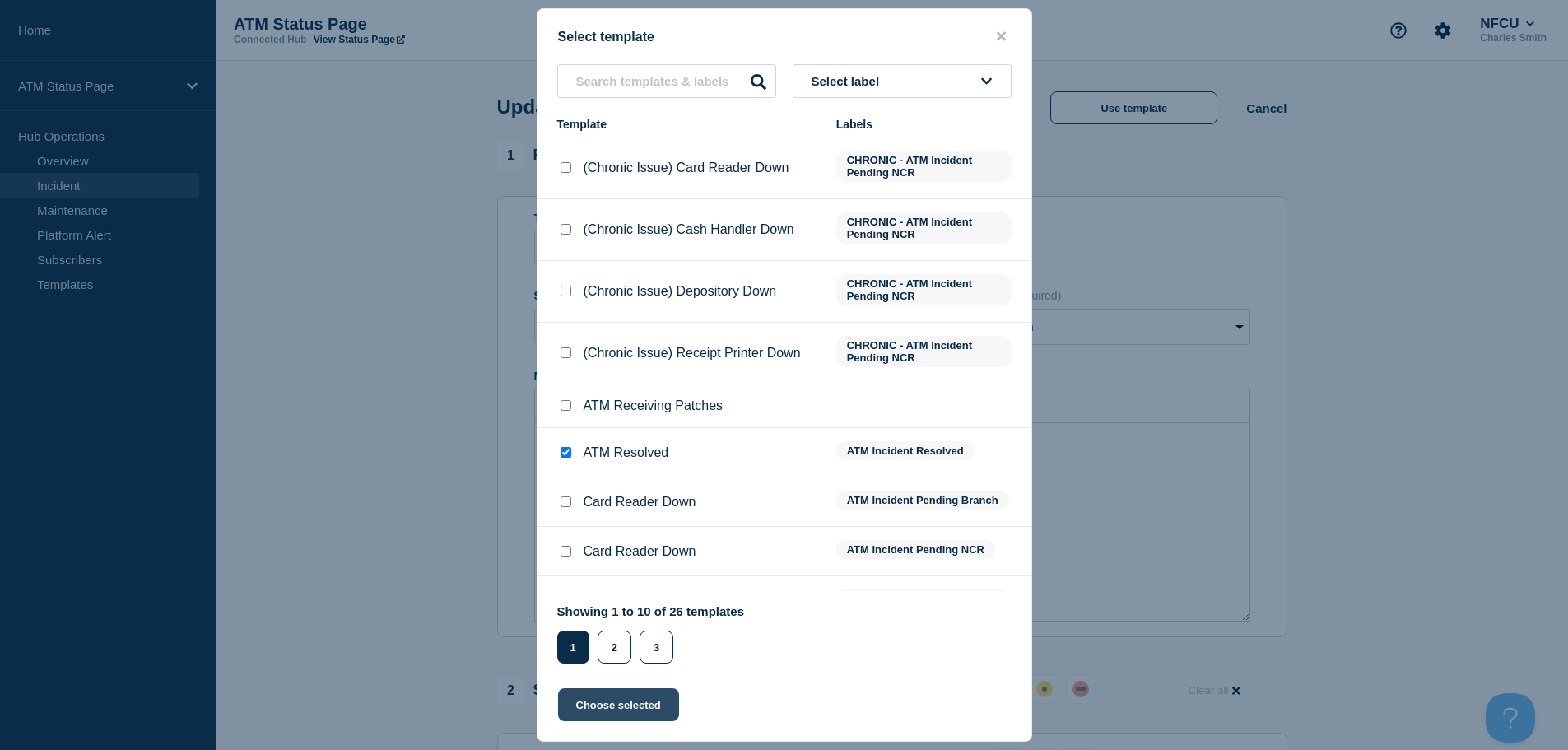click on "Choose selected" 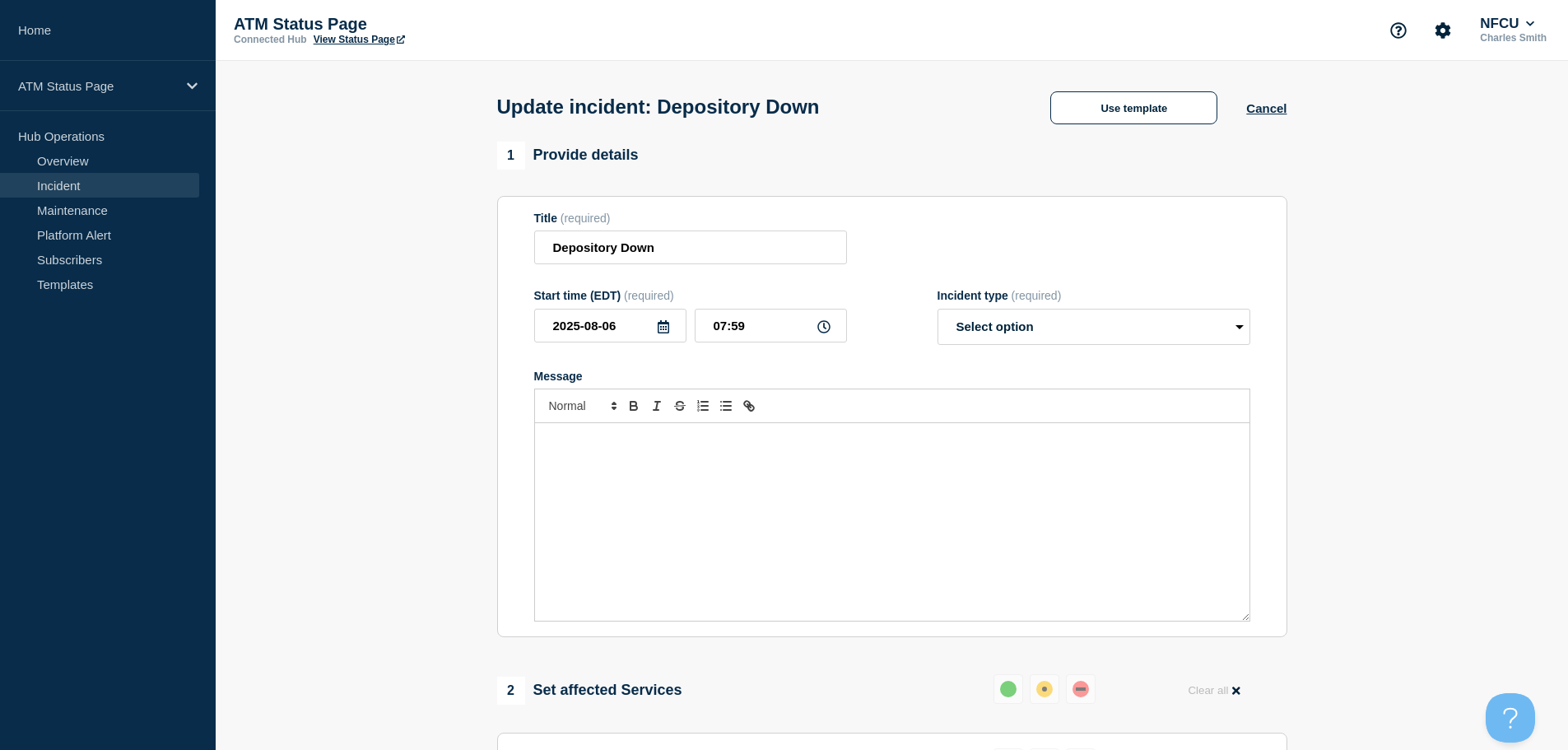 select on "resolved" 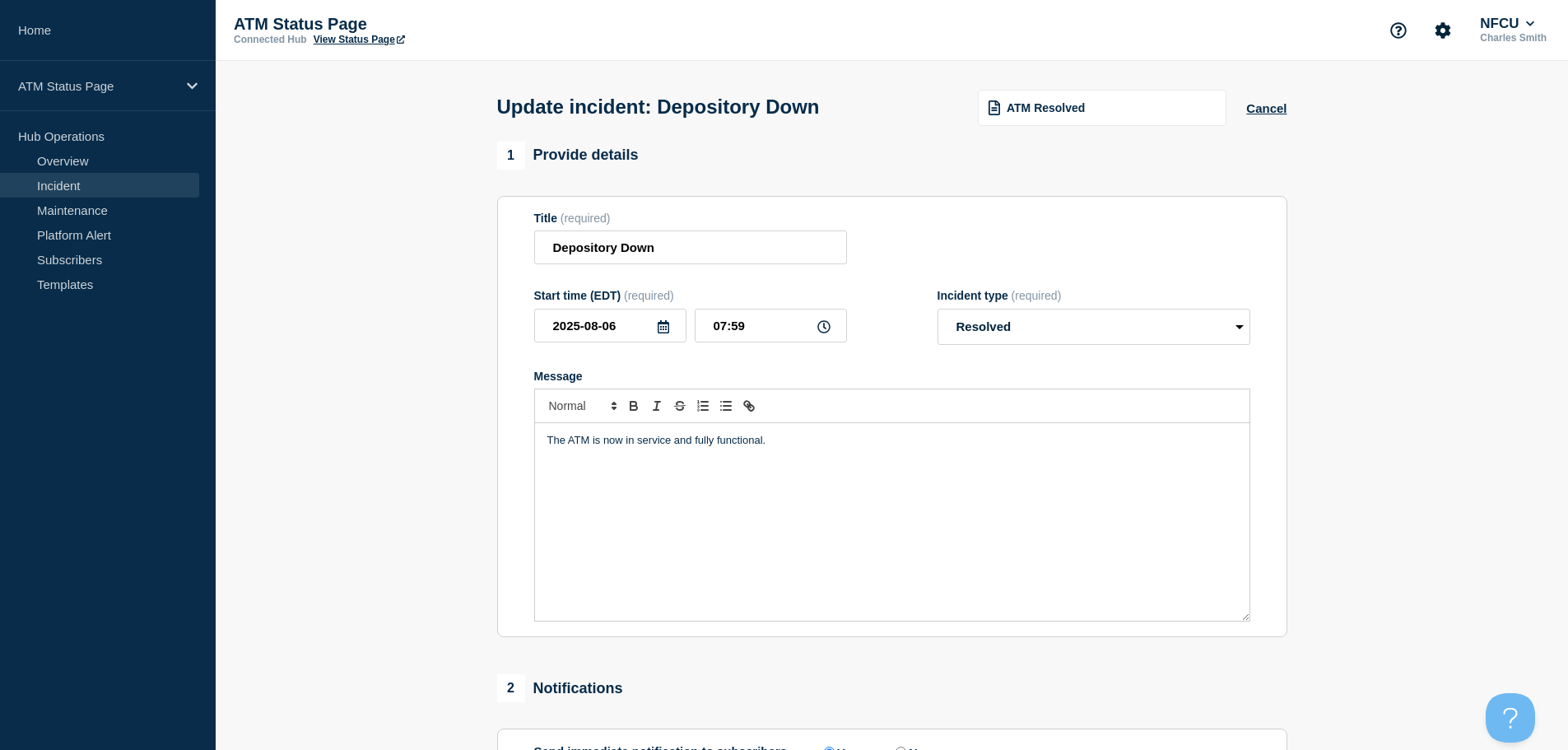 scroll, scrollTop: 247, scrollLeft: 0, axis: vertical 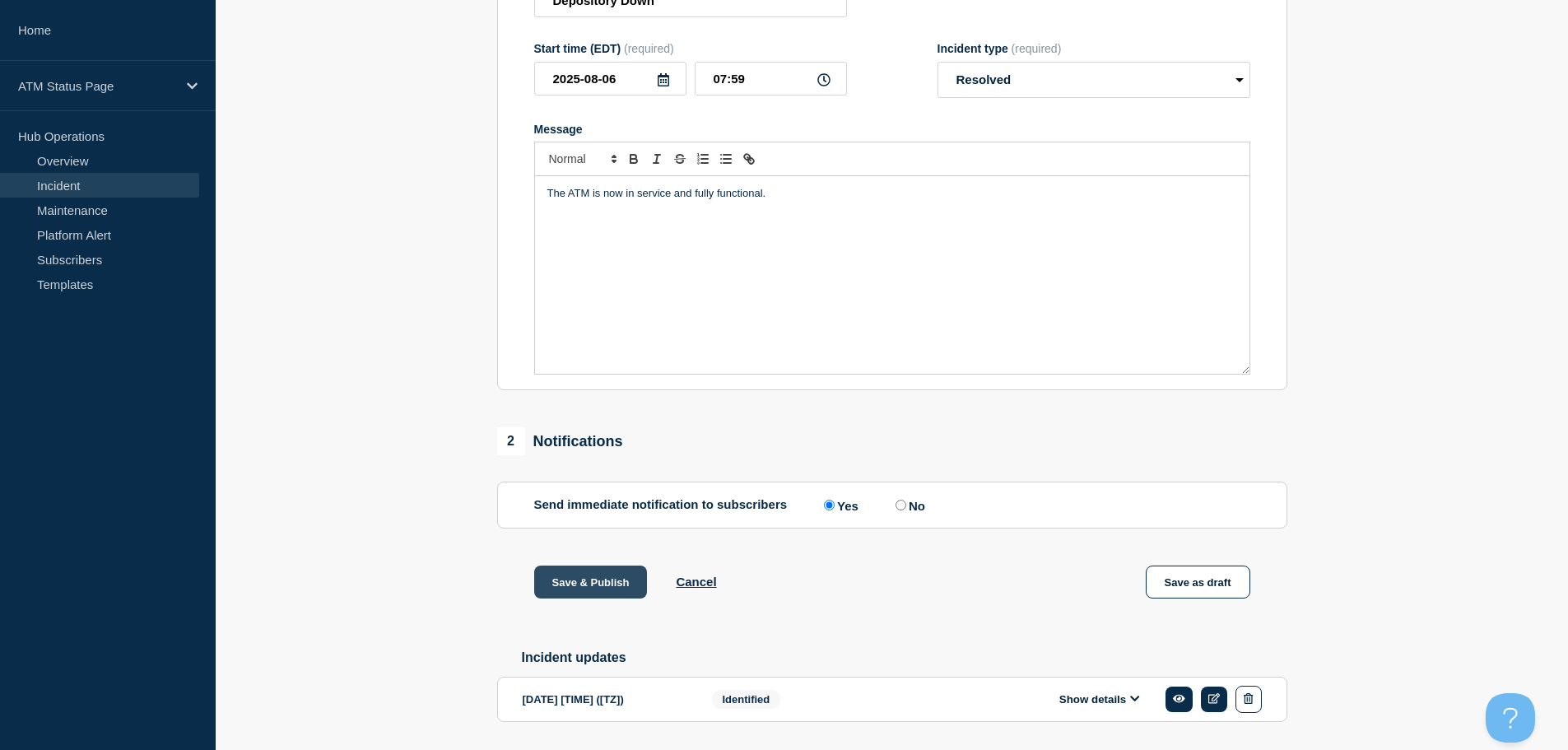 click on "Save & Publish" at bounding box center (591, 582) 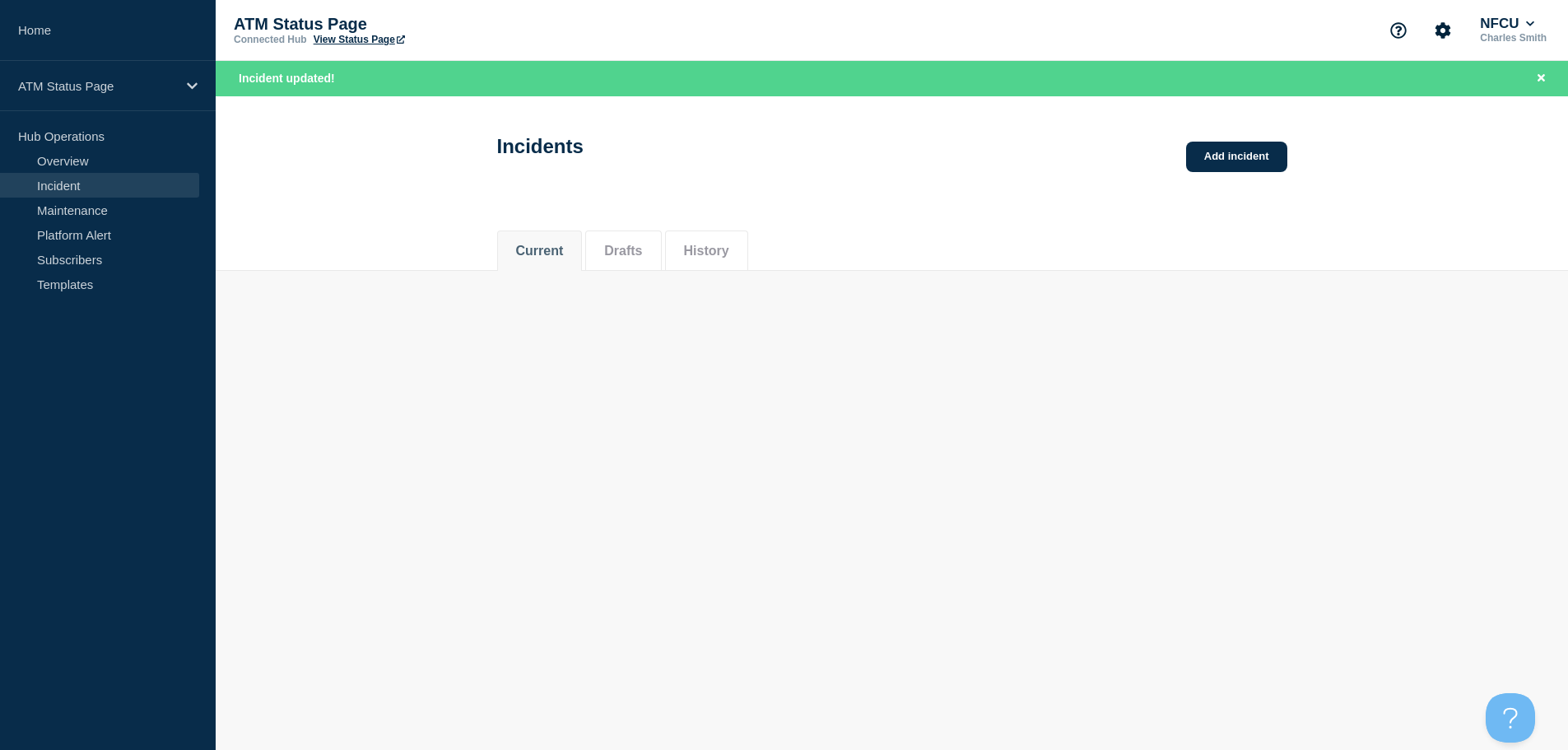 scroll, scrollTop: 0, scrollLeft: 0, axis: both 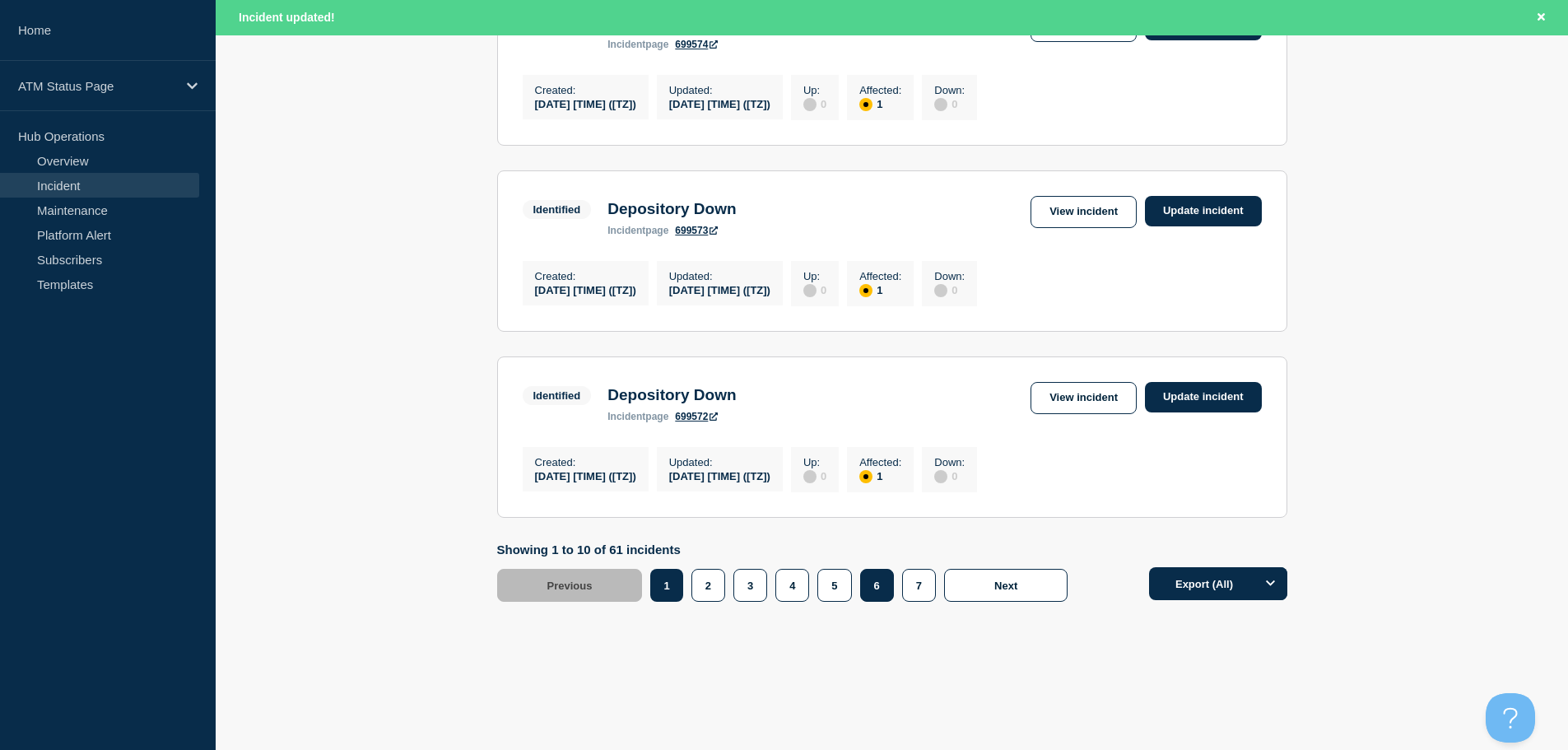 click on "6" at bounding box center [877, 585] 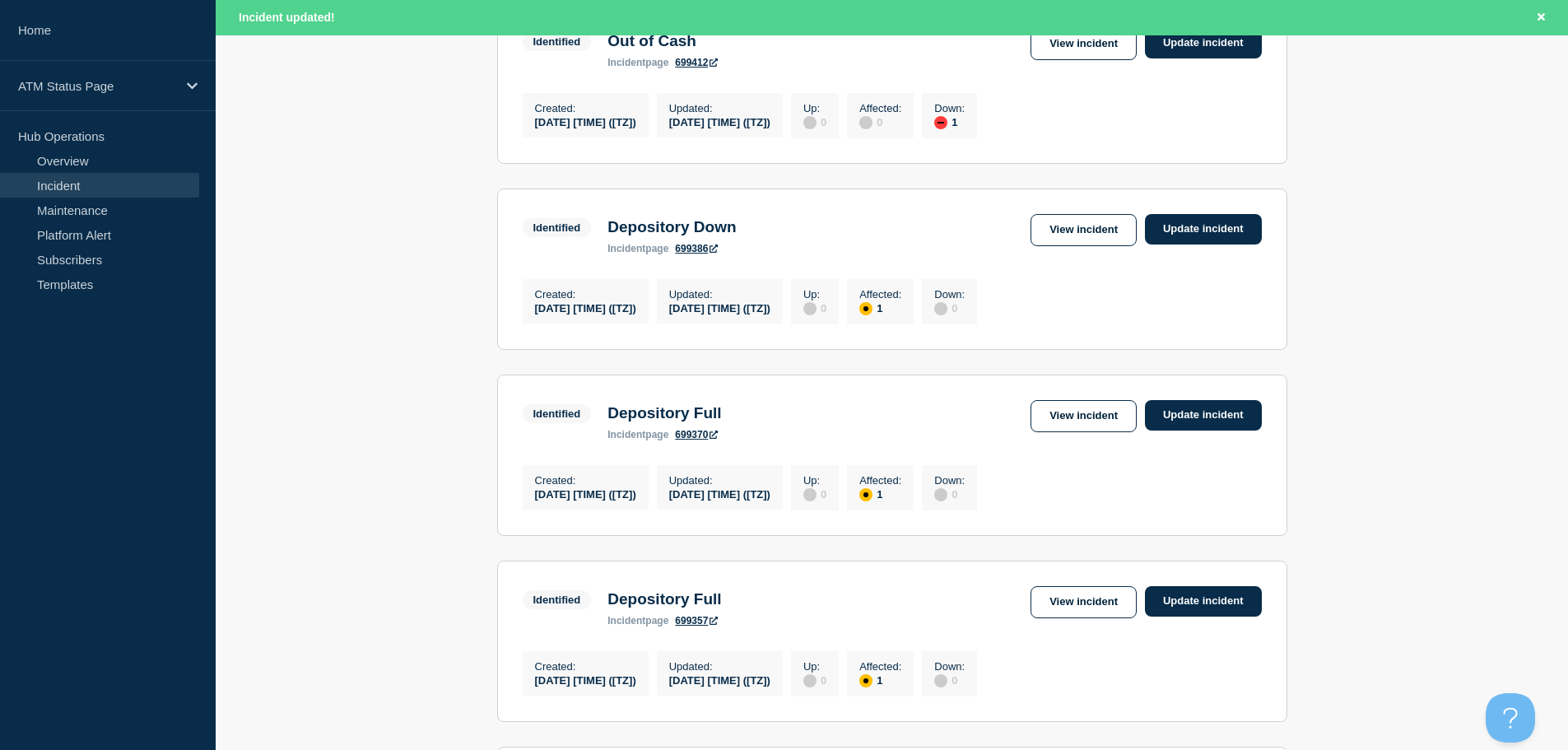 scroll, scrollTop: 1060, scrollLeft: 0, axis: vertical 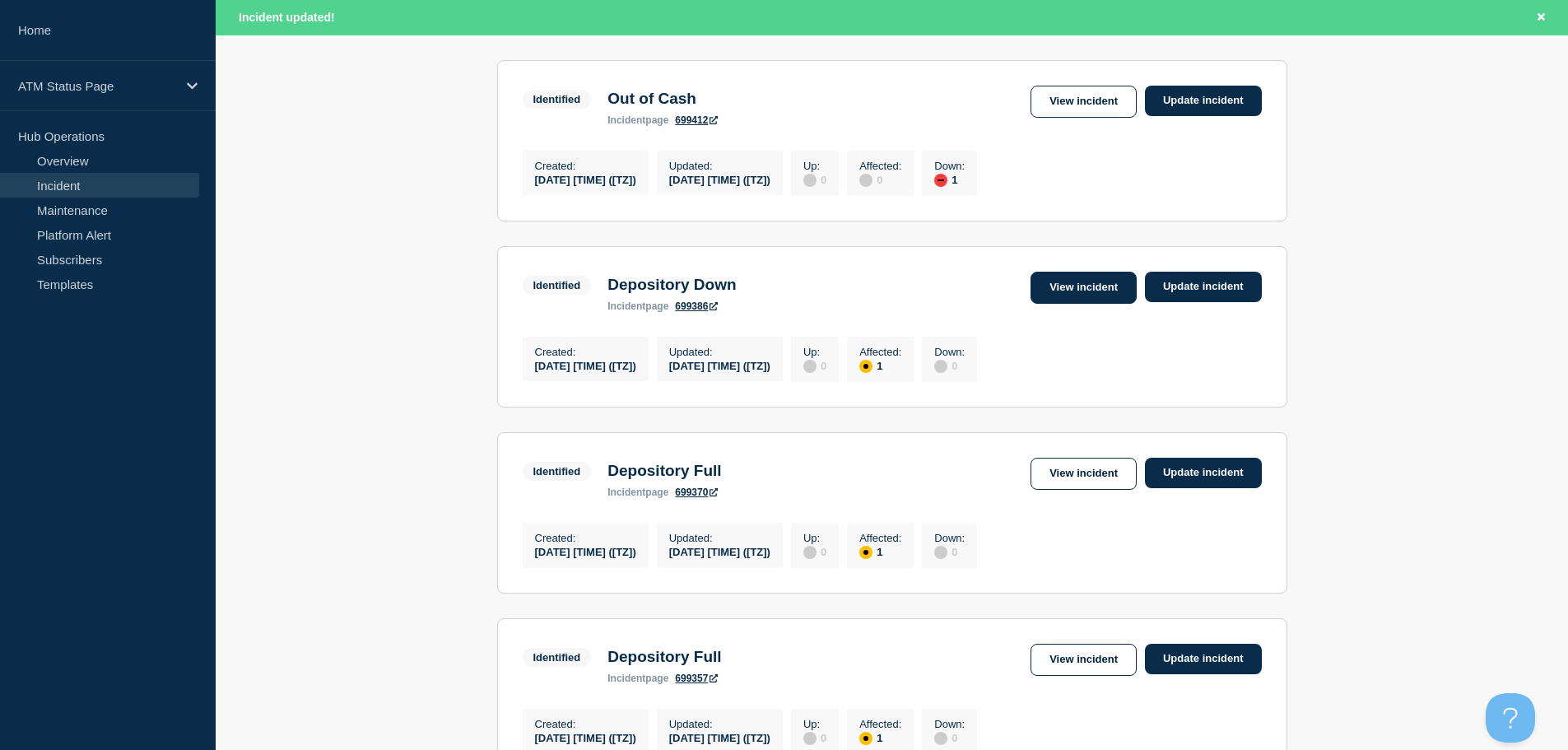 click on "View incident" at bounding box center [1083, 287] 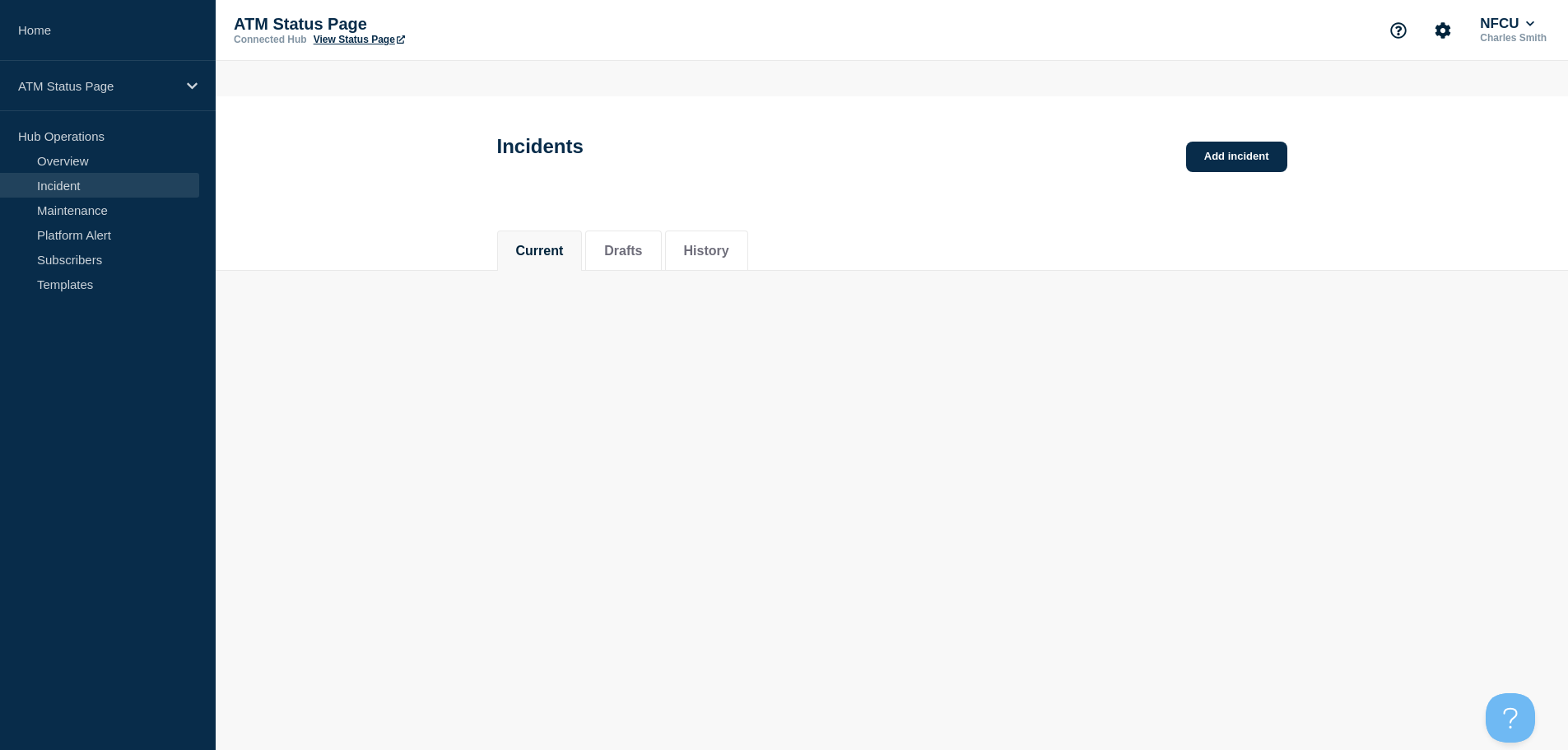 scroll, scrollTop: 0, scrollLeft: 0, axis: both 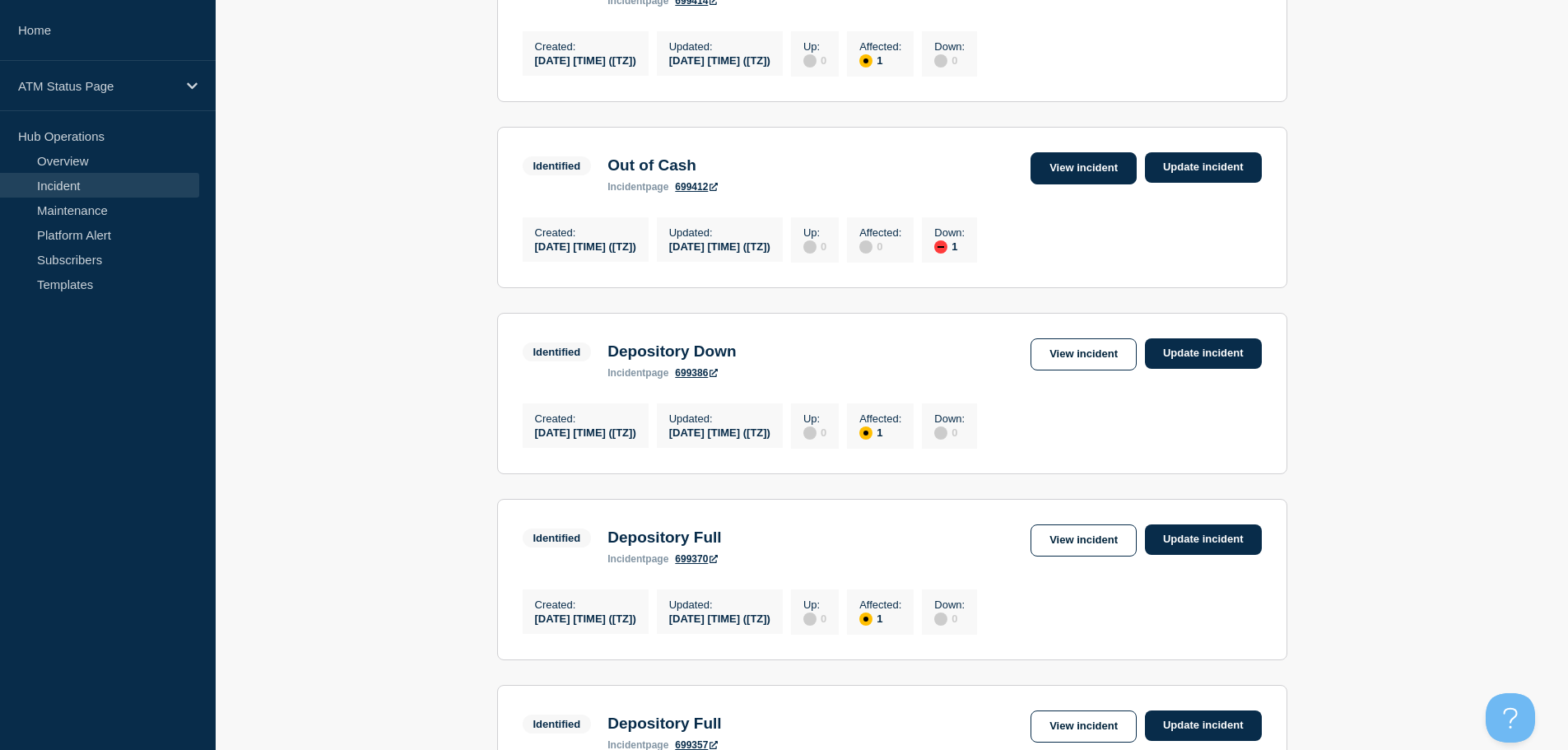 click on "View incident" at bounding box center (1083, 168) 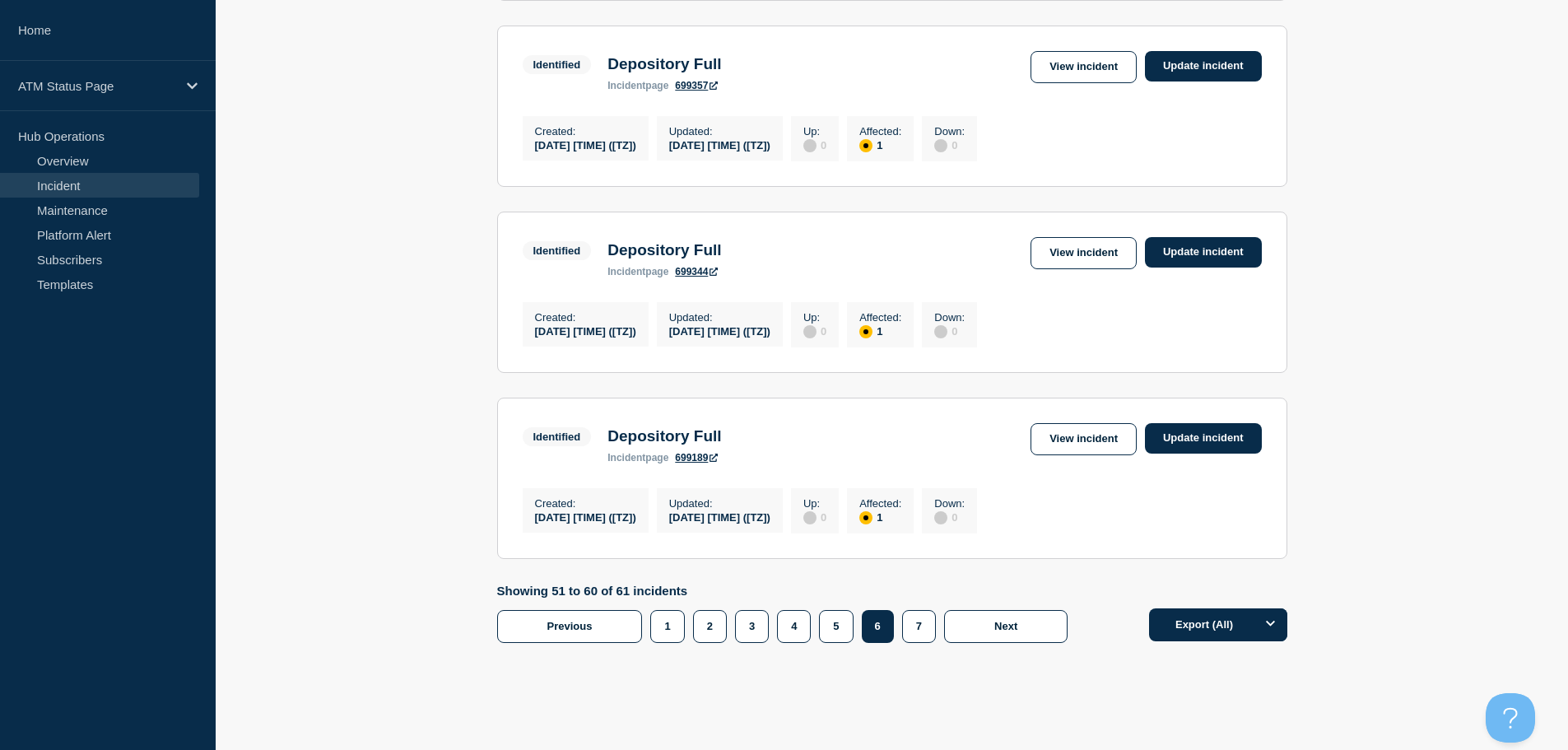 scroll, scrollTop: 1717, scrollLeft: 0, axis: vertical 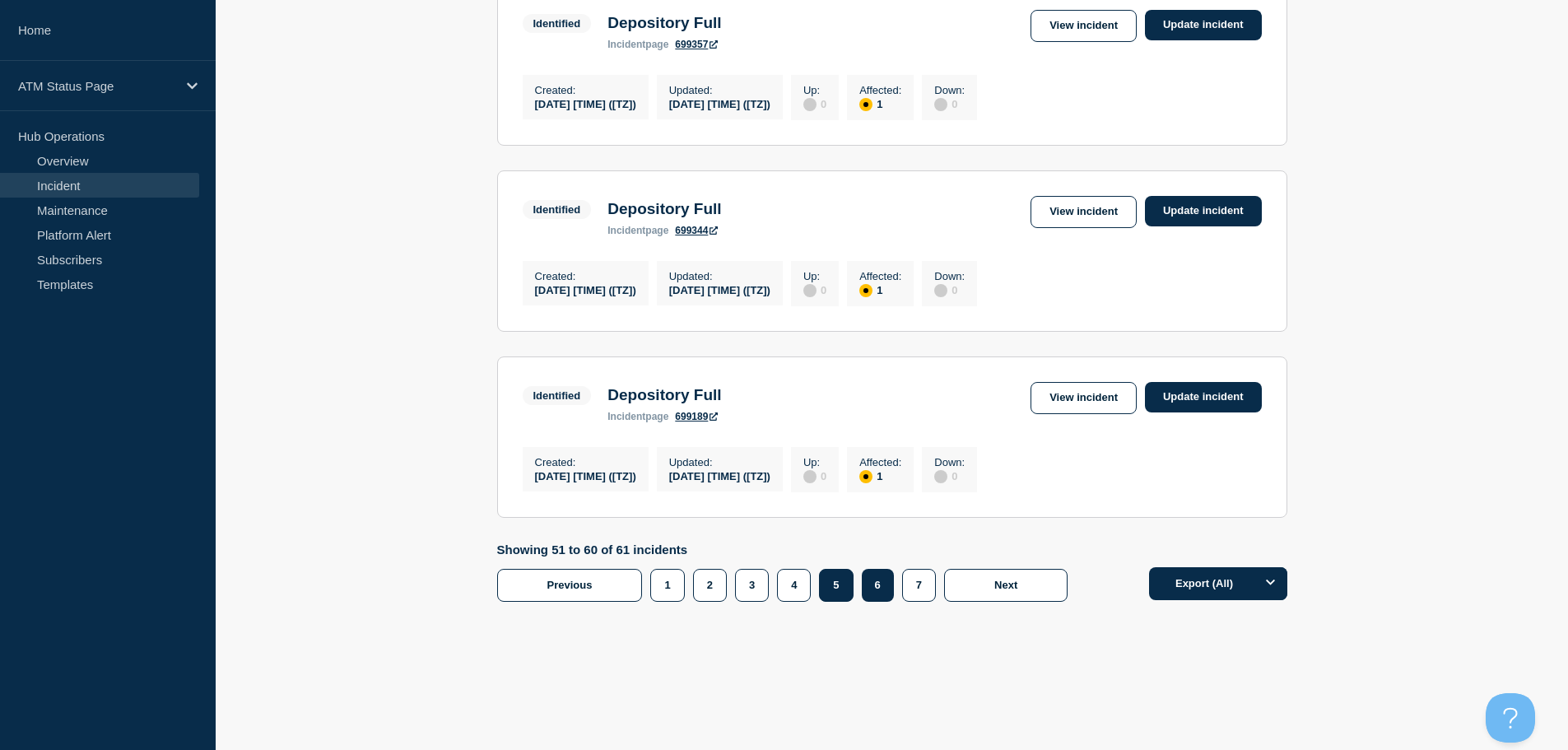 click on "5" at bounding box center (835, 585) 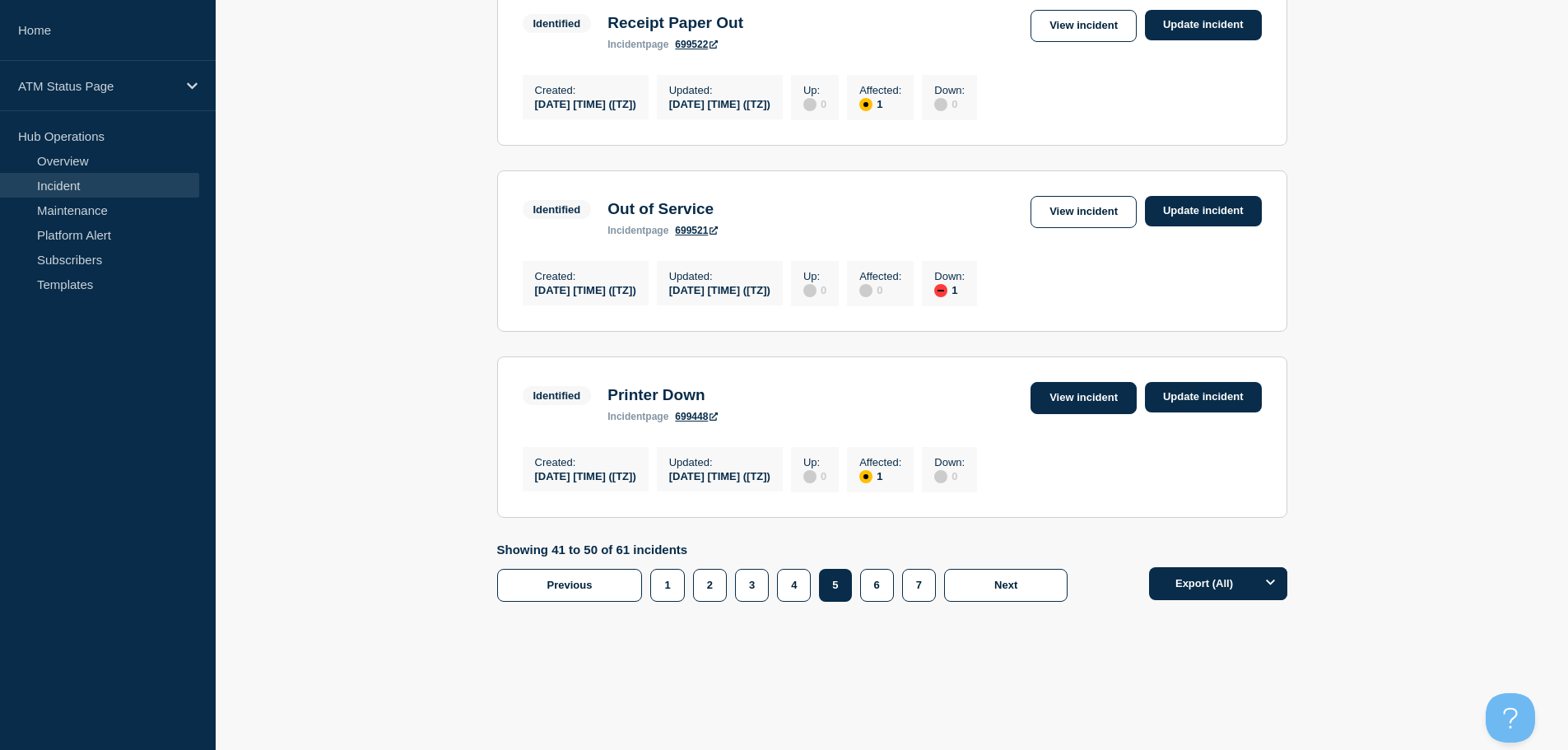 click on "View incident" at bounding box center [1083, 398] 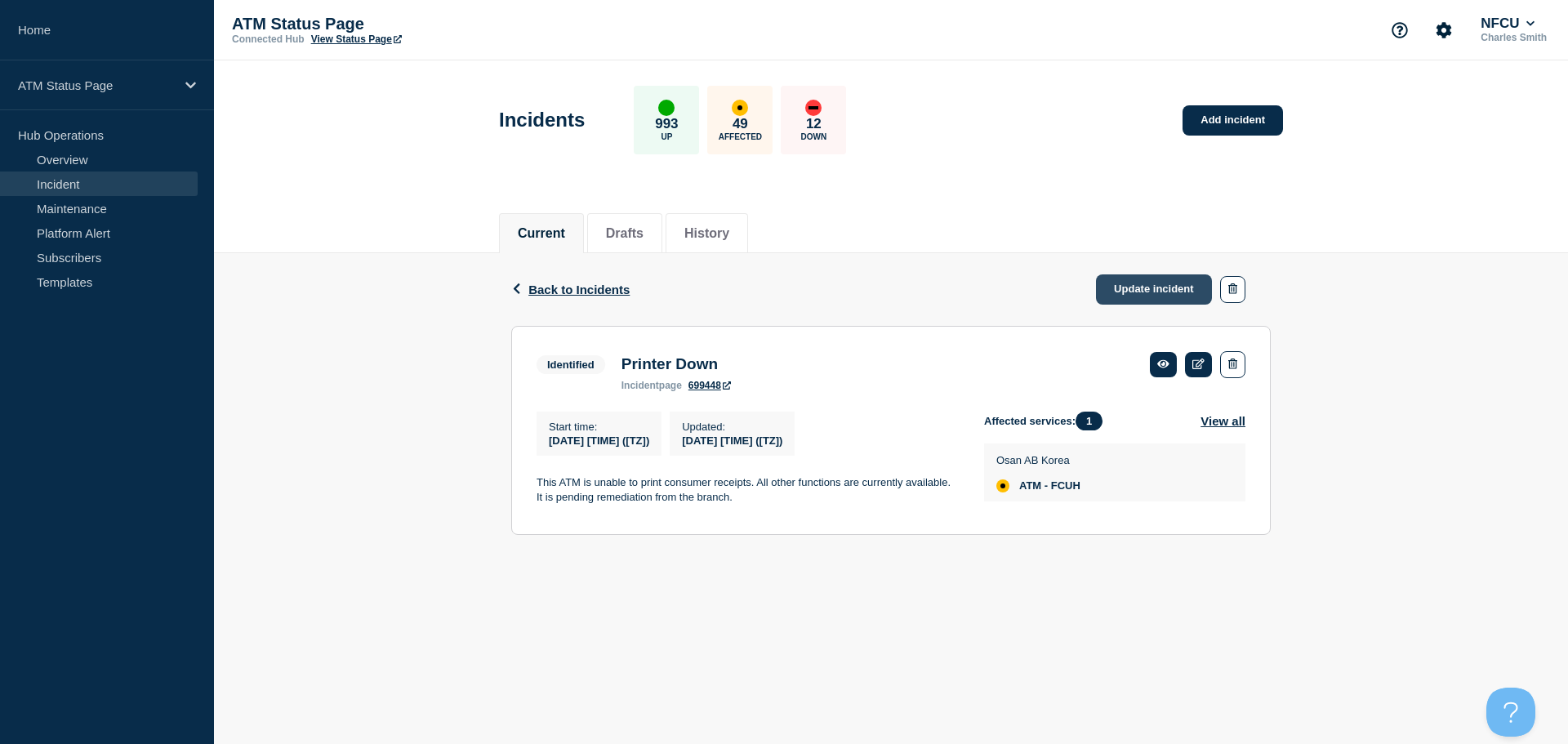 click on "Update incident" 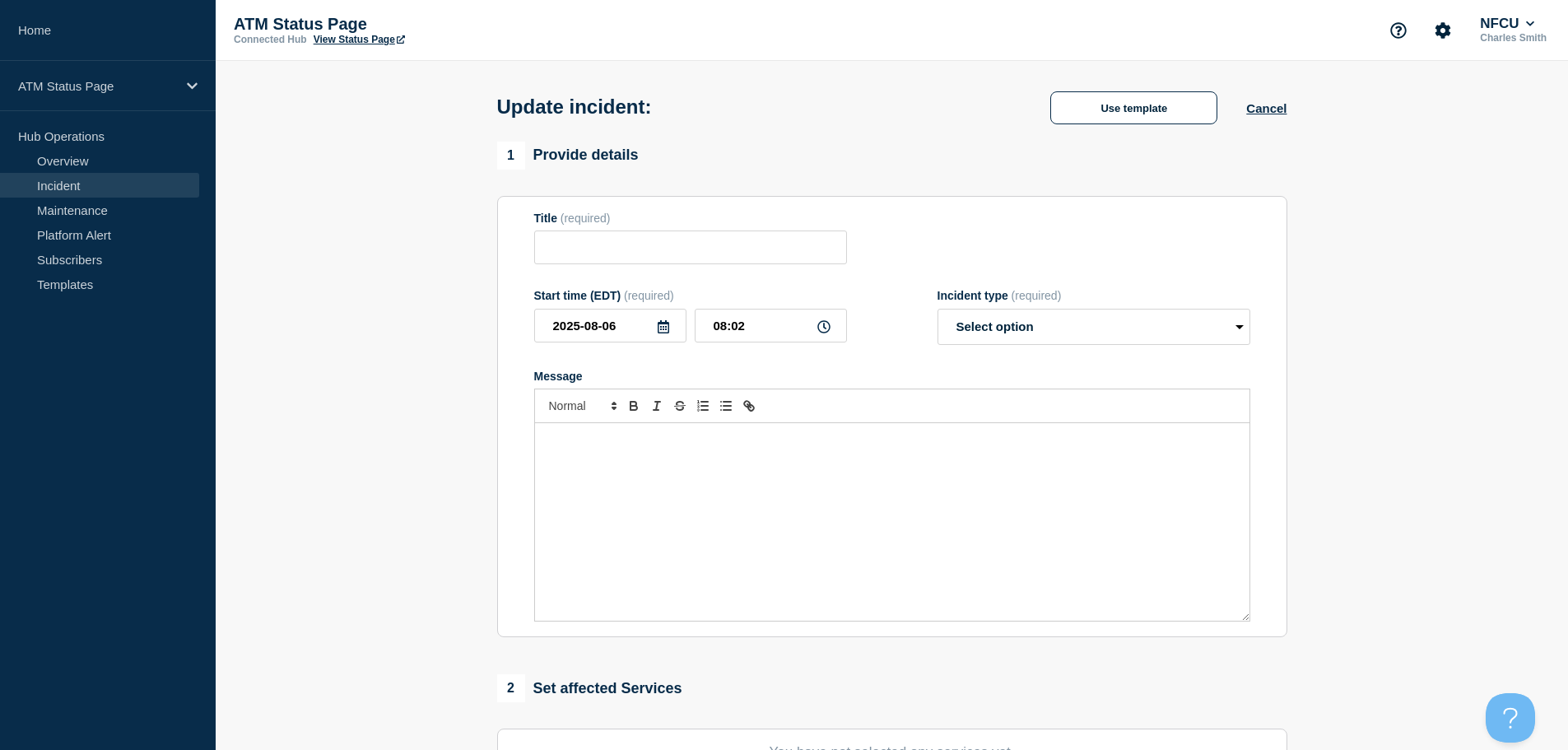 type on "Printer Down" 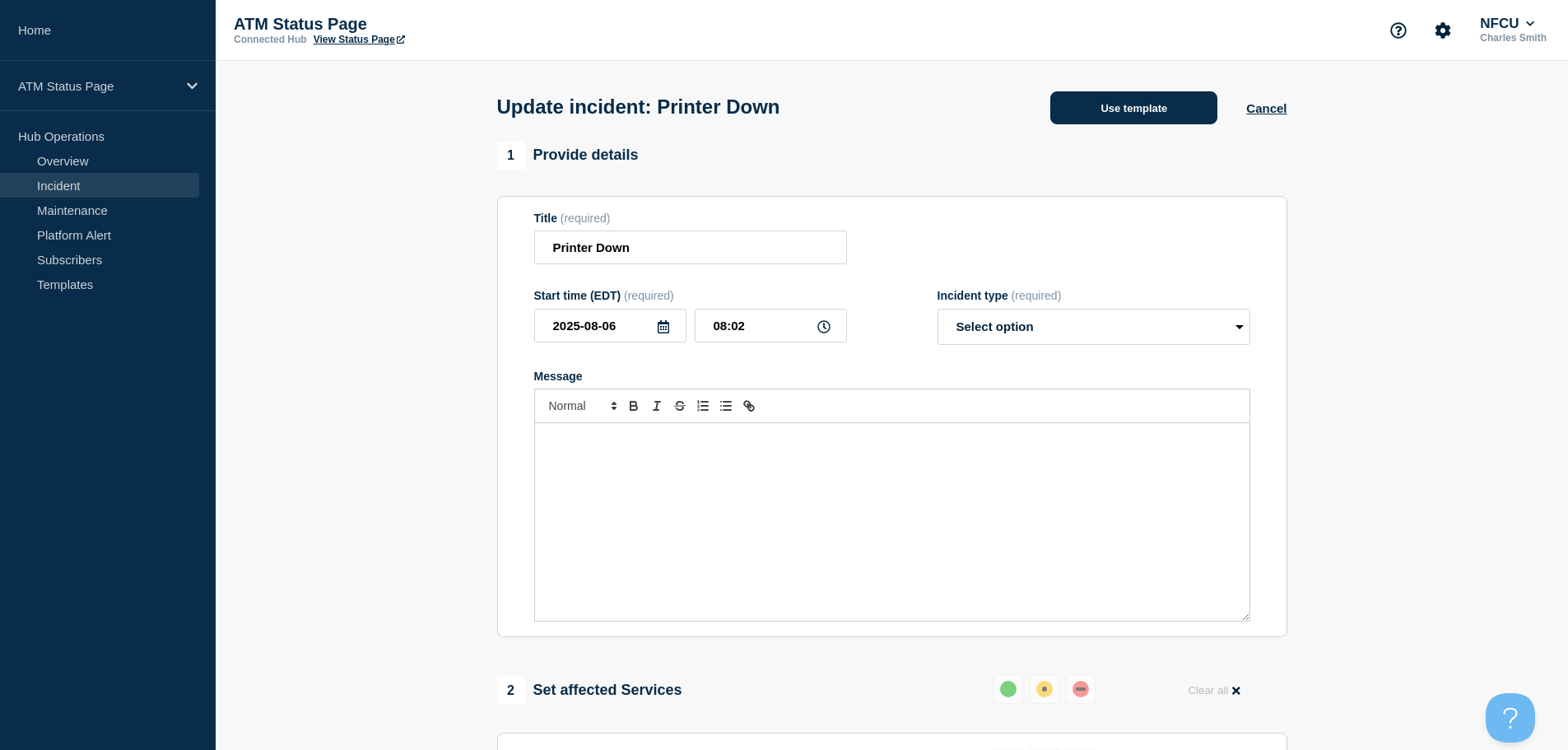 click on "Use template" at bounding box center [1133, 108] 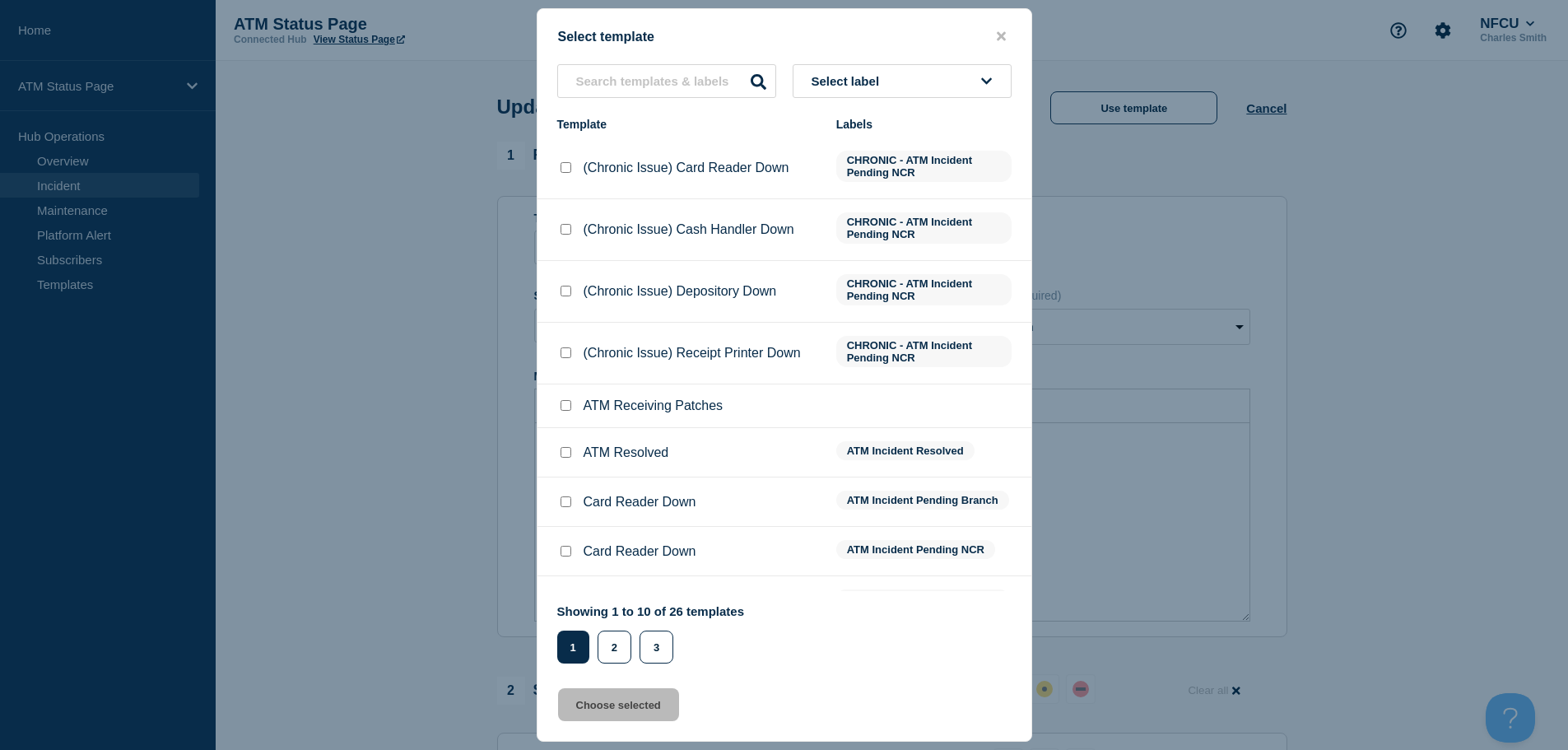 click at bounding box center (565, 452) 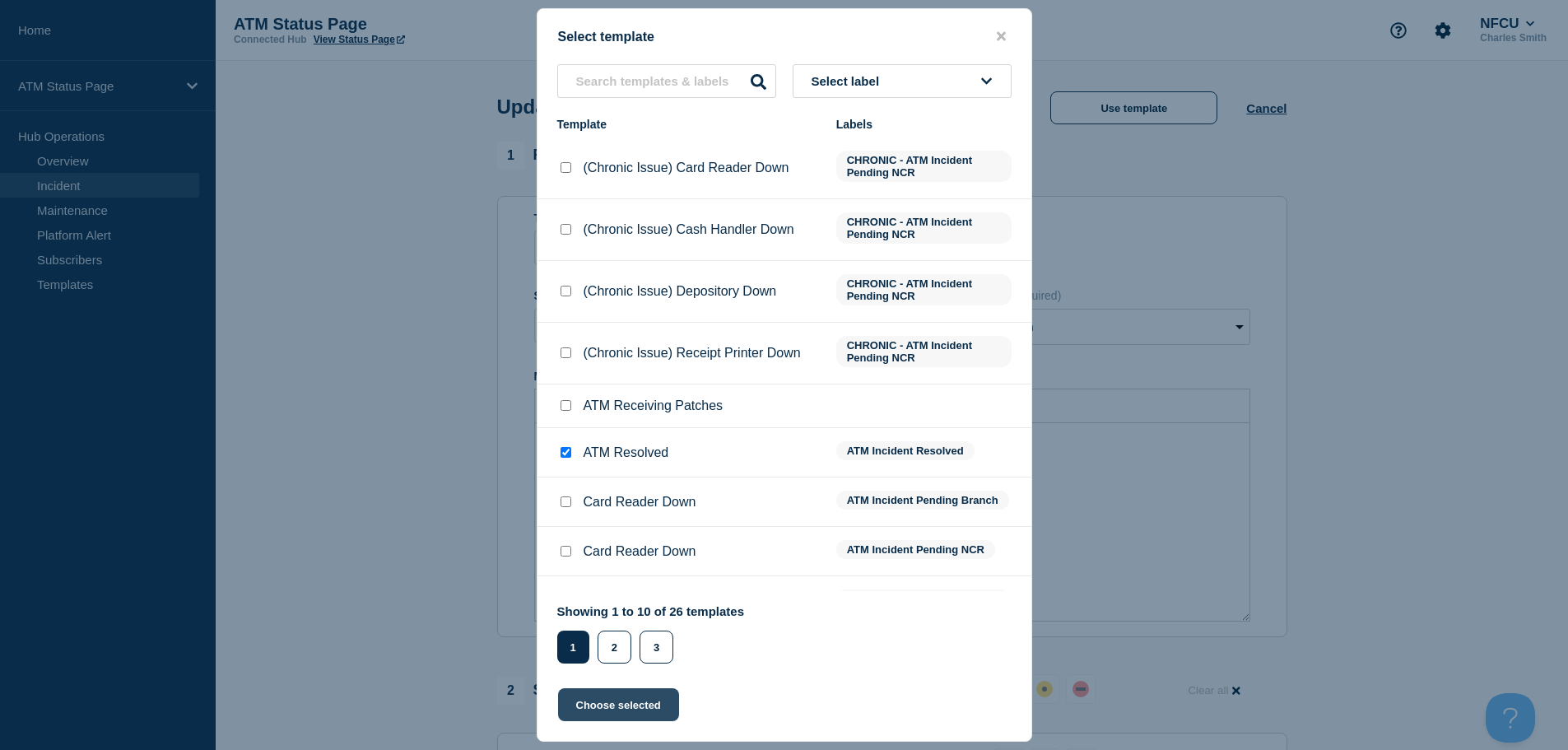 click on "Choose selected" 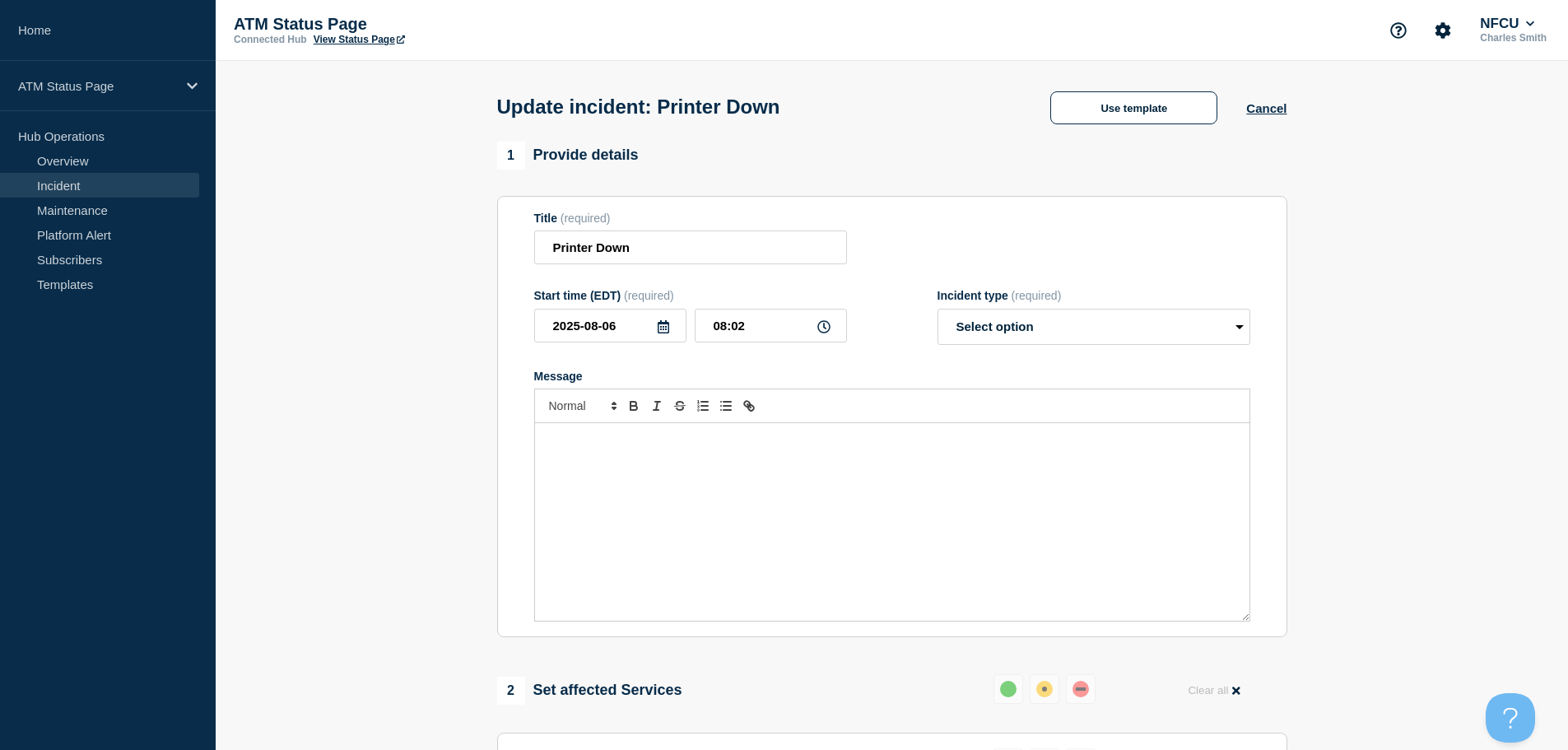 select on "resolved" 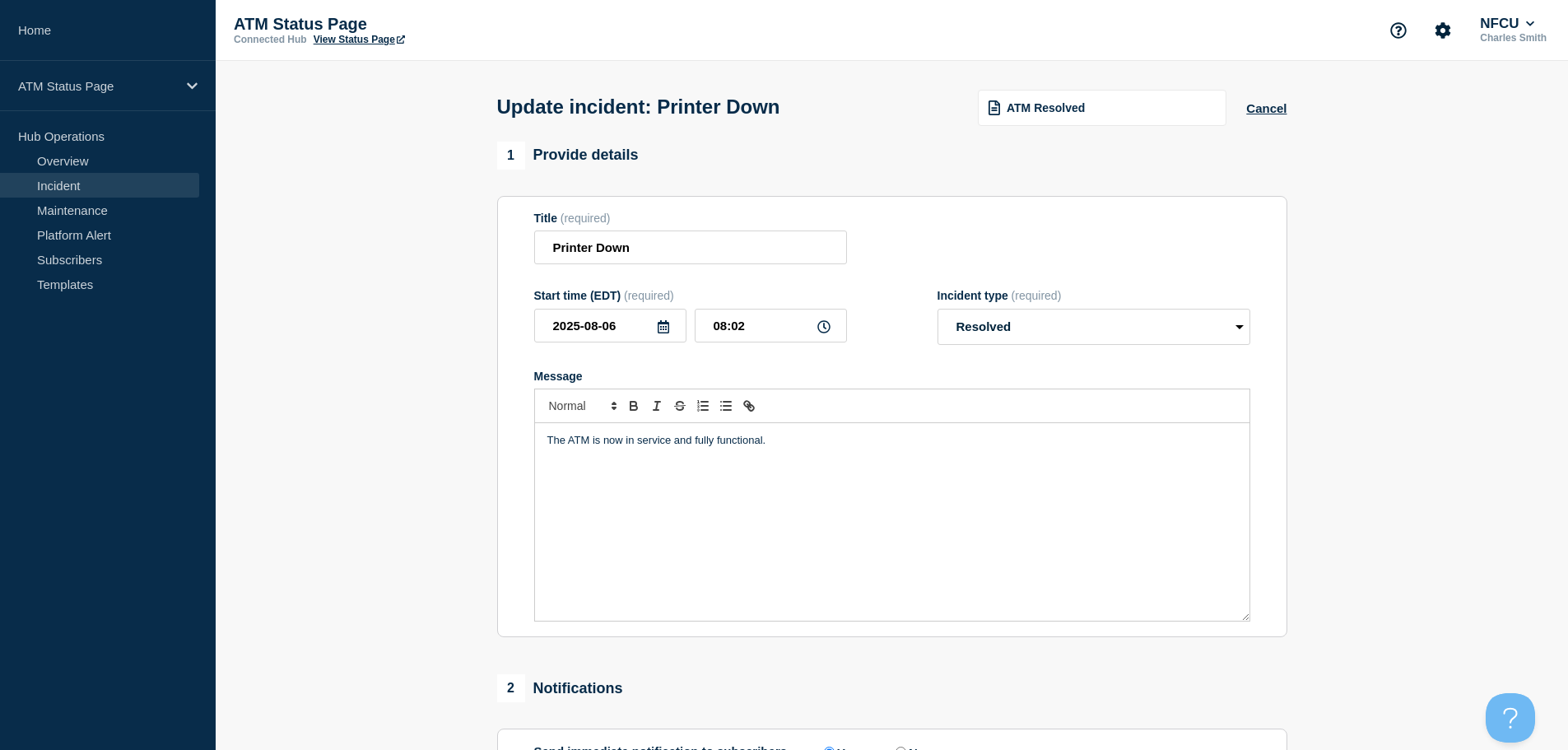 scroll, scrollTop: 304, scrollLeft: 0, axis: vertical 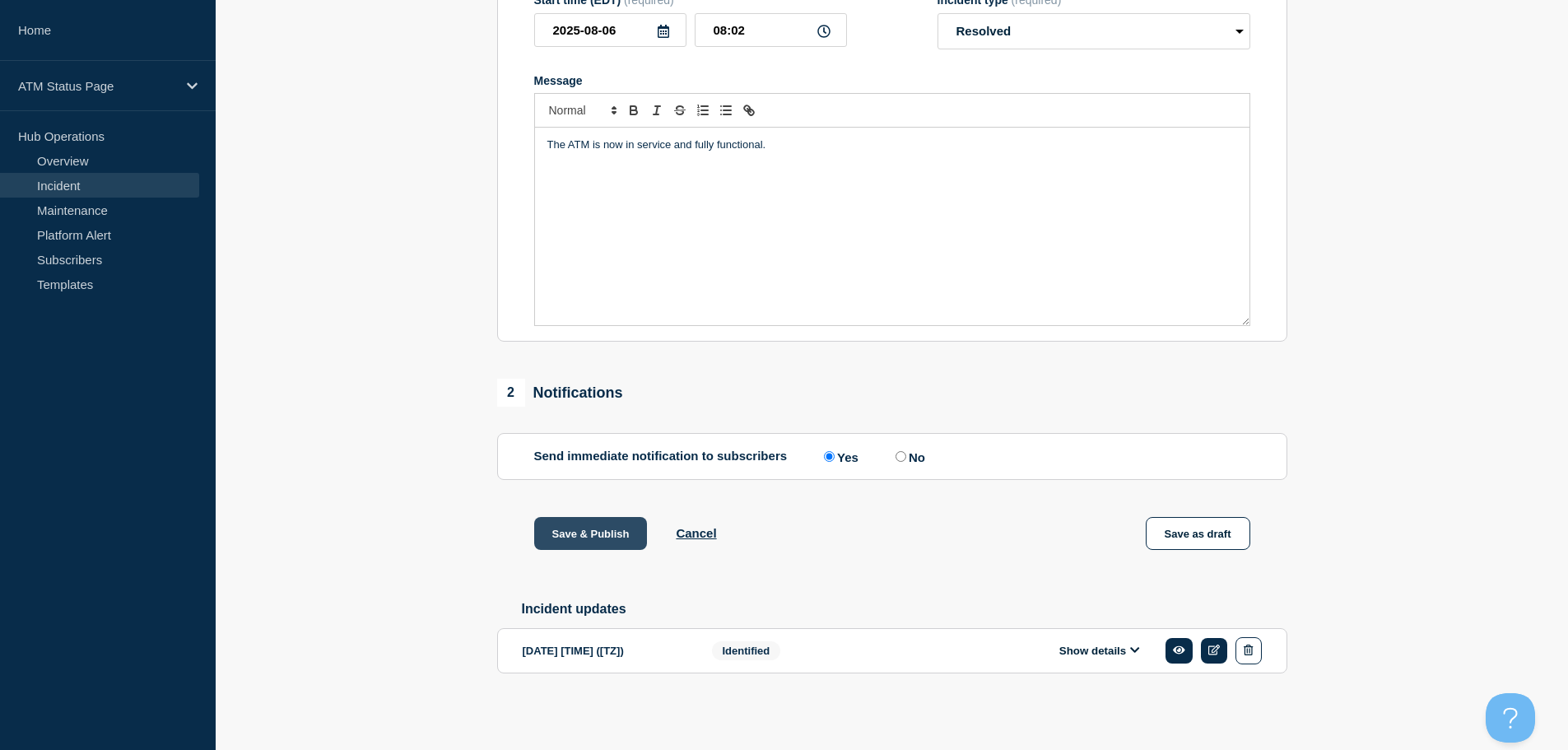 click on "Save & Publish" at bounding box center [591, 533] 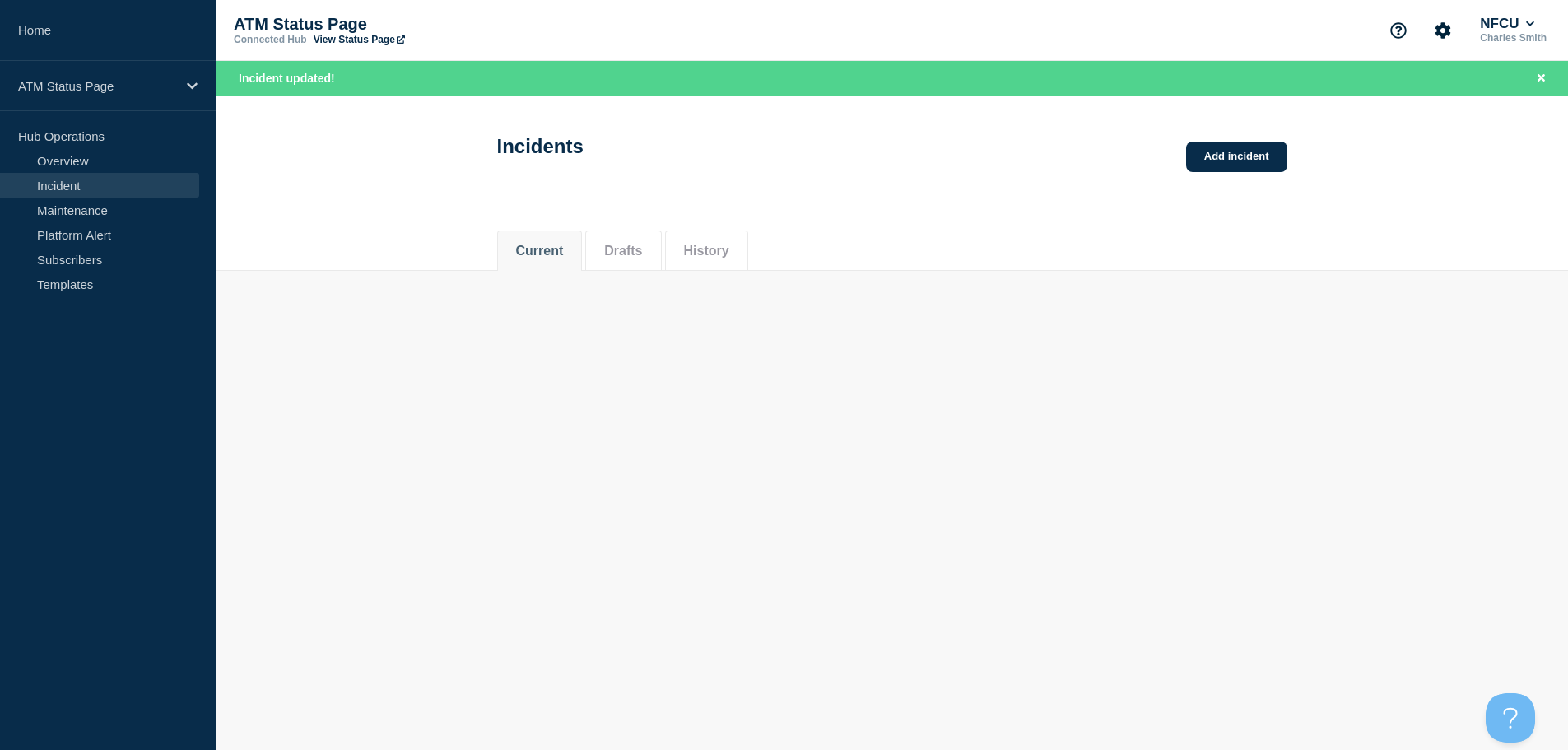 scroll, scrollTop: 0, scrollLeft: 0, axis: both 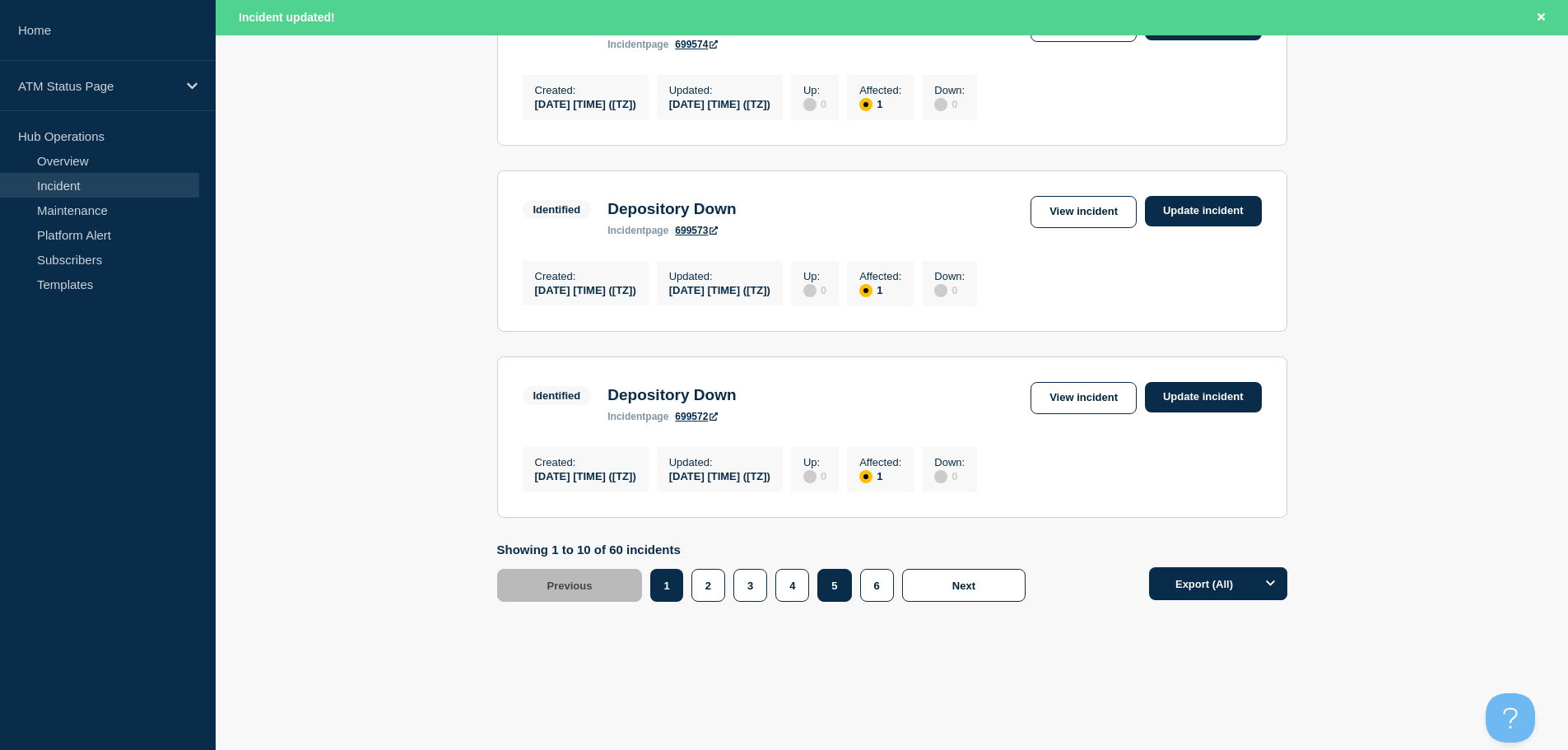 click on "5" at bounding box center [834, 585] 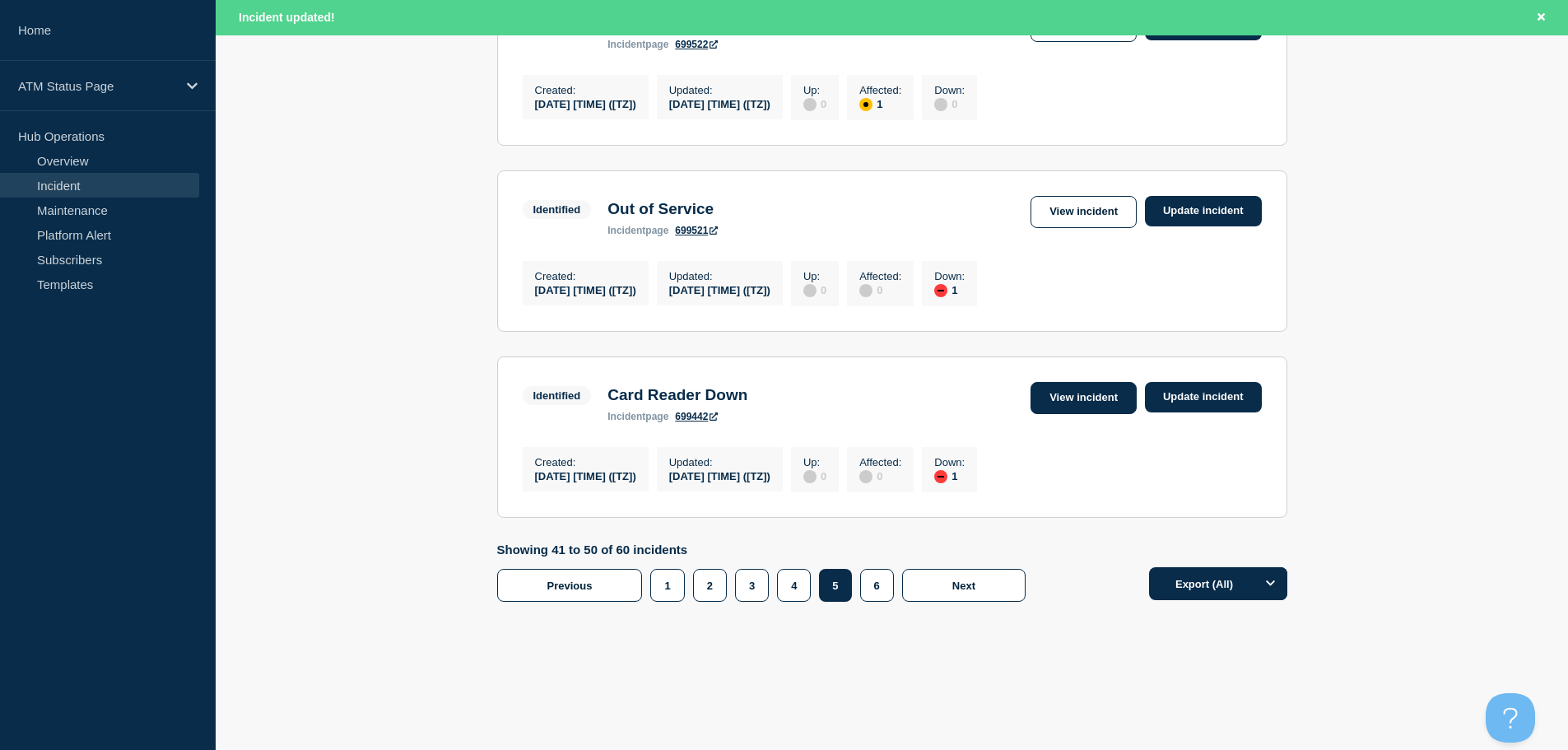 click on "View incident" at bounding box center [1083, 398] 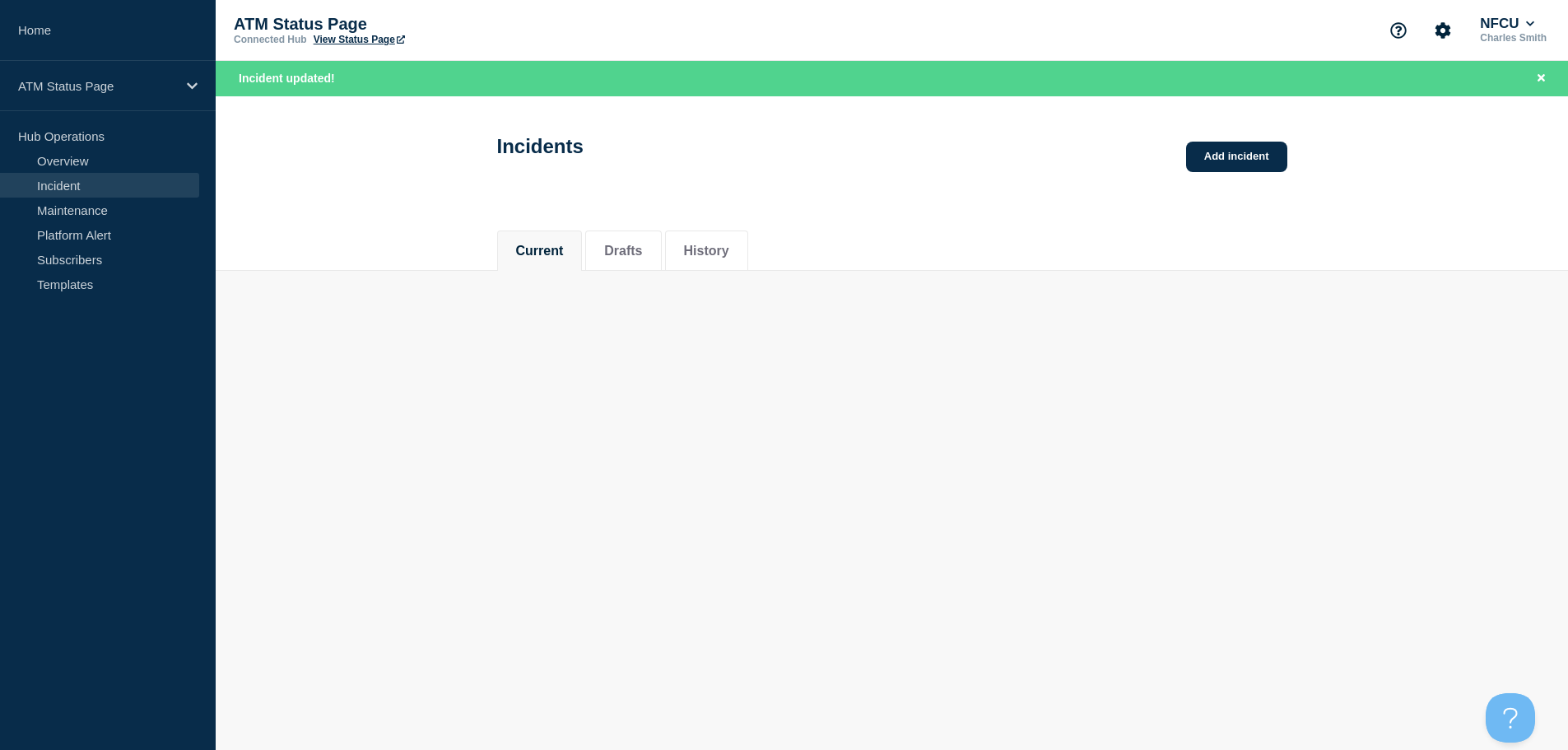 scroll, scrollTop: 0, scrollLeft: 0, axis: both 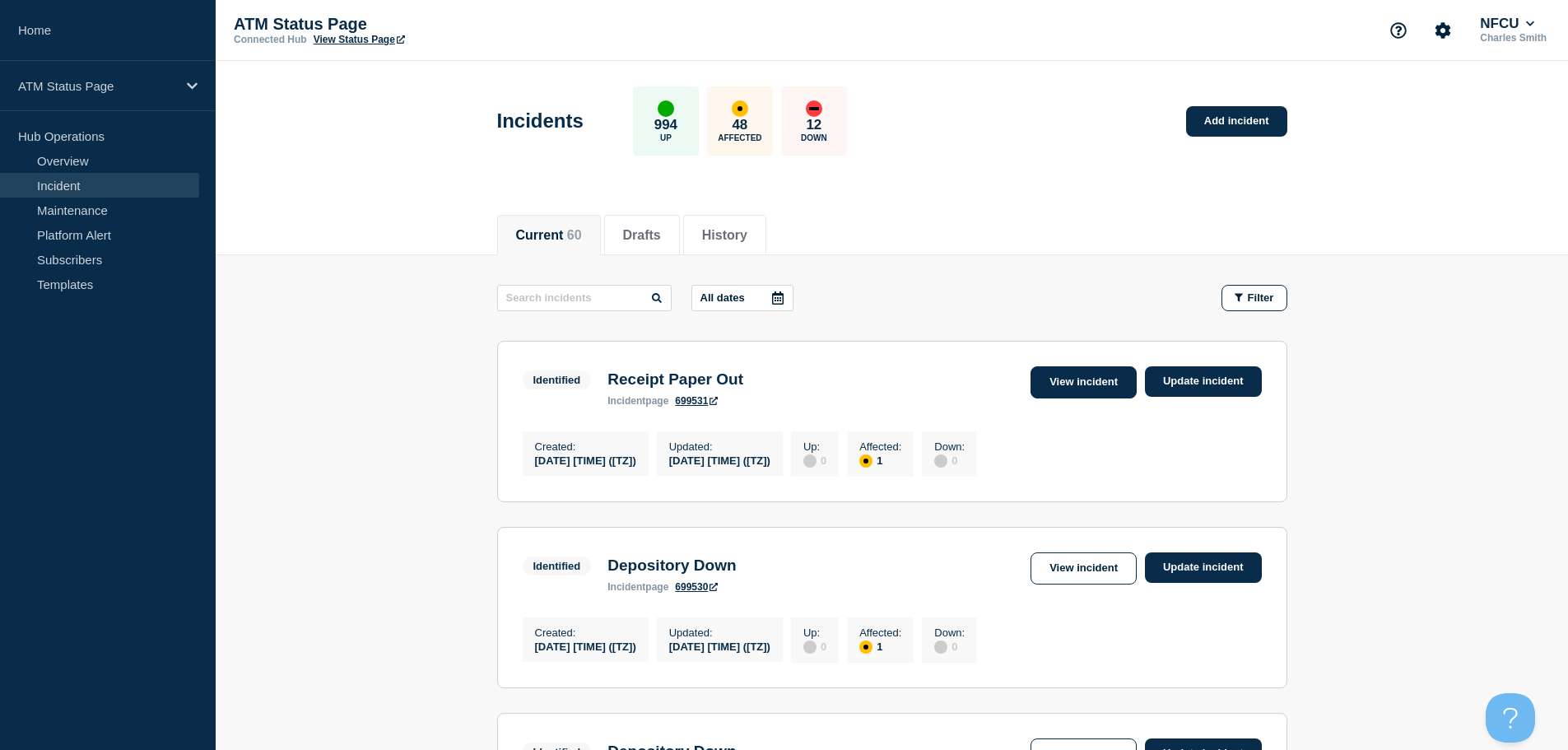 click on "View incident" at bounding box center [1083, 382] 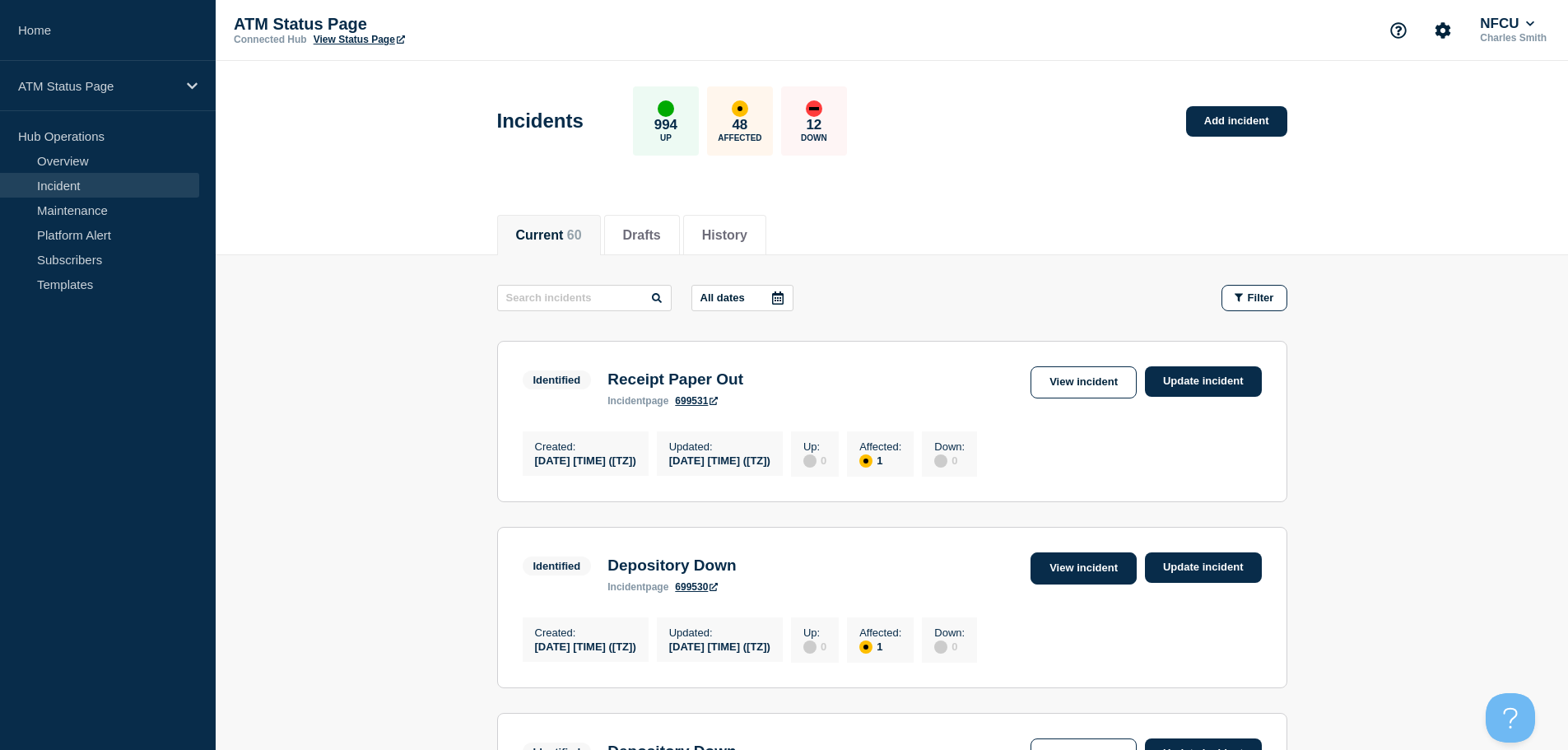 click on "View incident" at bounding box center [1083, 568] 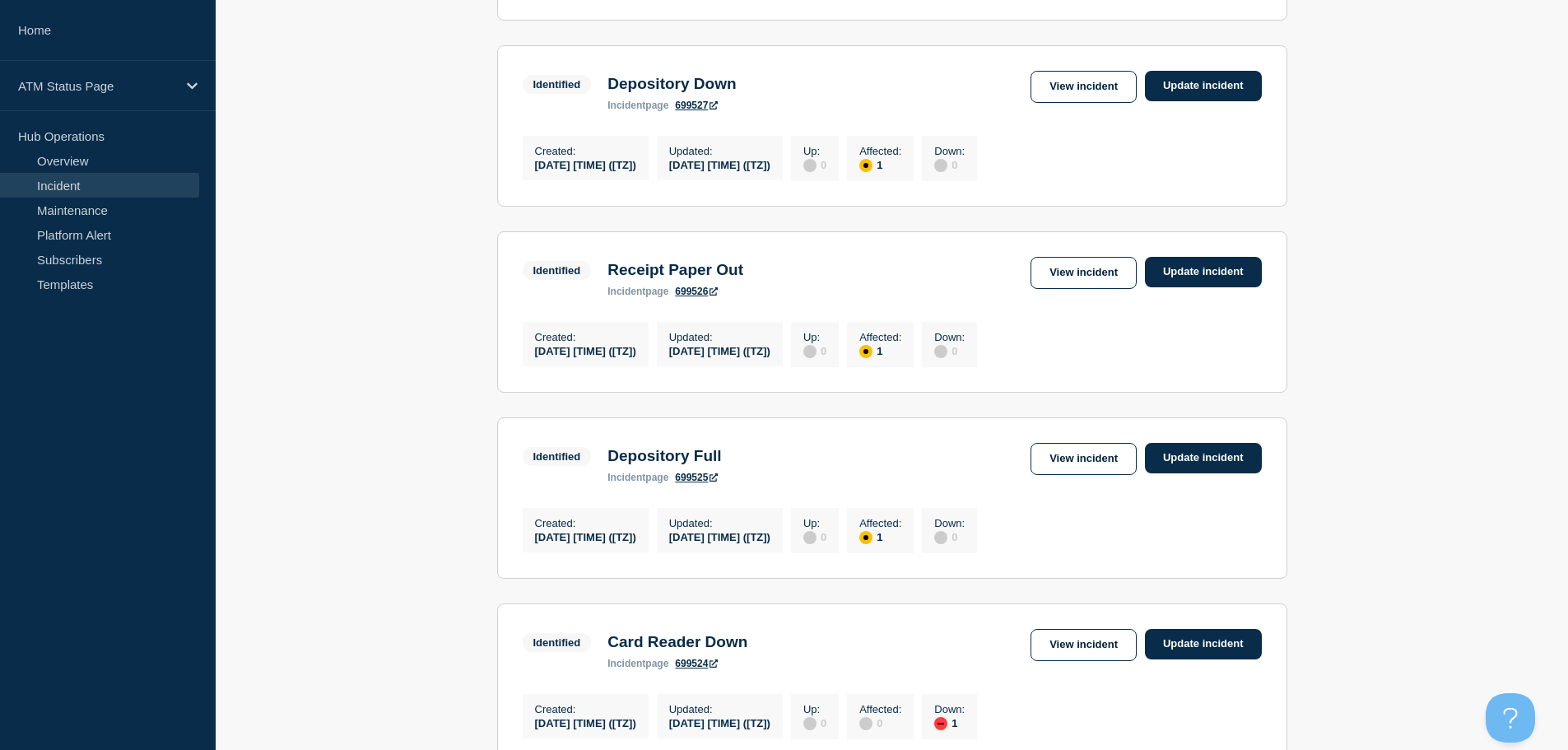 scroll, scrollTop: 671, scrollLeft: 0, axis: vertical 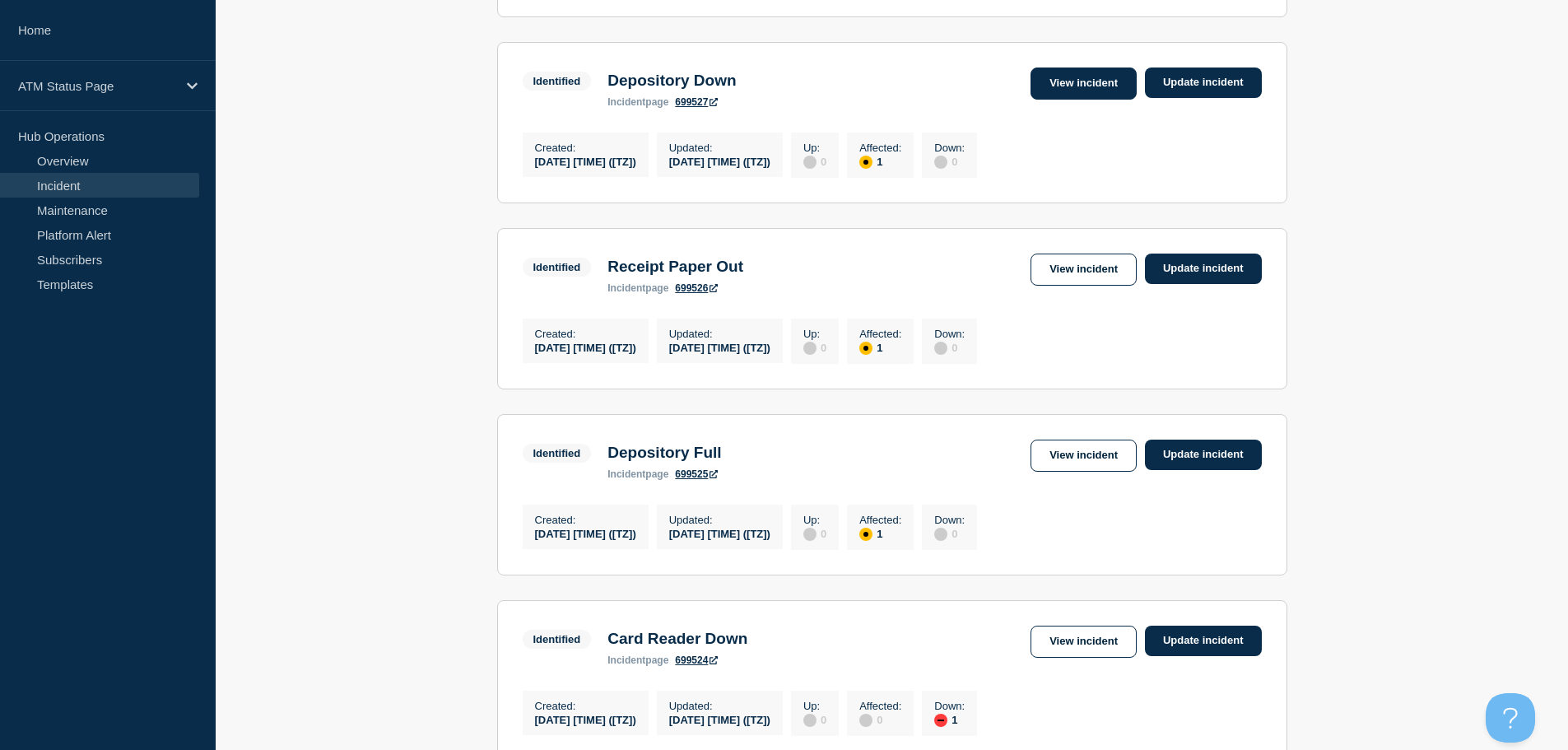 click on "View incident" at bounding box center (1083, 83) 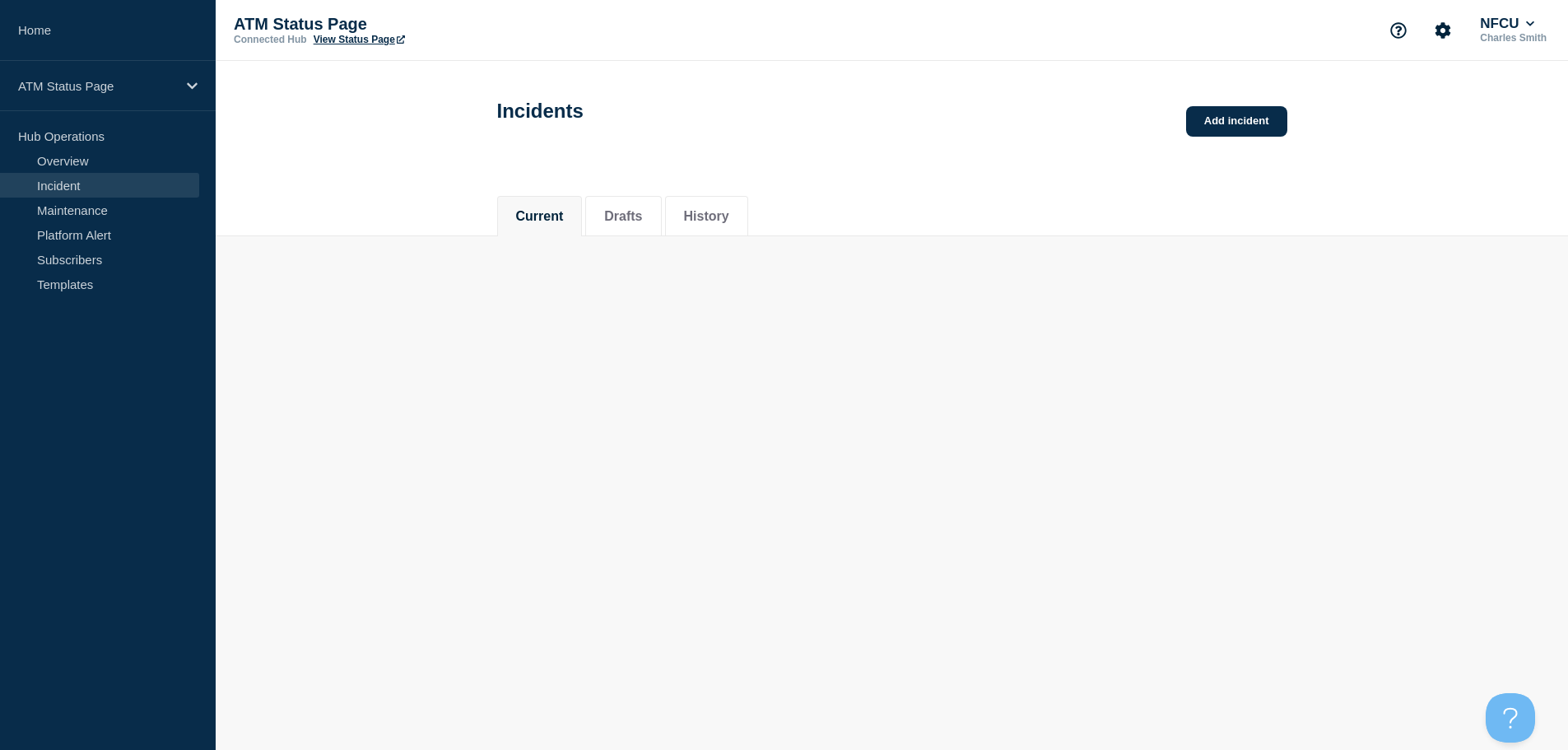 scroll, scrollTop: 0, scrollLeft: 0, axis: both 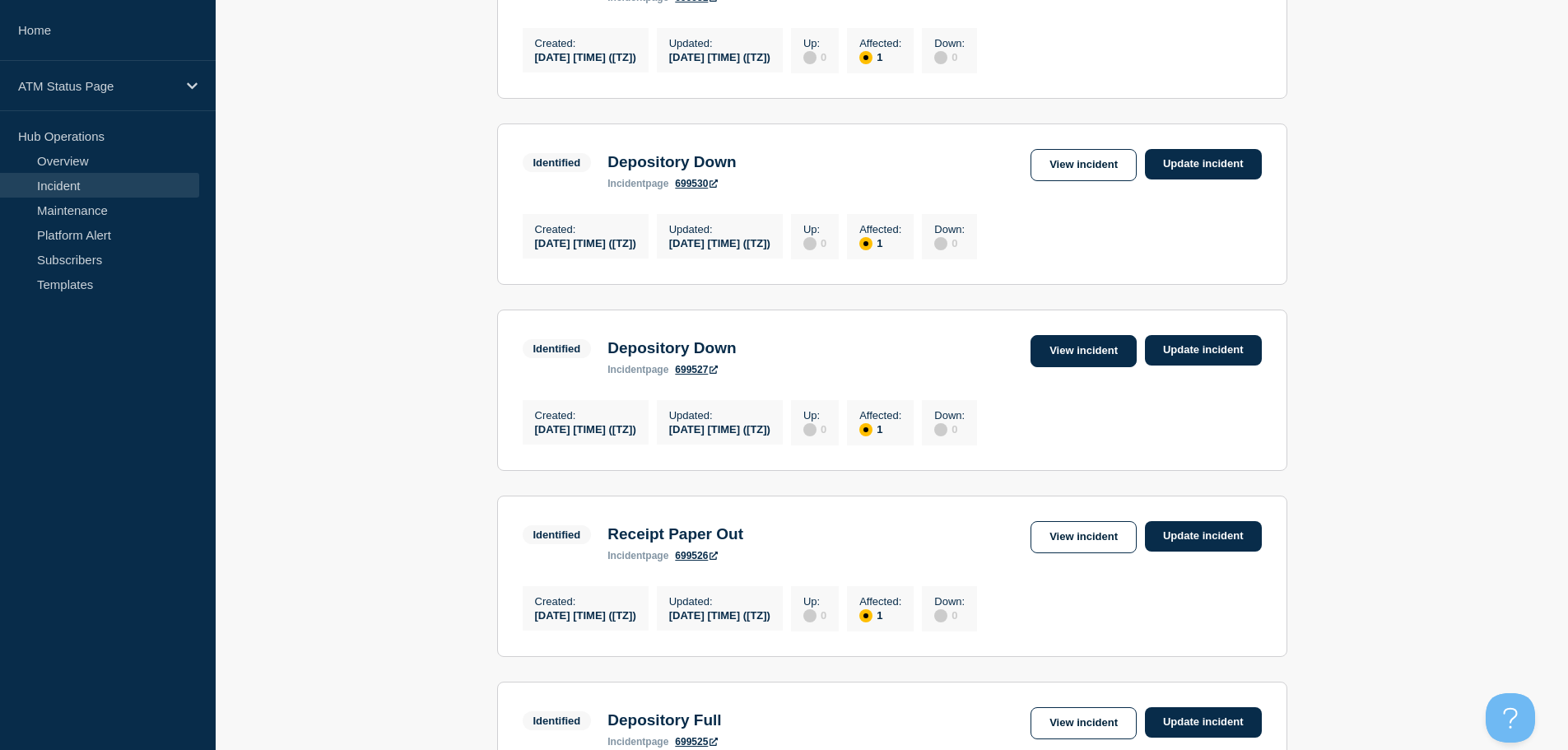 click on "View incident" at bounding box center [1083, 351] 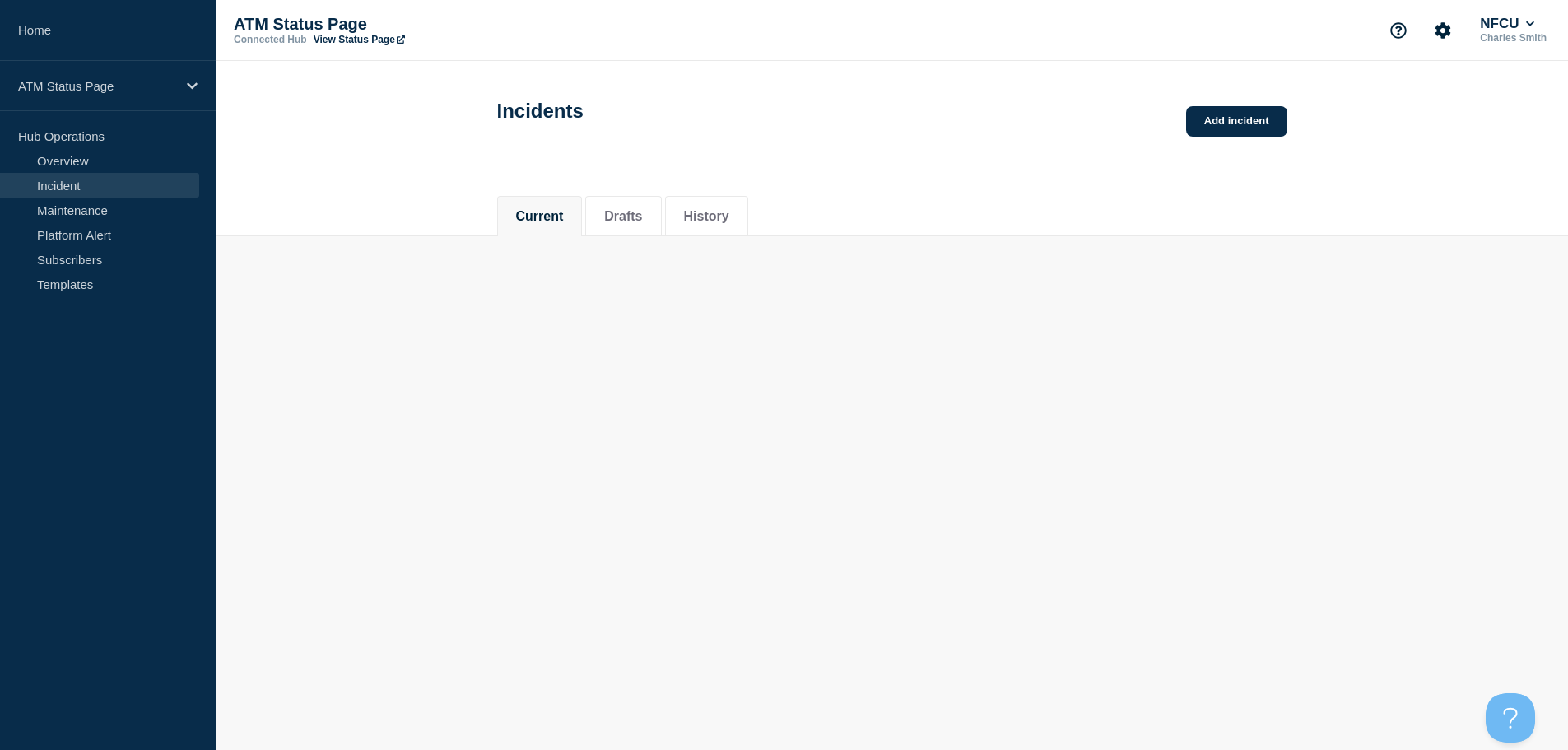 scroll, scrollTop: 0, scrollLeft: 0, axis: both 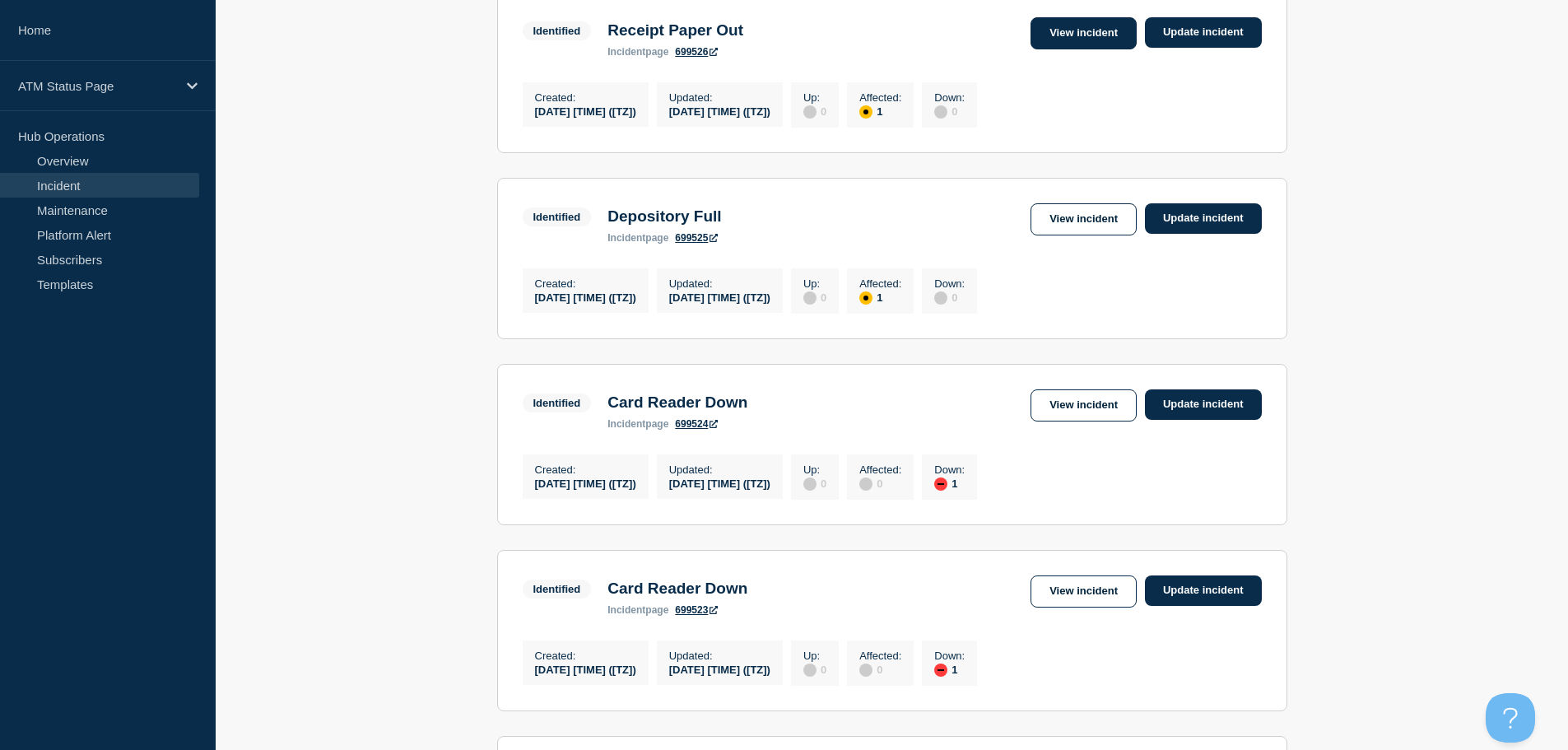 click on "View incident" at bounding box center (1083, 33) 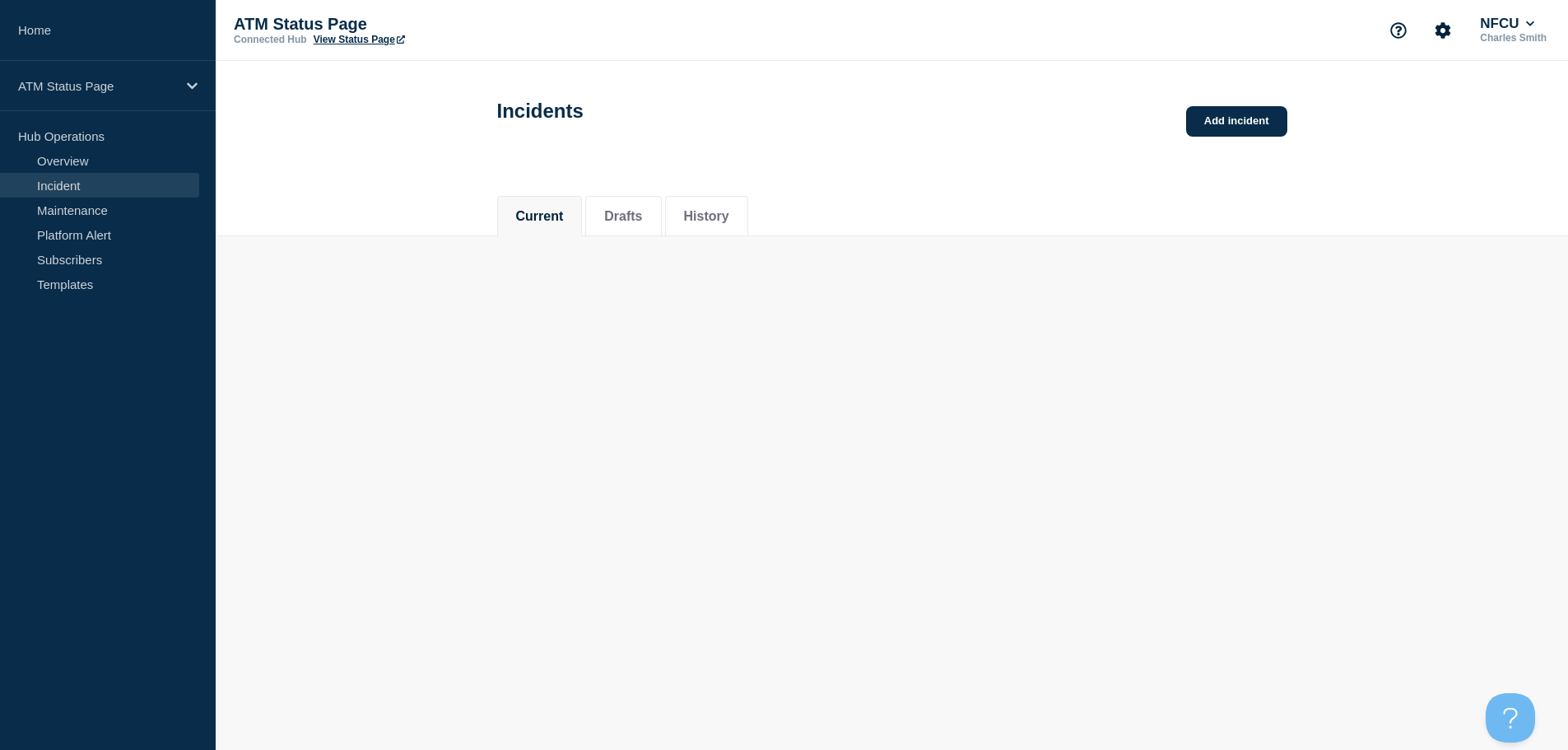 scroll, scrollTop: 0, scrollLeft: 0, axis: both 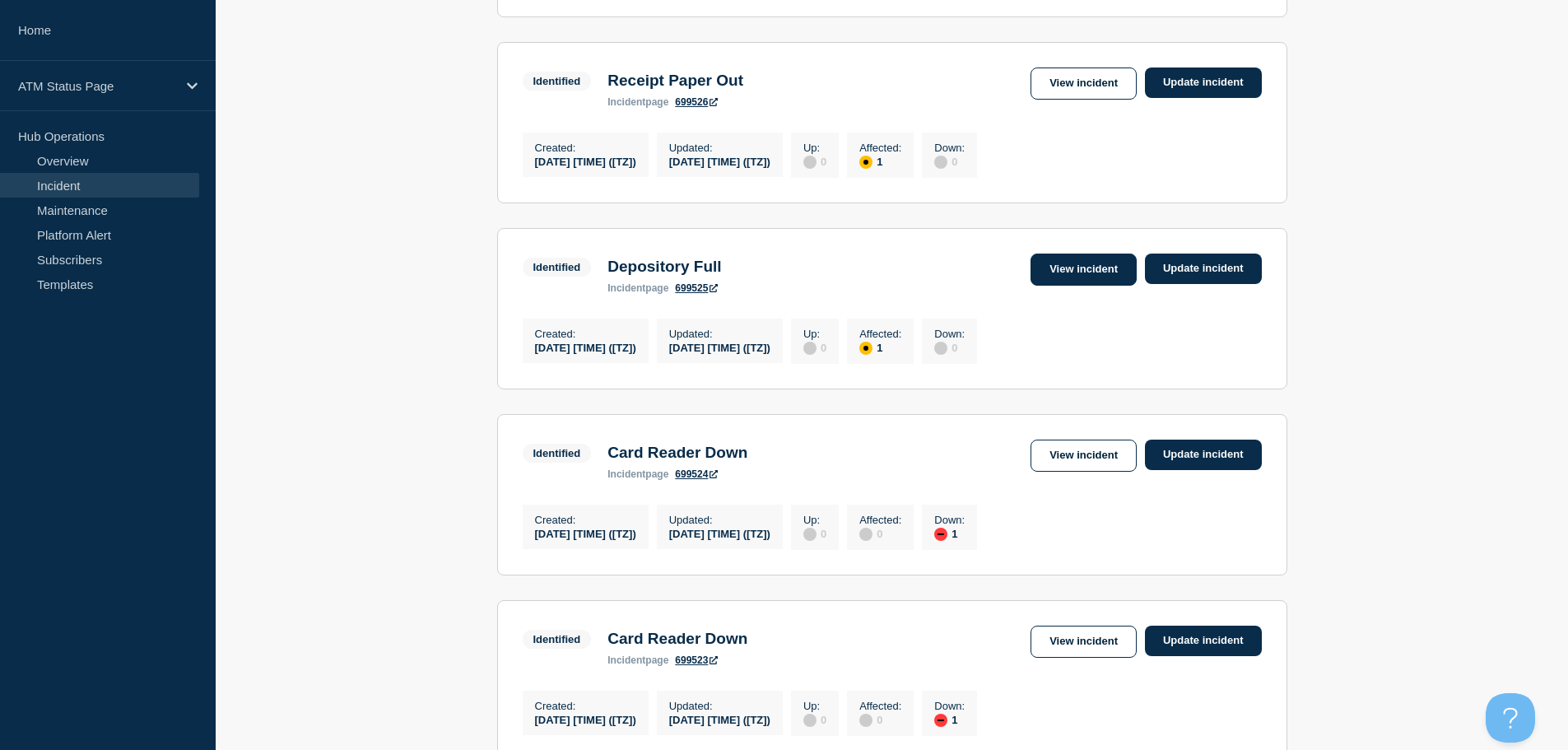click on "View incident" at bounding box center [1083, 269] 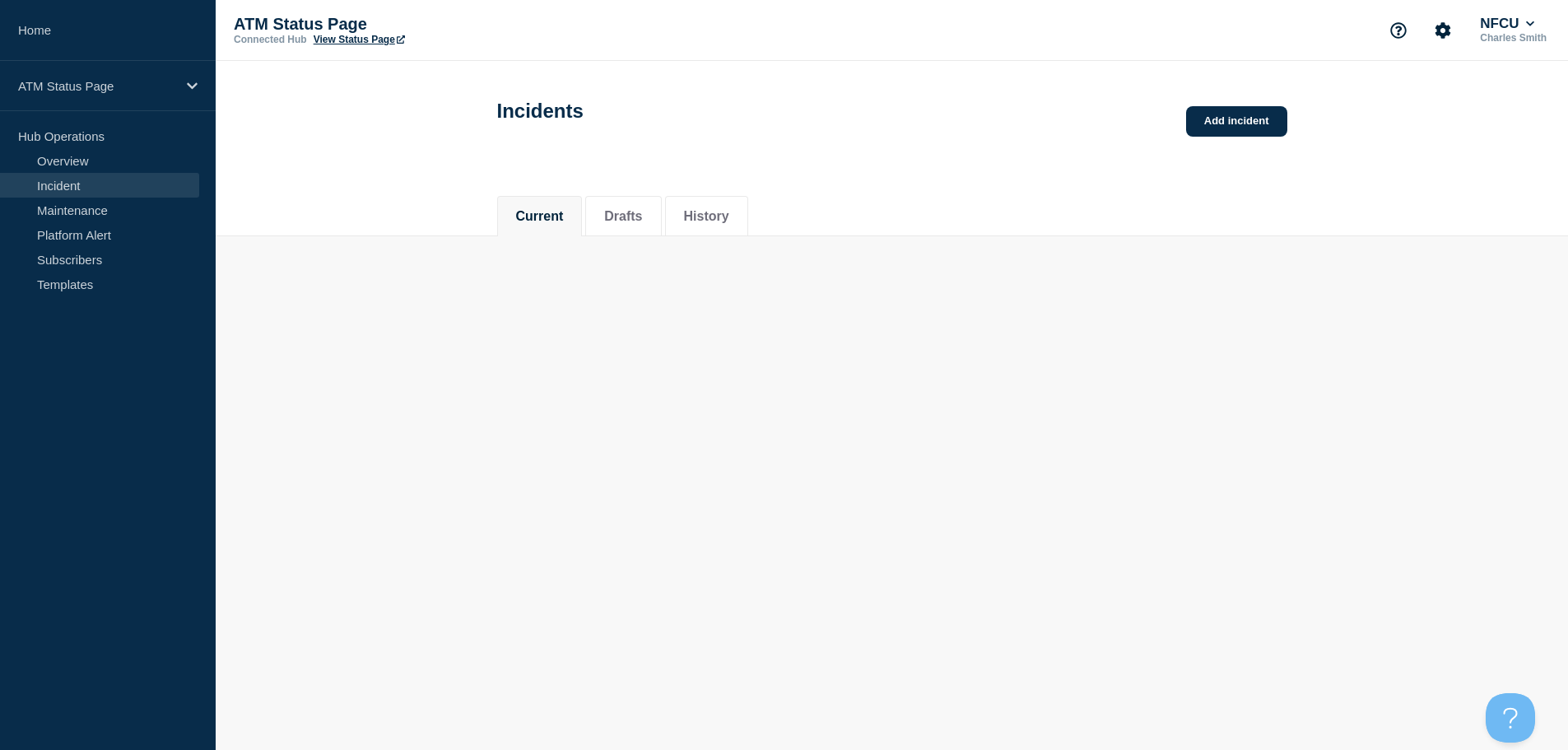 scroll, scrollTop: 0, scrollLeft: 0, axis: both 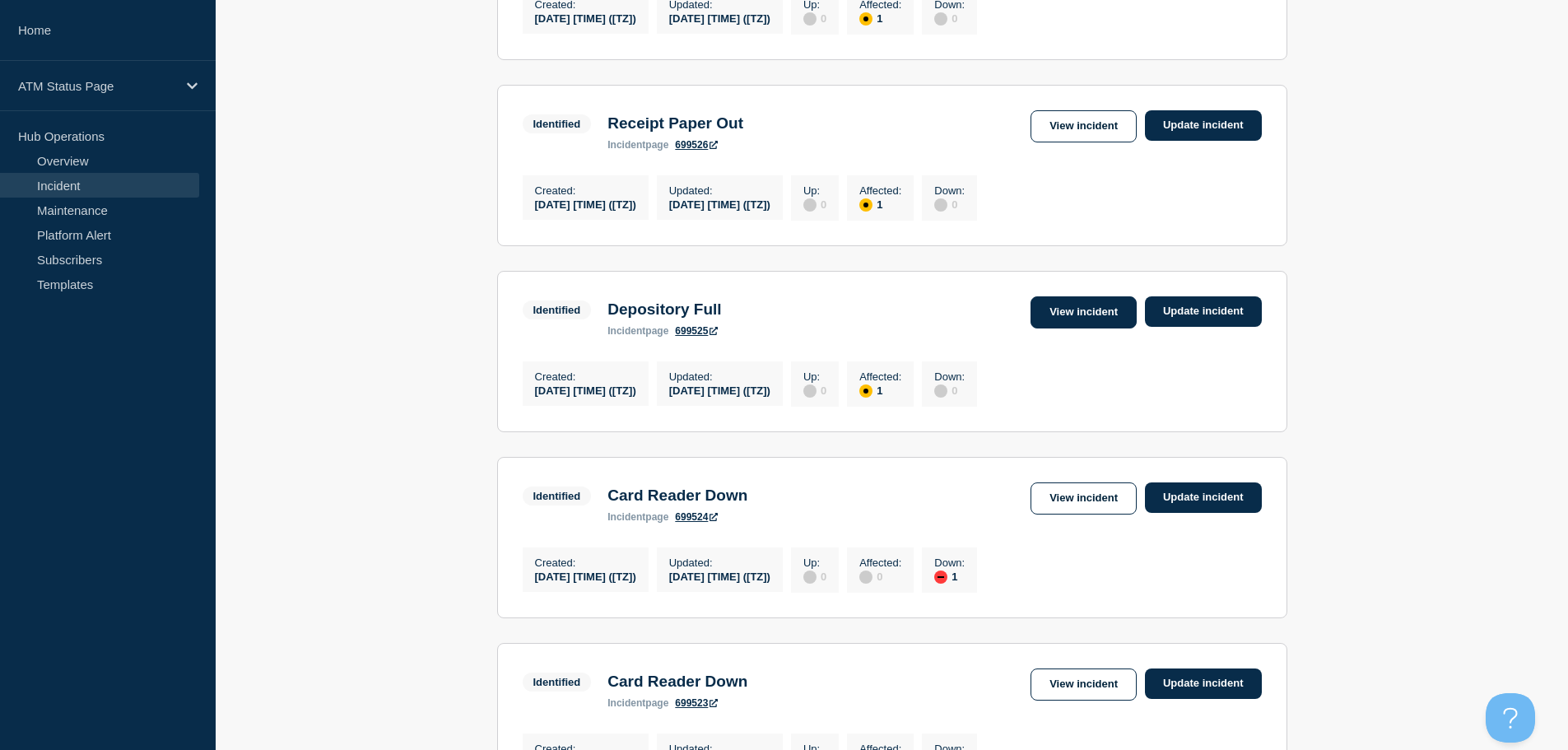 click on "View incident" at bounding box center [1083, 312] 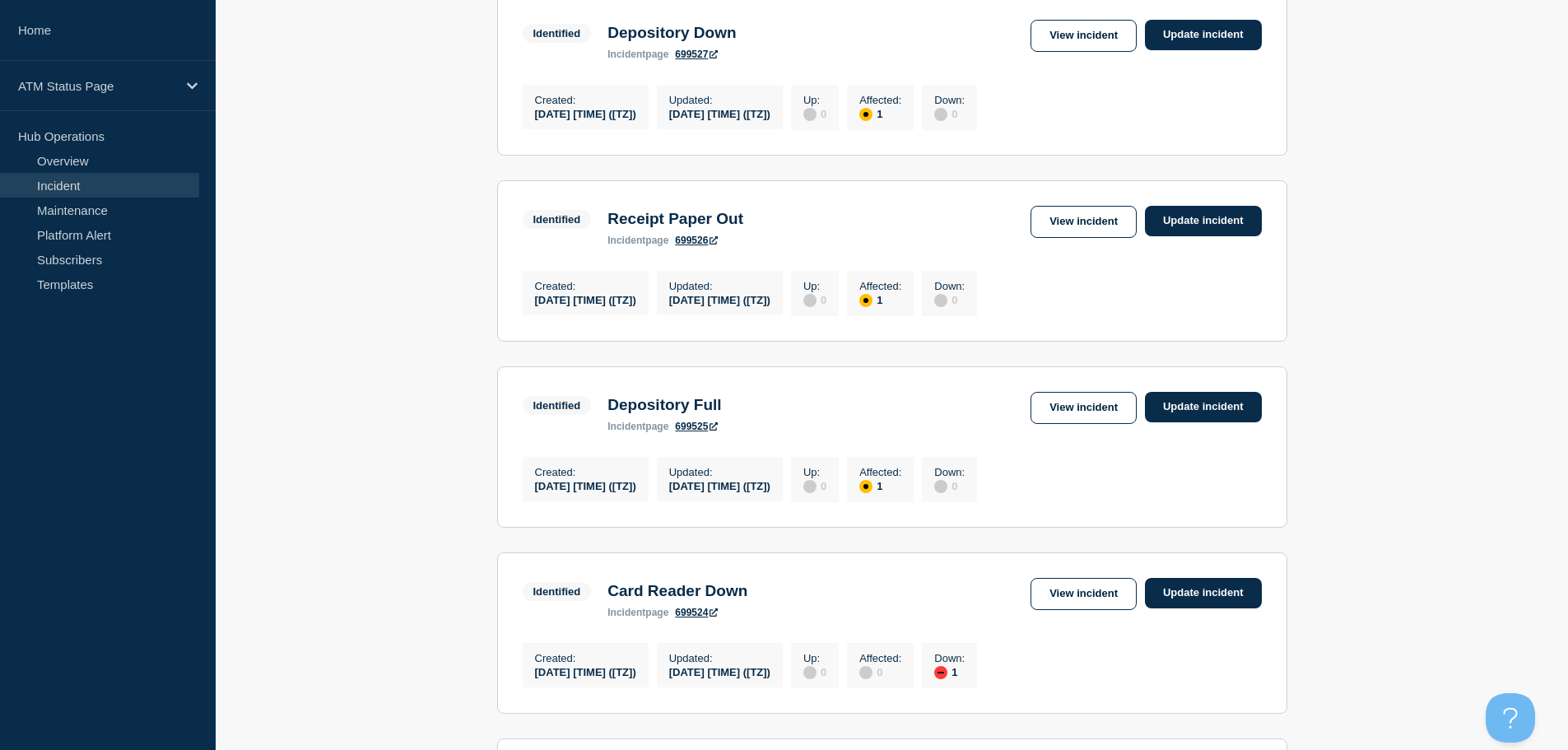 scroll, scrollTop: 851, scrollLeft: 0, axis: vertical 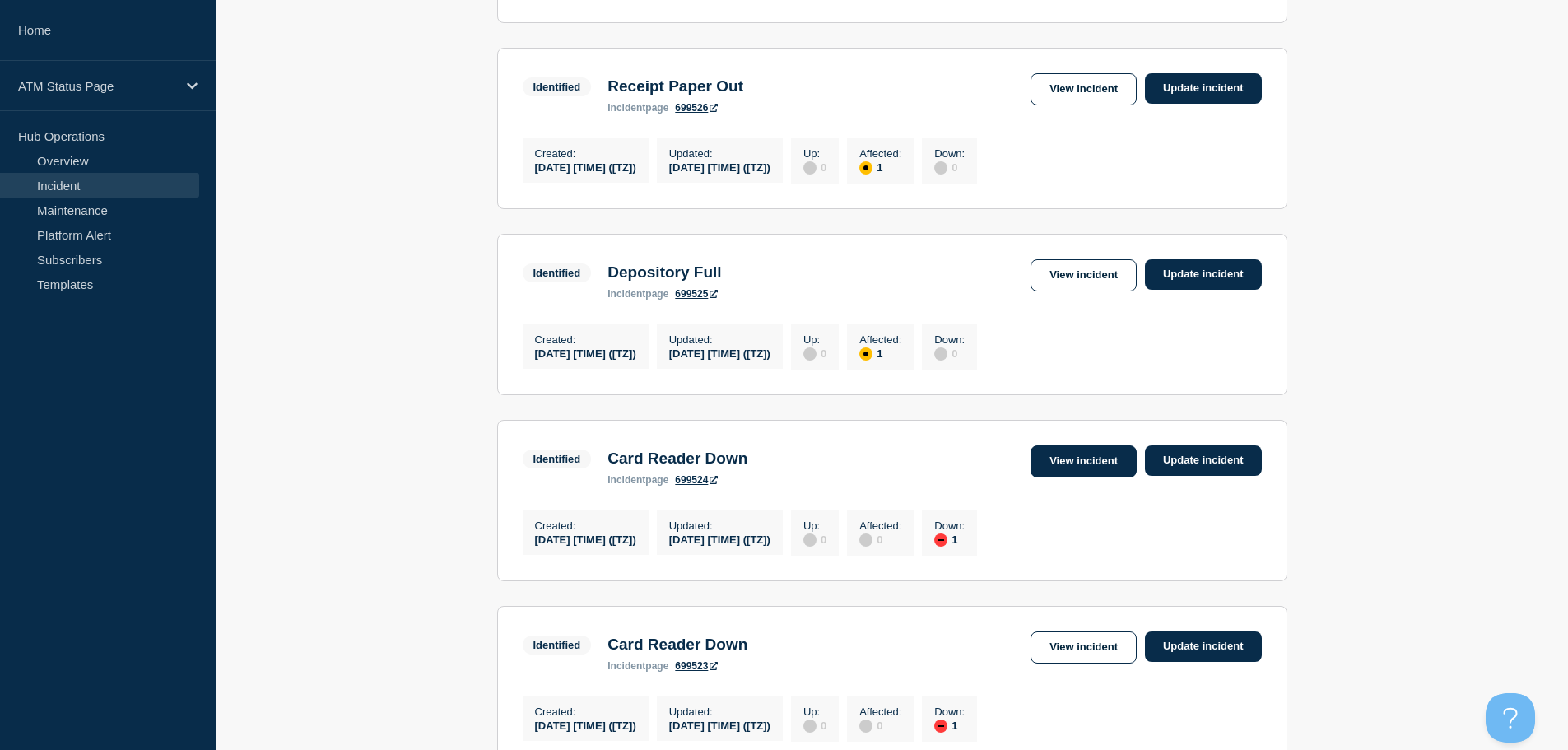 click on "View incident" at bounding box center [1083, 461] 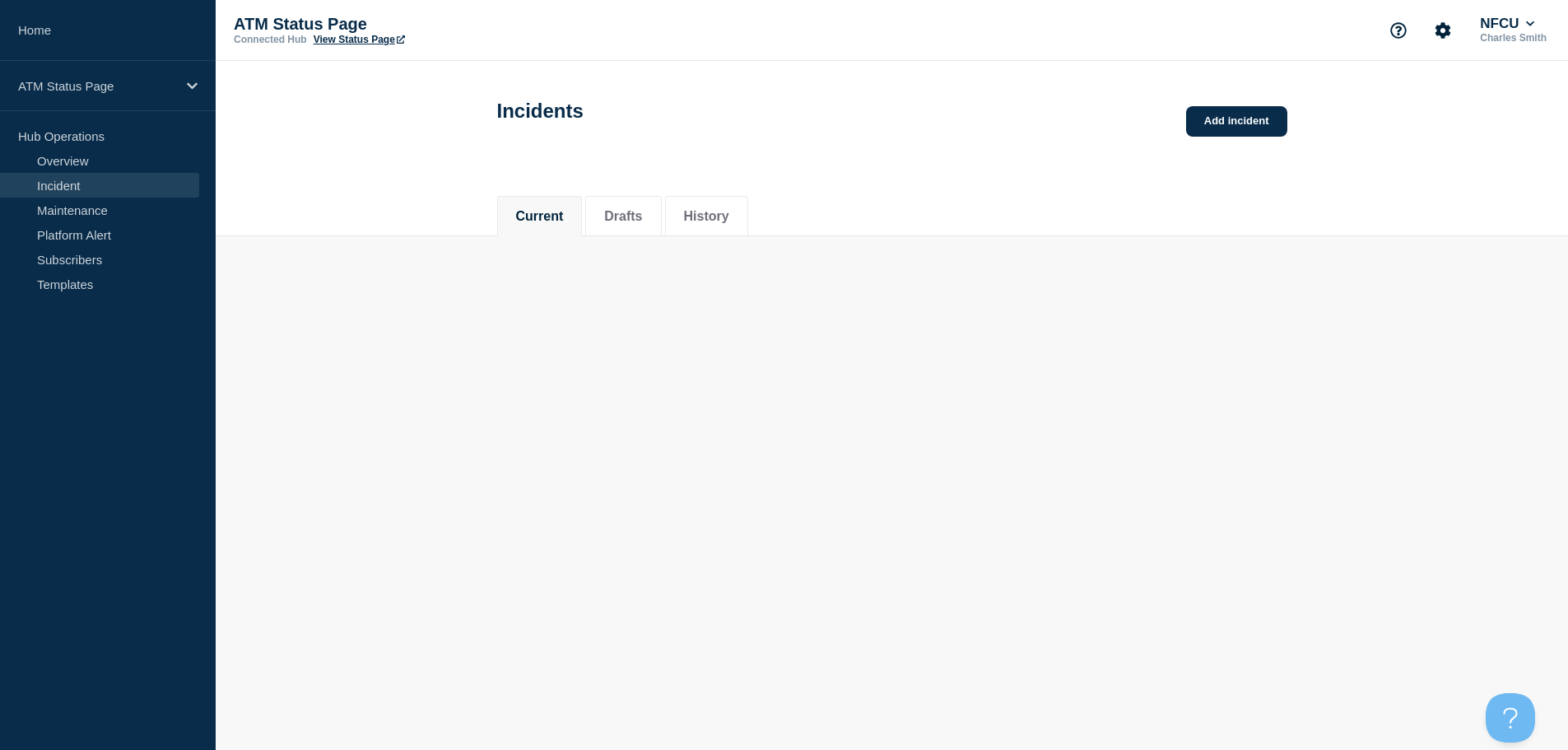 scroll, scrollTop: 0, scrollLeft: 0, axis: both 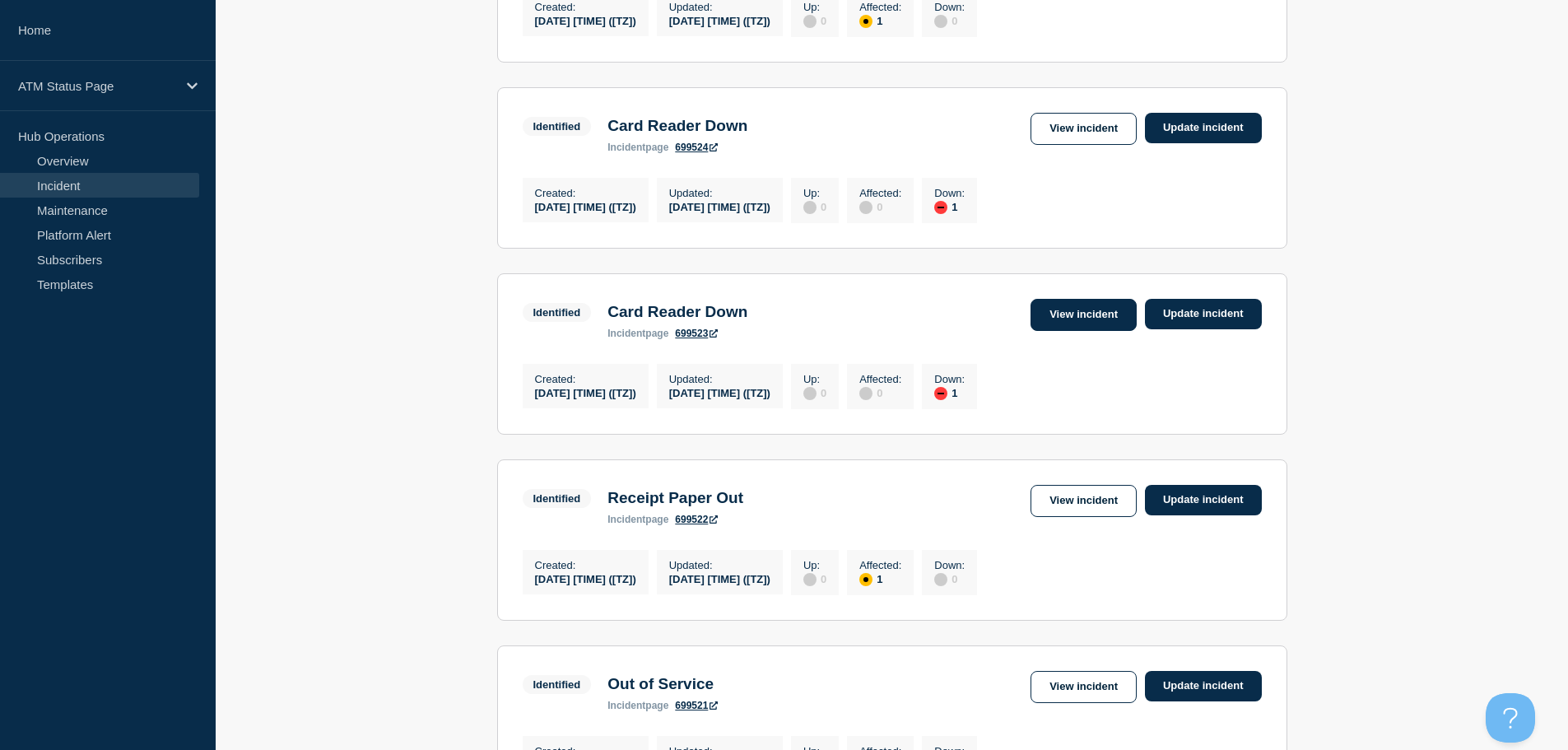 click on "View incident" at bounding box center (1083, 314) 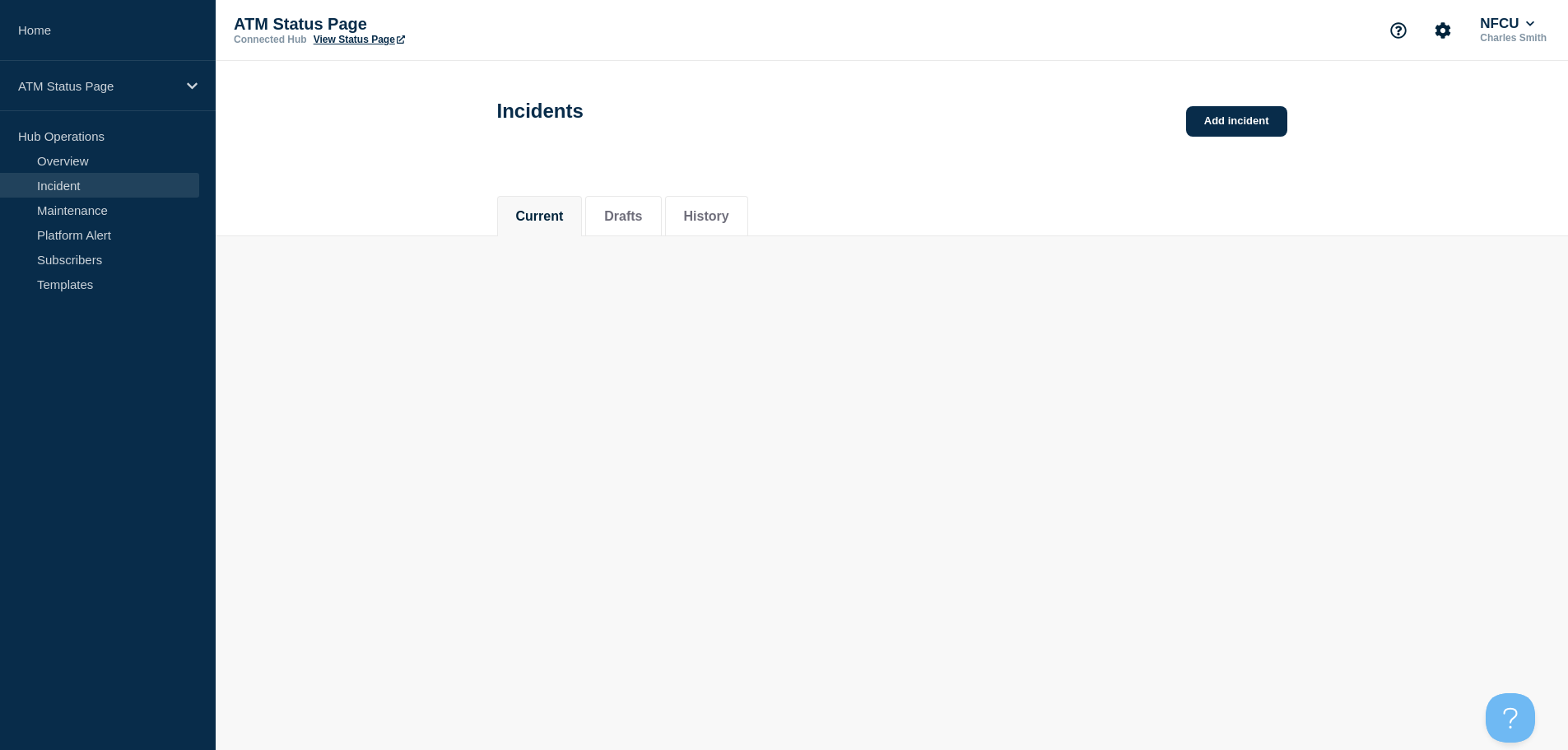 scroll, scrollTop: 0, scrollLeft: 0, axis: both 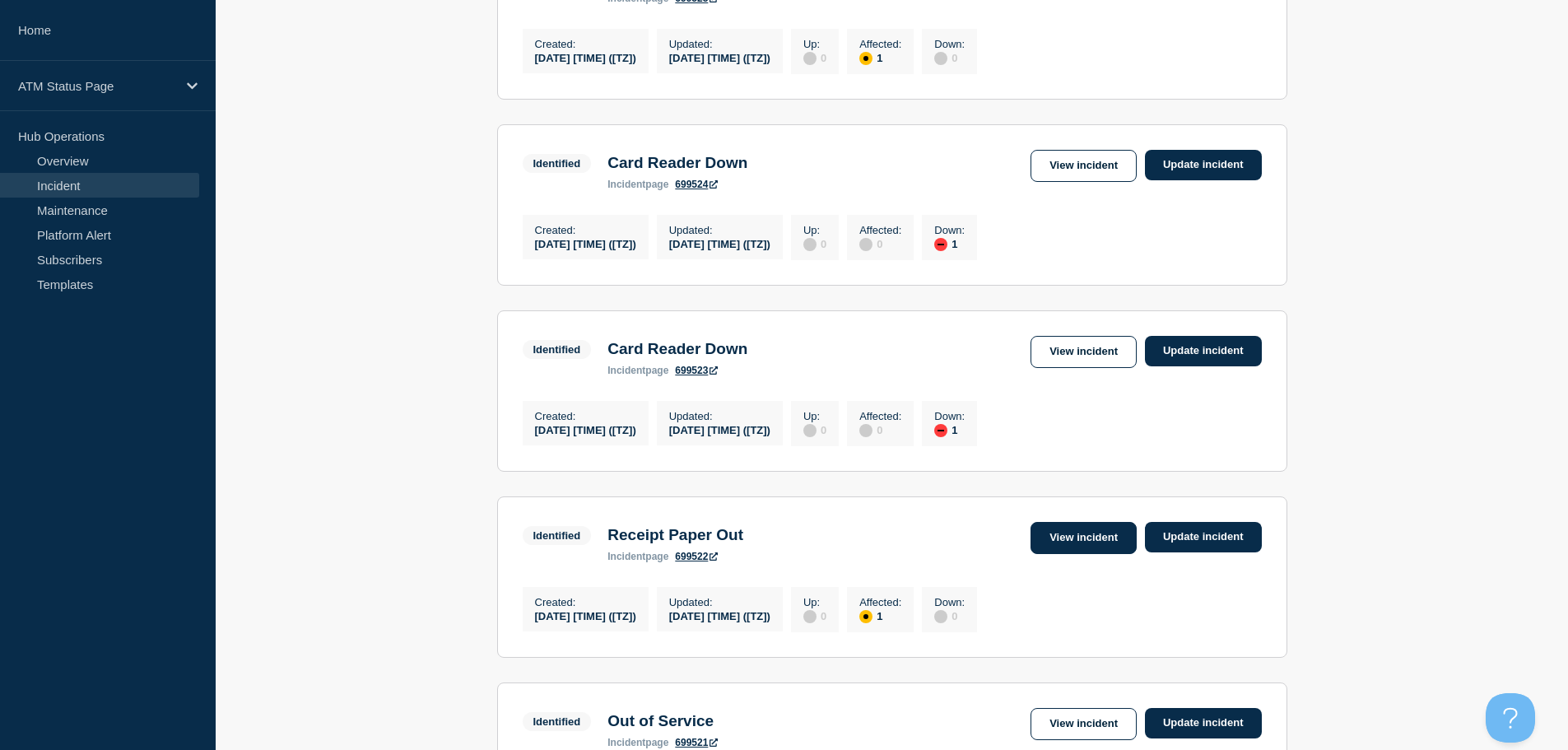 click on "View incident" at bounding box center [1083, 538] 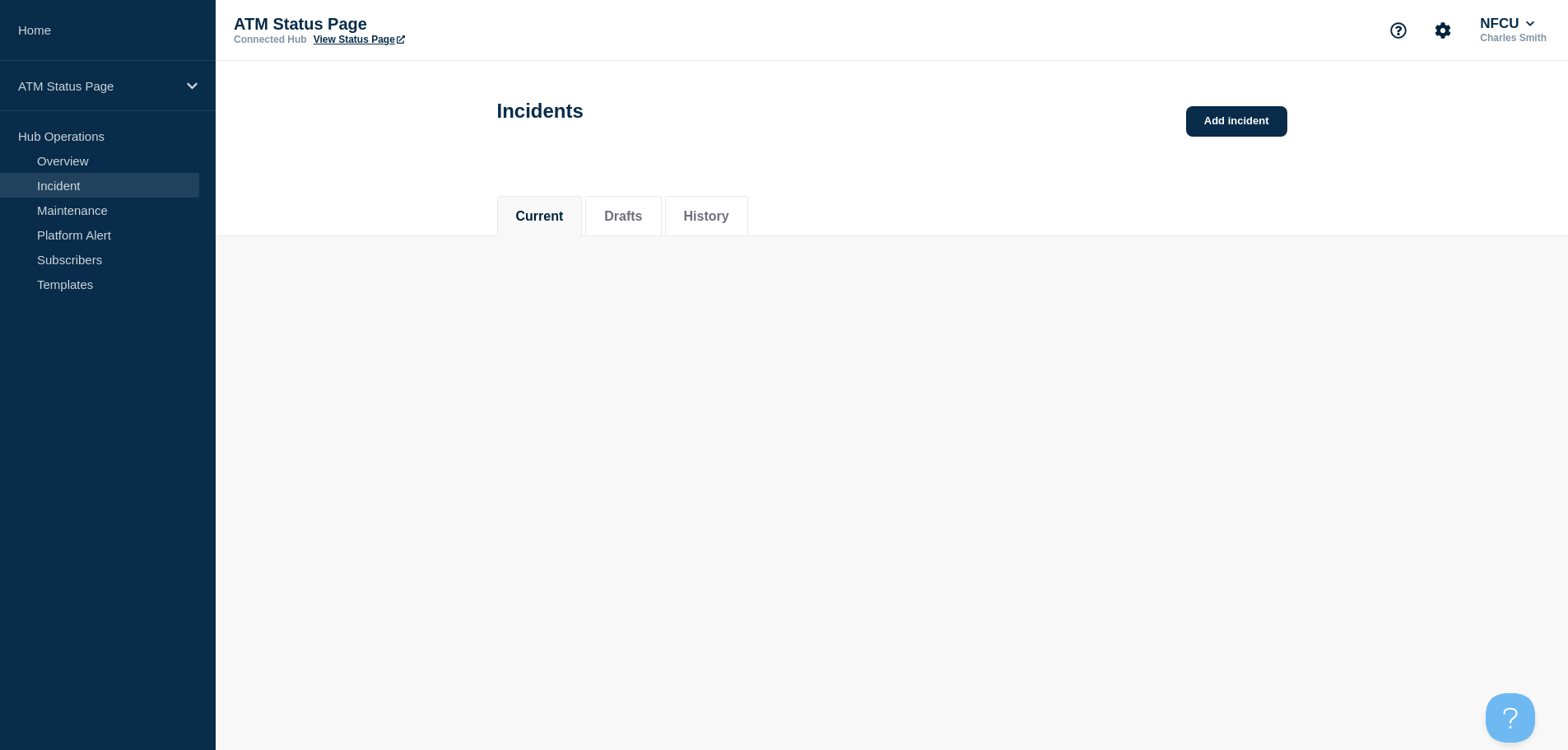 scroll, scrollTop: 0, scrollLeft: 0, axis: both 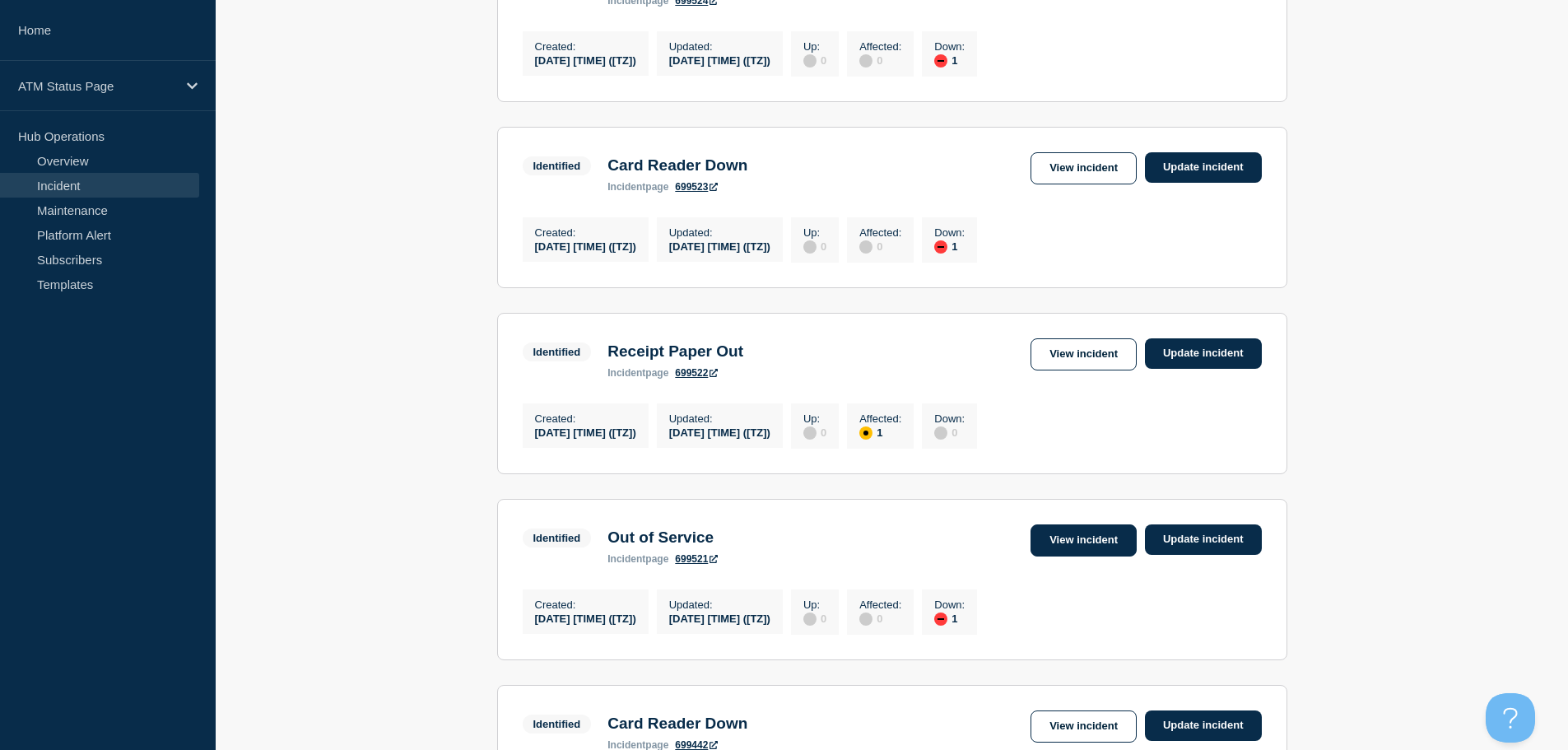 click on "View incident" at bounding box center (1083, 540) 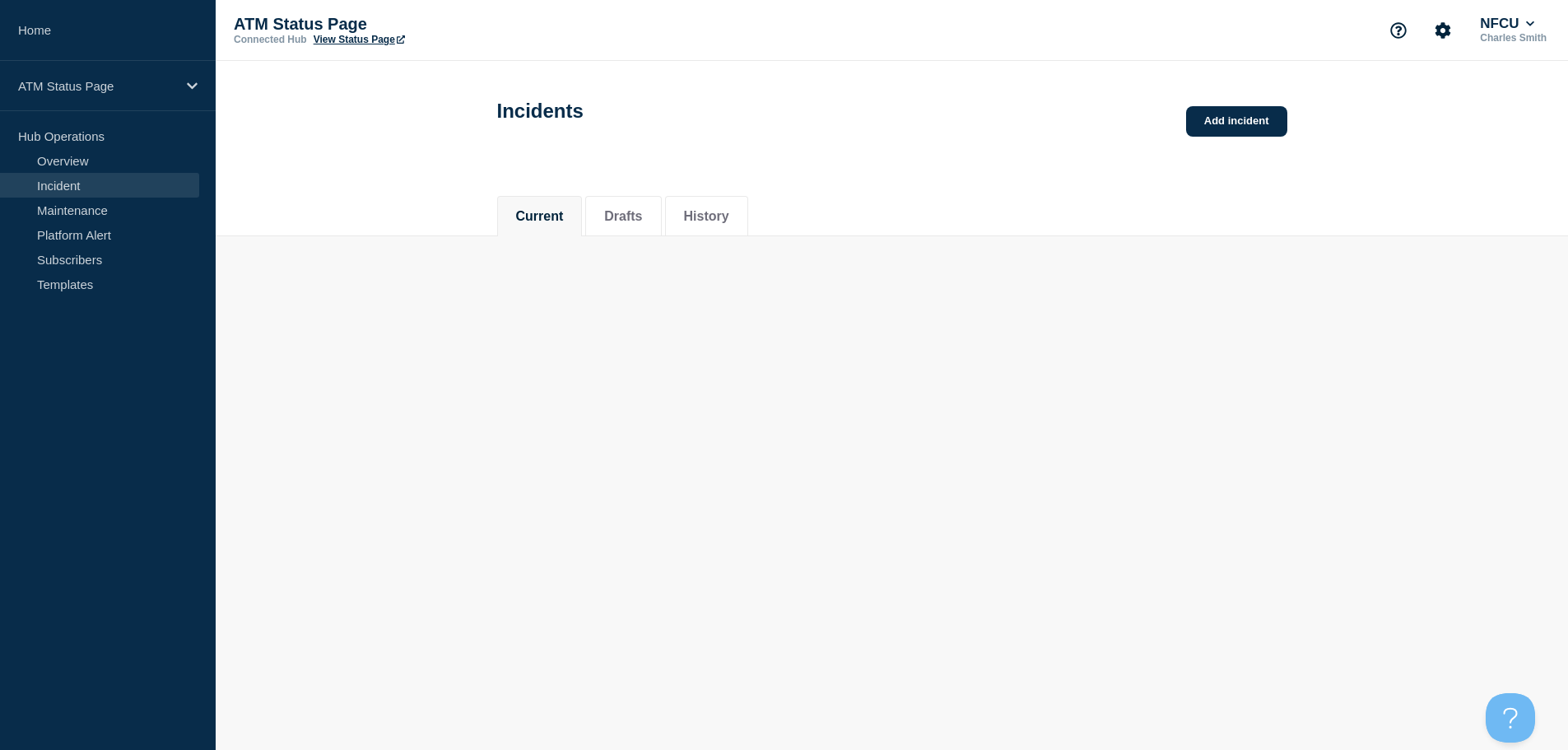 scroll, scrollTop: 0, scrollLeft: 0, axis: both 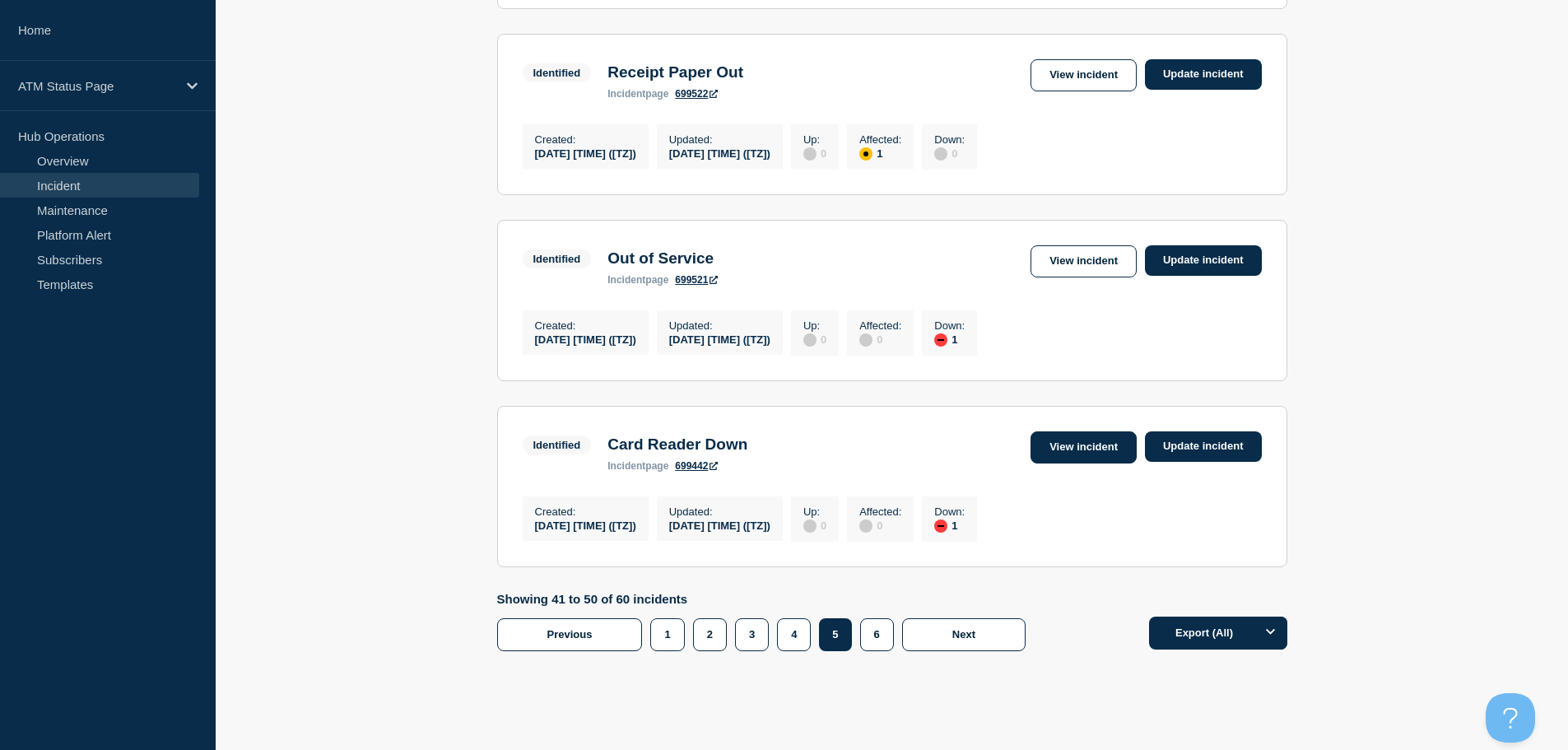 click on "View incident" at bounding box center [1083, 447] 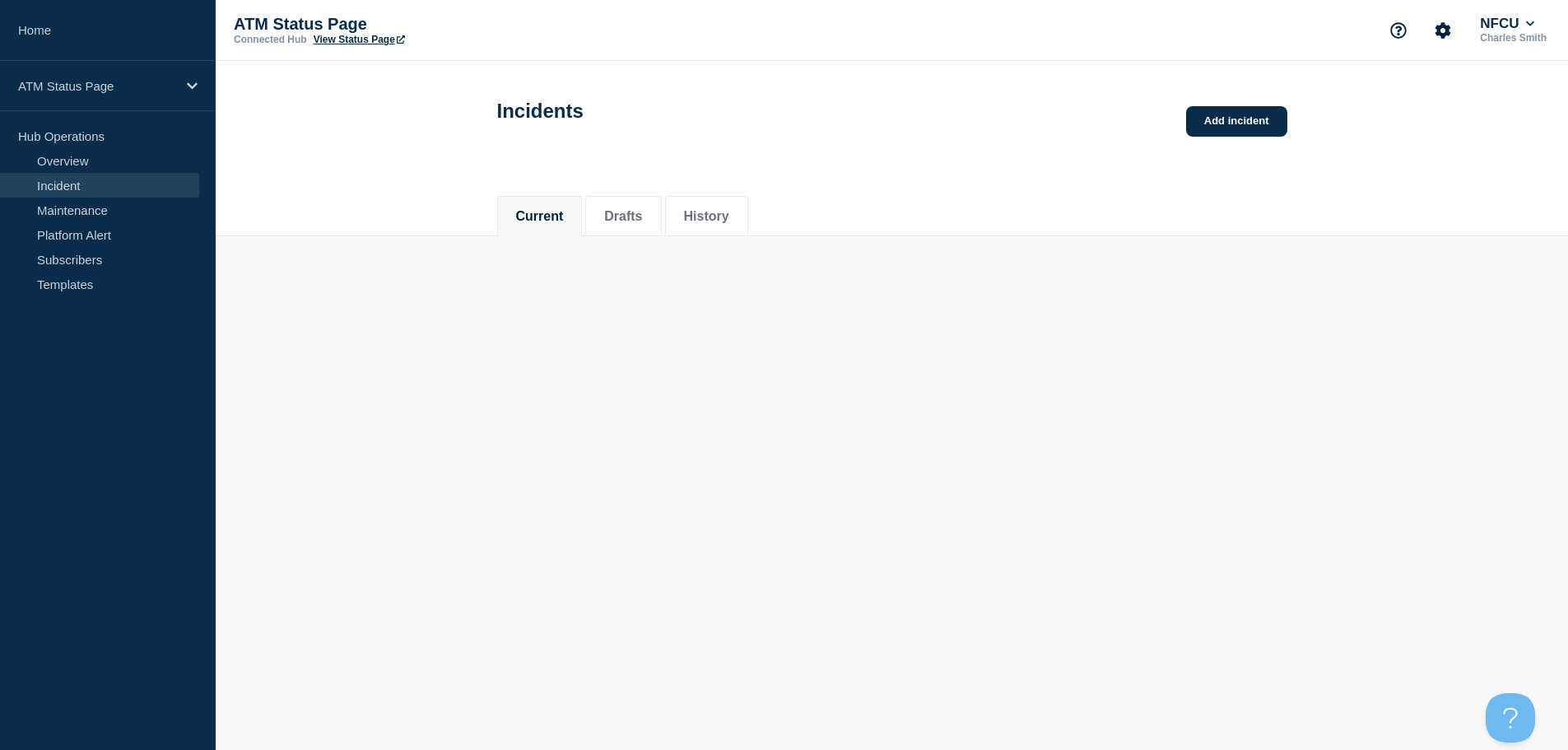 scroll, scrollTop: 0, scrollLeft: 0, axis: both 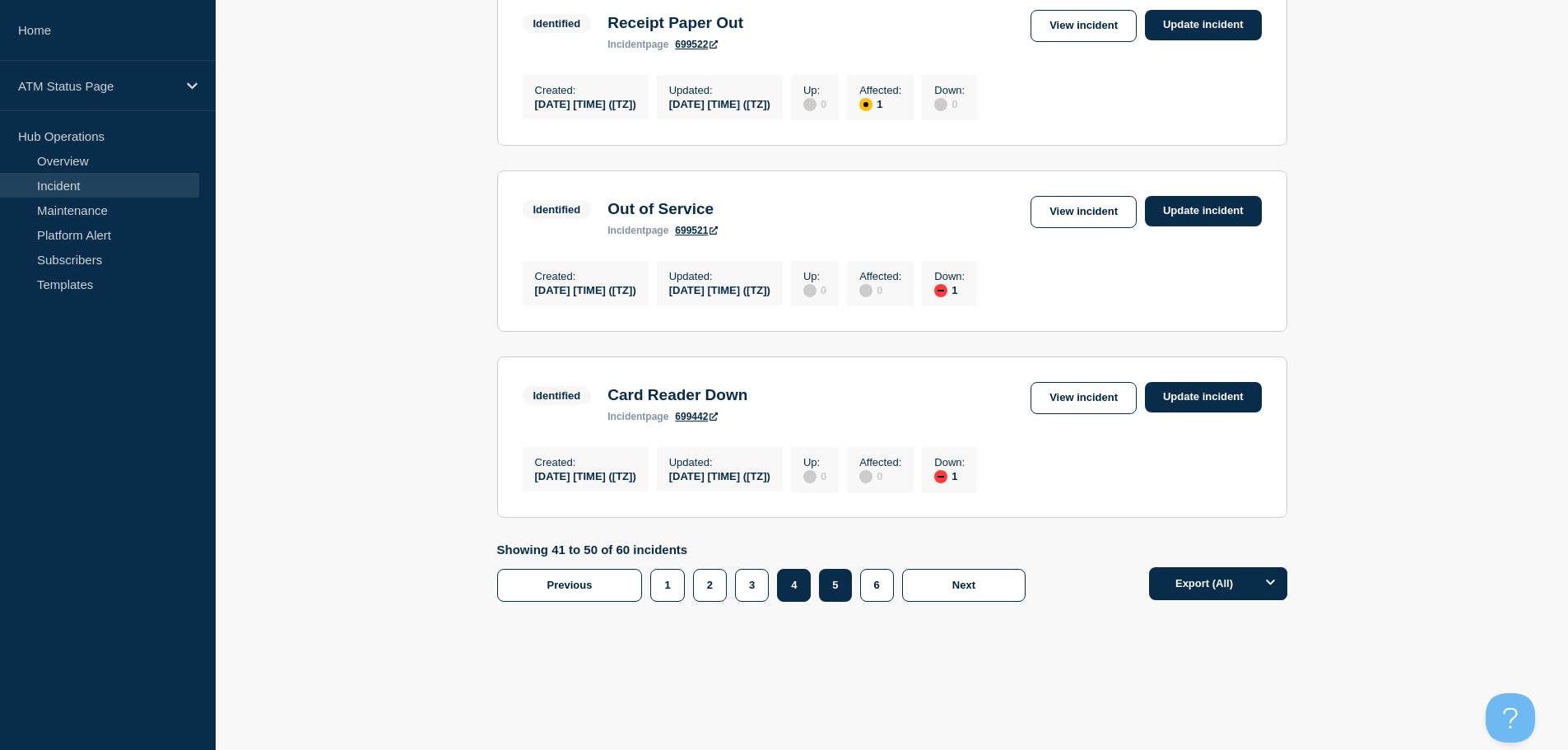 click on "4" at bounding box center [793, 585] 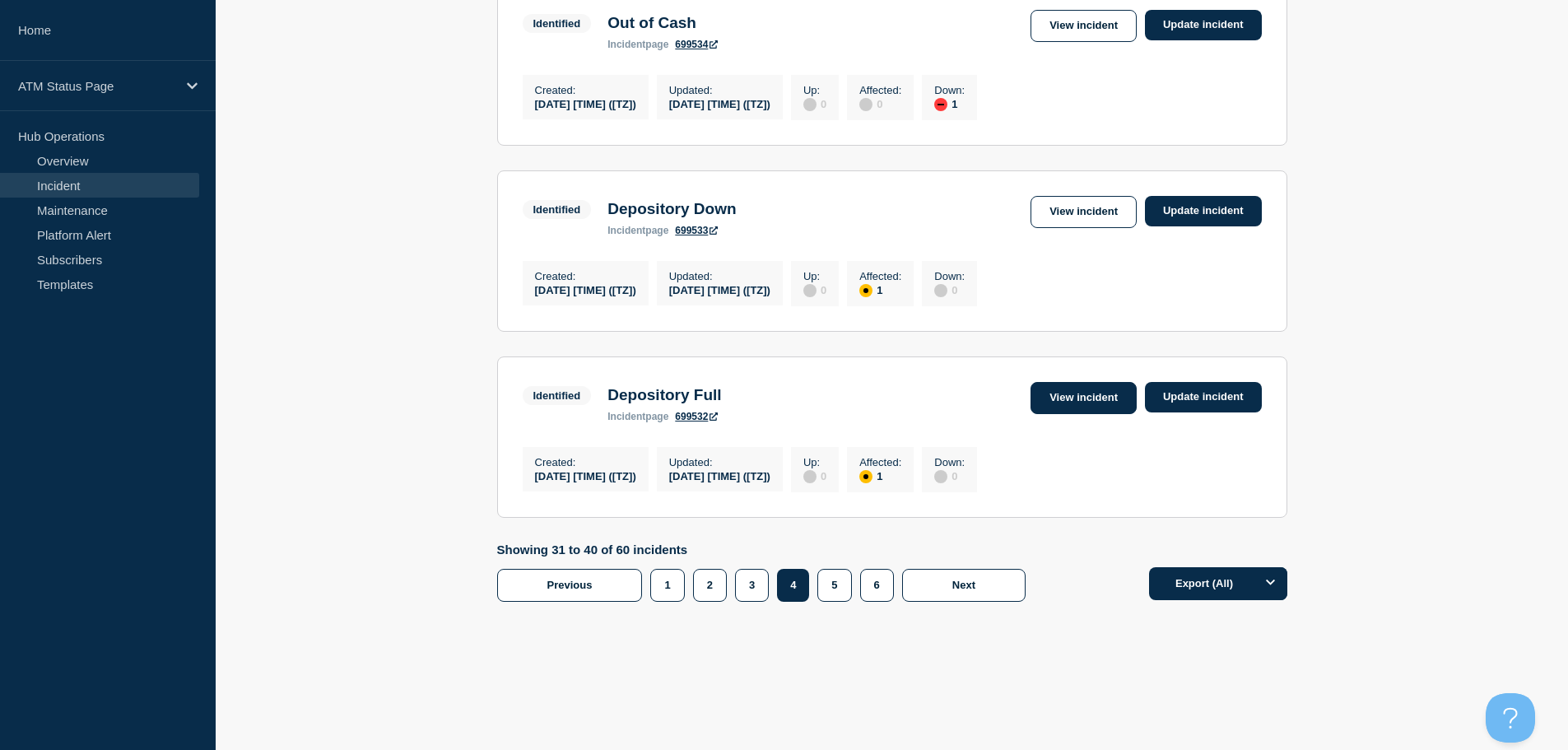 click on "View incident" at bounding box center (1083, 398) 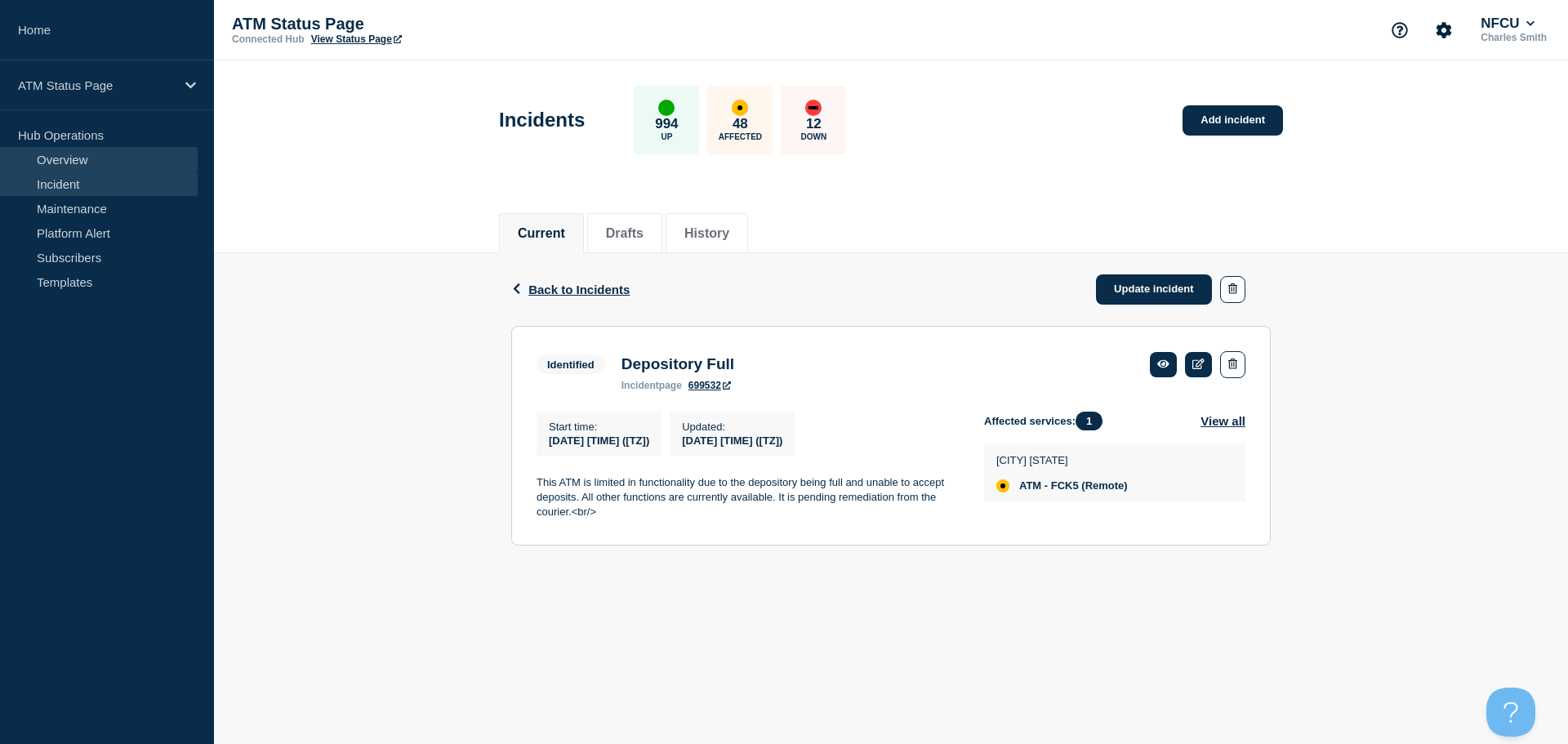 click on "Overview" at bounding box center [99, 159] 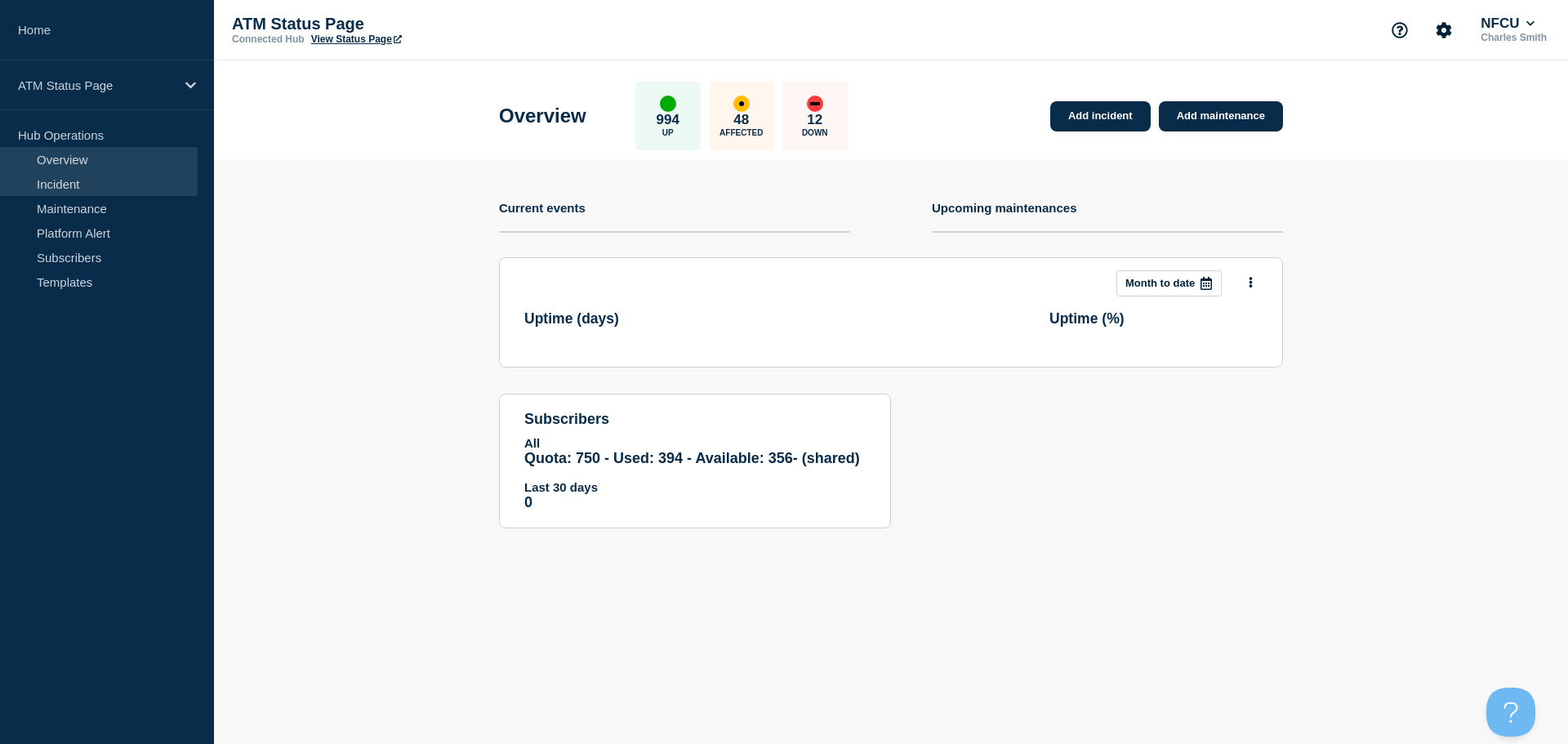 click on "Incident" at bounding box center (99, 184) 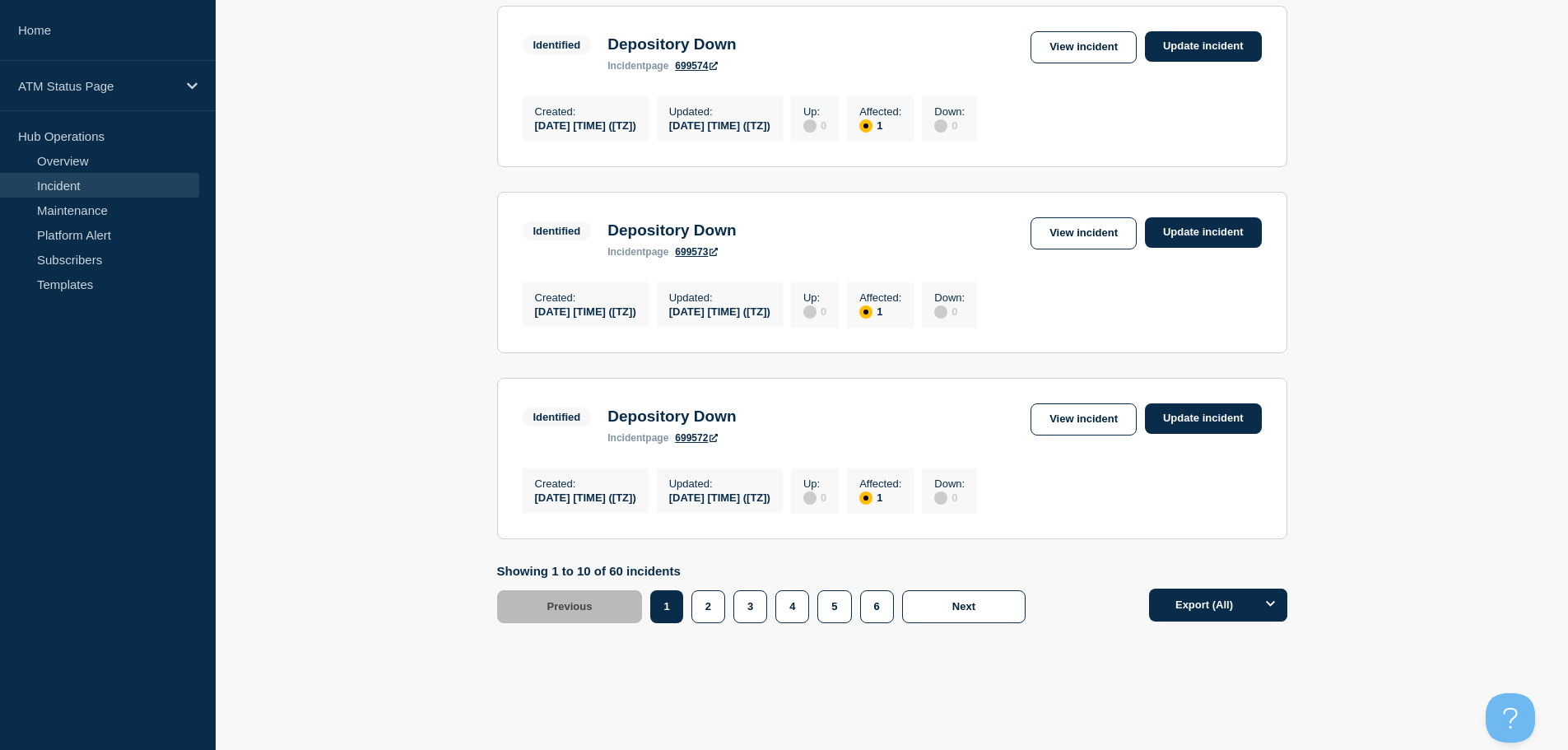 scroll, scrollTop: 1717, scrollLeft: 0, axis: vertical 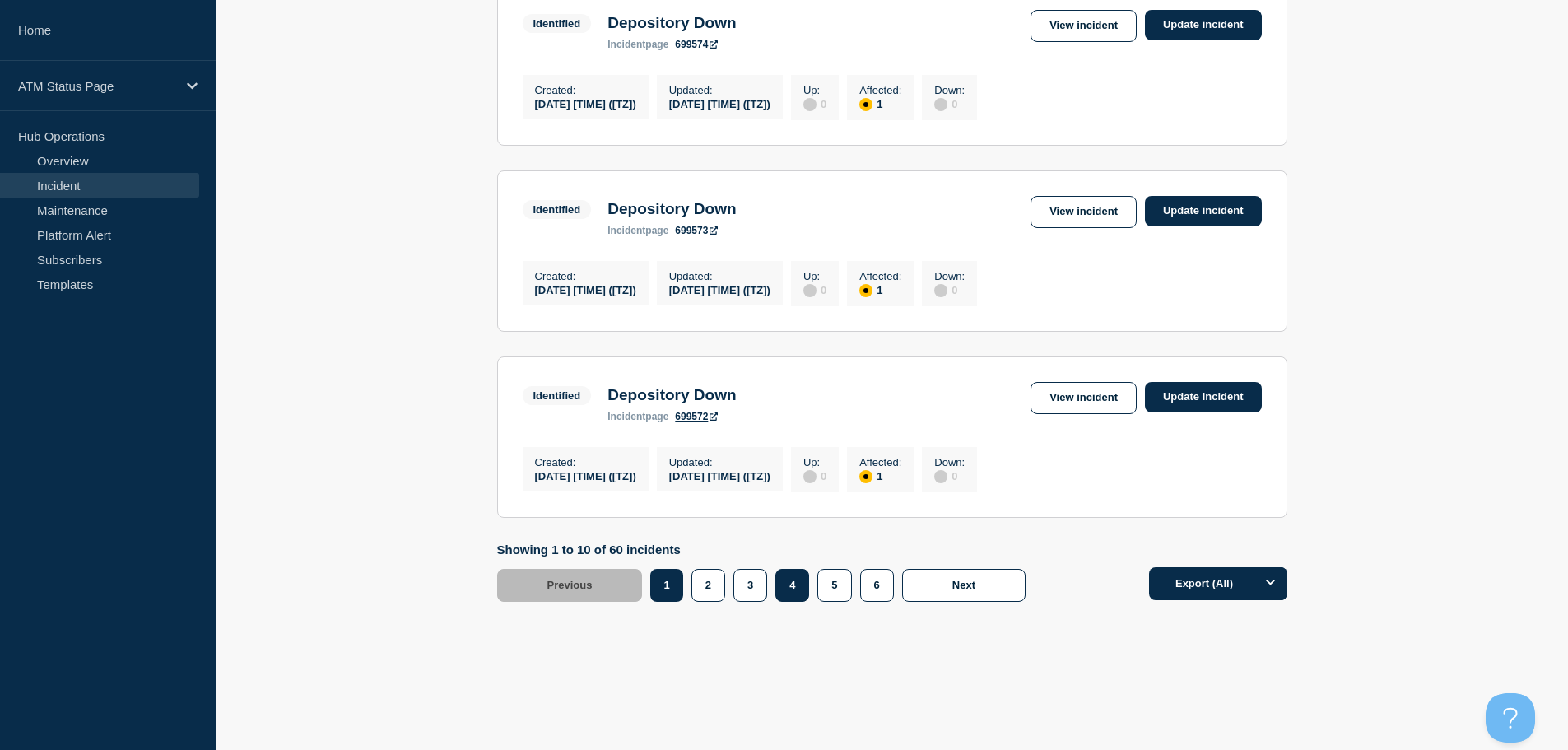 click on "4" at bounding box center (792, 585) 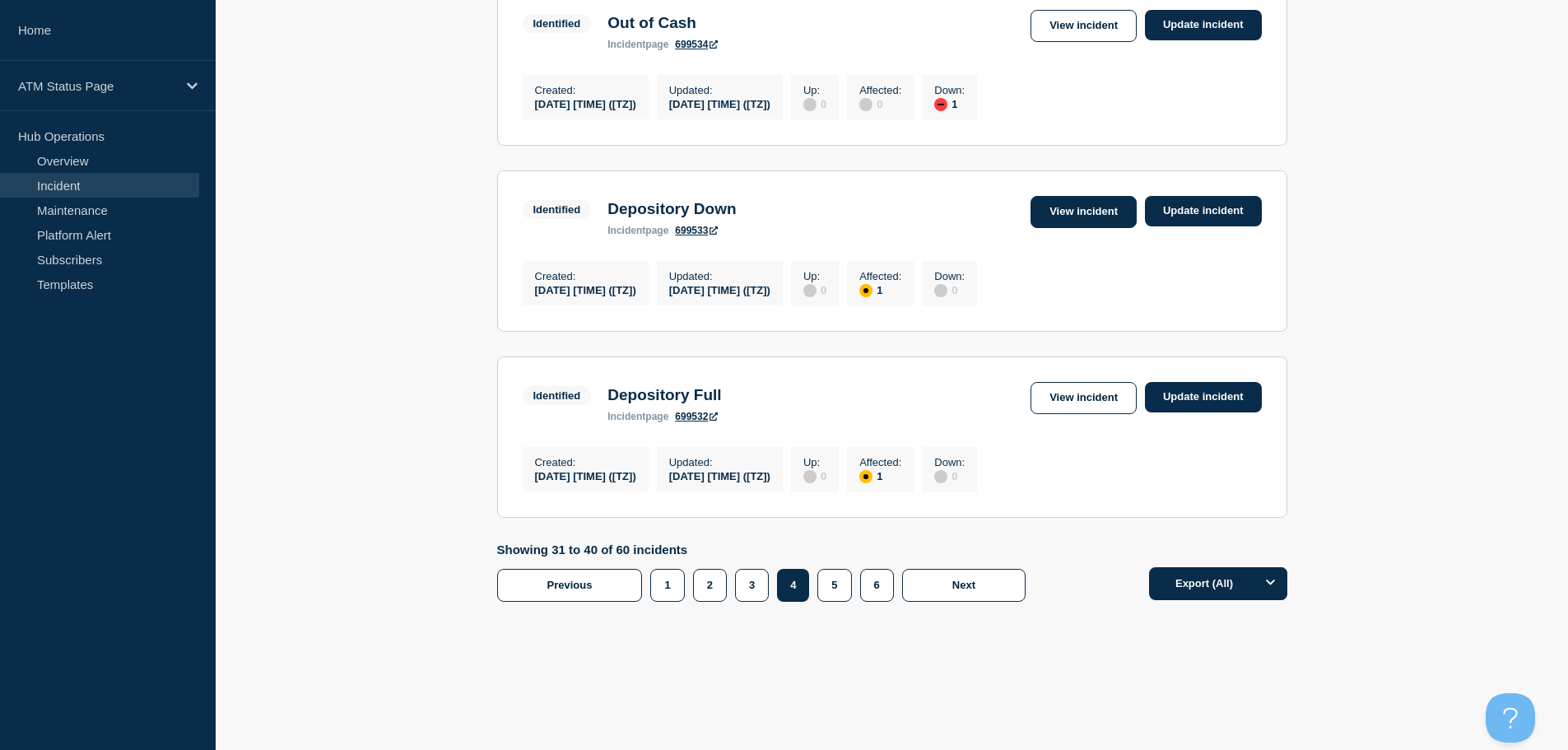 click on "View incident" at bounding box center (1083, 212) 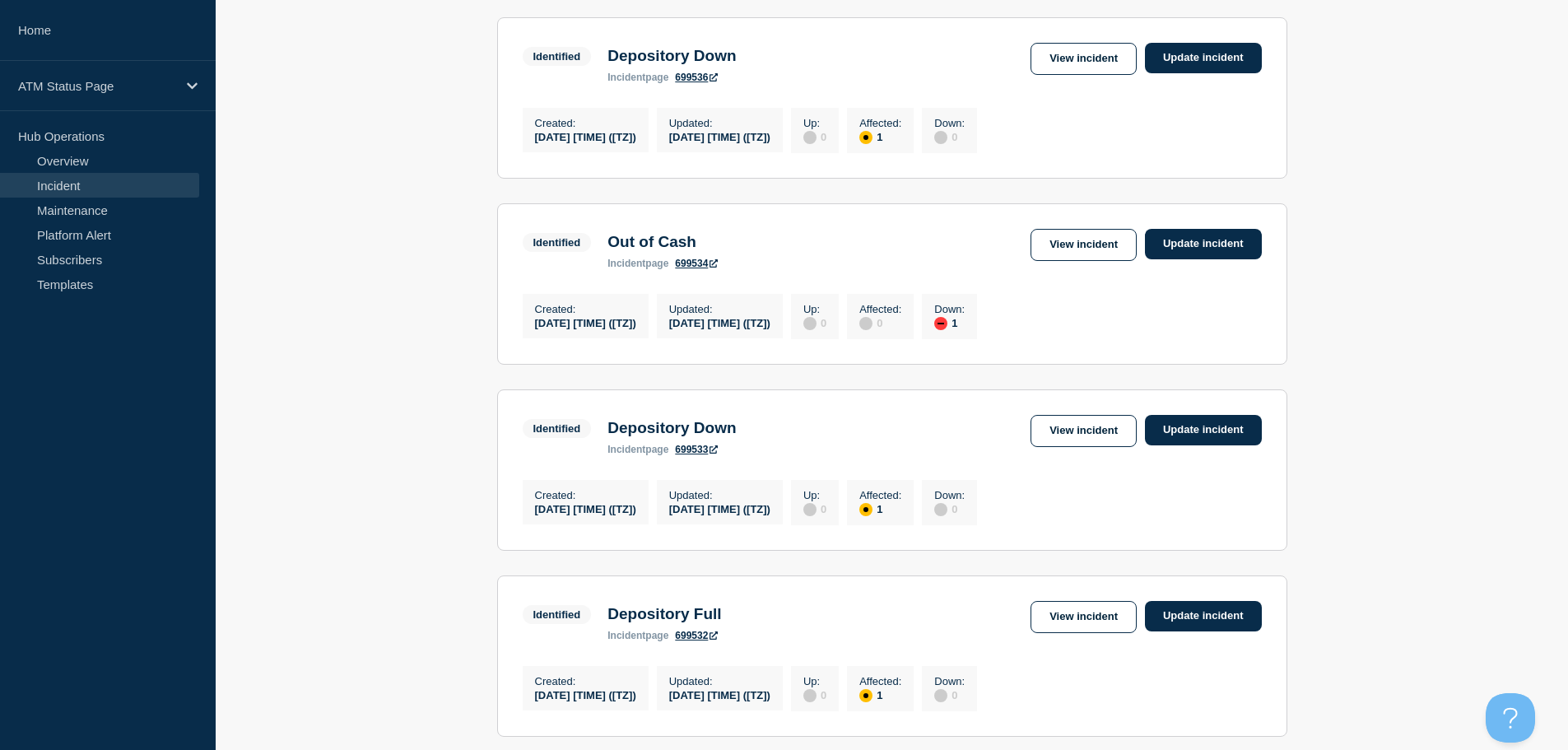 scroll, scrollTop: 1717, scrollLeft: 0, axis: vertical 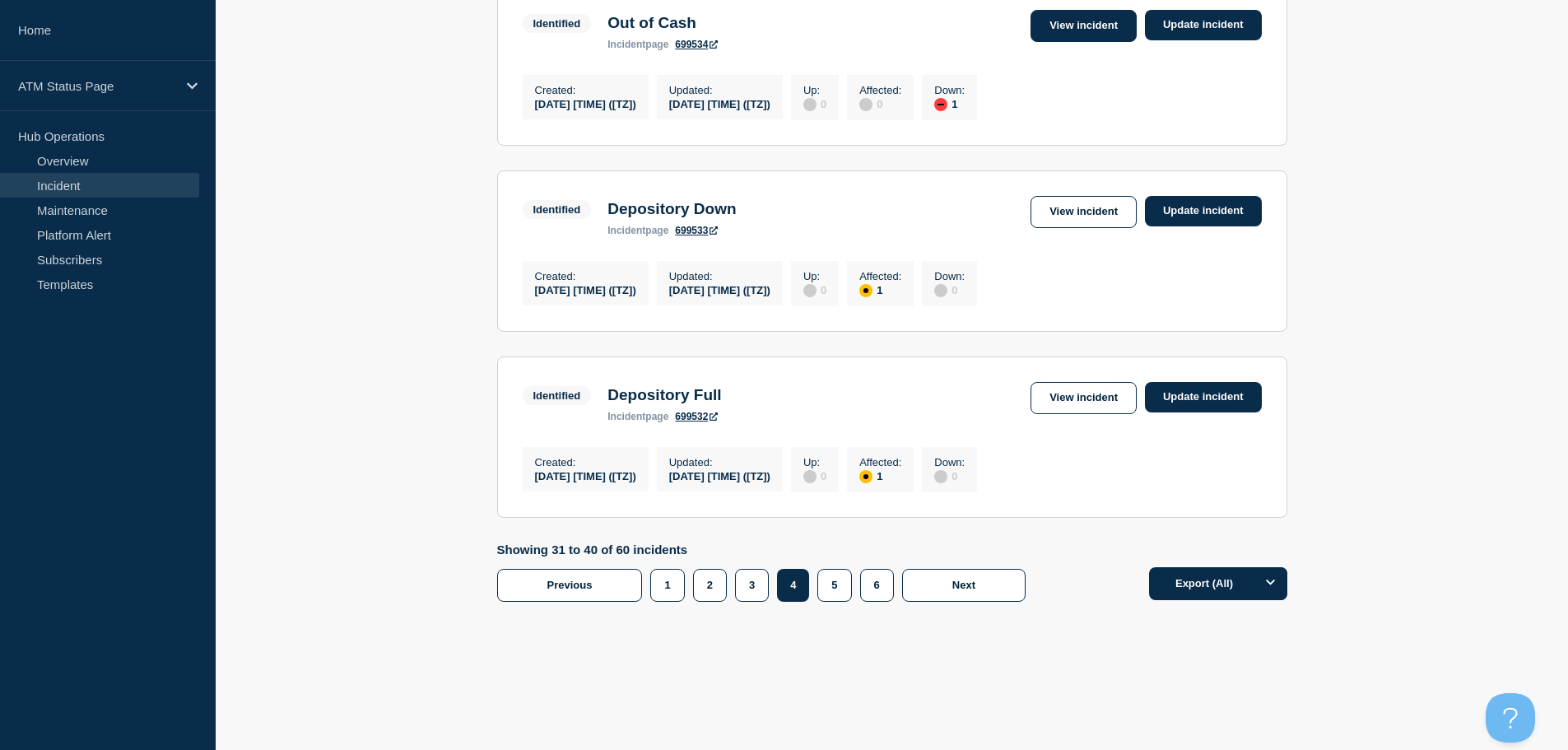 click on "View incident" at bounding box center [1083, 26] 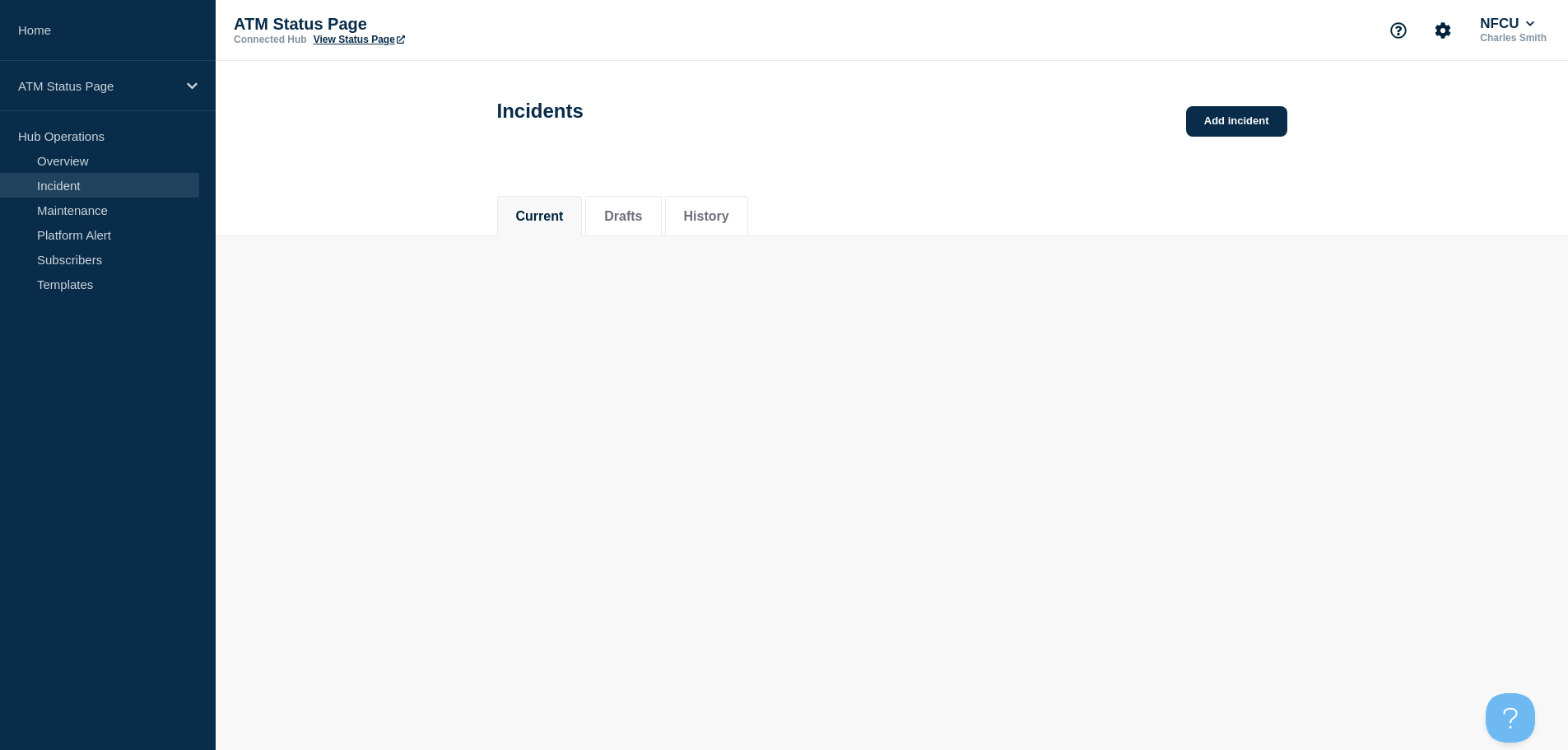 scroll, scrollTop: 0, scrollLeft: 0, axis: both 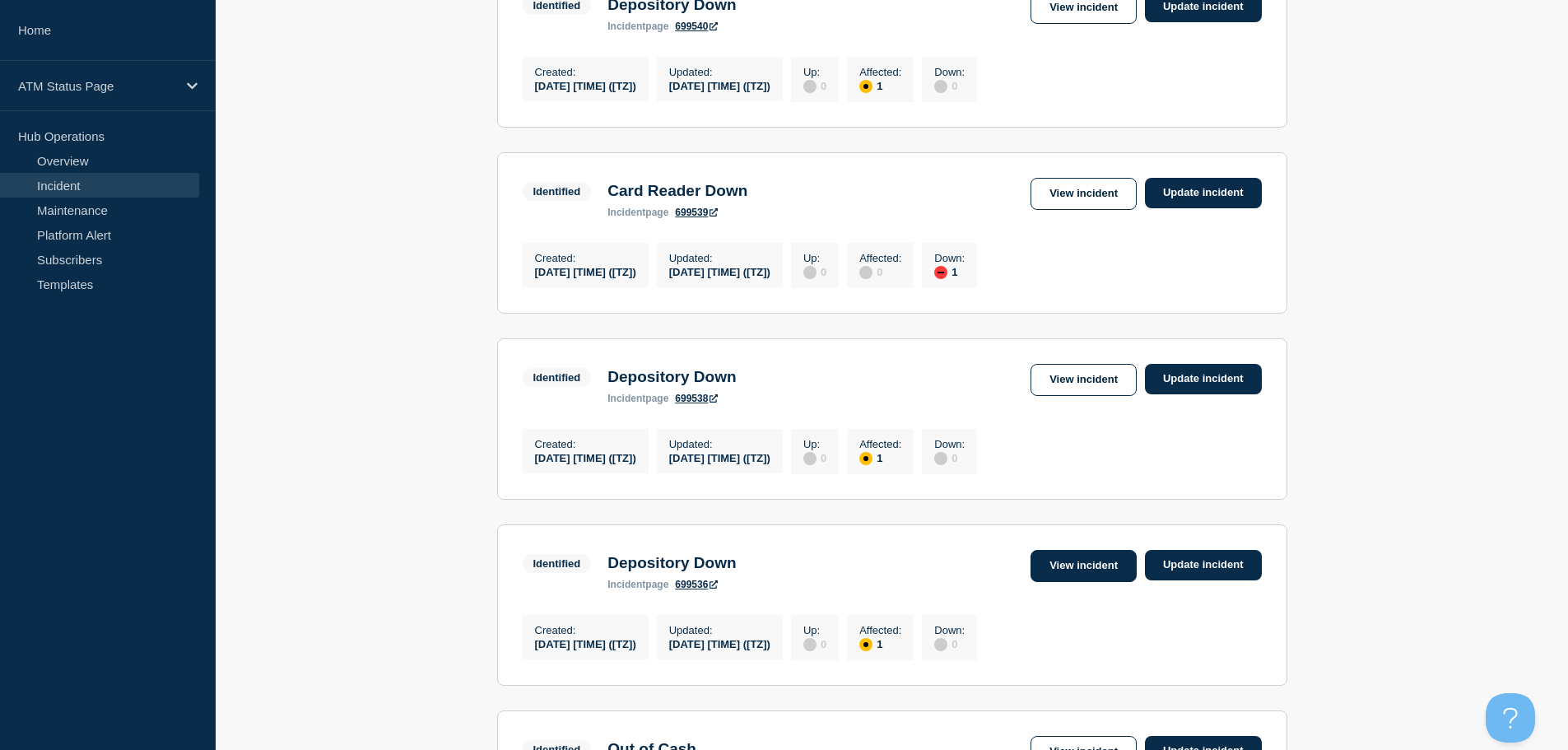 click on "View incident" at bounding box center (1083, 566) 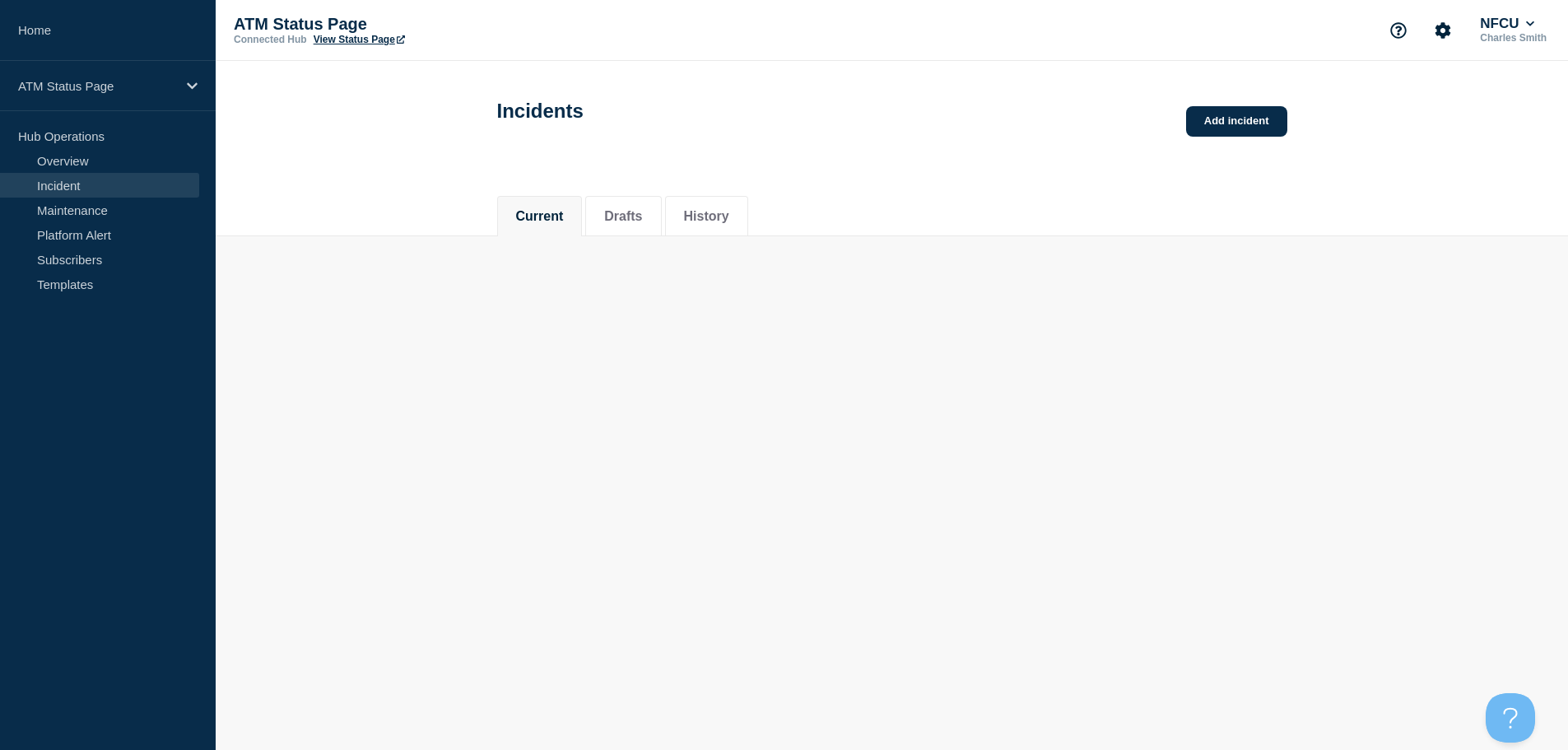 scroll, scrollTop: 0, scrollLeft: 0, axis: both 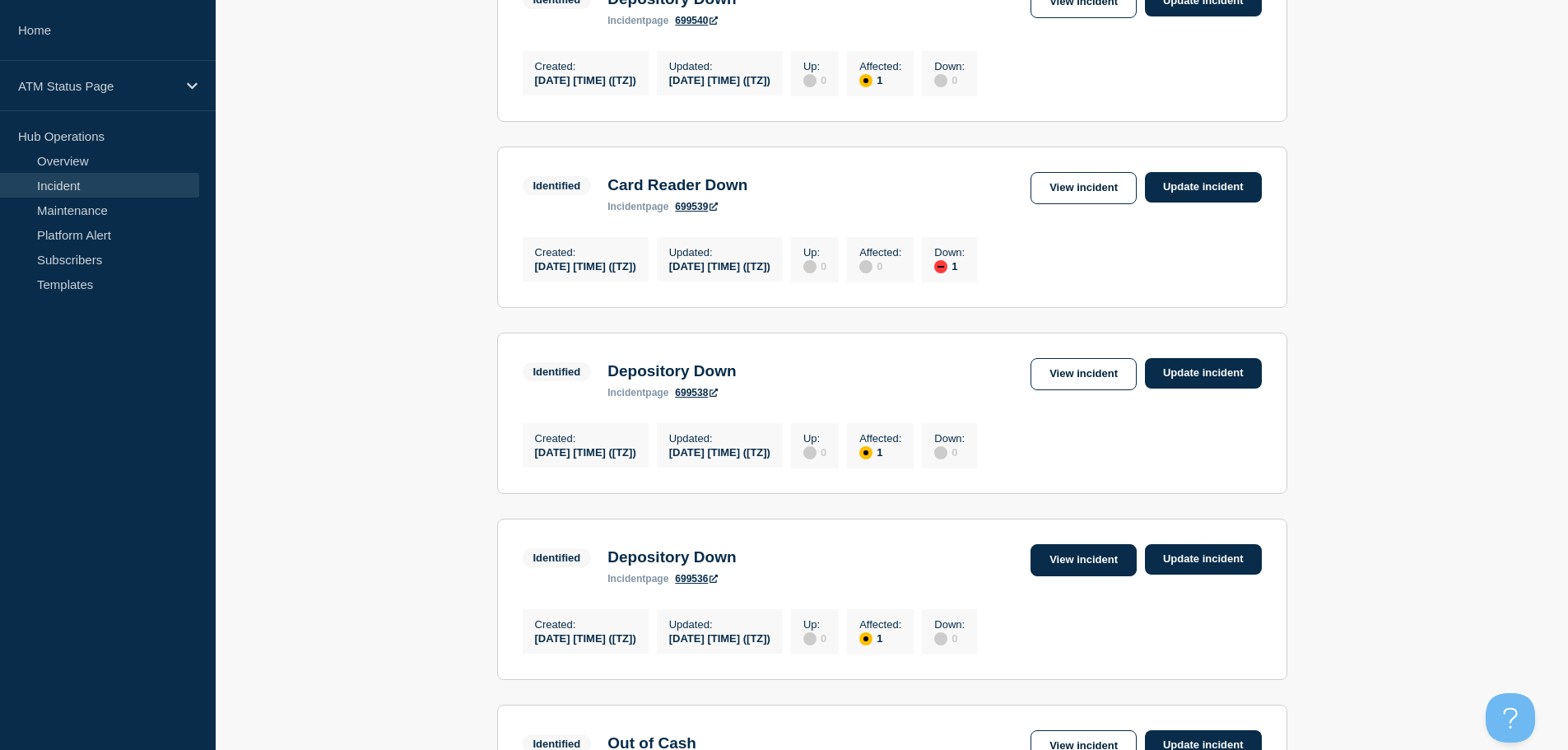click on "View incident" at bounding box center [1083, 560] 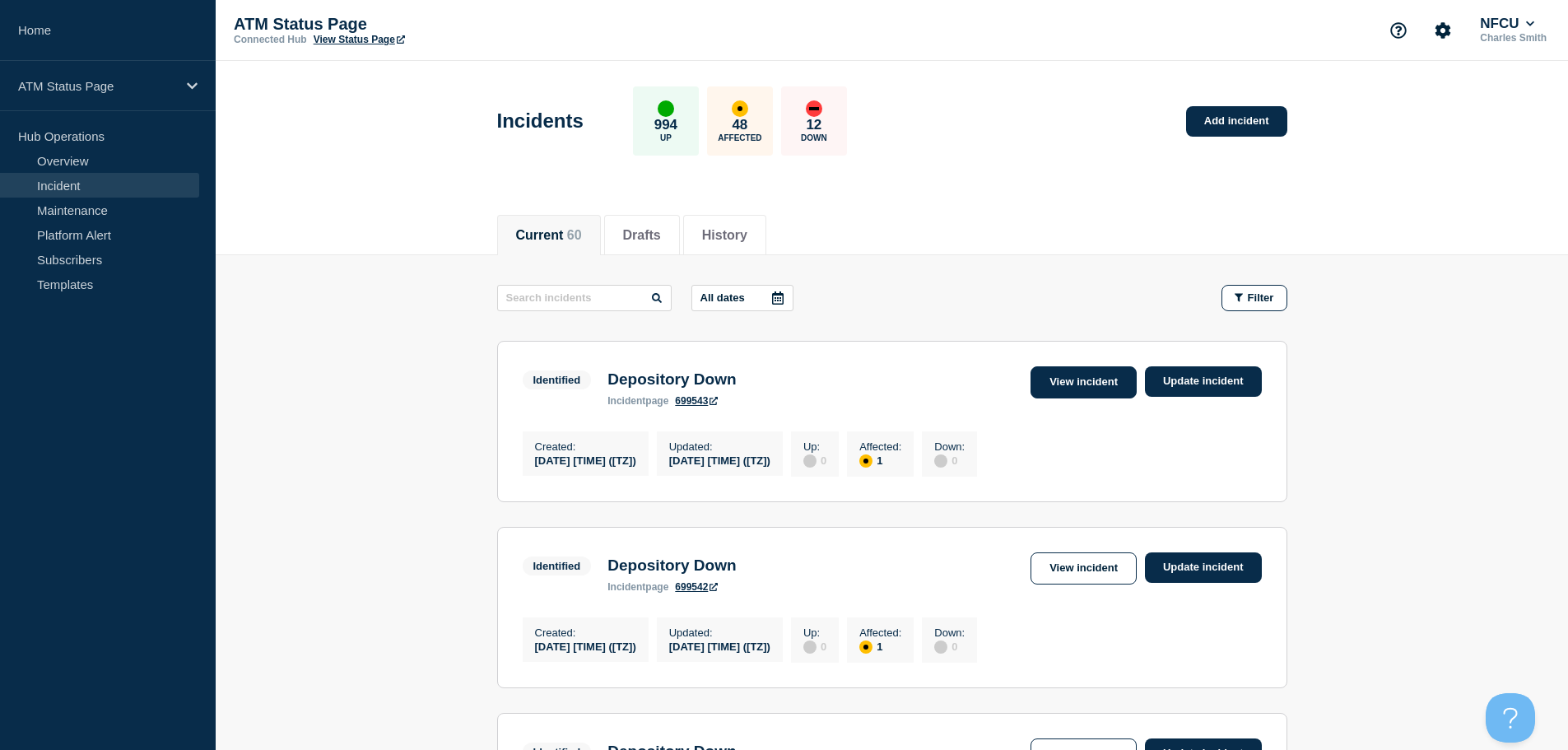 click on "View incident" at bounding box center [1083, 382] 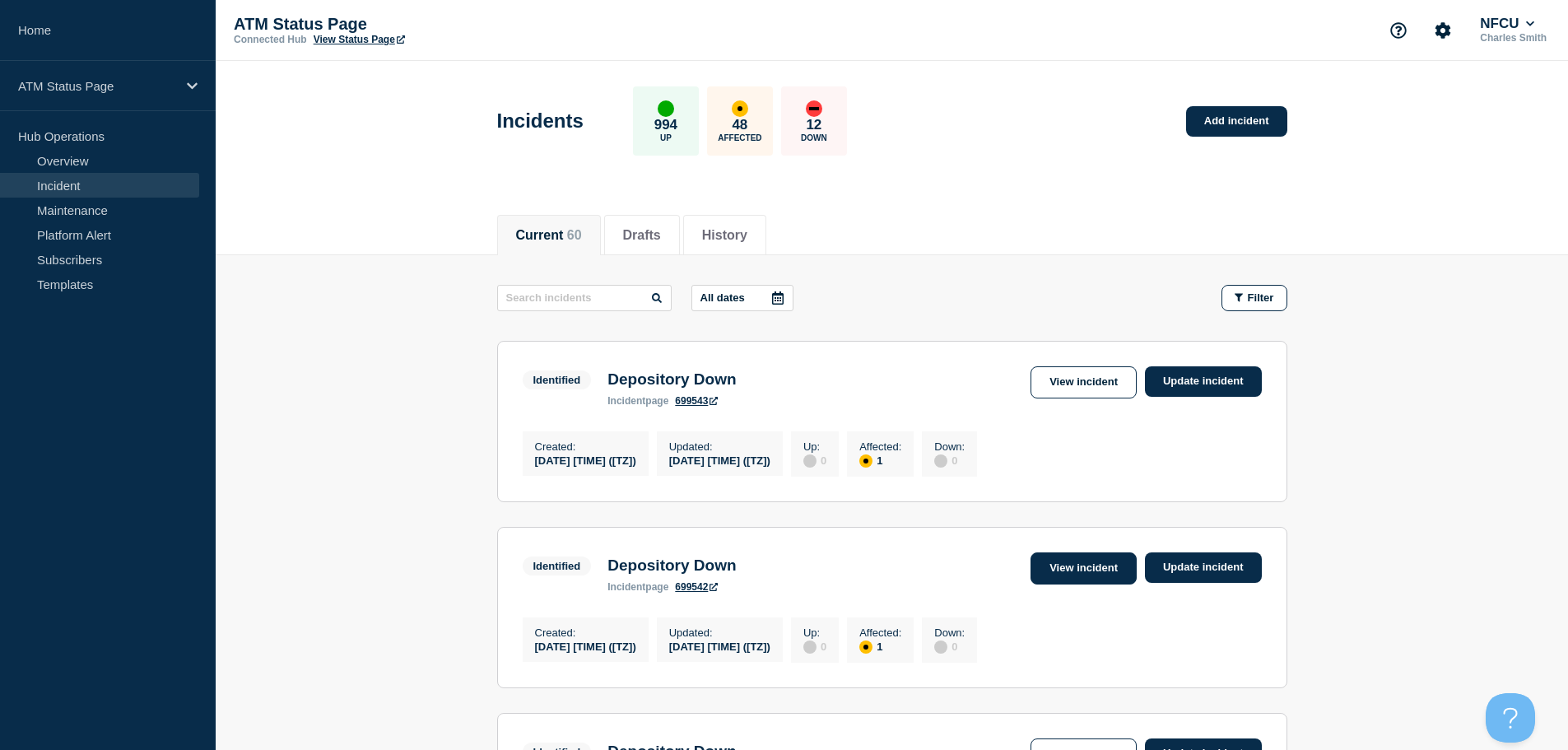click on "View incident" at bounding box center [1083, 568] 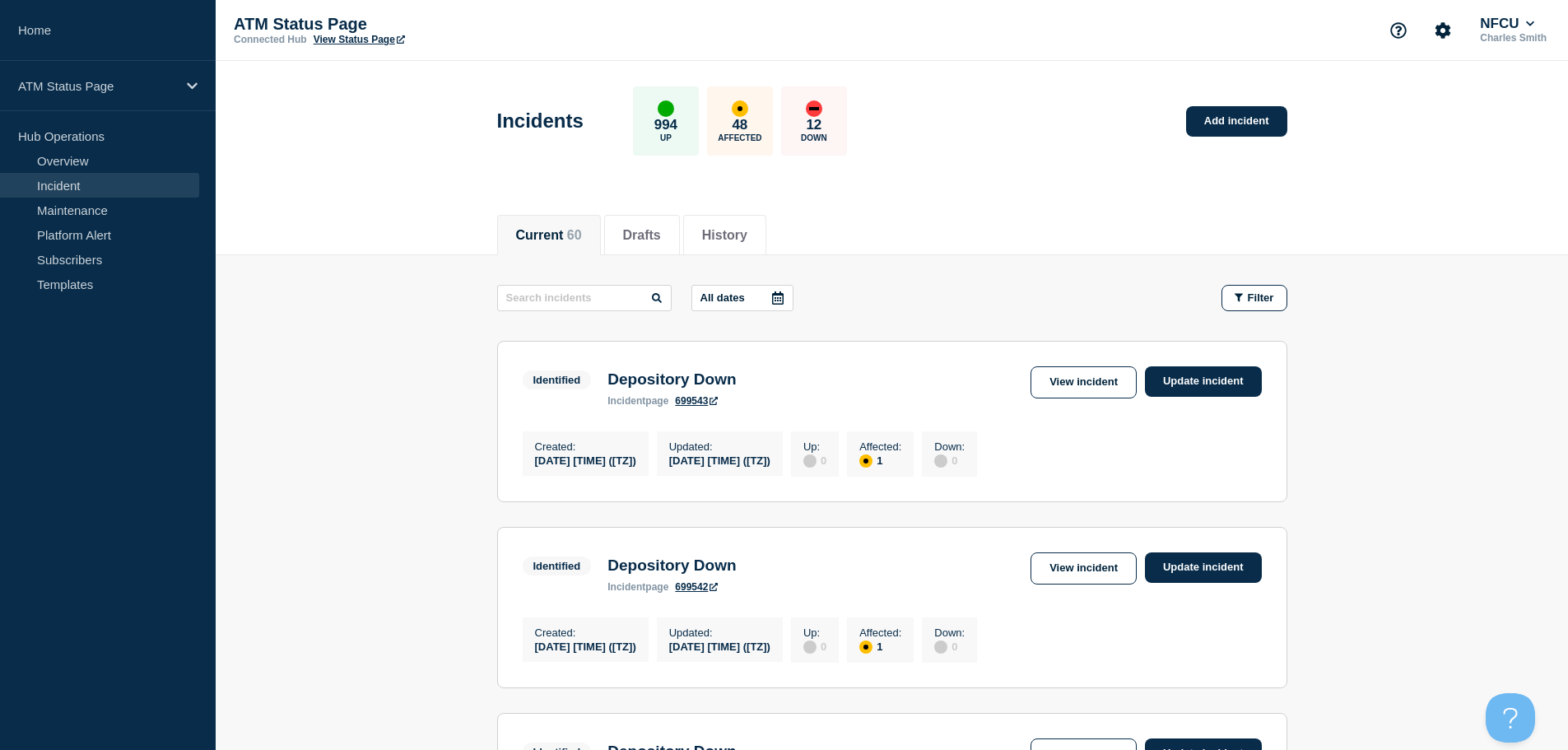 scroll, scrollTop: 165, scrollLeft: 0, axis: vertical 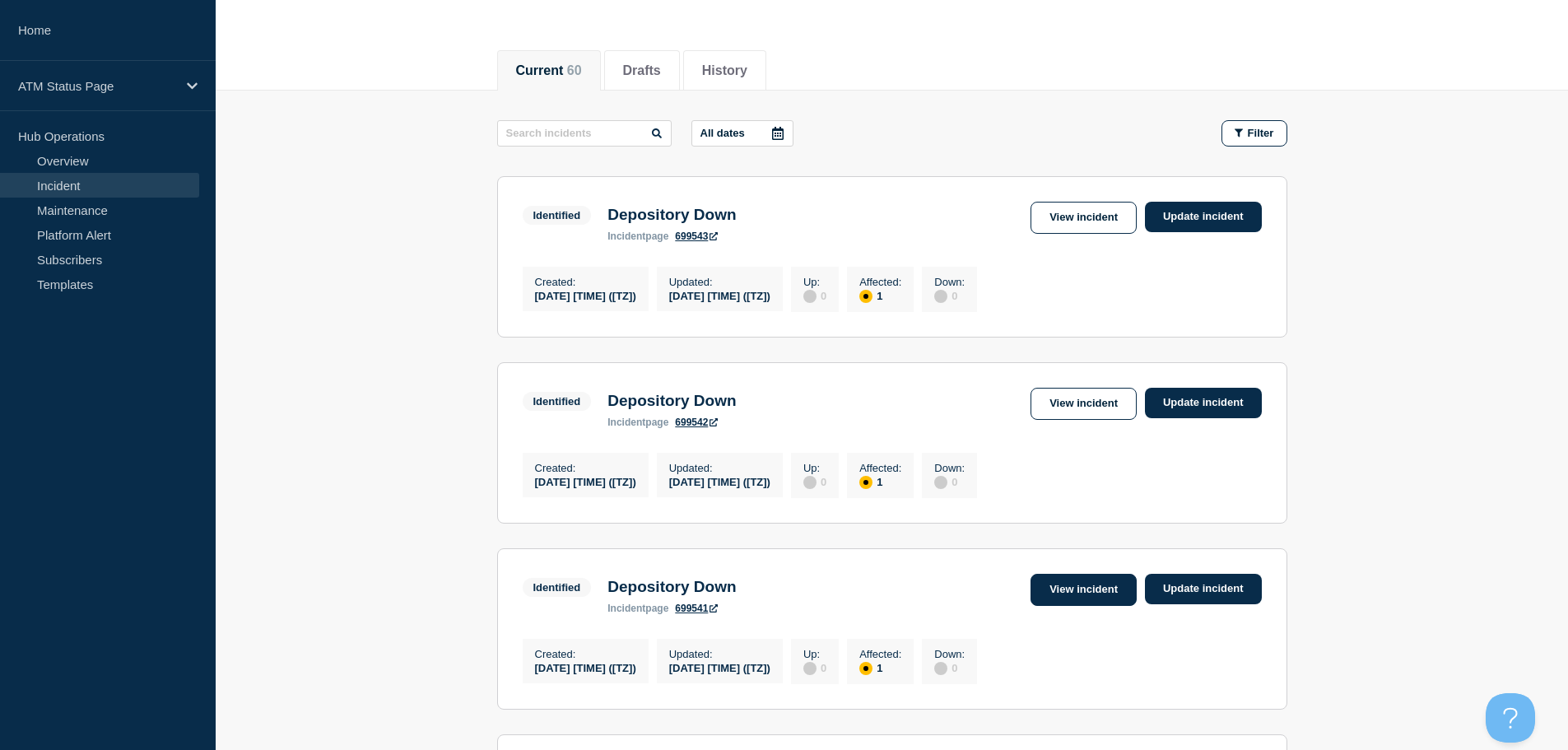click on "View incident" at bounding box center [1083, 589] 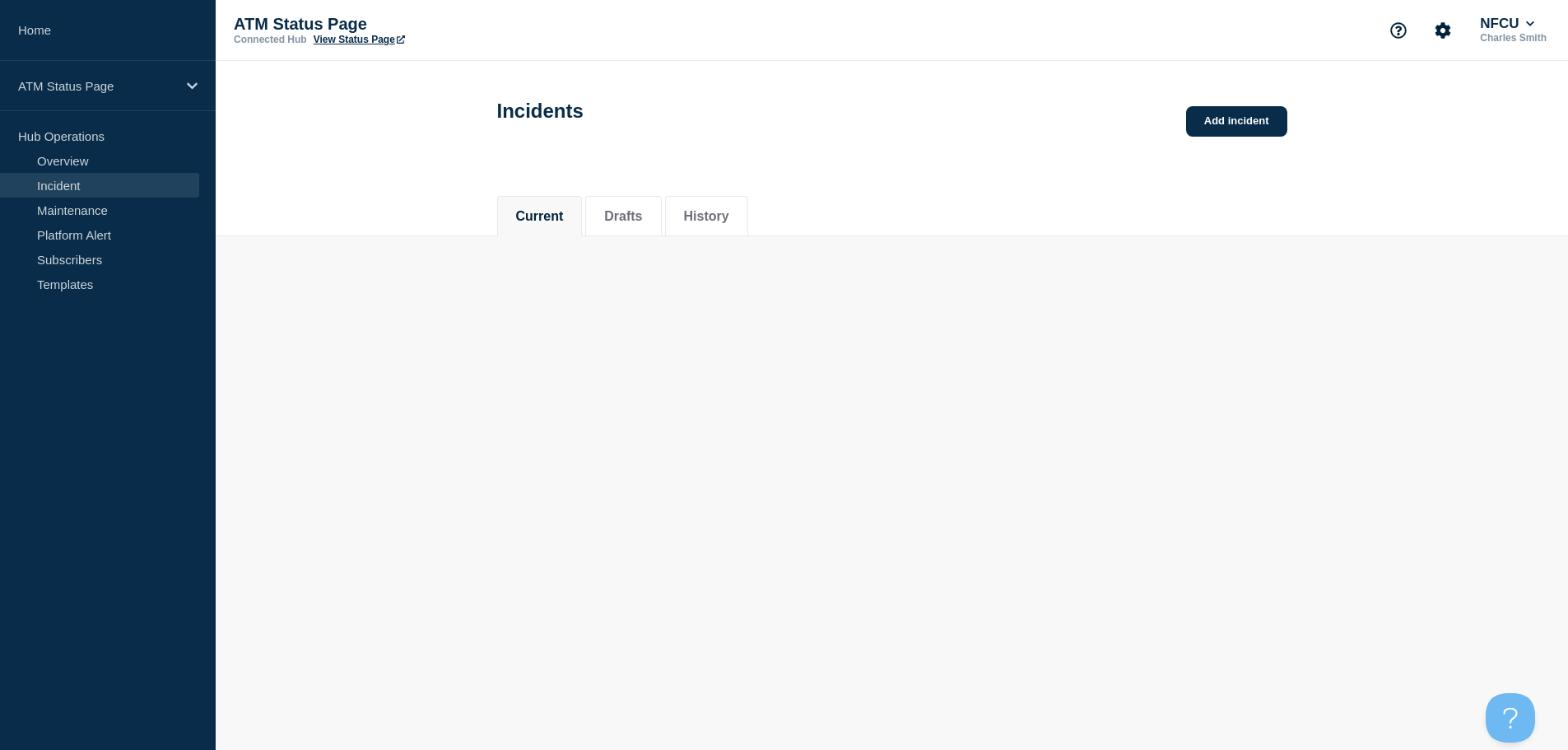 scroll, scrollTop: 0, scrollLeft: 0, axis: both 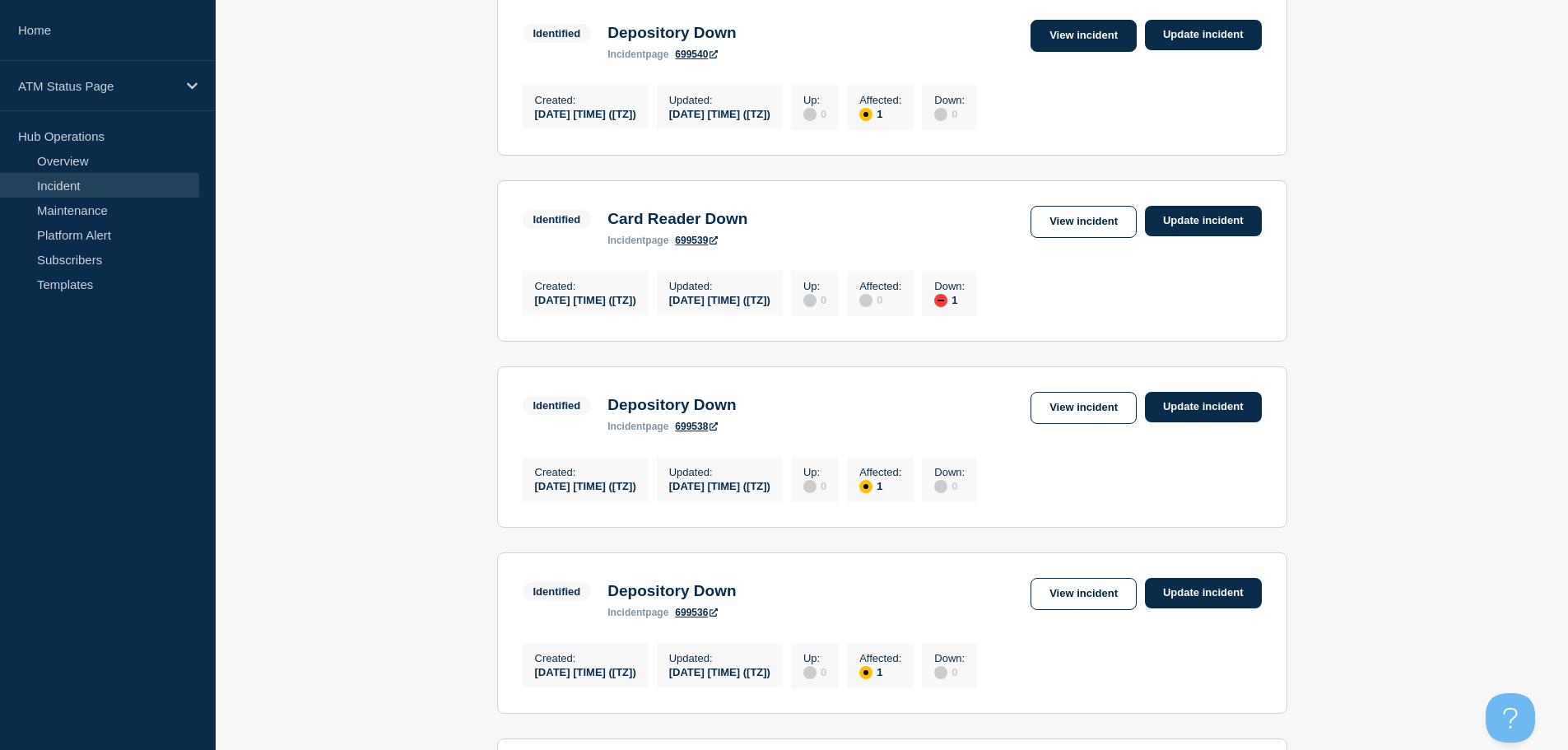 click on "View incident" at bounding box center [1083, 35] 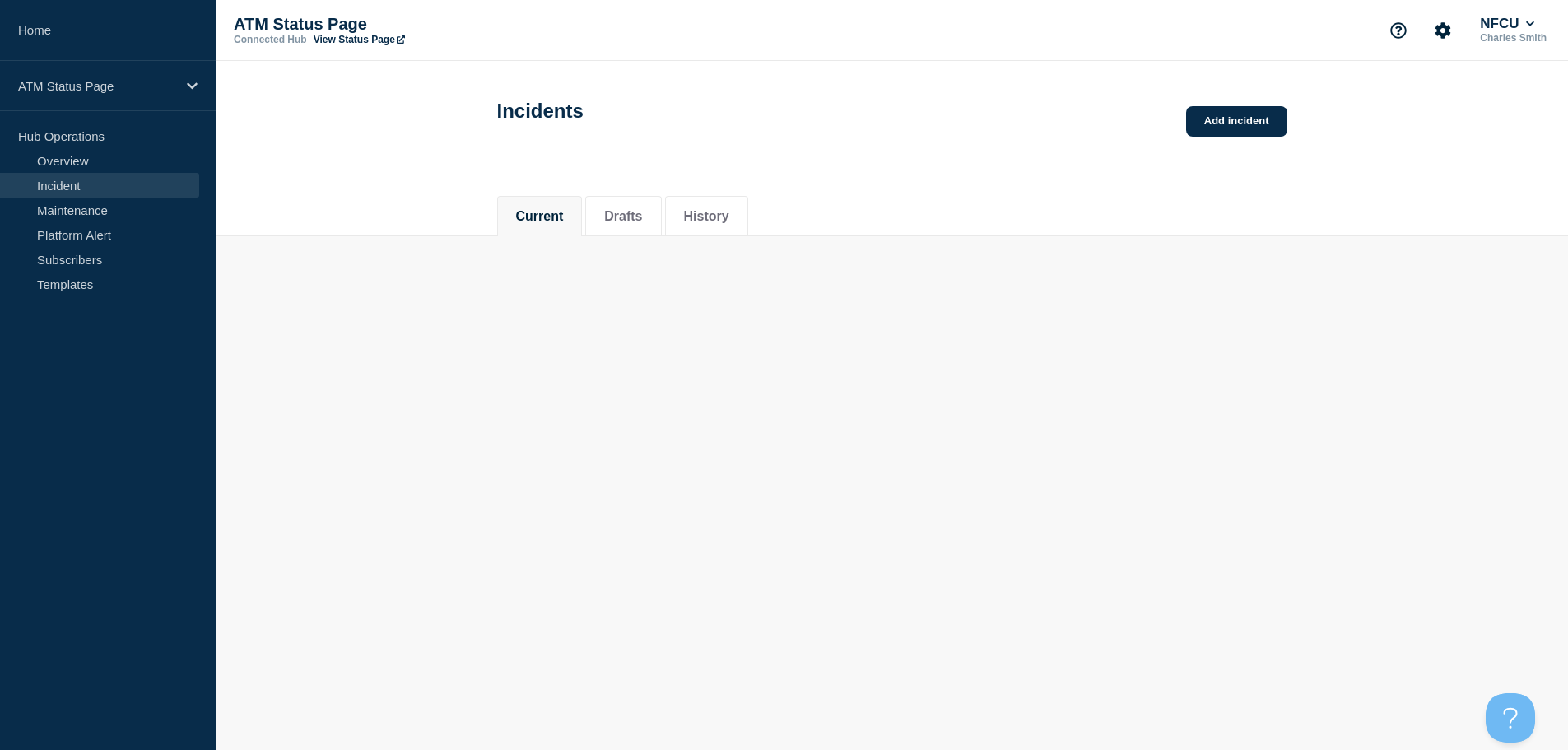 scroll, scrollTop: 0, scrollLeft: 0, axis: both 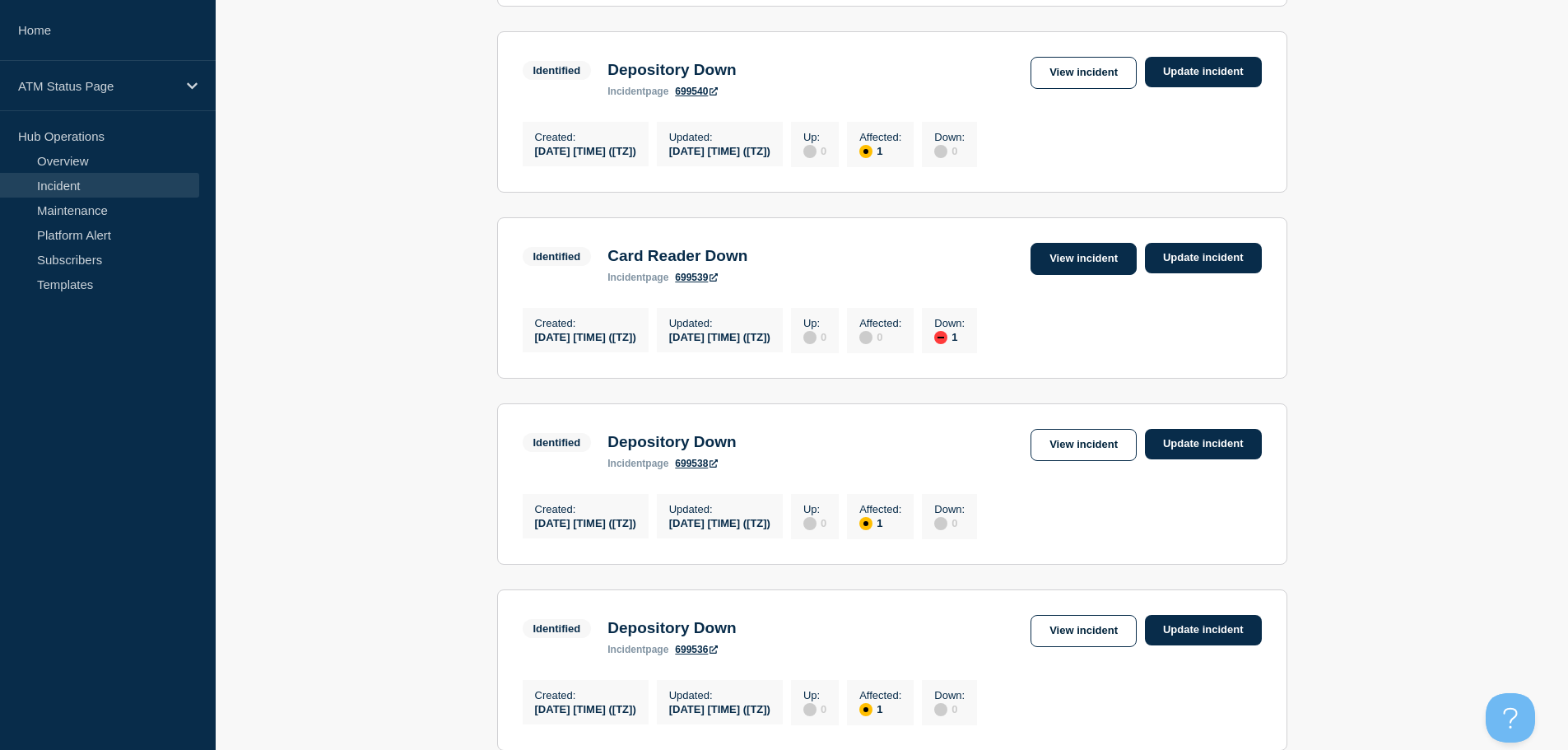 click on "View incident" at bounding box center (1083, 259) 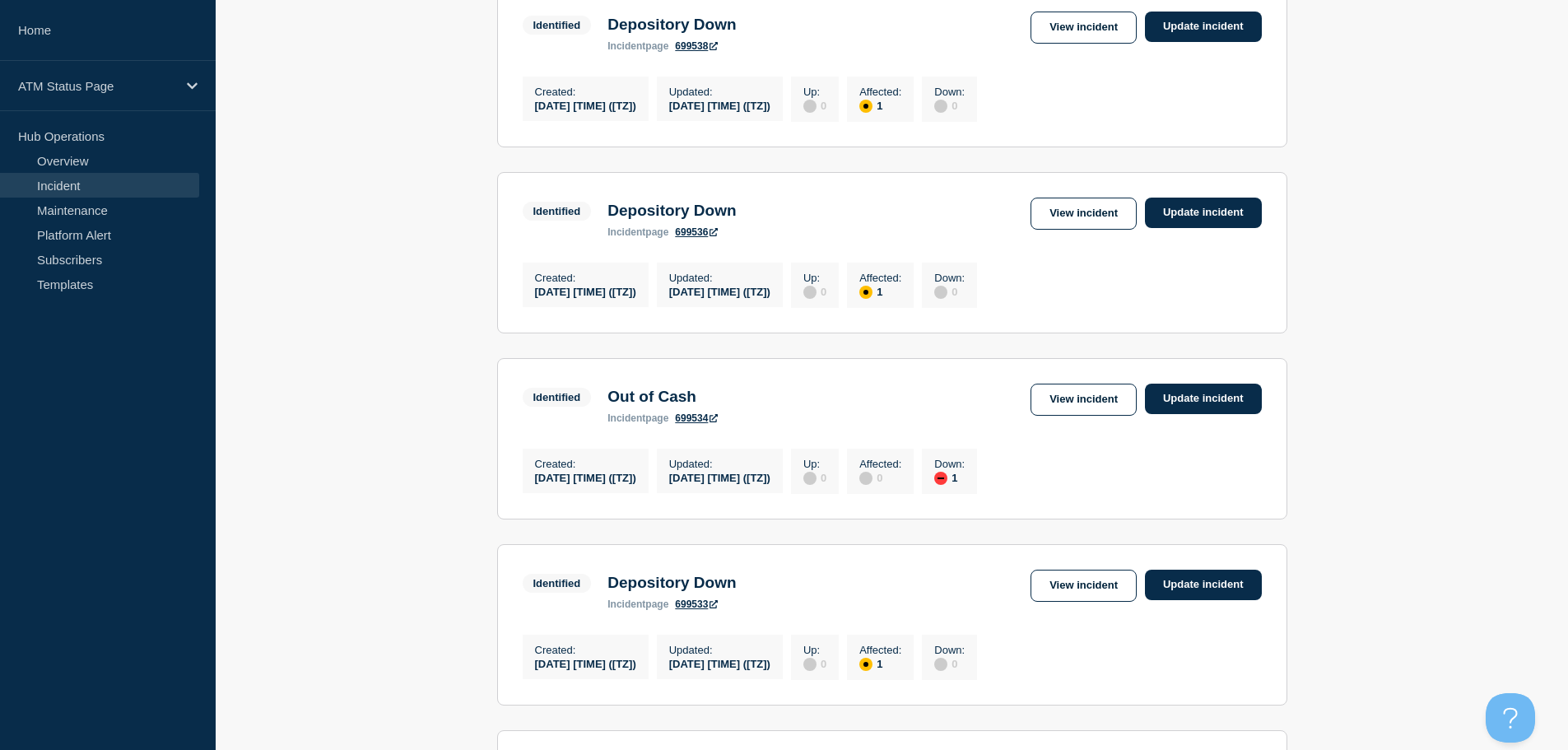scroll, scrollTop: 1291, scrollLeft: 0, axis: vertical 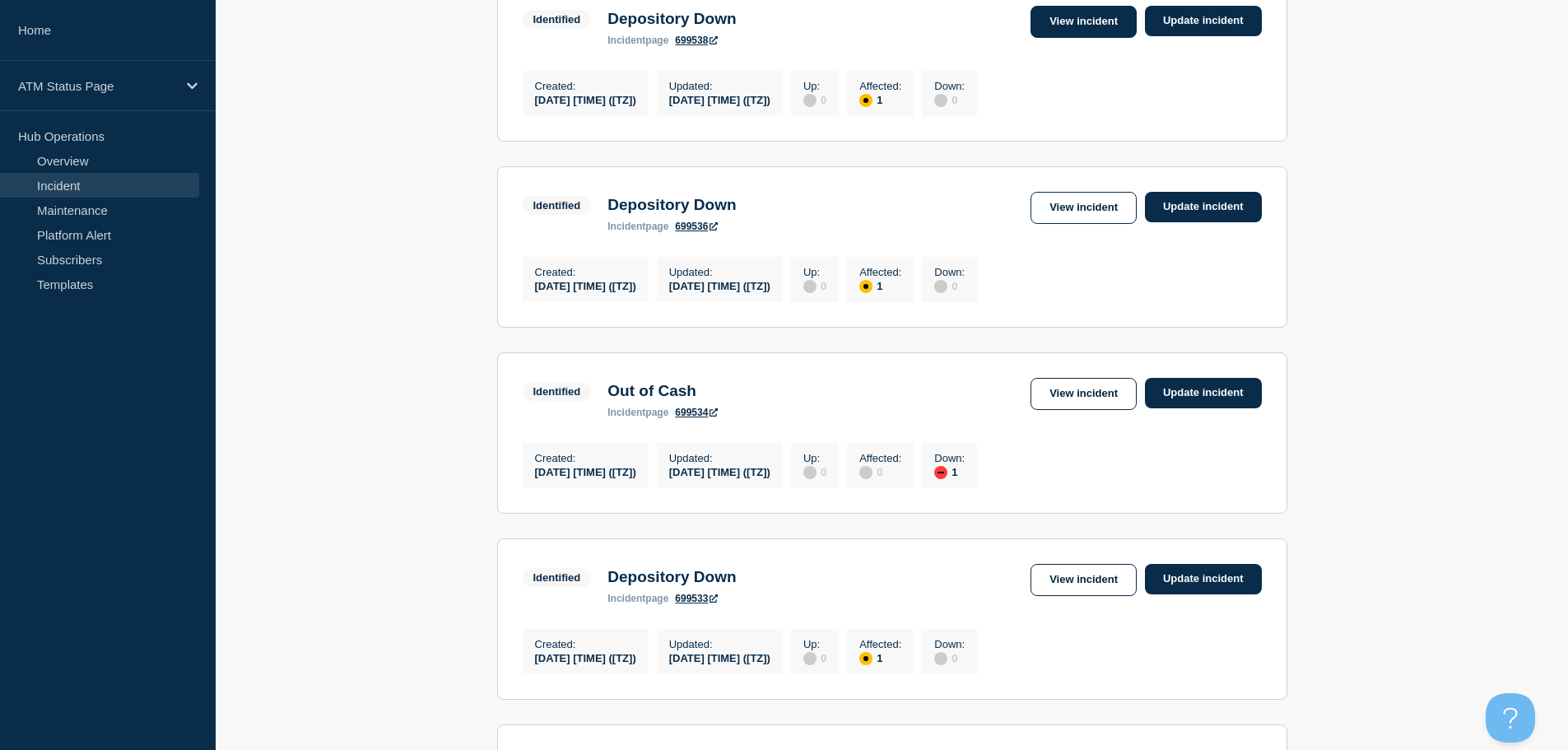 click on "View incident" at bounding box center [1083, 21] 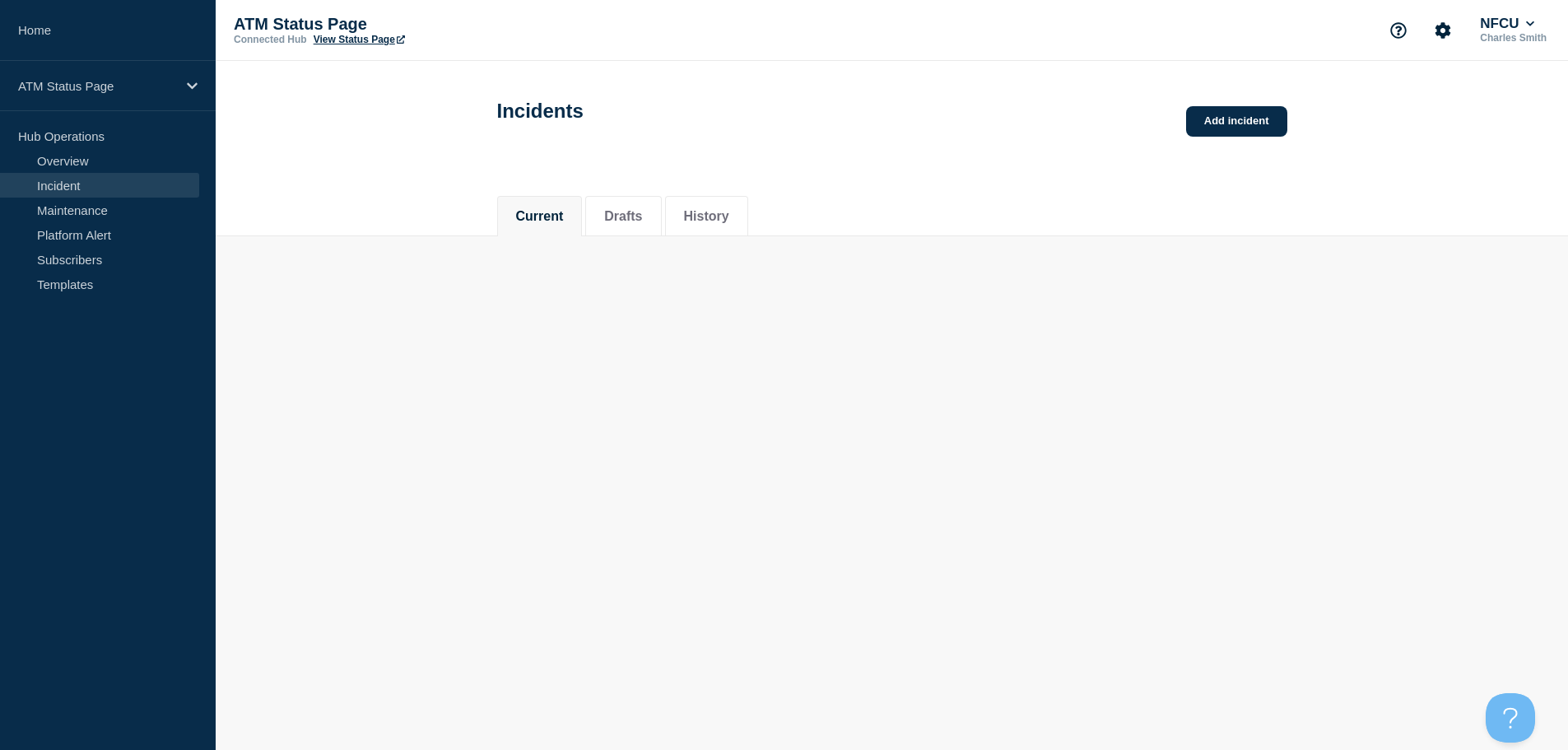 scroll, scrollTop: 0, scrollLeft: 0, axis: both 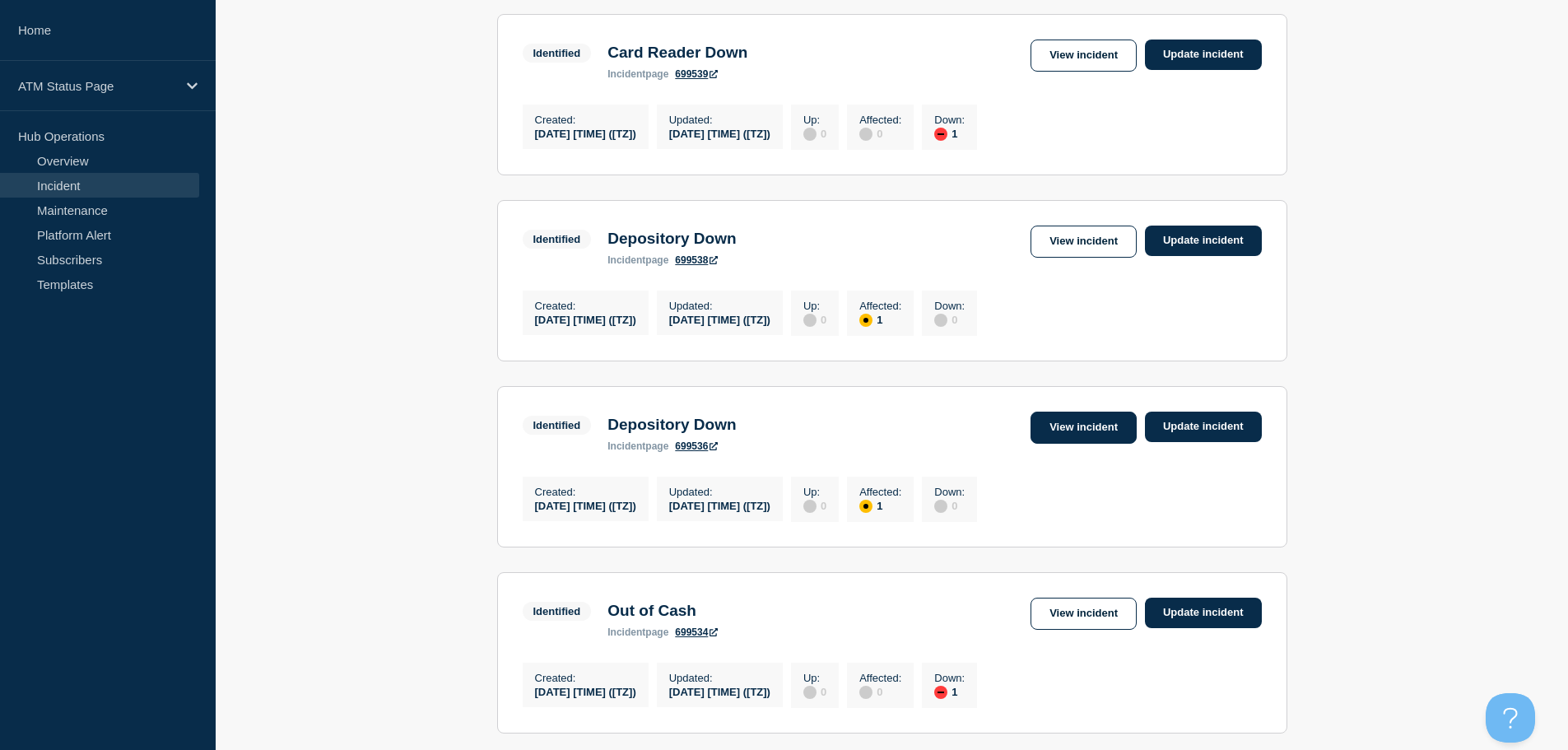 click on "View incident" at bounding box center [1083, 427] 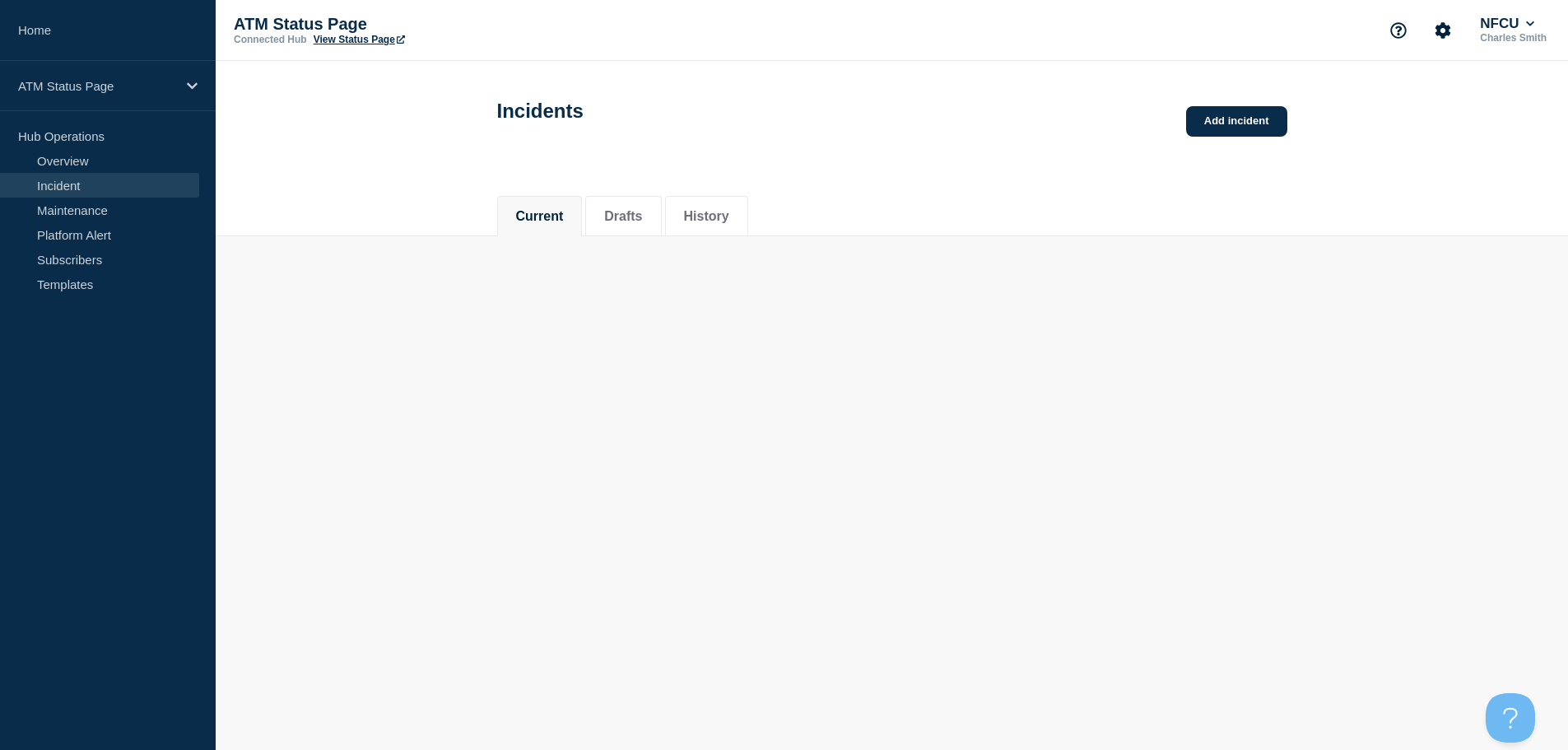 scroll, scrollTop: 0, scrollLeft: 0, axis: both 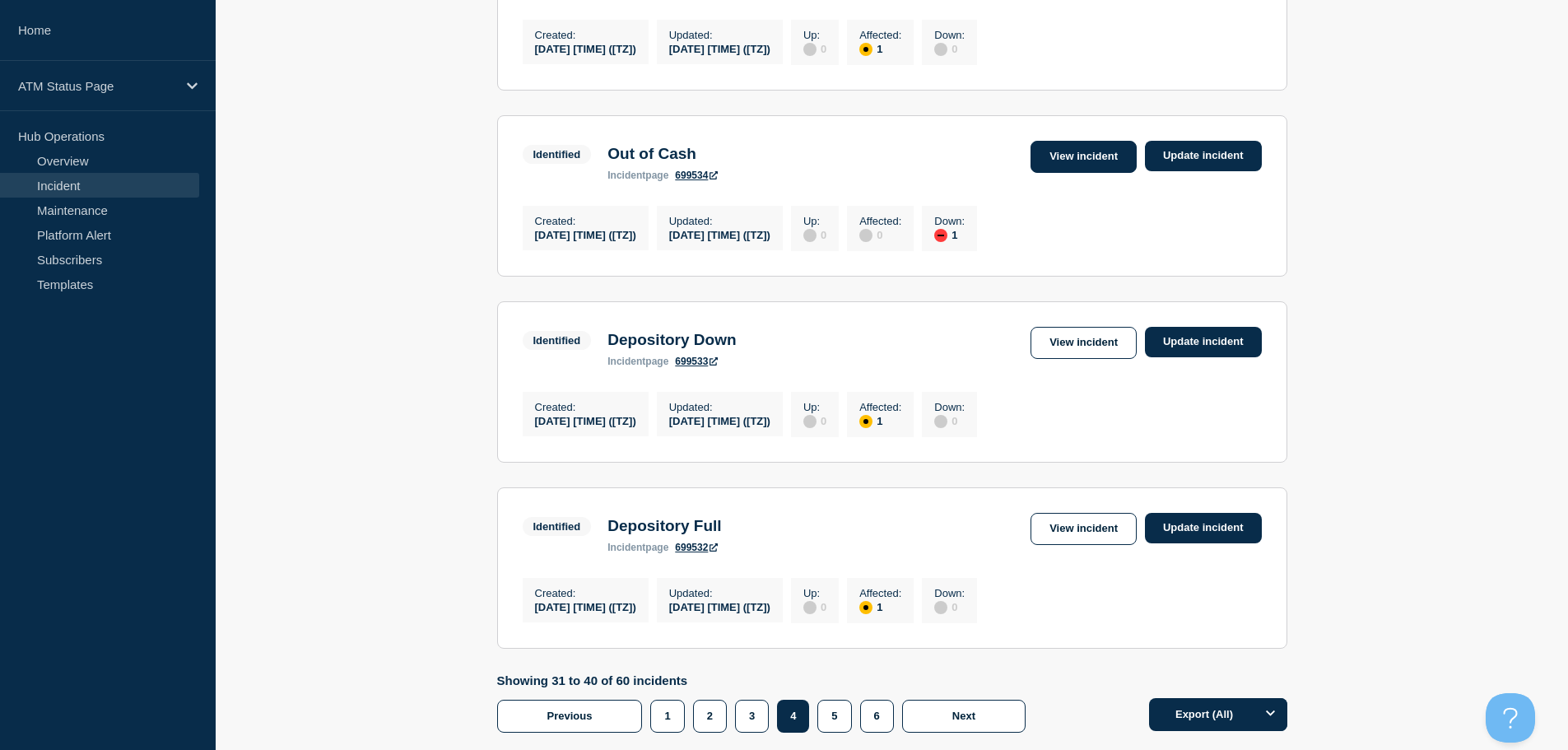 click on "View incident" at bounding box center (1083, 156) 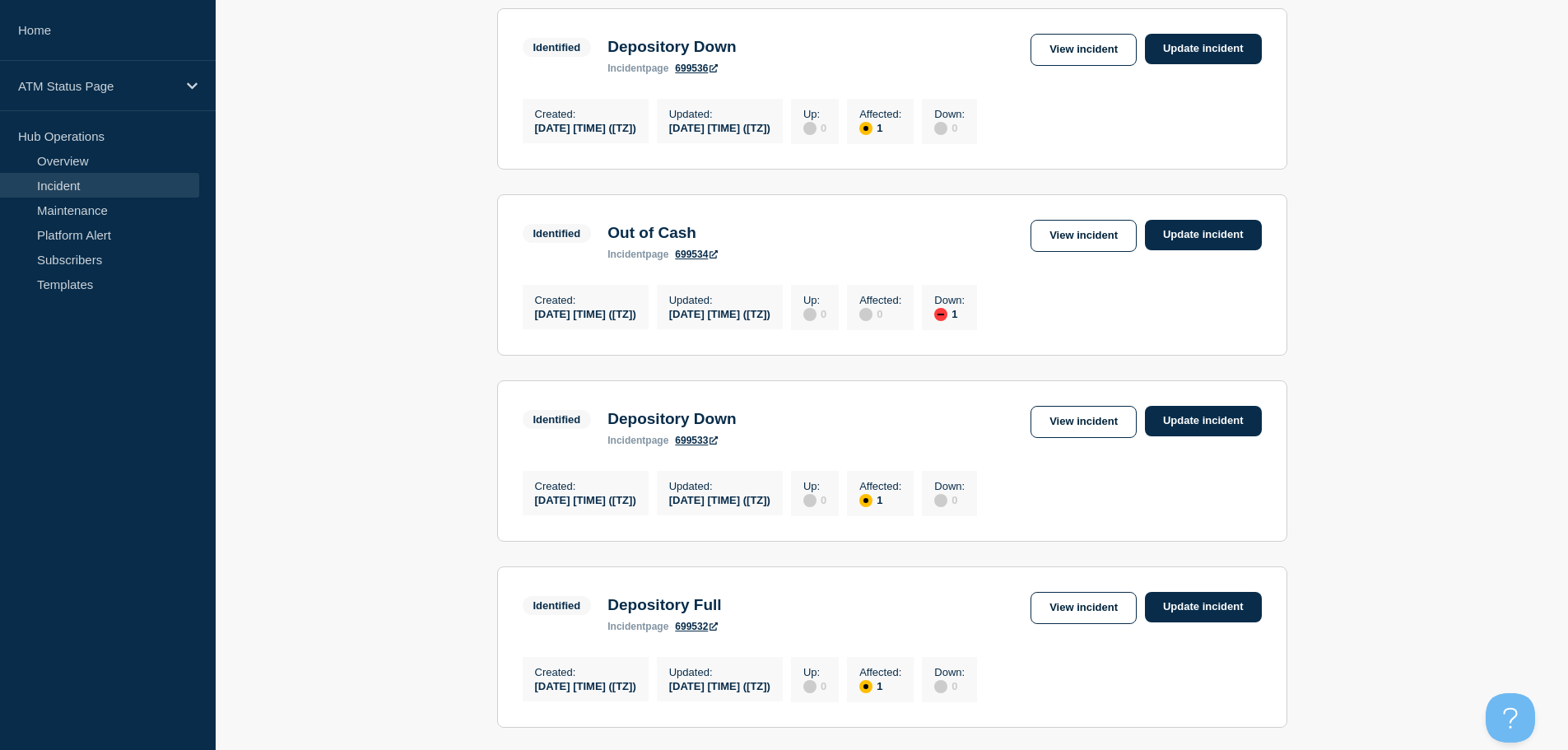 scroll, scrollTop: 1460, scrollLeft: 0, axis: vertical 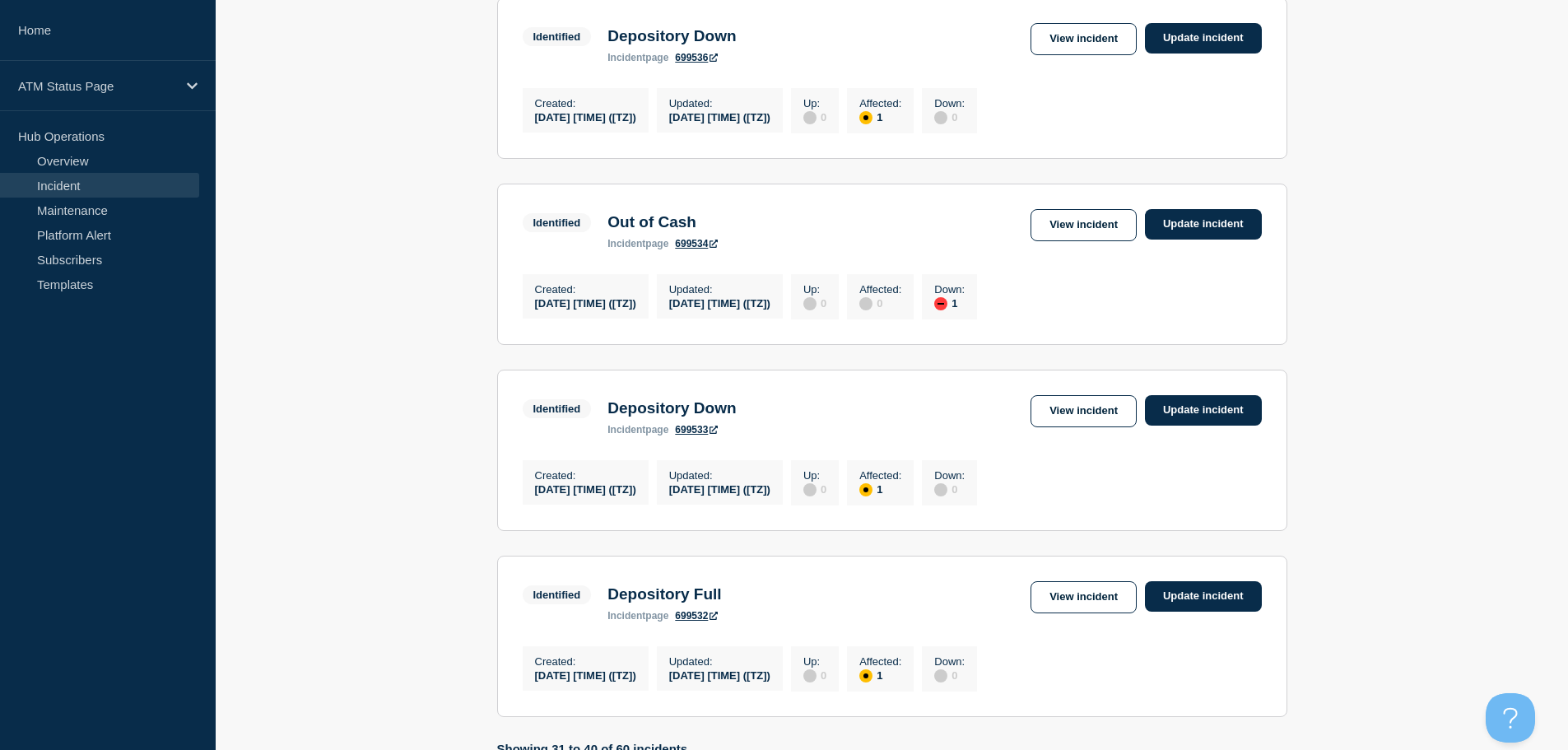 click on "Identified Depository Down incident  page 699533  View incident Update incident" 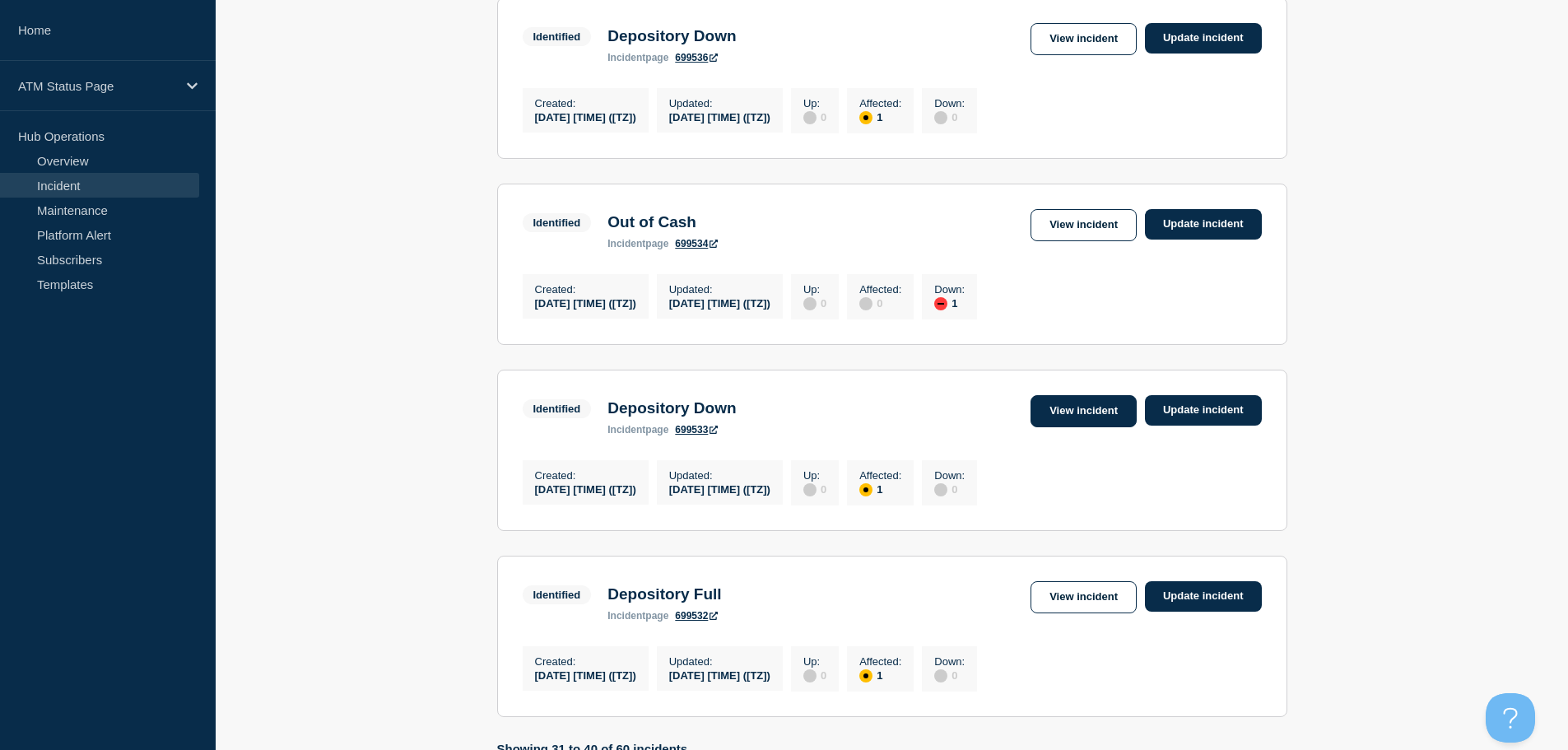 click on "View incident" at bounding box center (1083, 411) 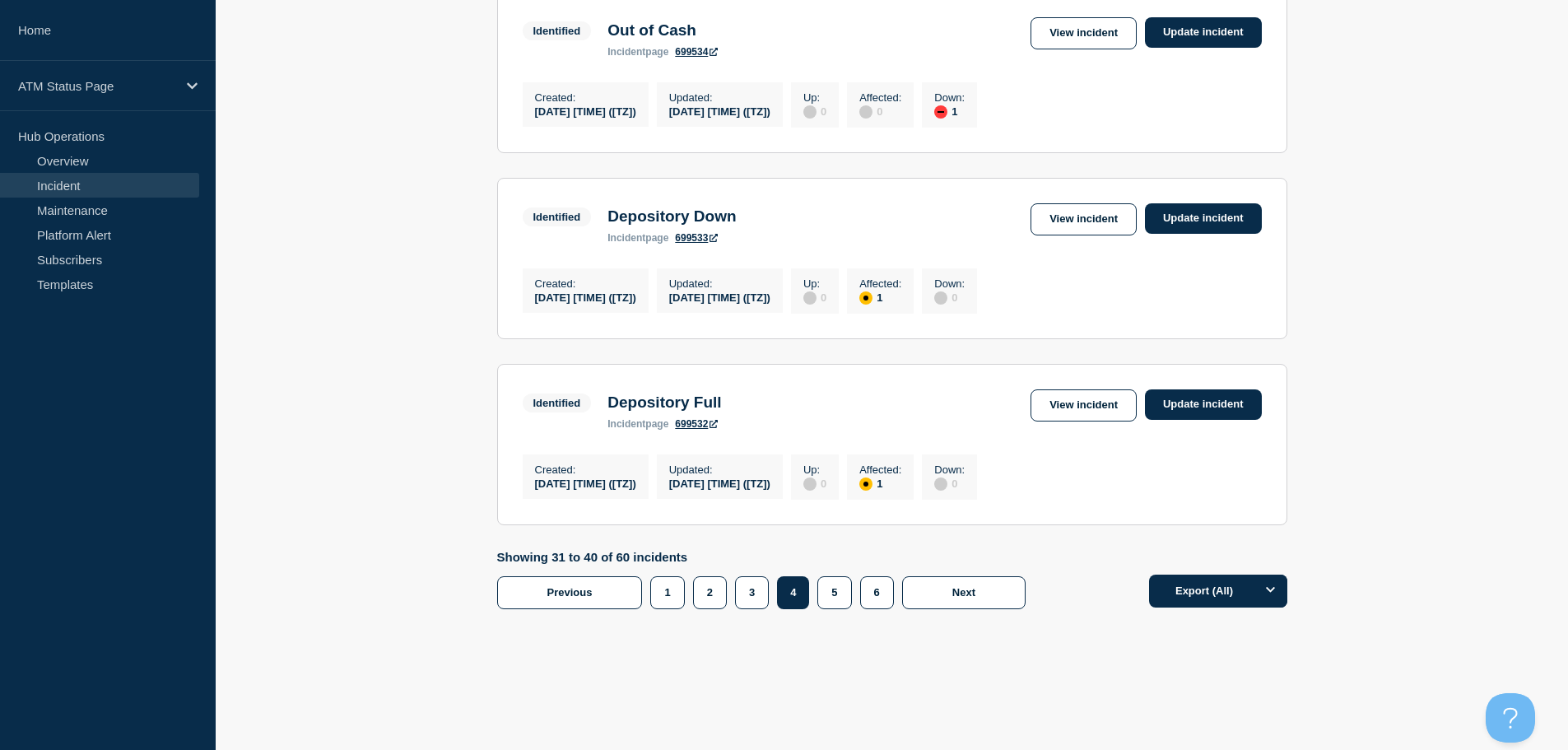 scroll, scrollTop: 1661, scrollLeft: 0, axis: vertical 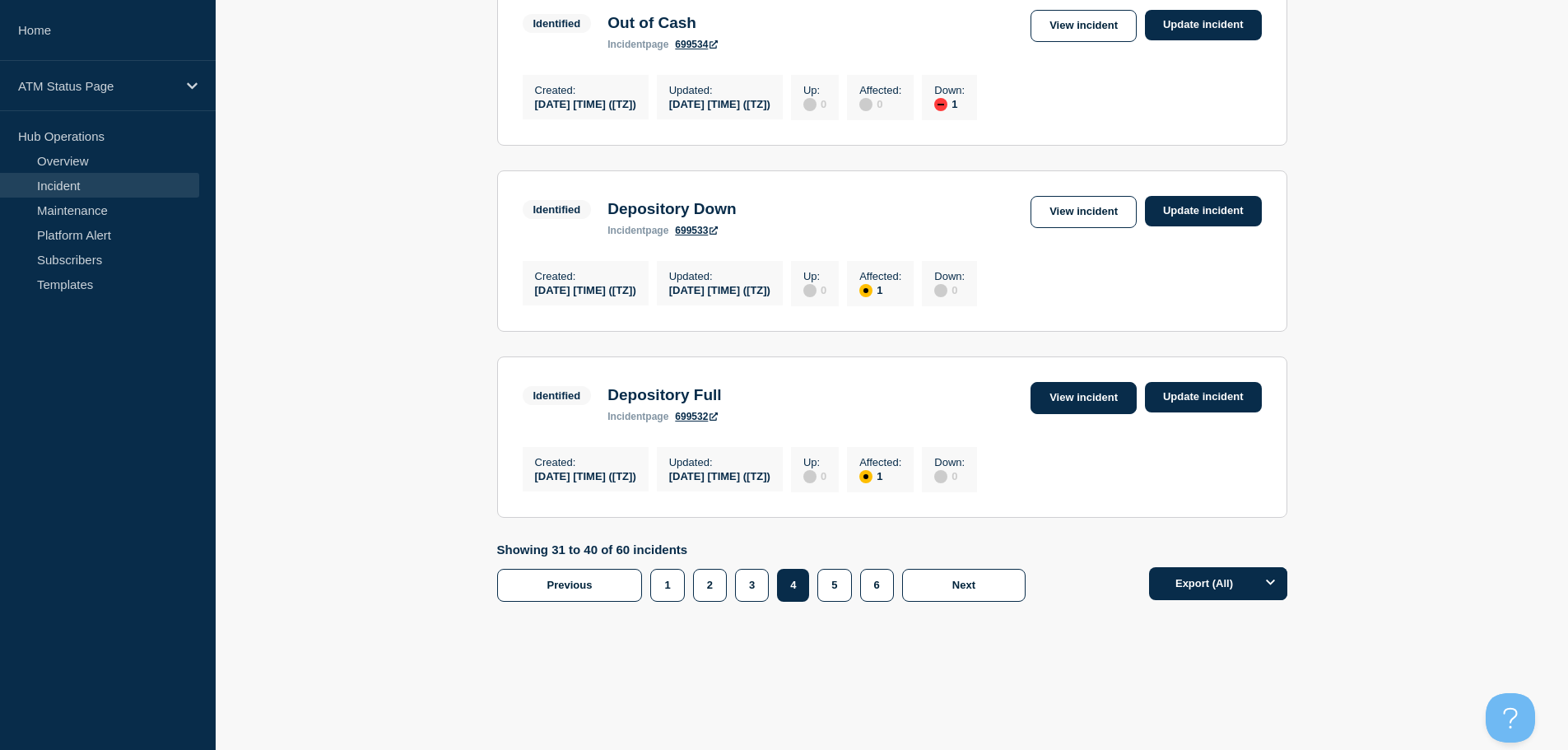 click on "View incident" at bounding box center [1083, 398] 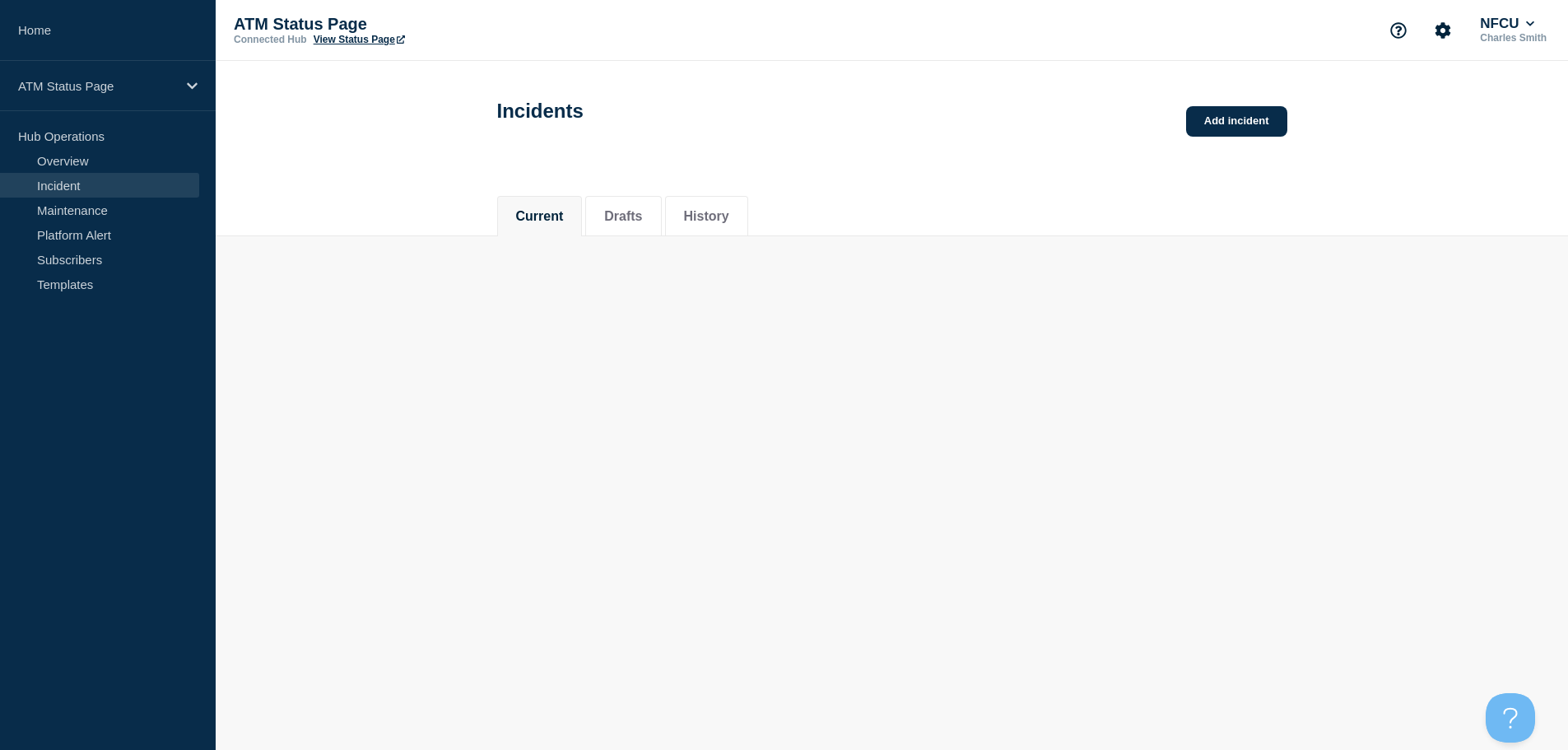 scroll, scrollTop: 0, scrollLeft: 0, axis: both 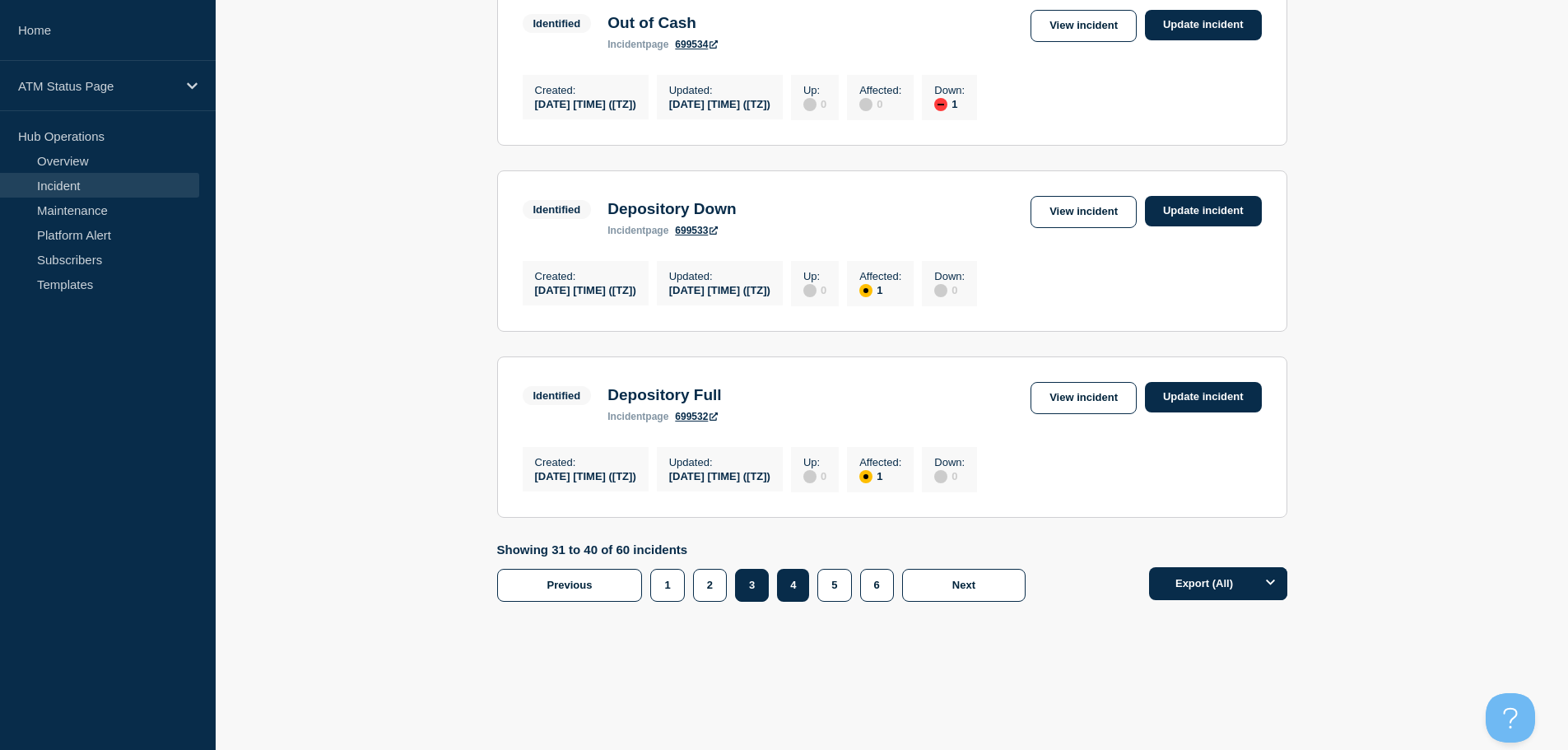 click on "3" at bounding box center [751, 585] 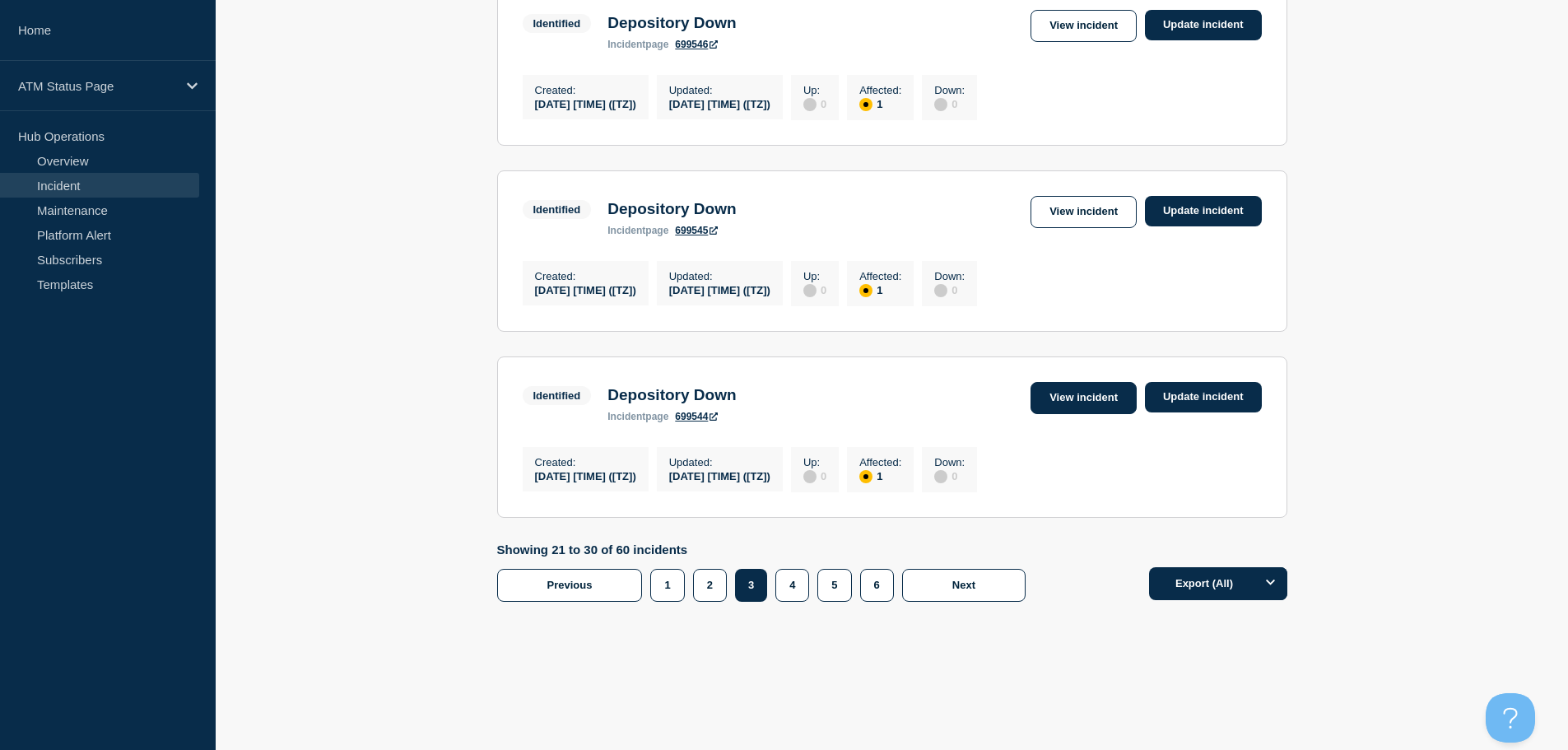 click on "View incident" at bounding box center (1083, 398) 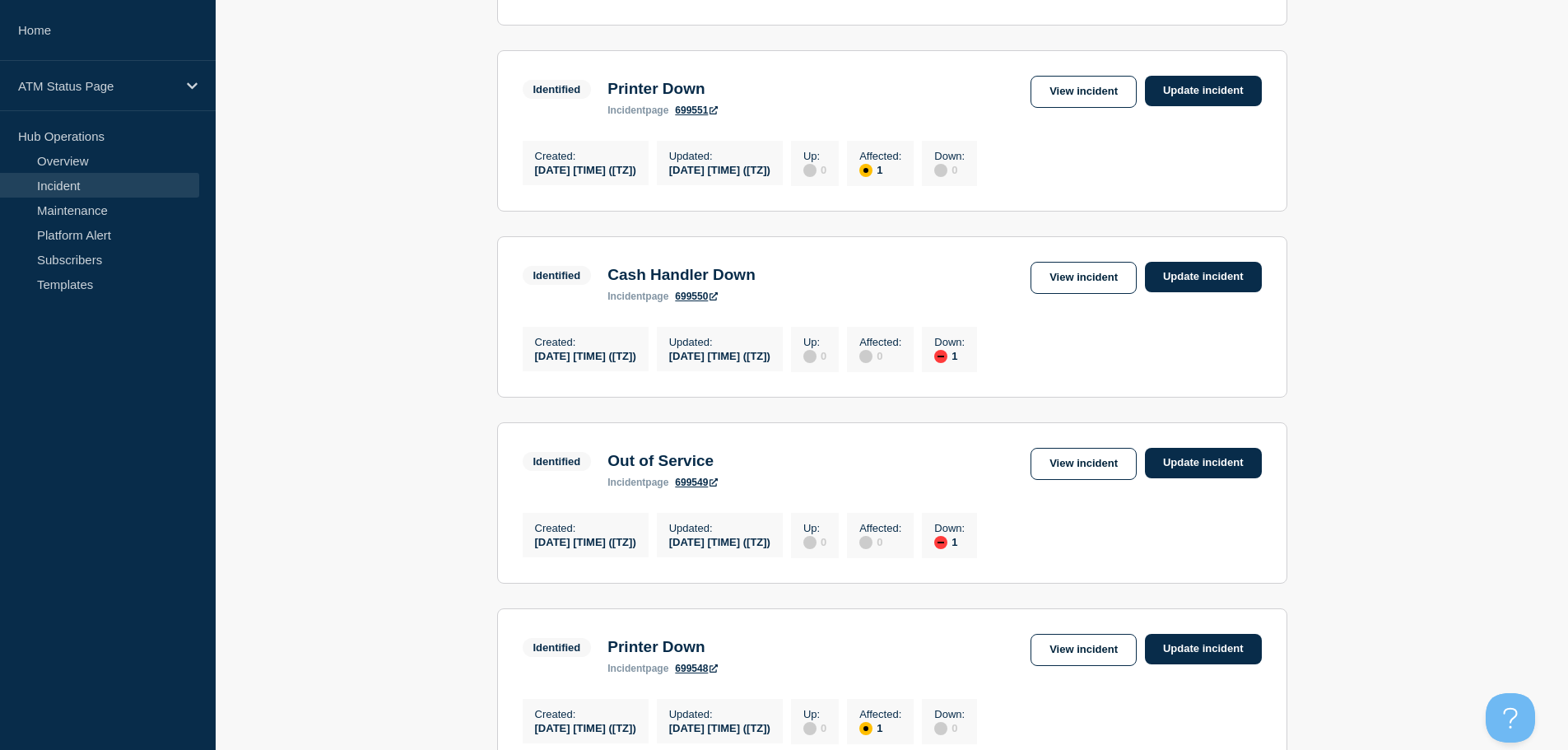 scroll, scrollTop: 1717, scrollLeft: 0, axis: vertical 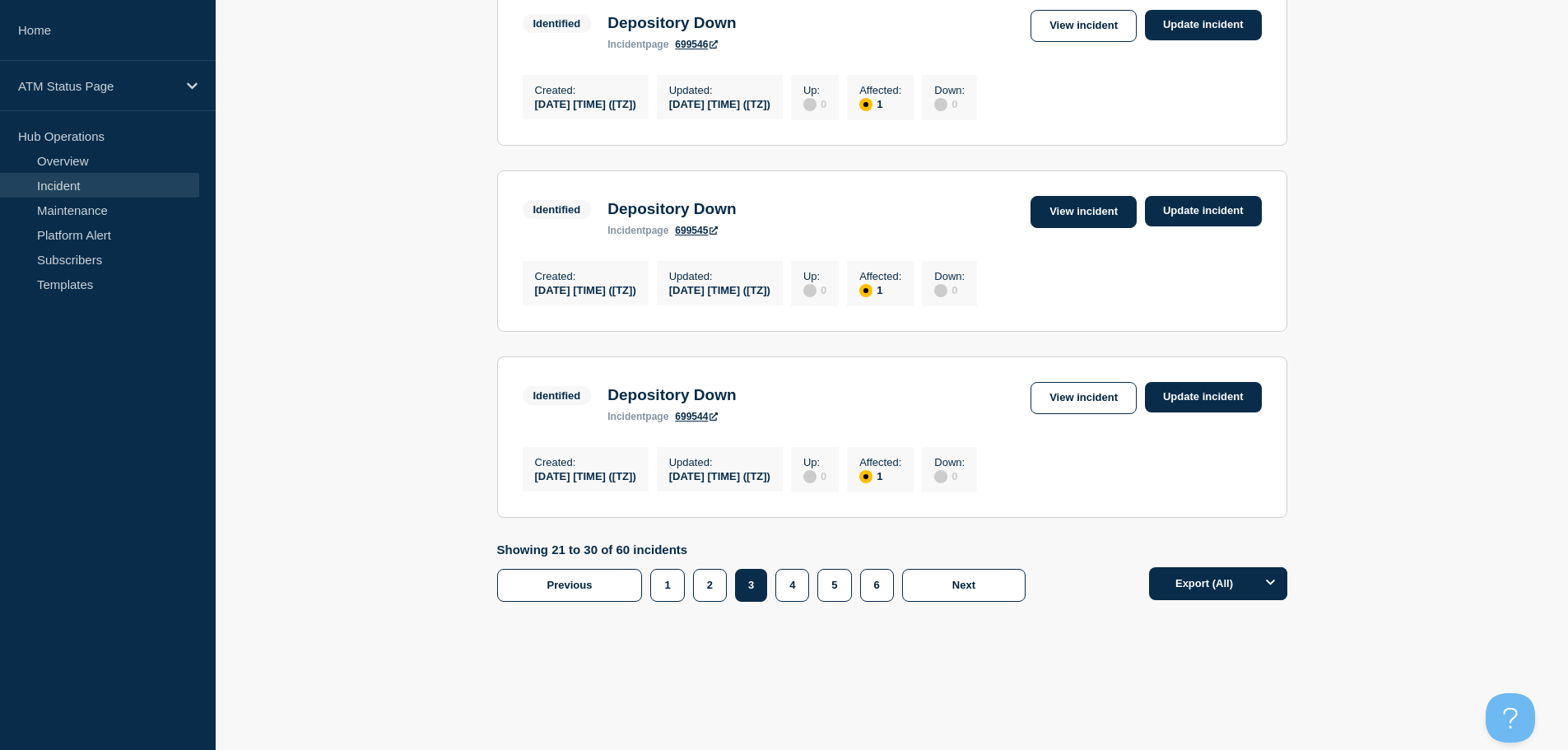 click on "View incident" at bounding box center [1083, 212] 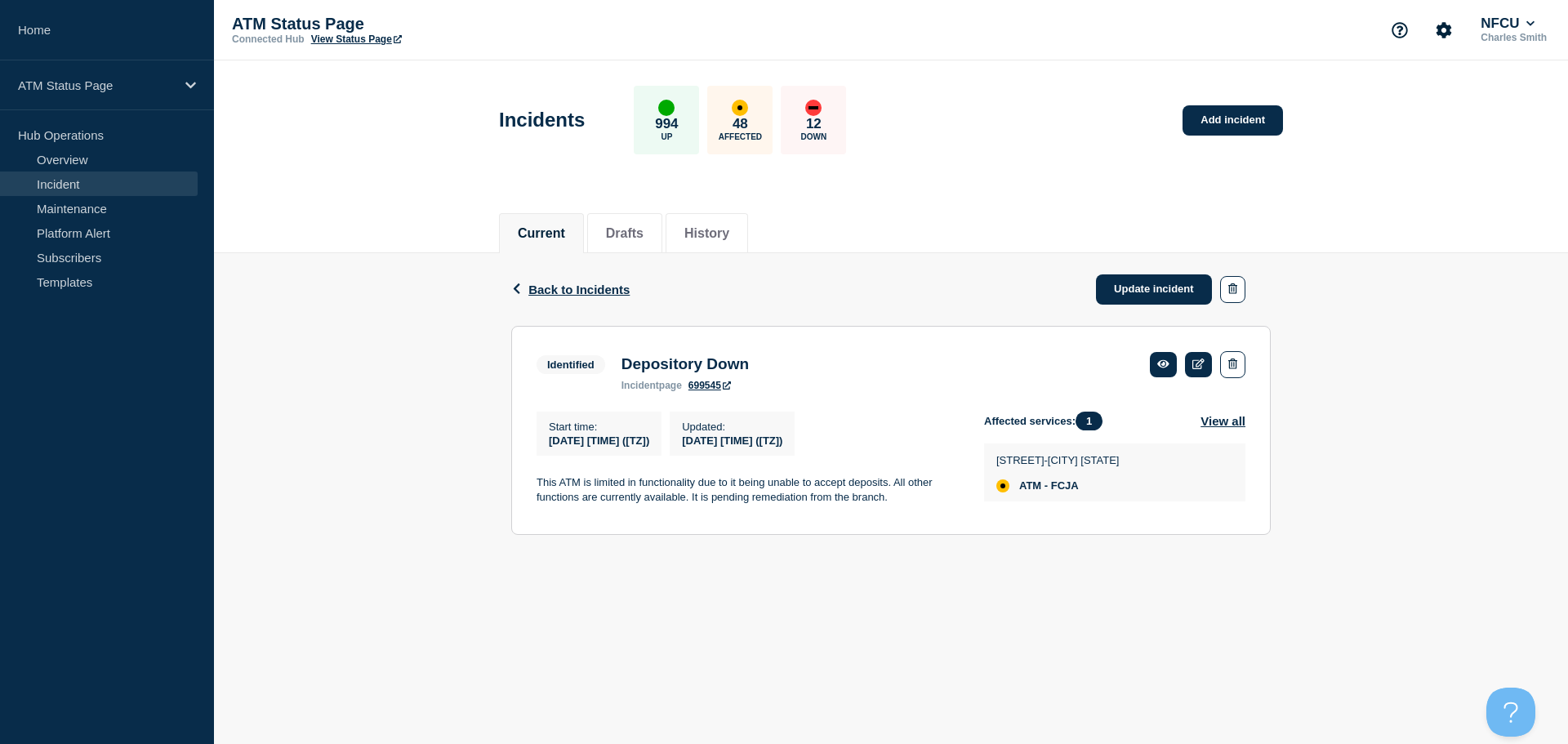 click on "Incidents 994 Up 48 Affected 12 Down Add incident" at bounding box center [891, 114] 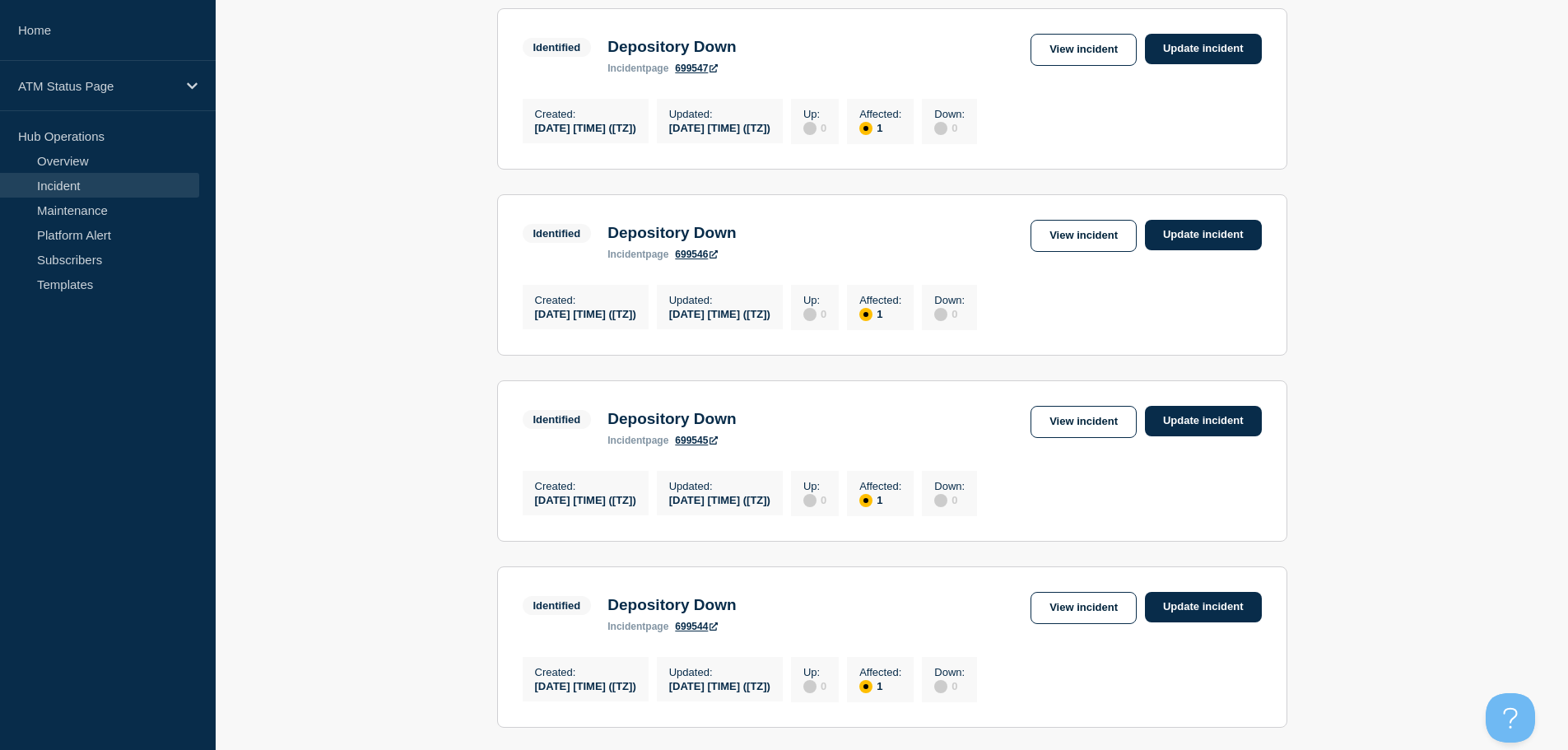 scroll, scrollTop: 1717, scrollLeft: 0, axis: vertical 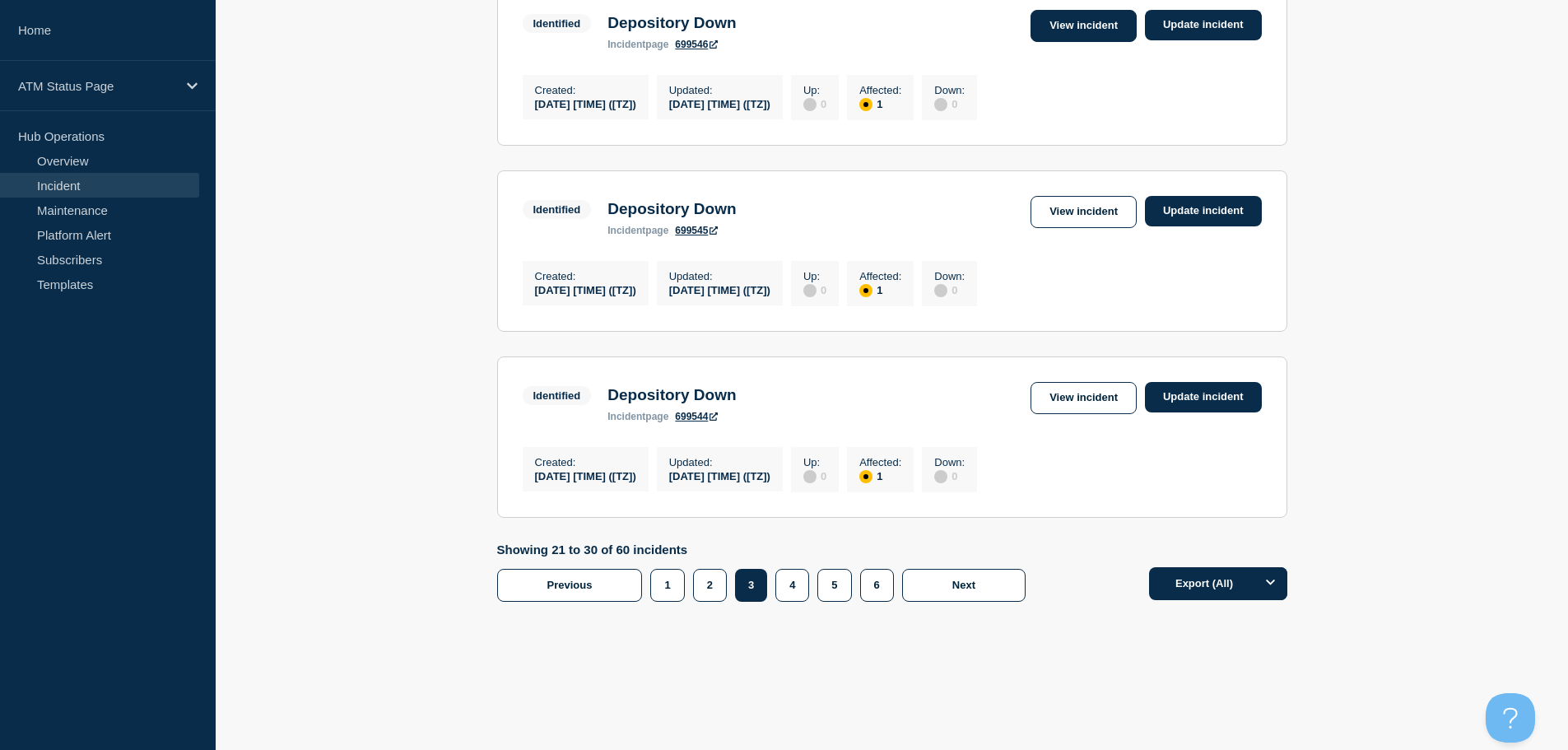 click on "View incident" at bounding box center [1083, 26] 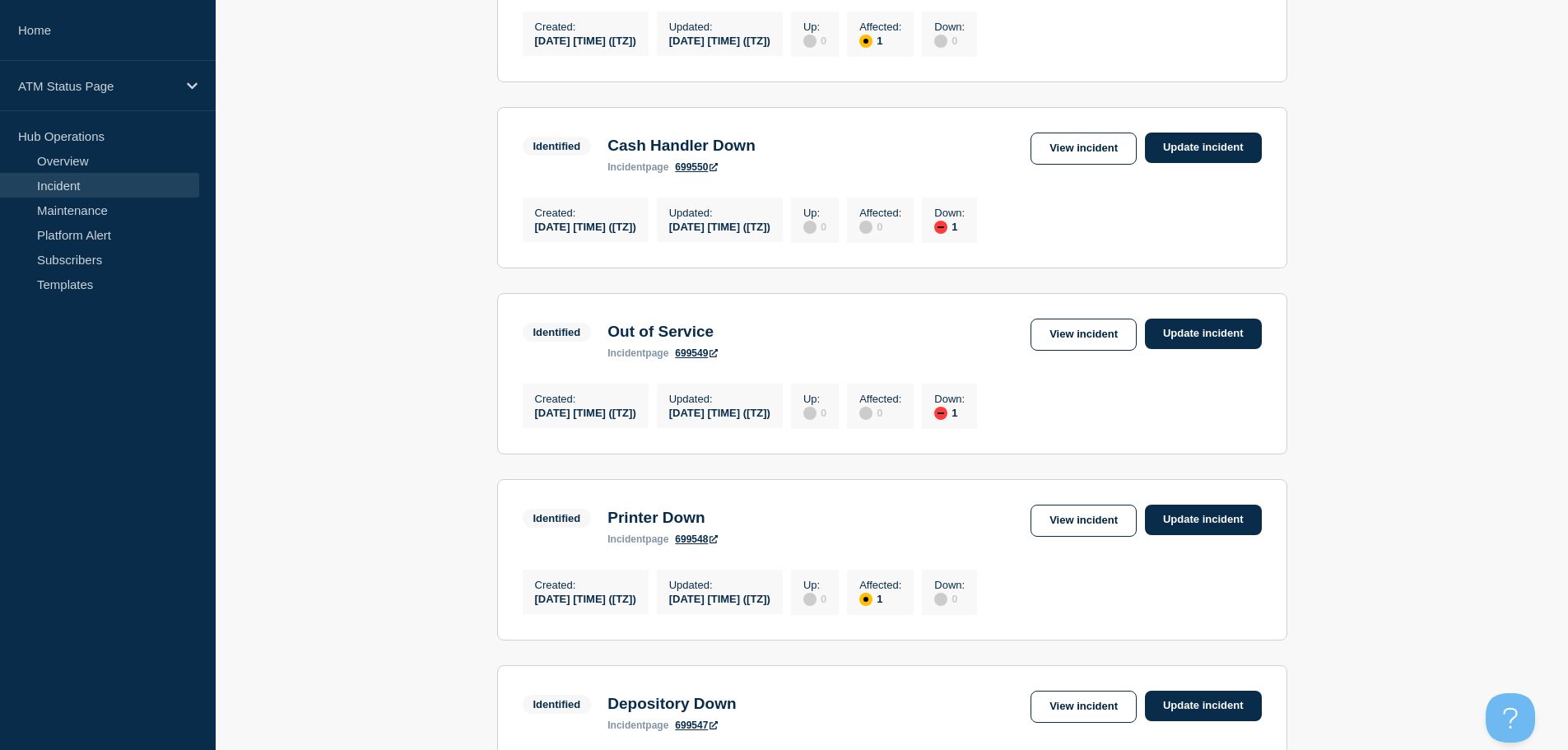 scroll, scrollTop: 1717, scrollLeft: 0, axis: vertical 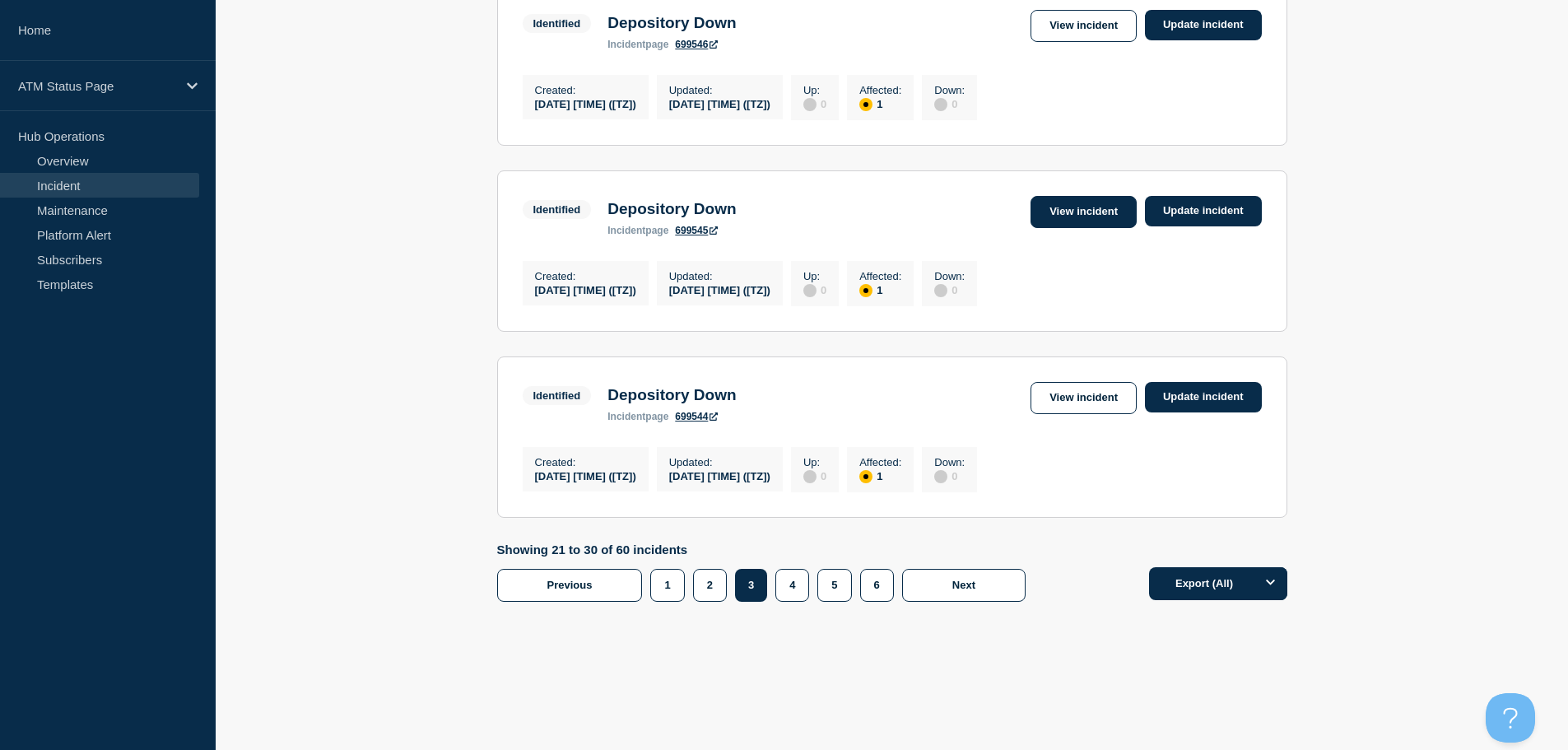 click on "View incident" at bounding box center (1083, 212) 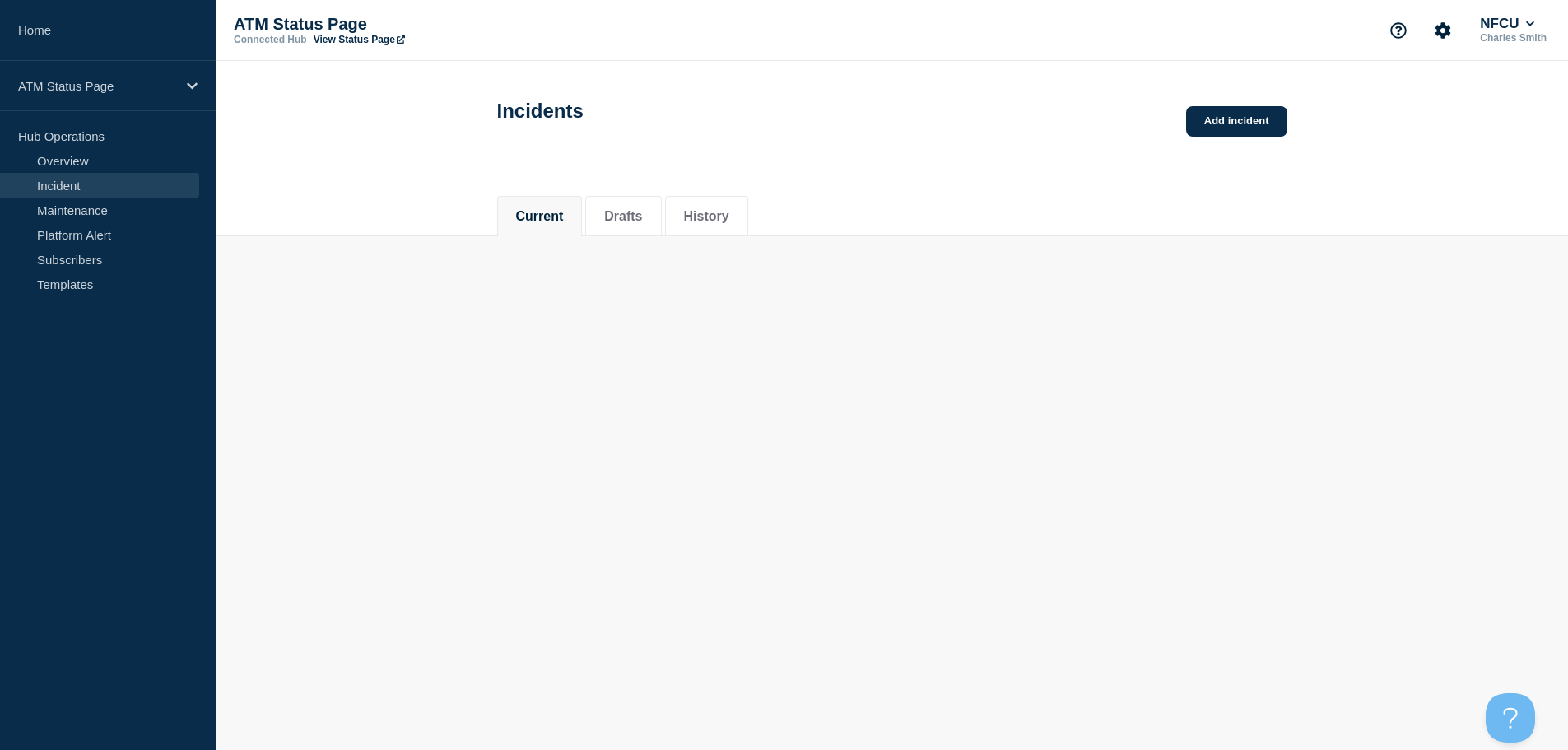 scroll, scrollTop: 0, scrollLeft: 0, axis: both 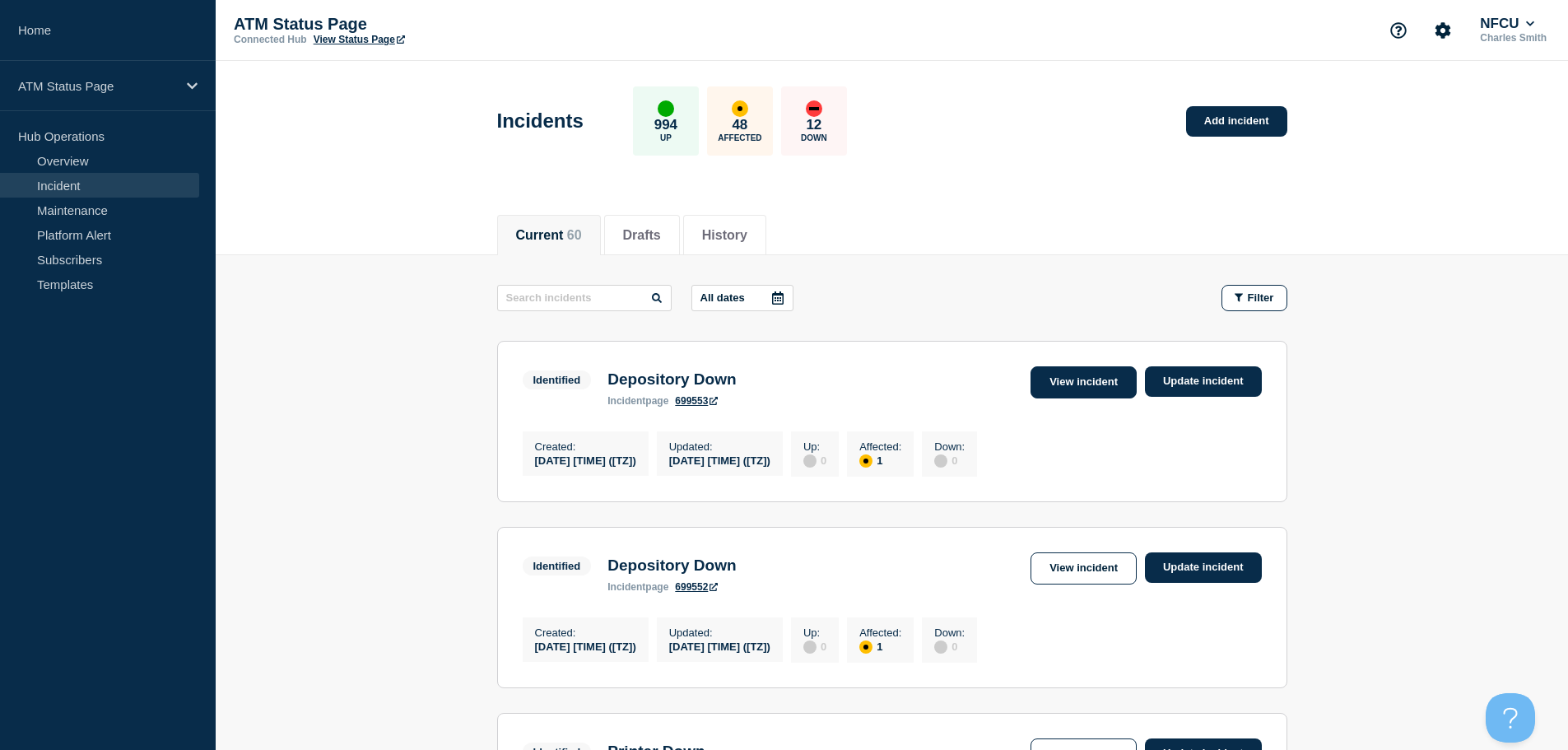 click on "View incident" at bounding box center [1083, 382] 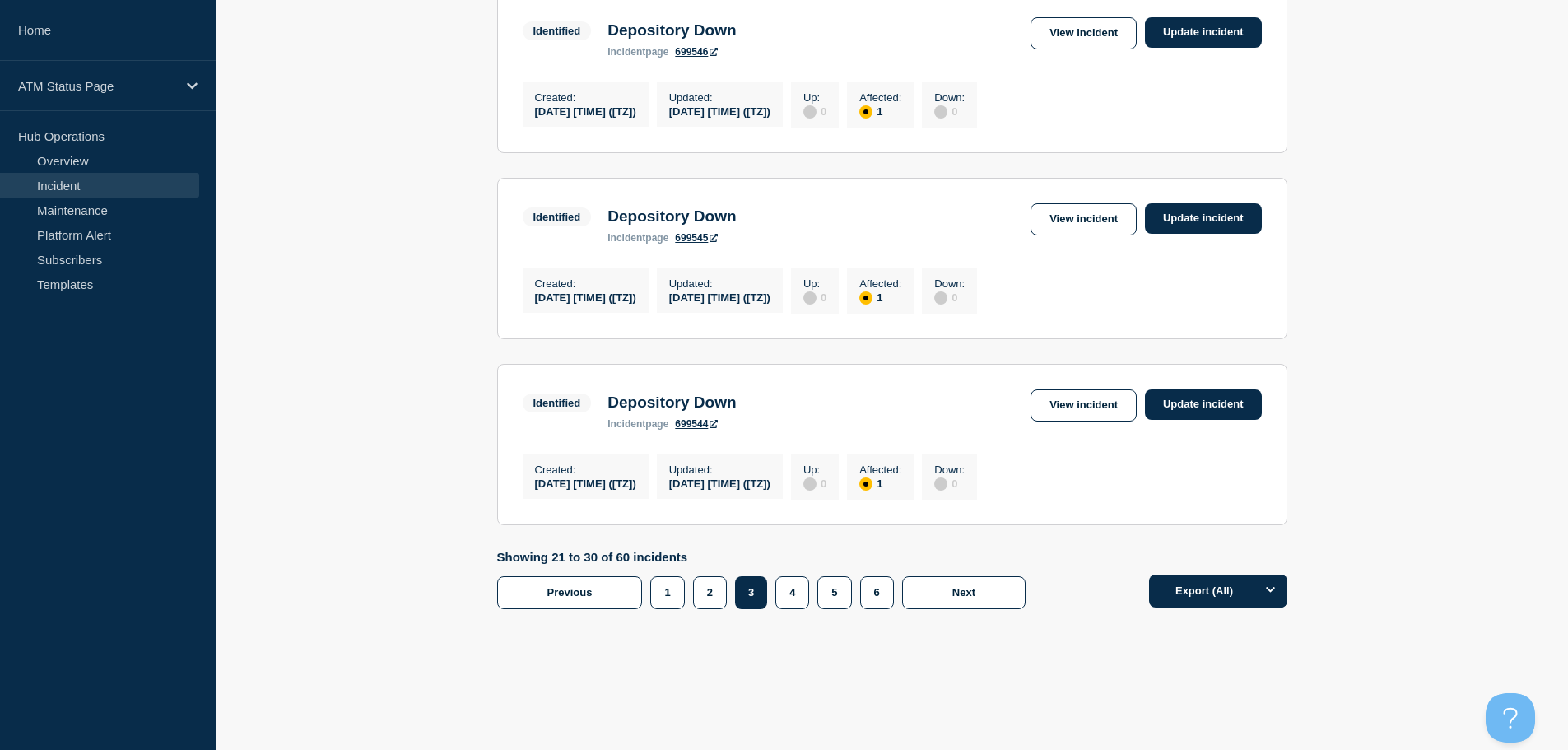 scroll, scrollTop: 1717, scrollLeft: 0, axis: vertical 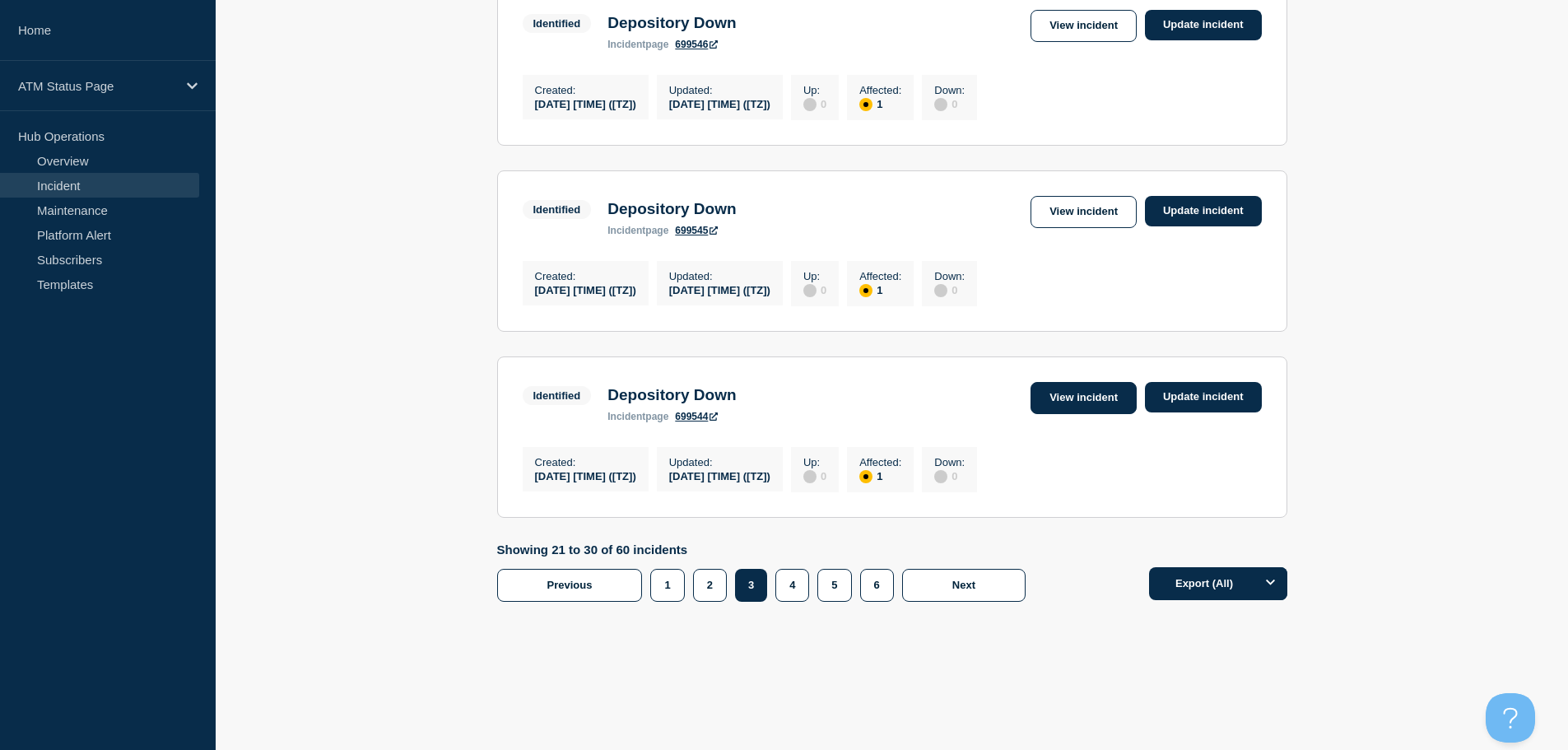click on "View incident" at bounding box center (1083, 398) 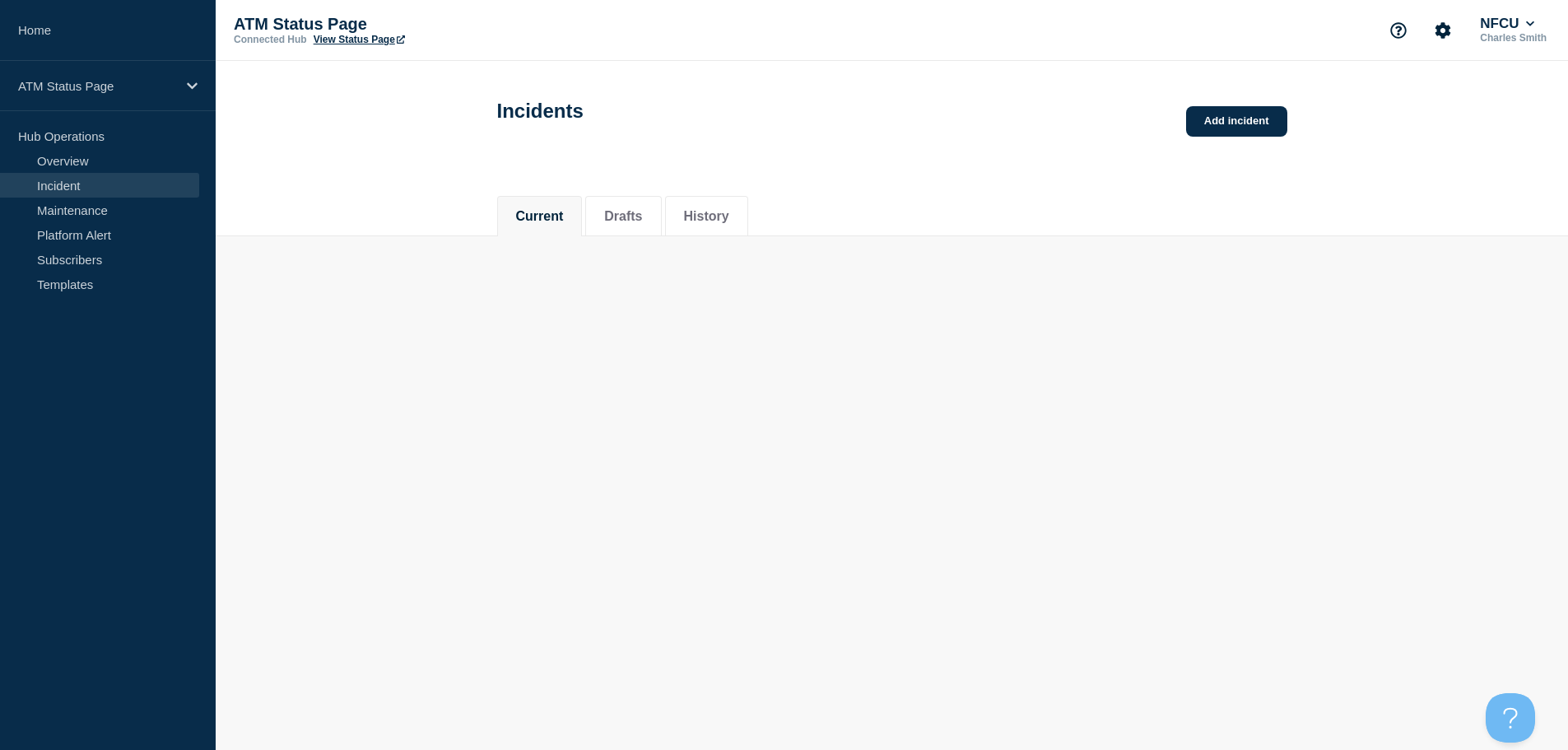 scroll, scrollTop: 0, scrollLeft: 0, axis: both 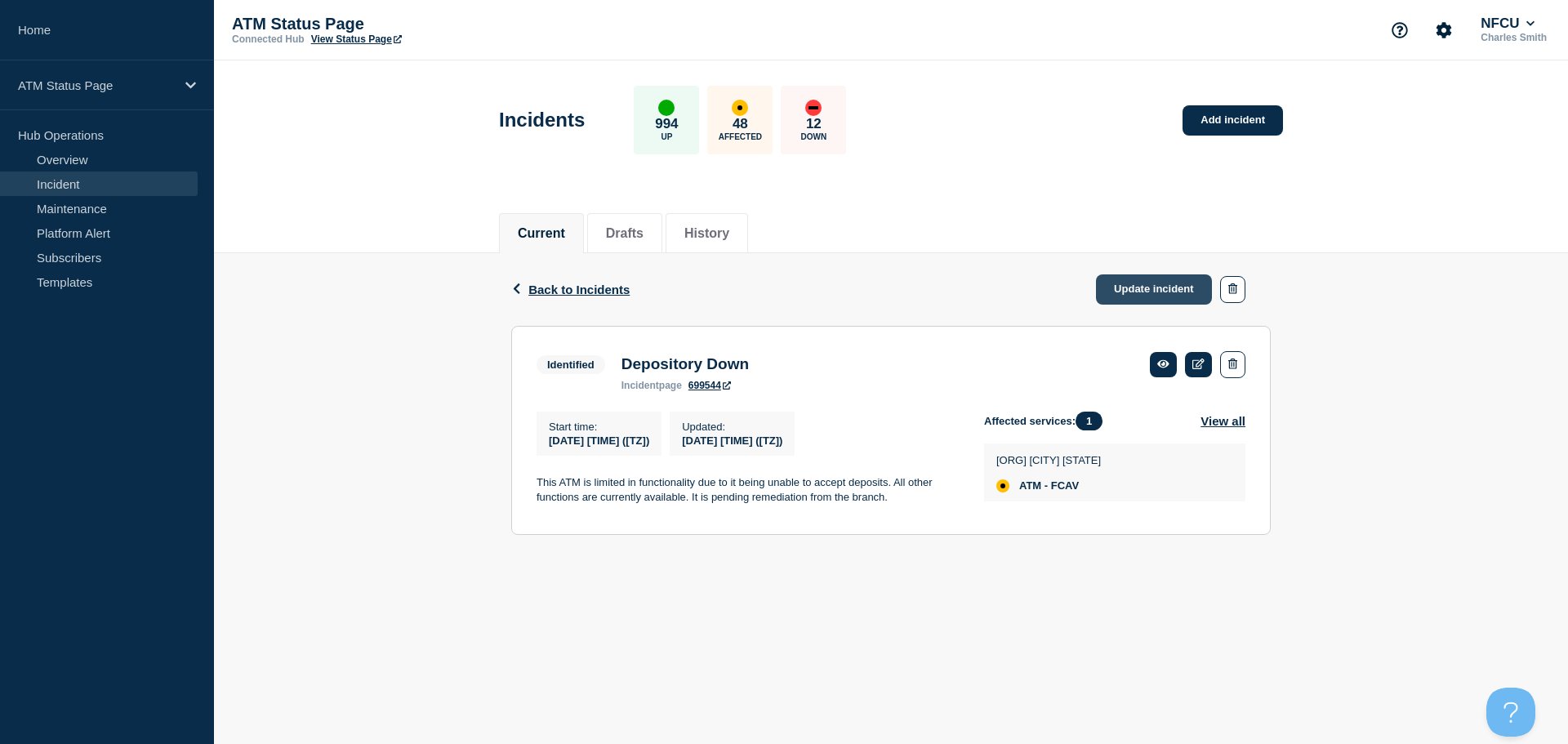 click on "Update incident" 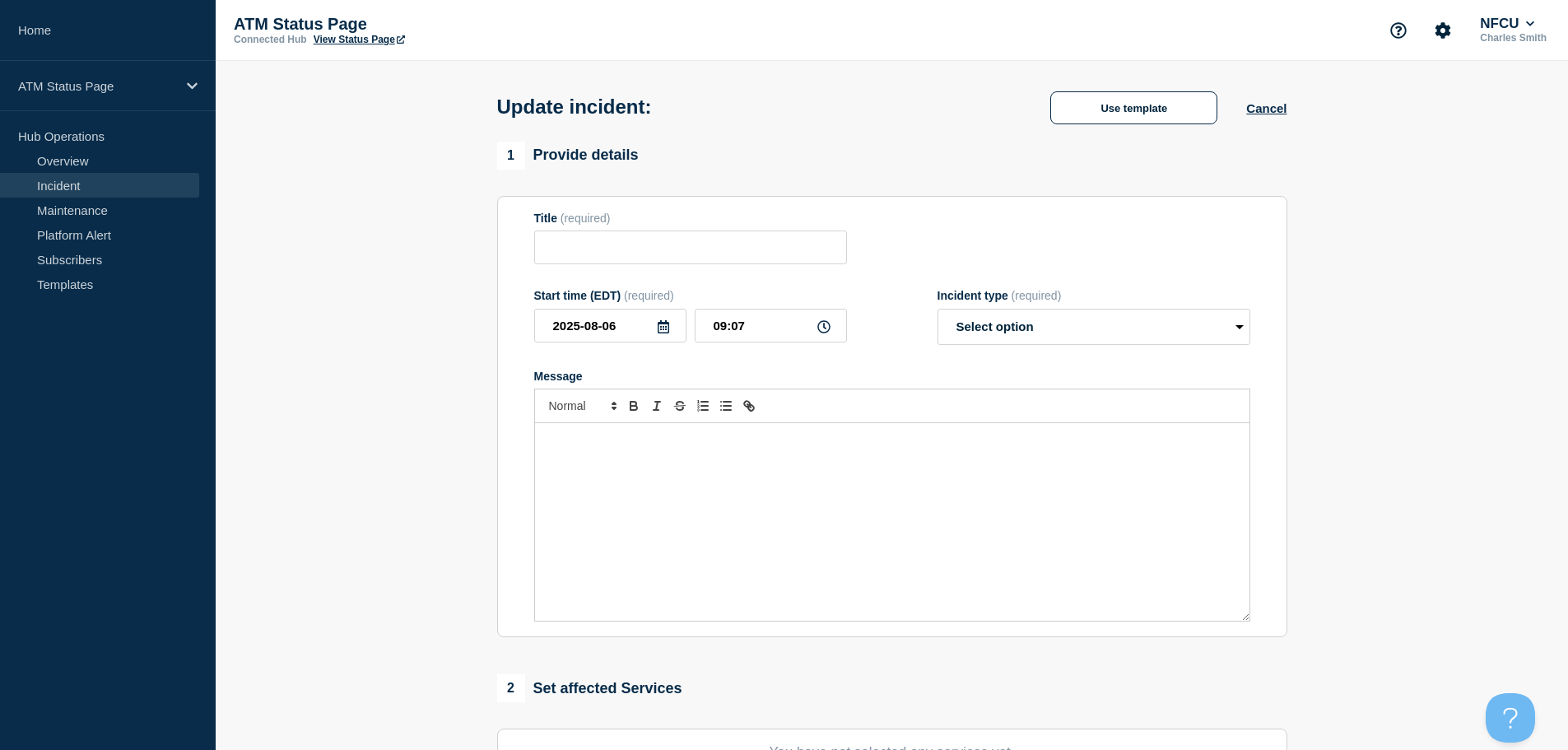 type on "Depository Down" 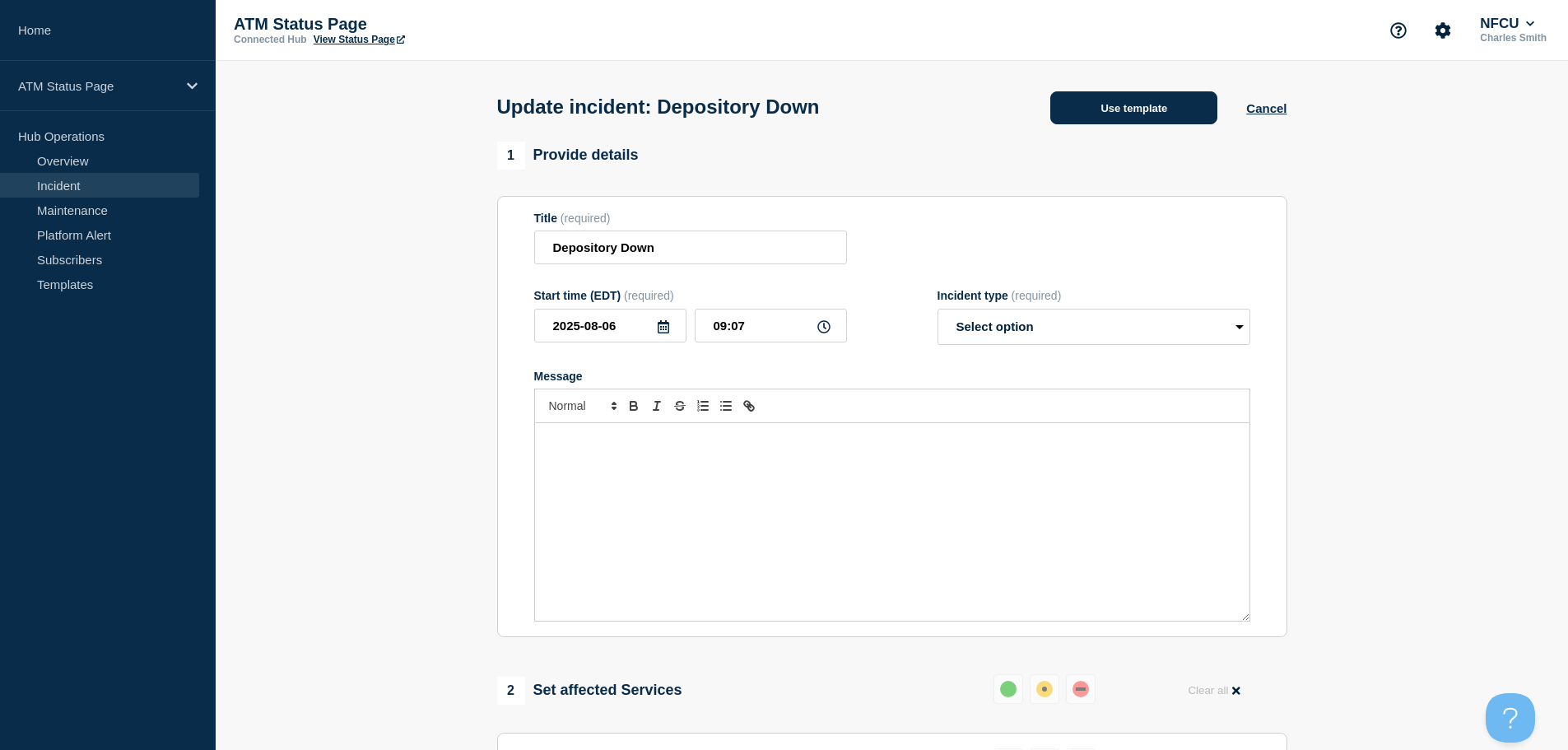click on "Use template" at bounding box center (1133, 108) 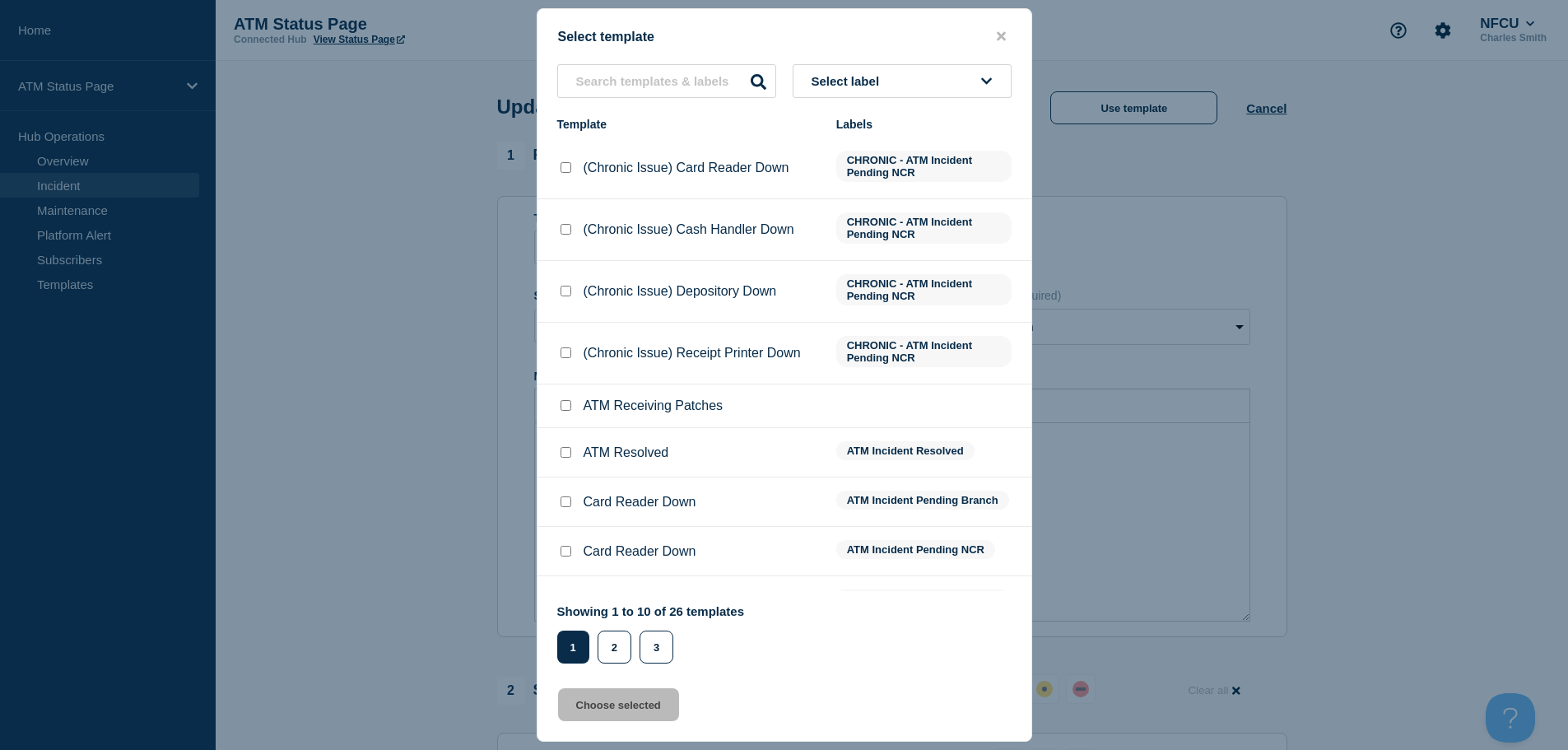 click at bounding box center [565, 452] 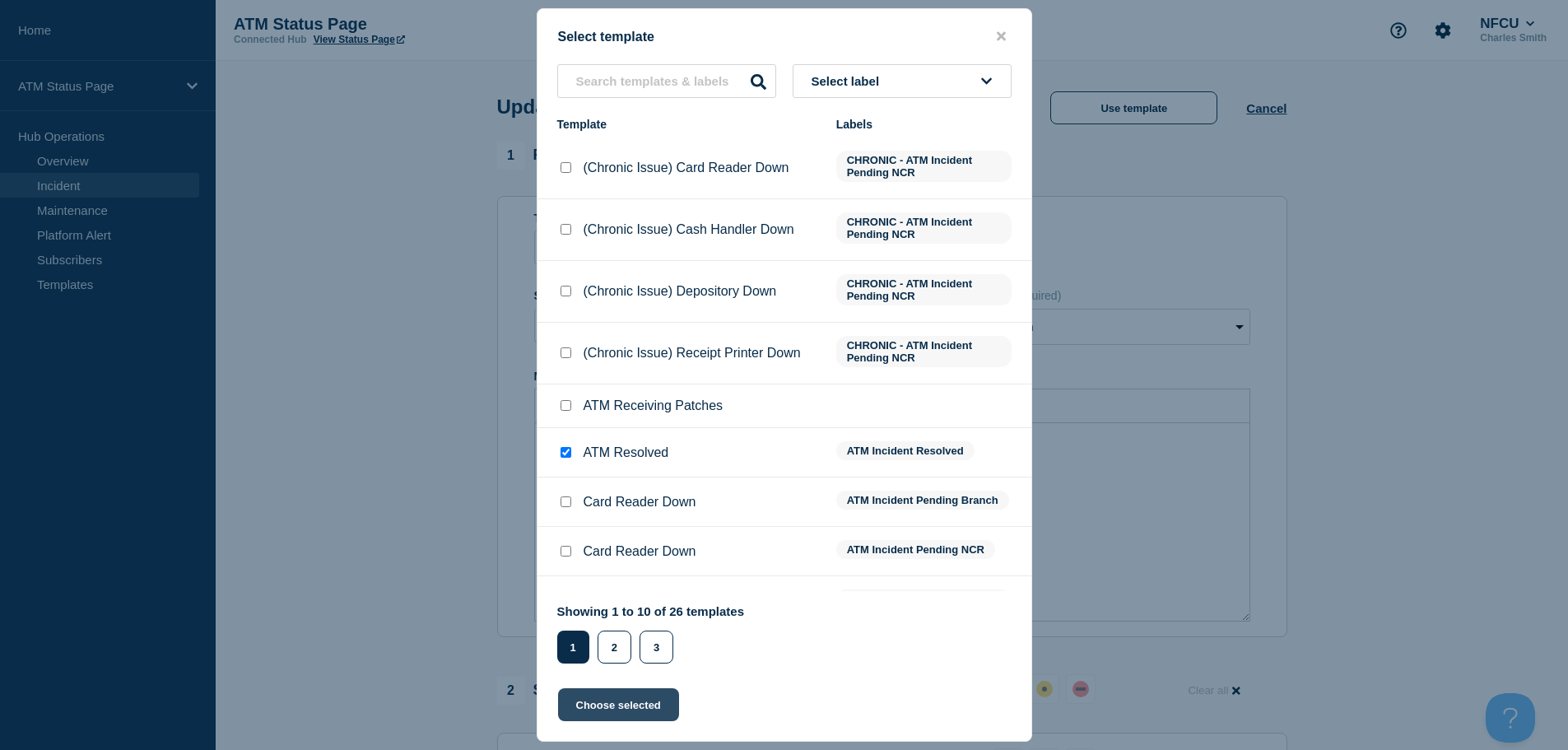 click on "Choose selected" 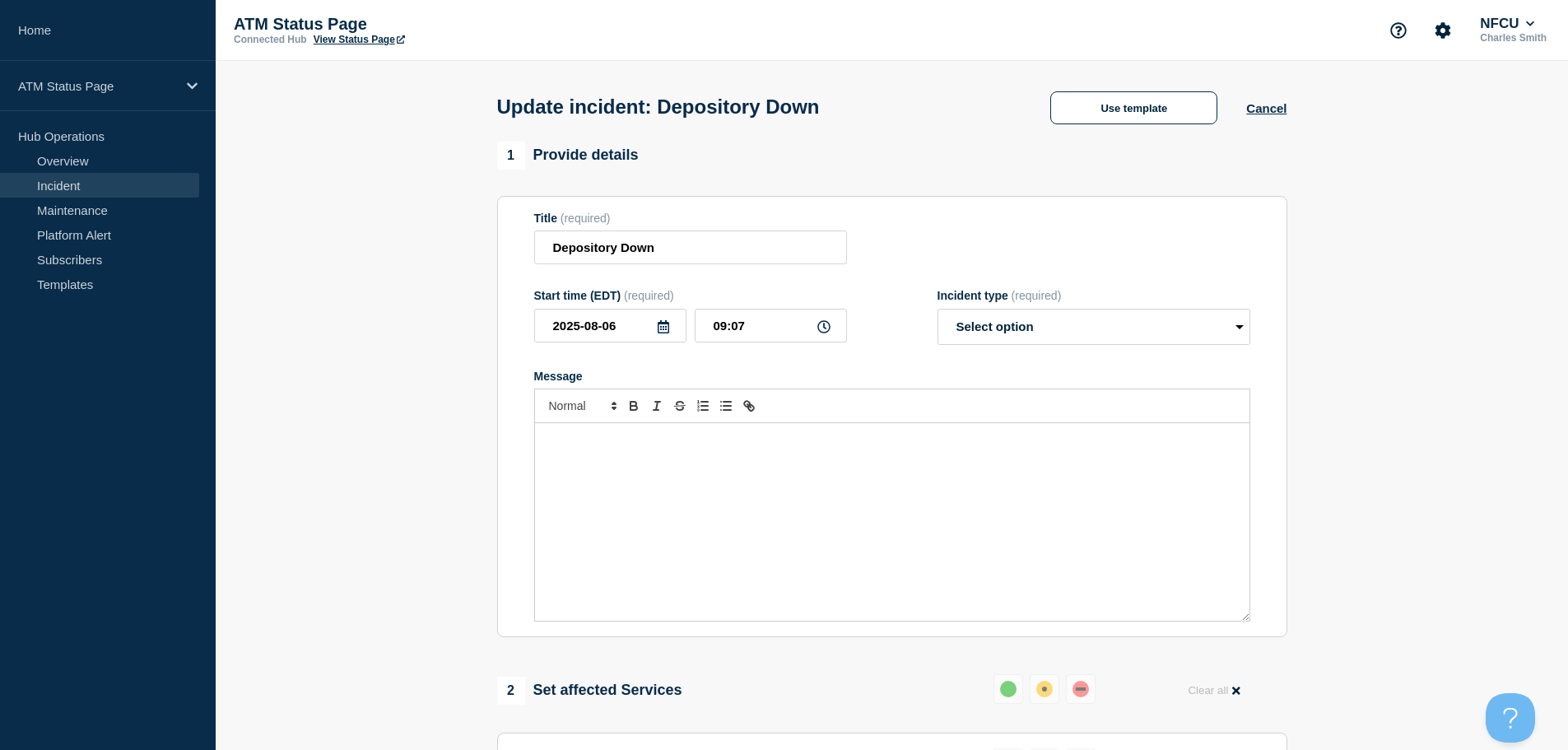 select on "resolved" 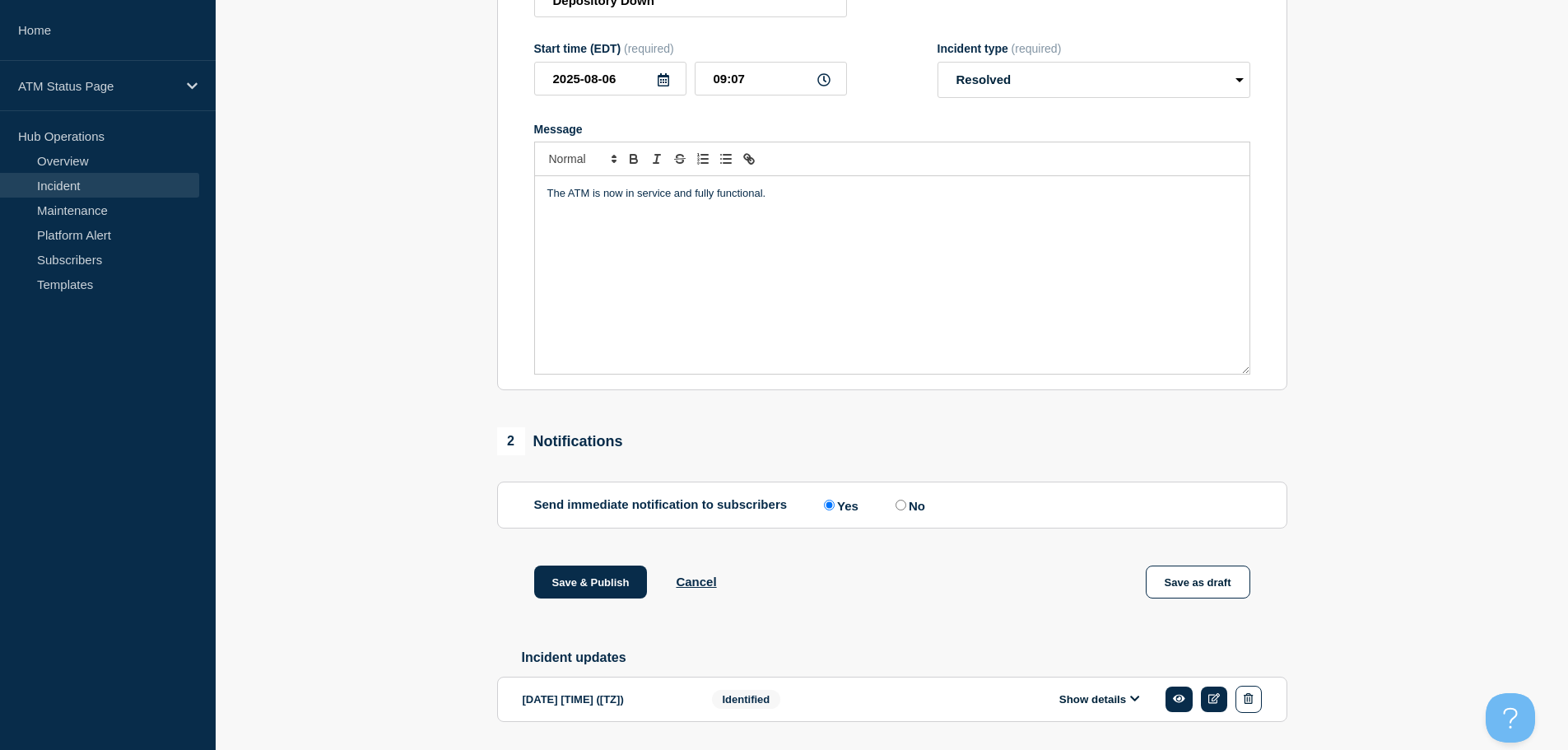 scroll, scrollTop: 304, scrollLeft: 0, axis: vertical 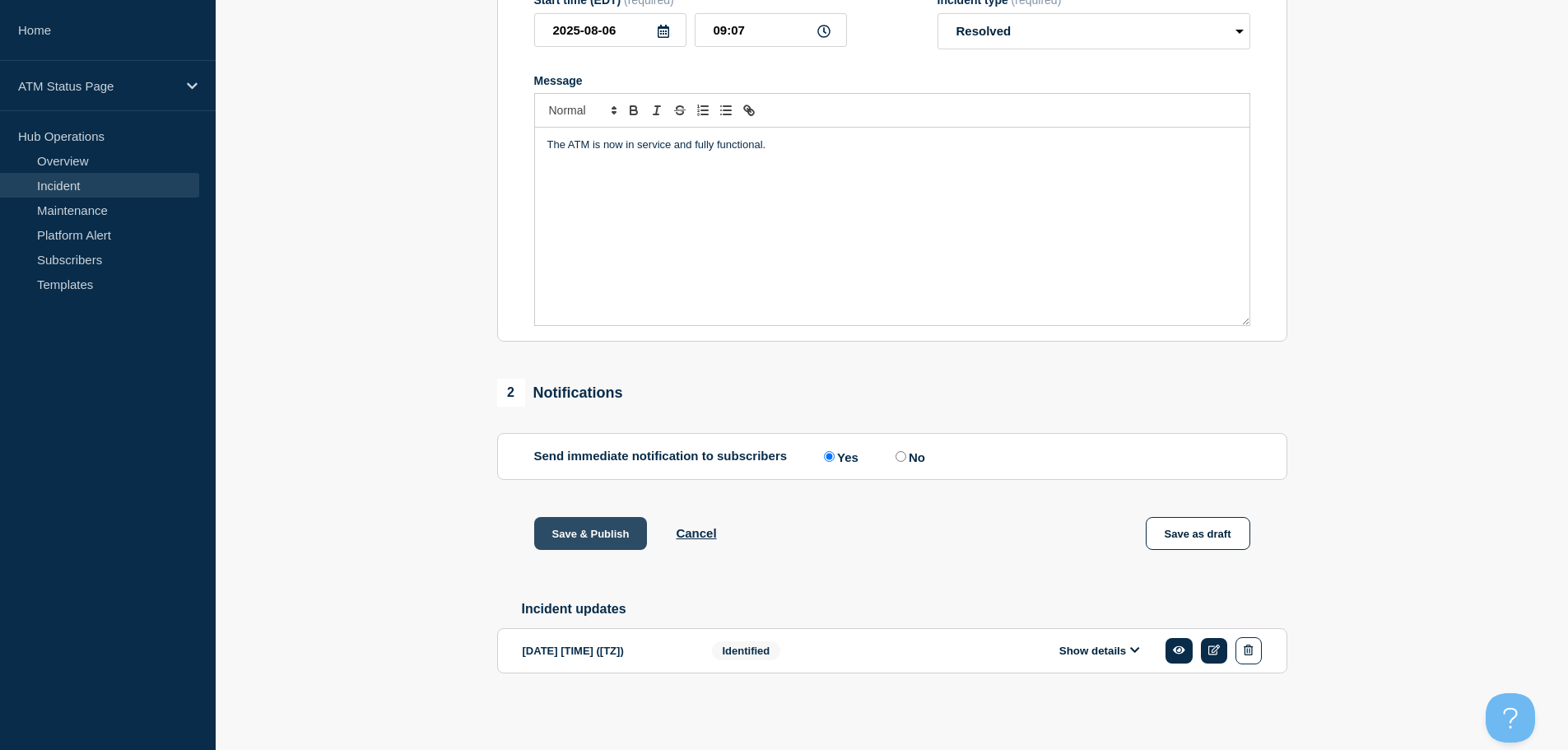 click on "Save & Publish" at bounding box center (591, 533) 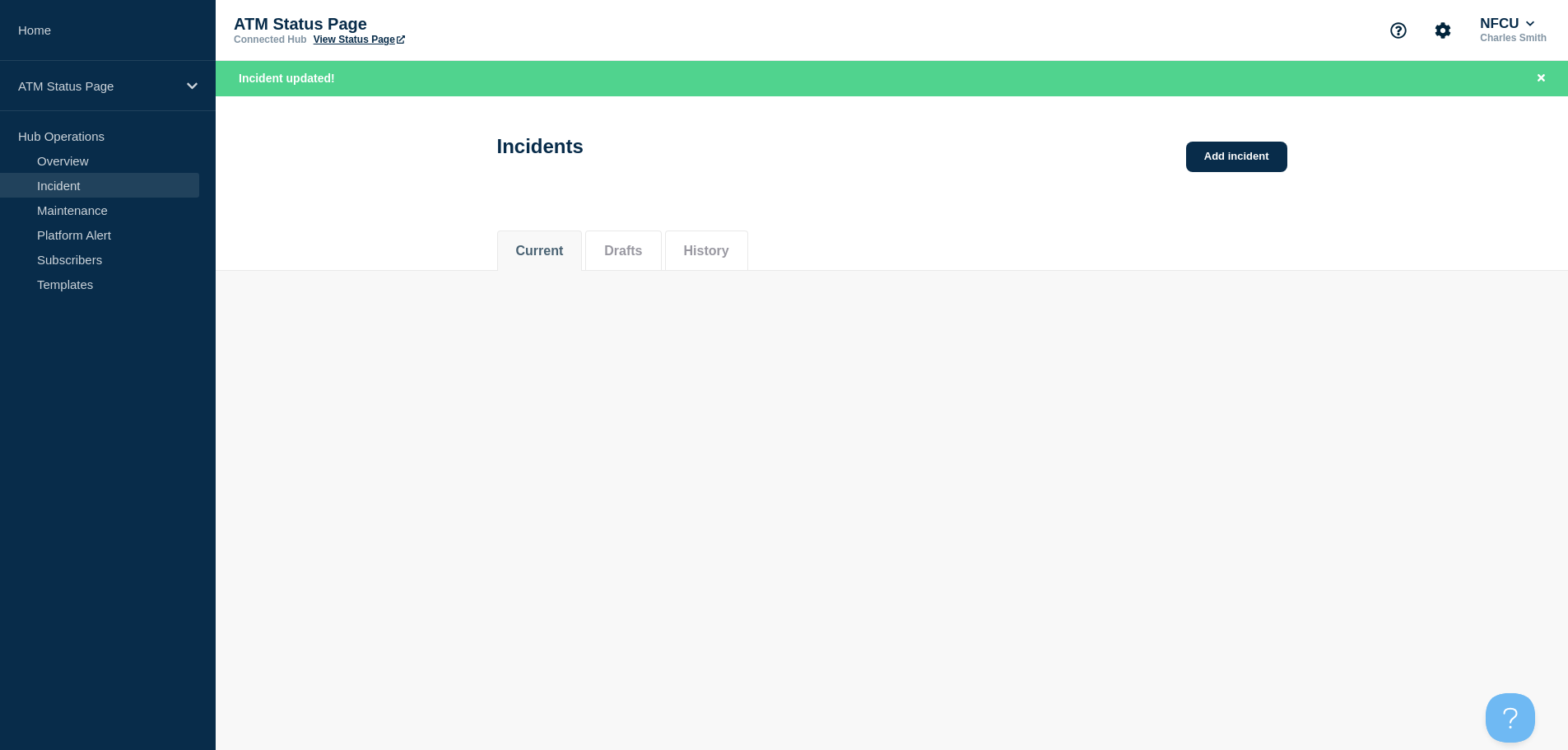 scroll, scrollTop: 0, scrollLeft: 0, axis: both 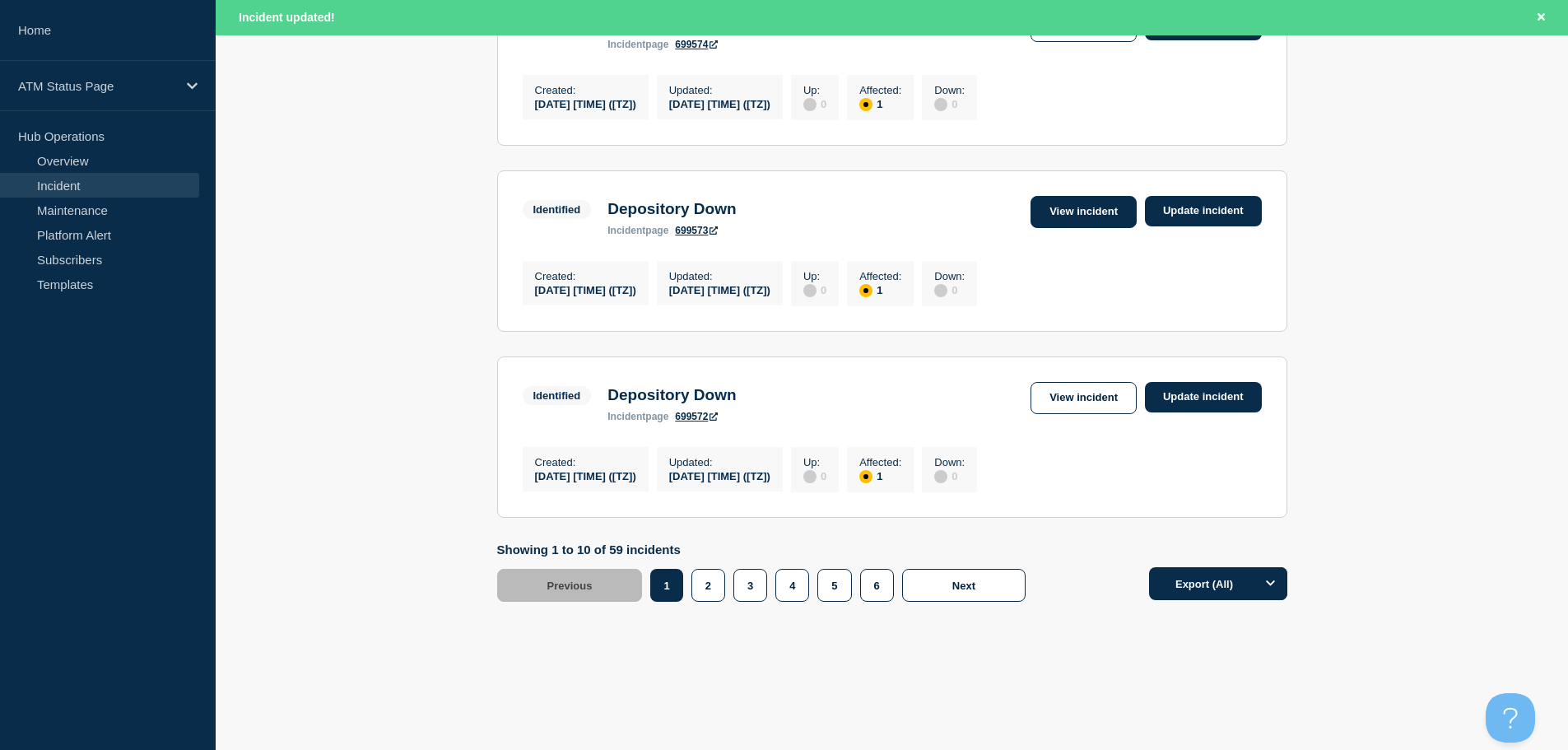 click on "View incident" at bounding box center (1083, 212) 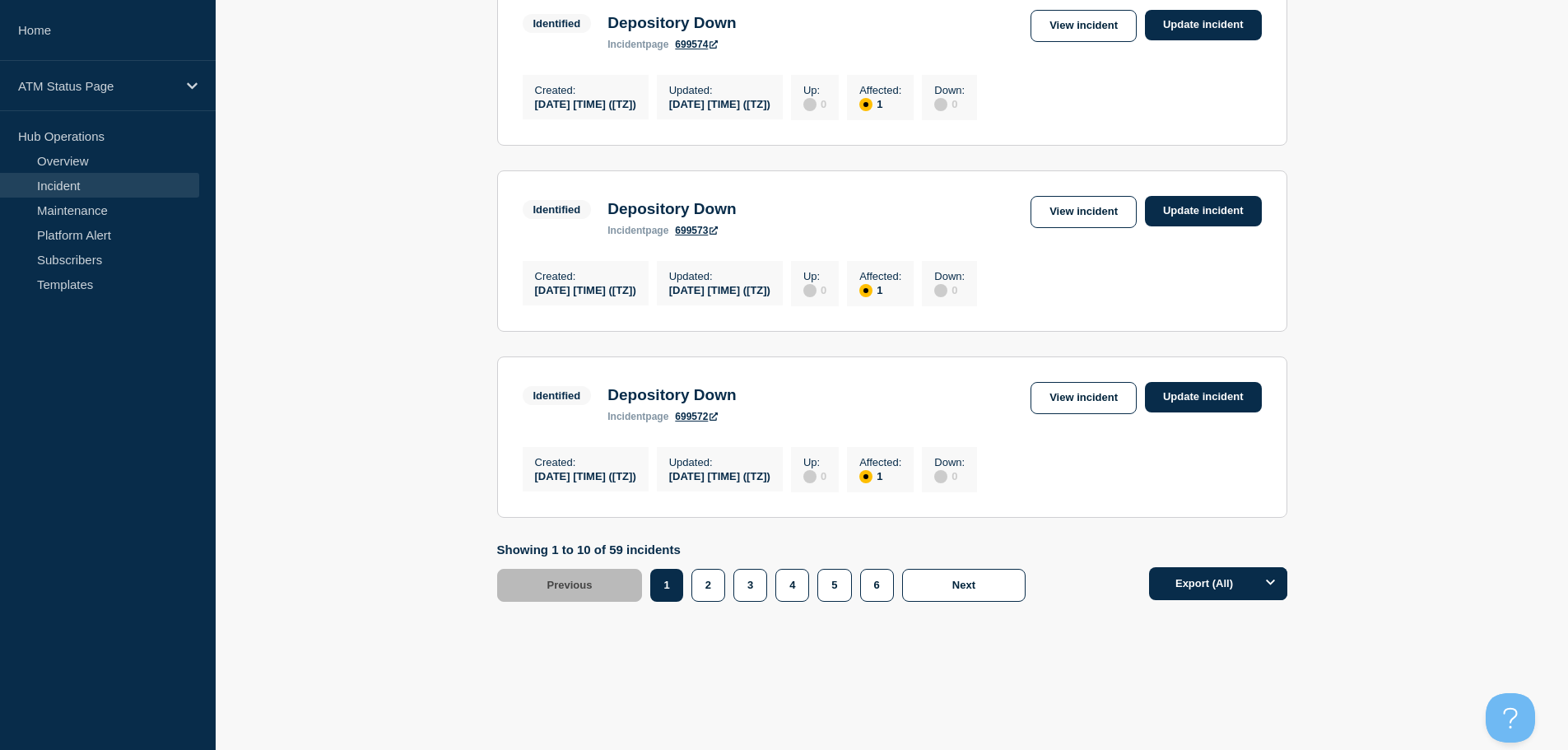 scroll, scrollTop: 1717, scrollLeft: 0, axis: vertical 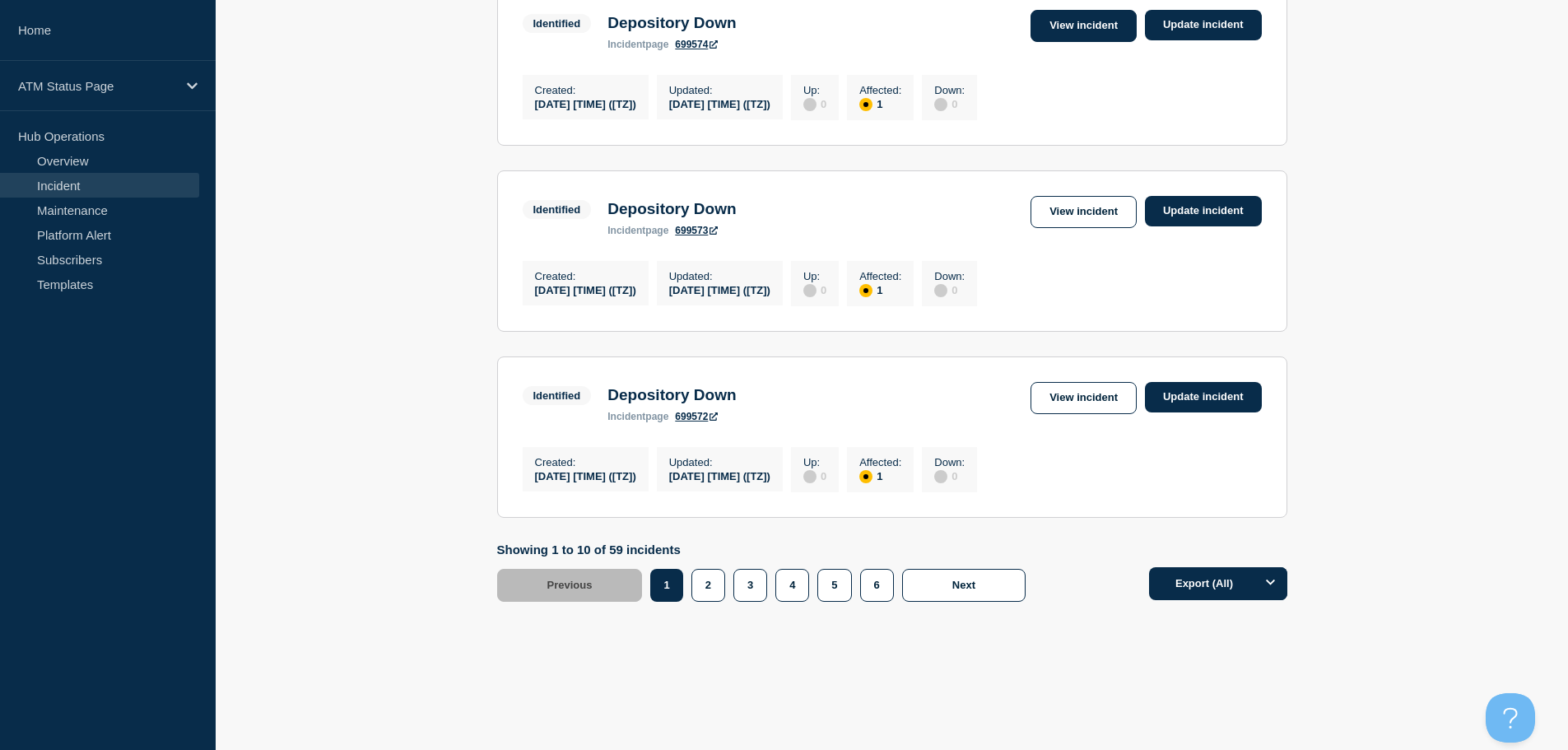 click on "View incident" at bounding box center [1083, 26] 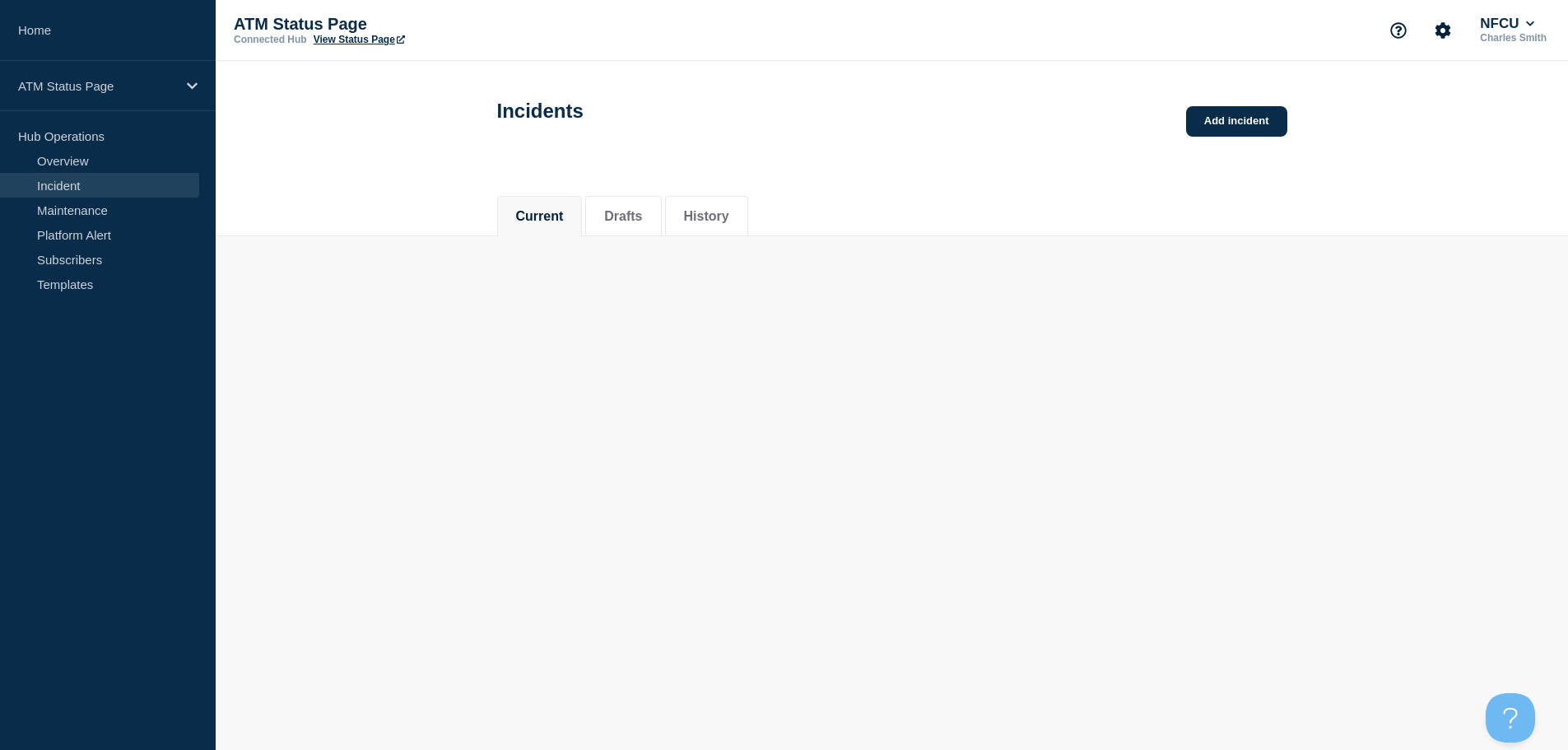 scroll, scrollTop: 0, scrollLeft: 0, axis: both 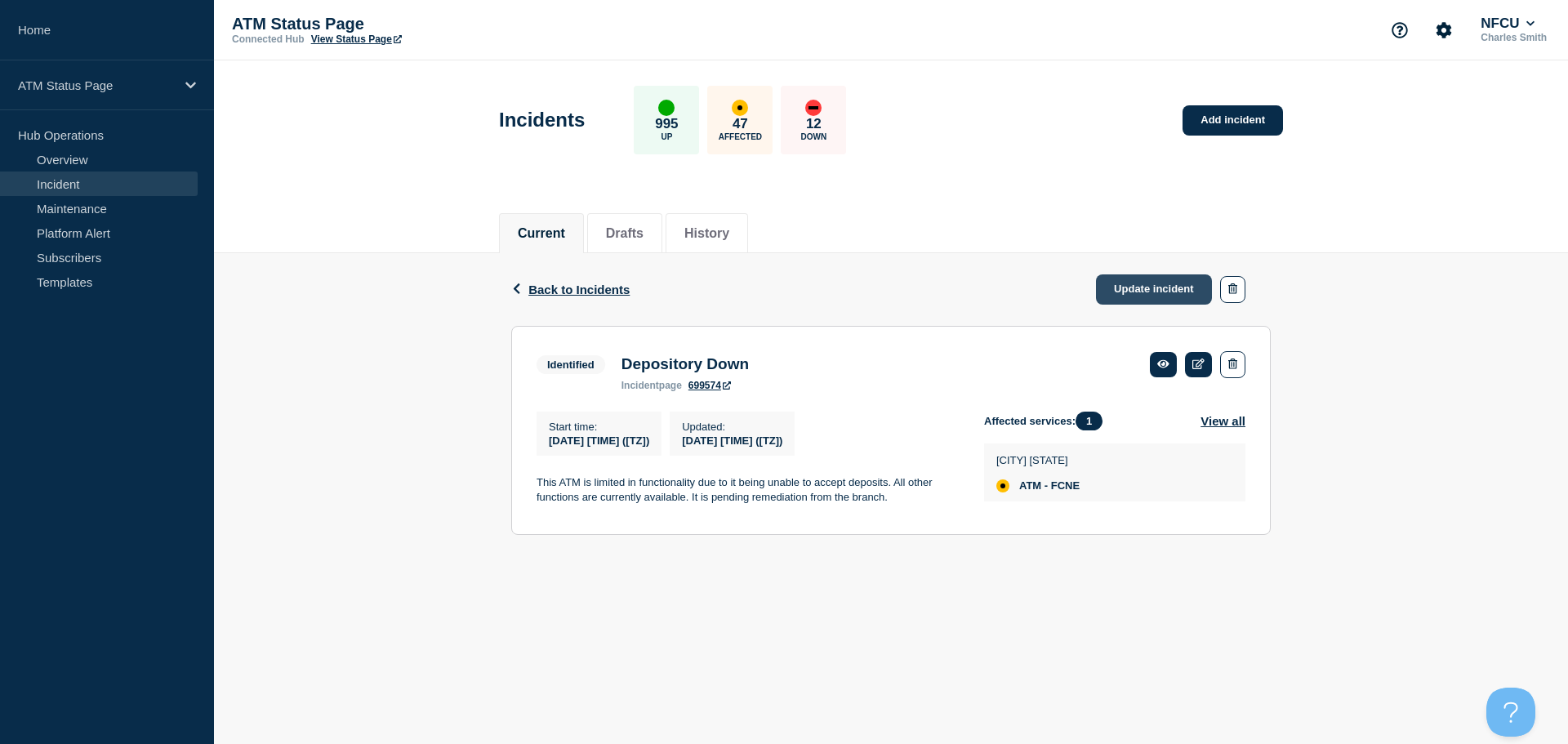 click on "Update incident" 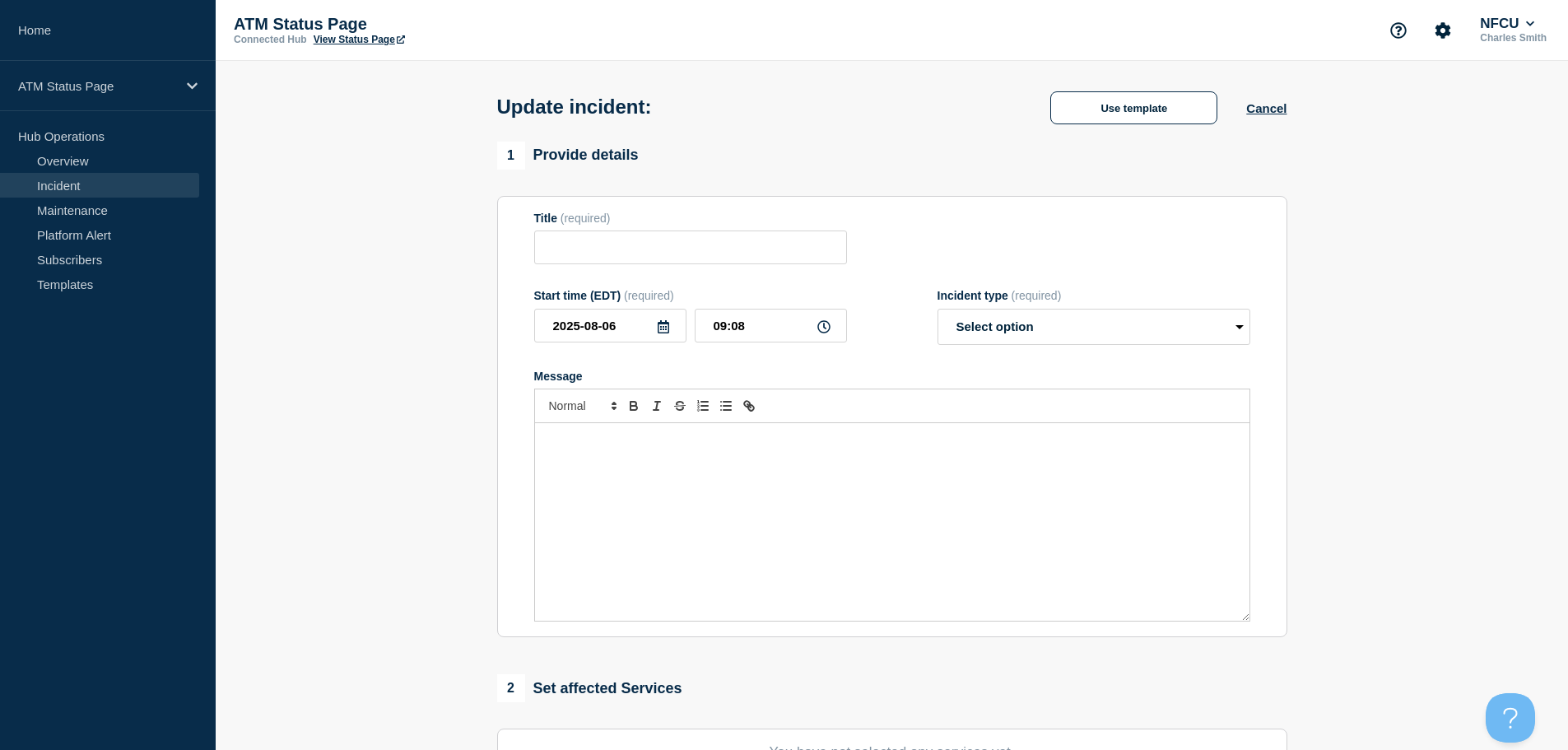 type on "Depository Down" 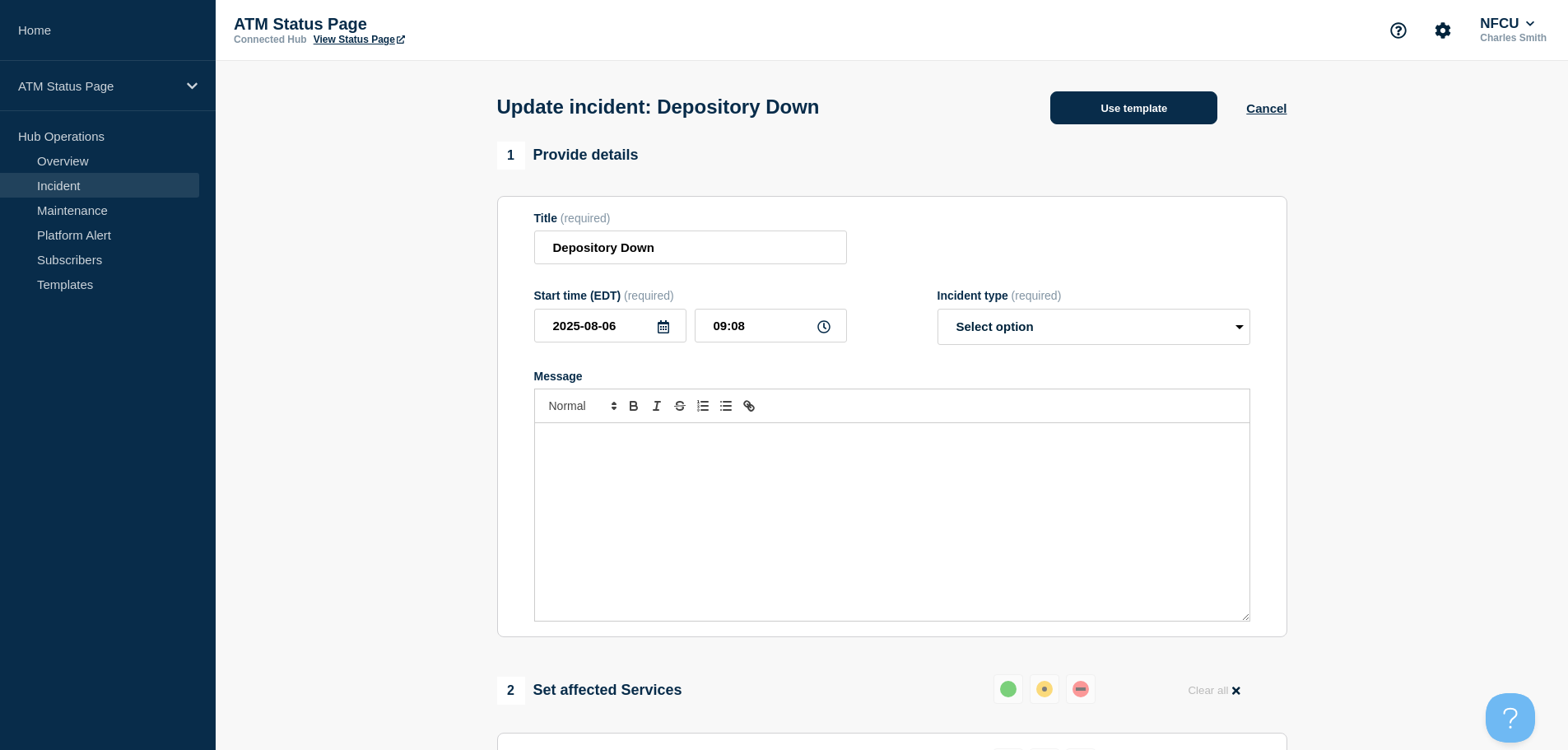 click on "Use template" at bounding box center (1133, 108) 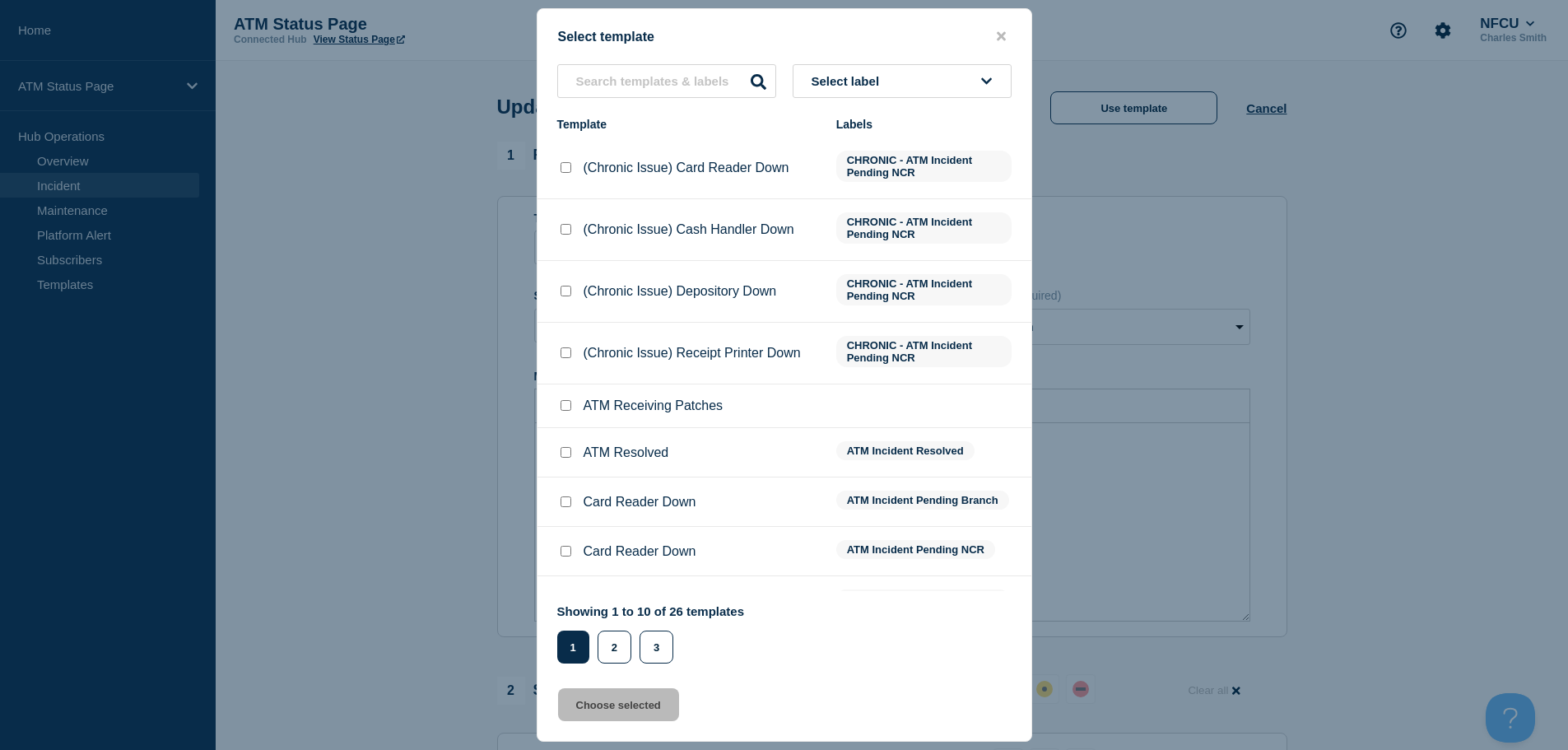 click at bounding box center [565, 452] 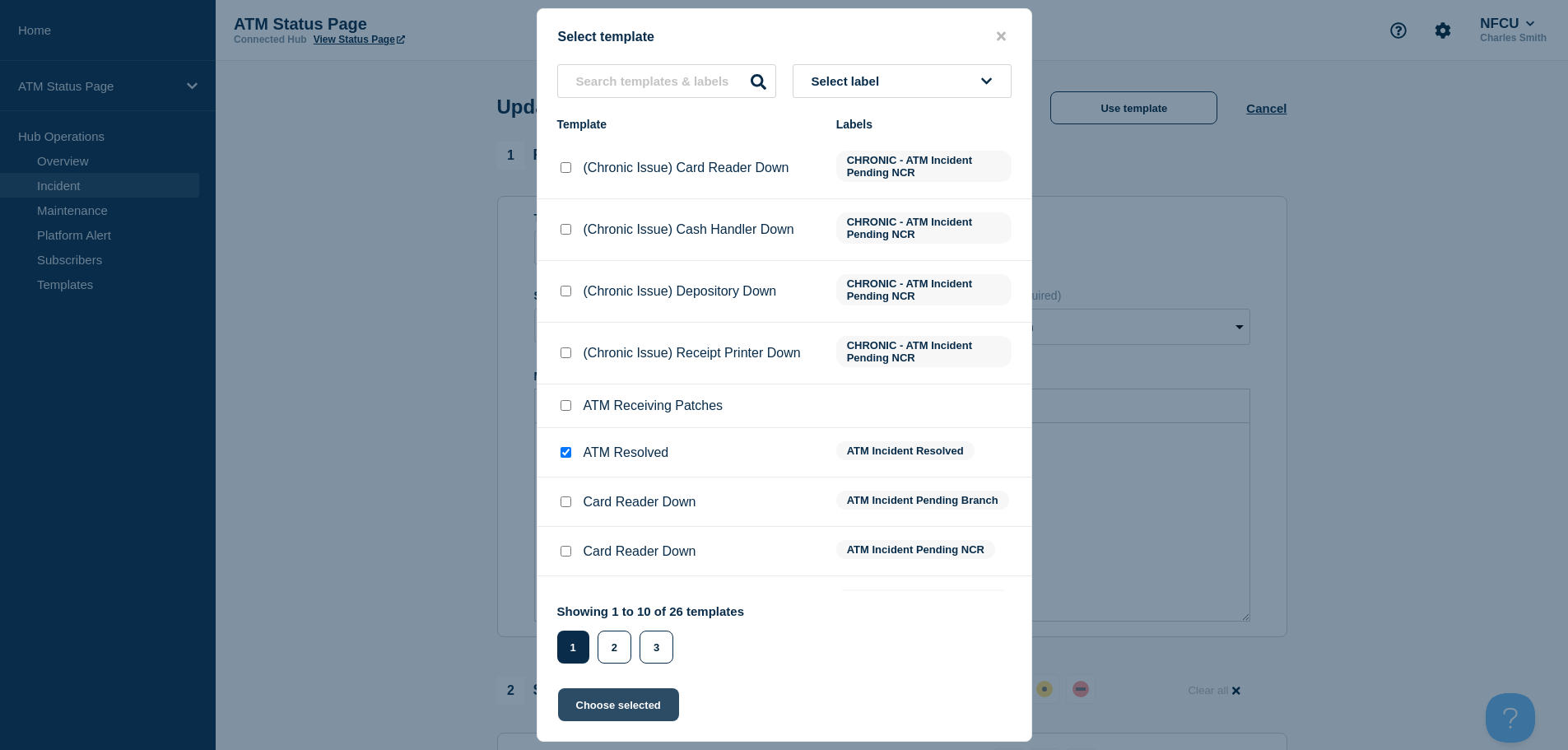 click on "Choose selected" 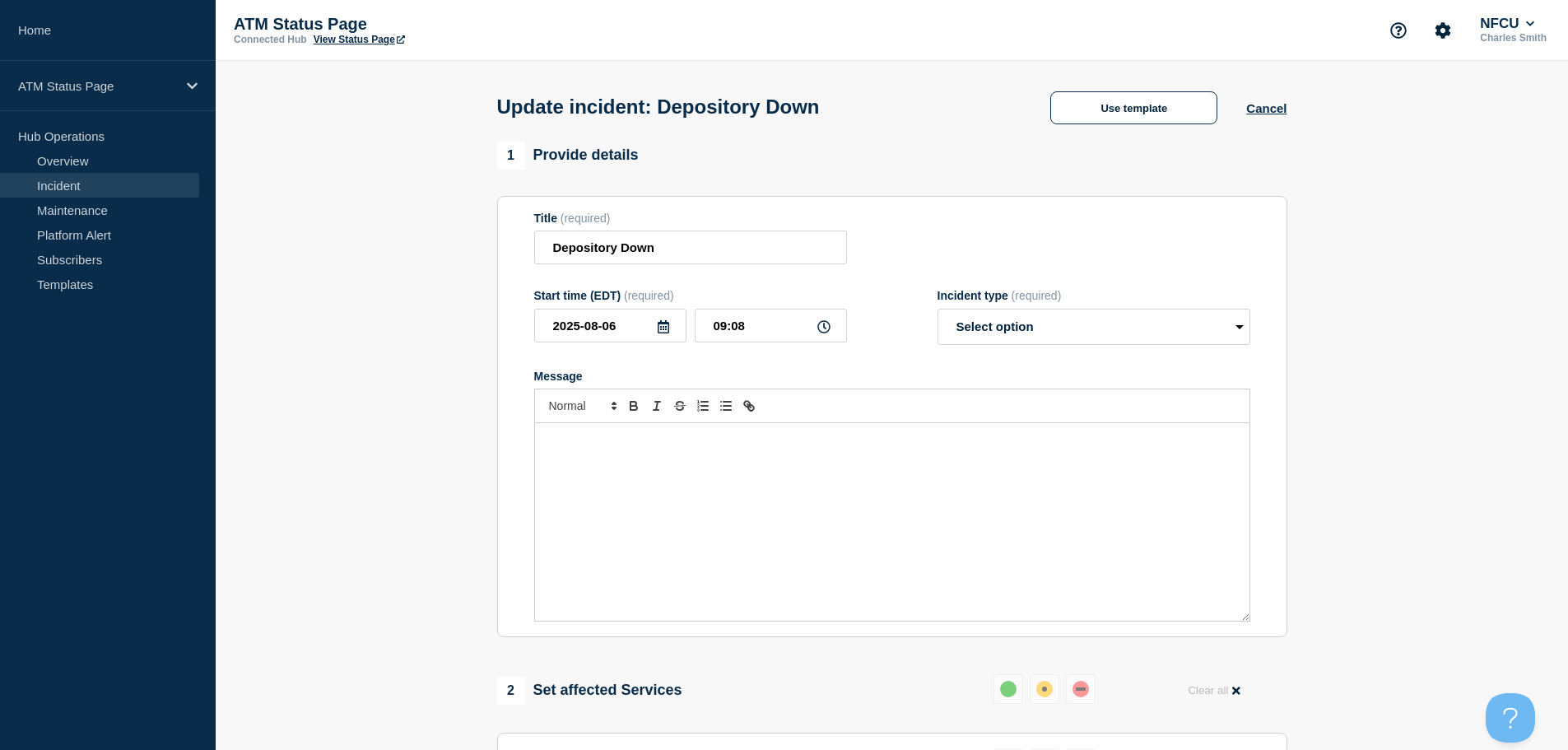 select on "resolved" 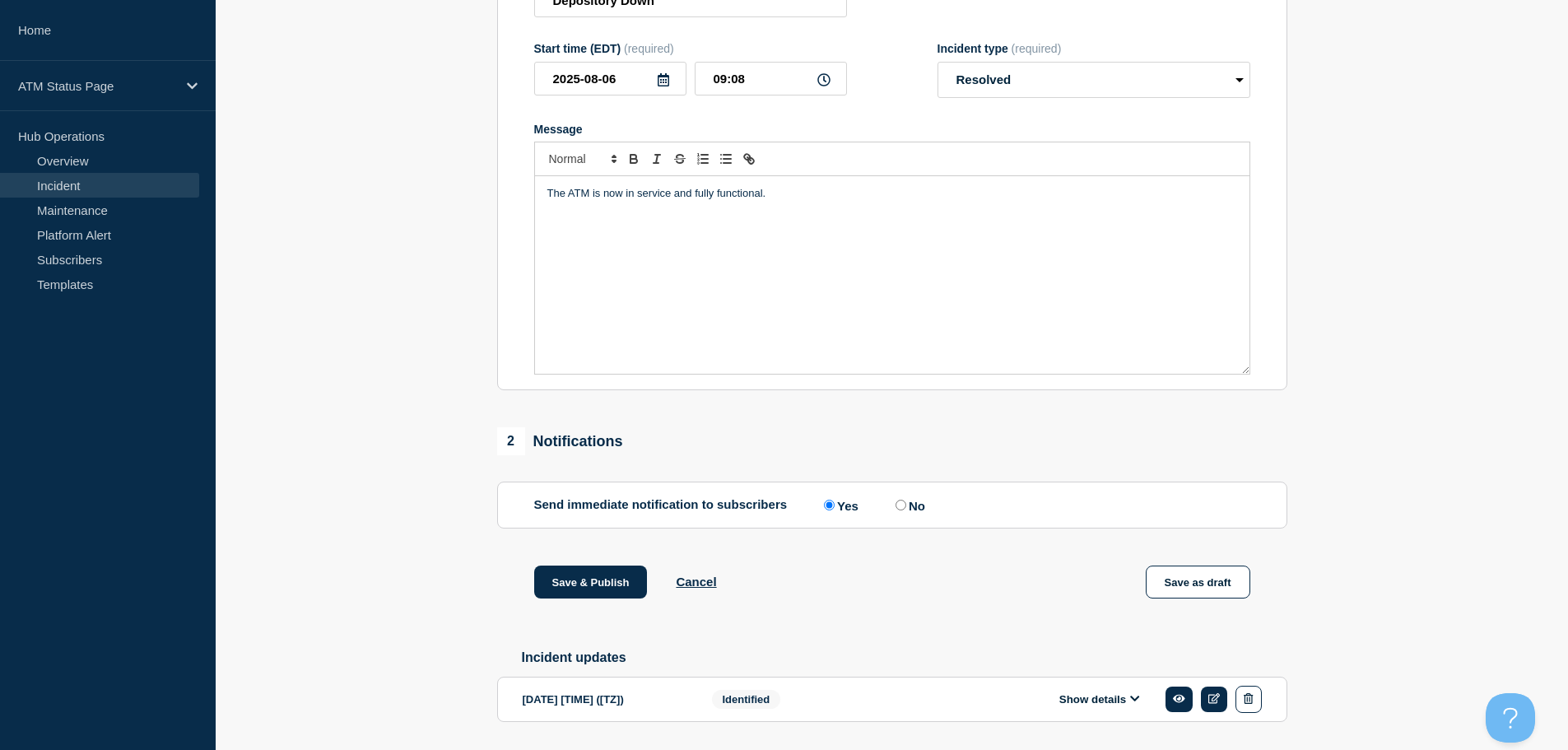 scroll, scrollTop: 304, scrollLeft: 0, axis: vertical 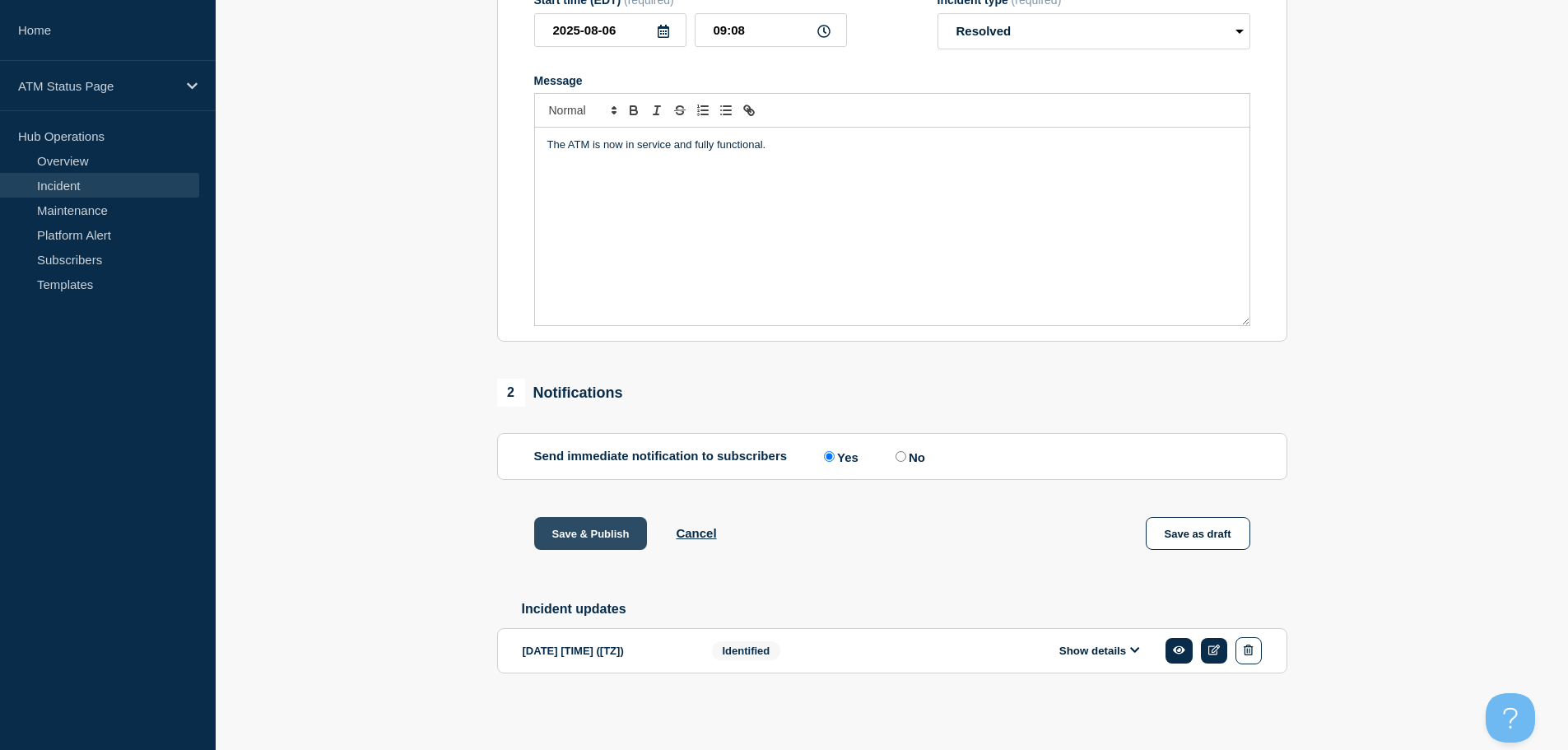 click on "Save & Publish" at bounding box center (591, 533) 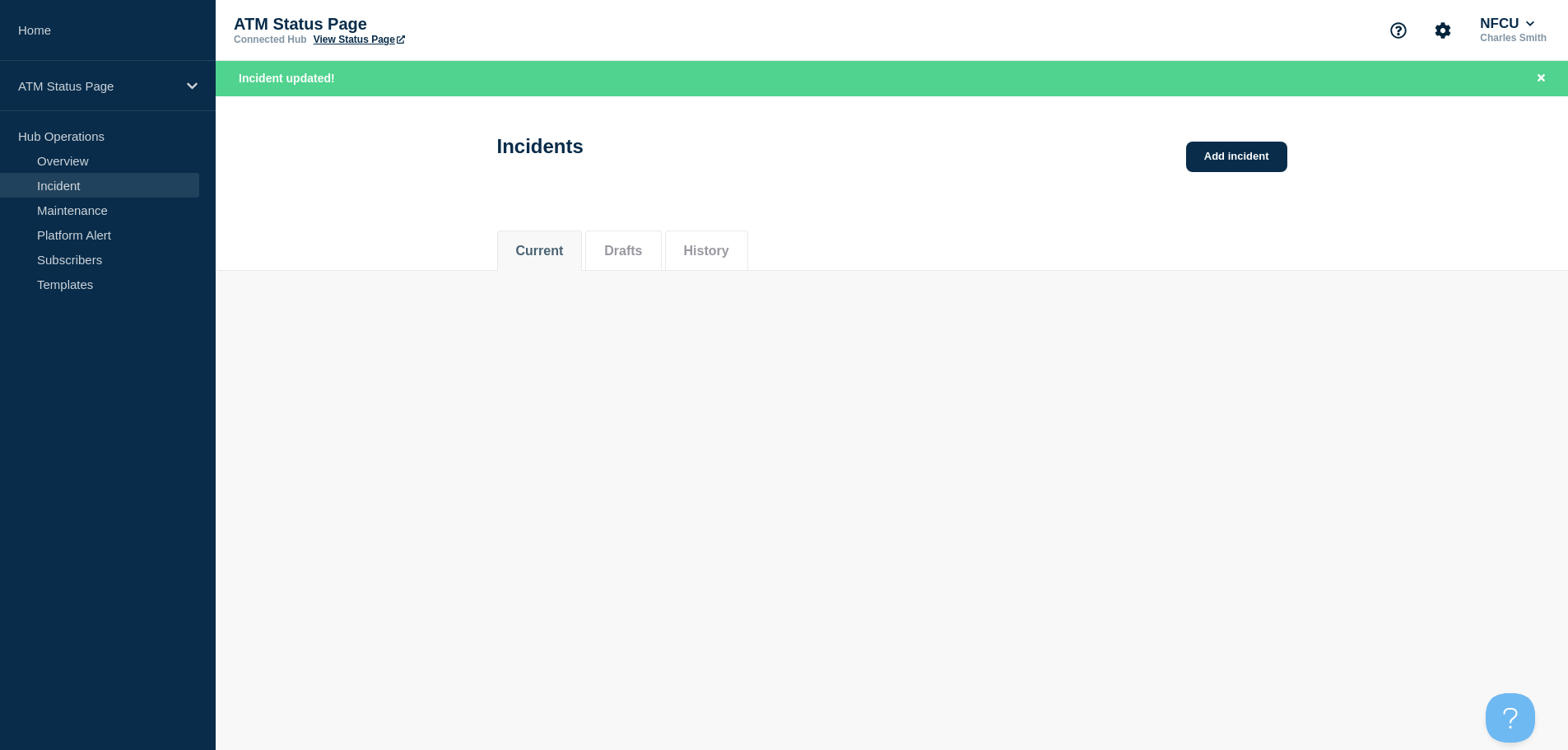 scroll, scrollTop: 0, scrollLeft: 0, axis: both 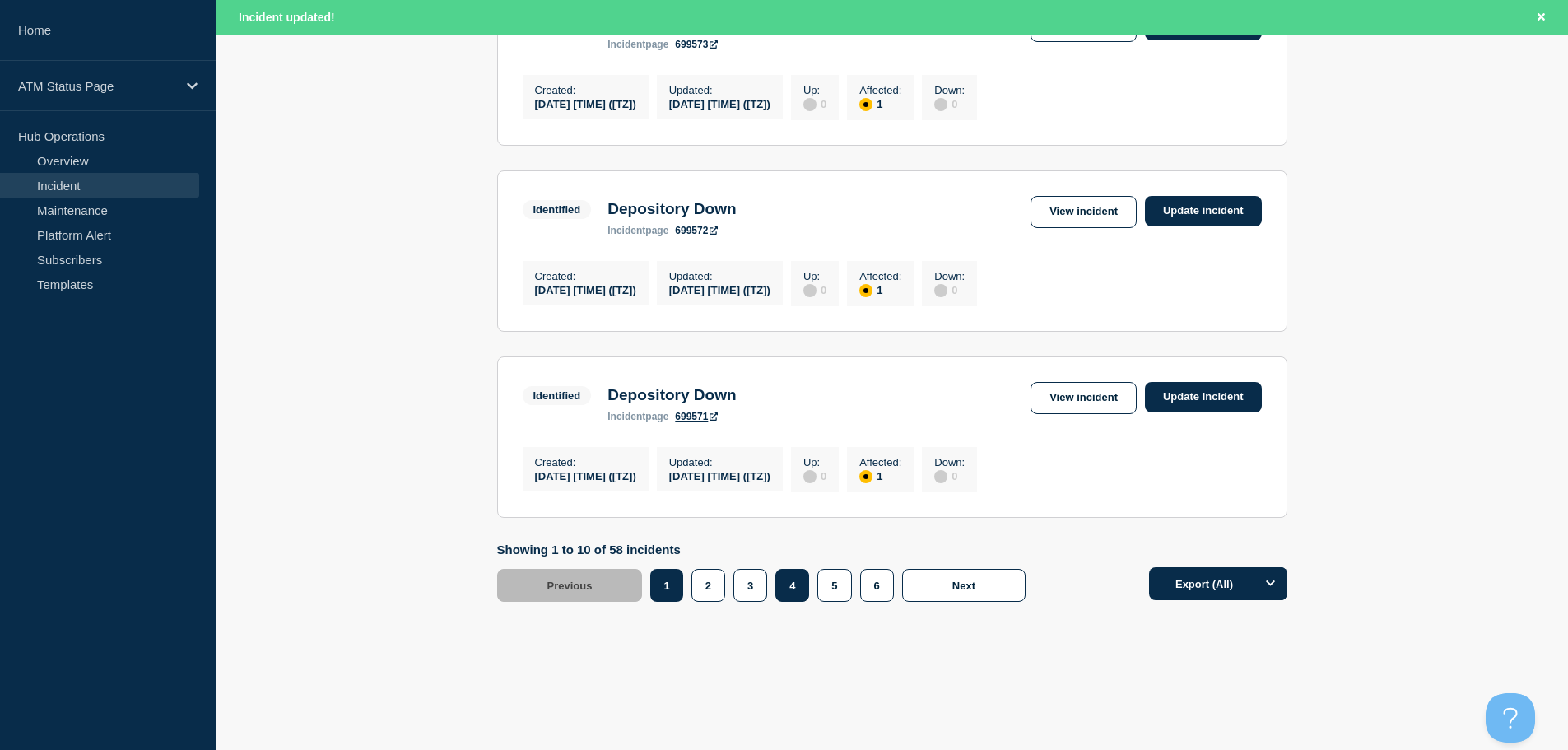 click on "4" at bounding box center [792, 585] 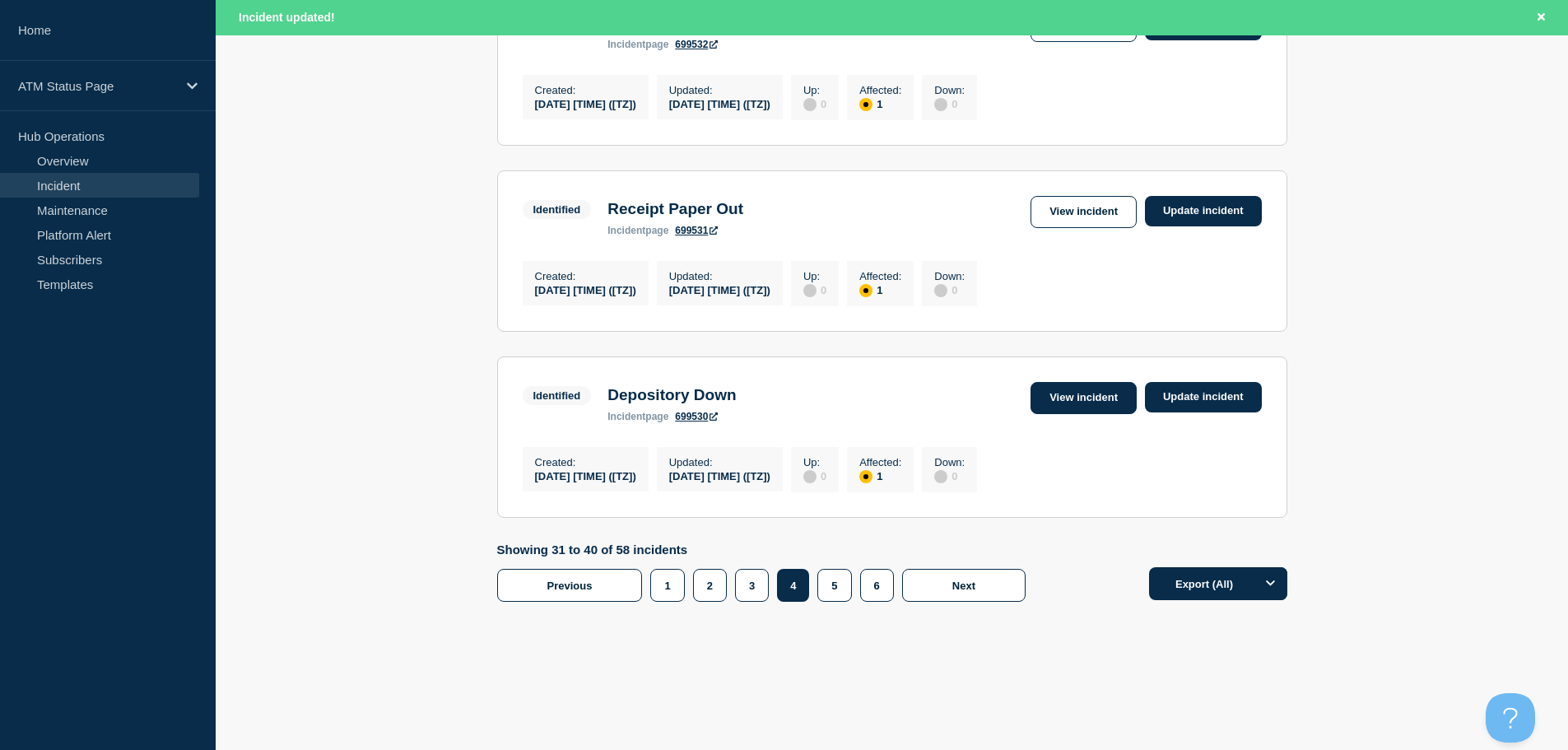 click on "View incident" at bounding box center [1083, 398] 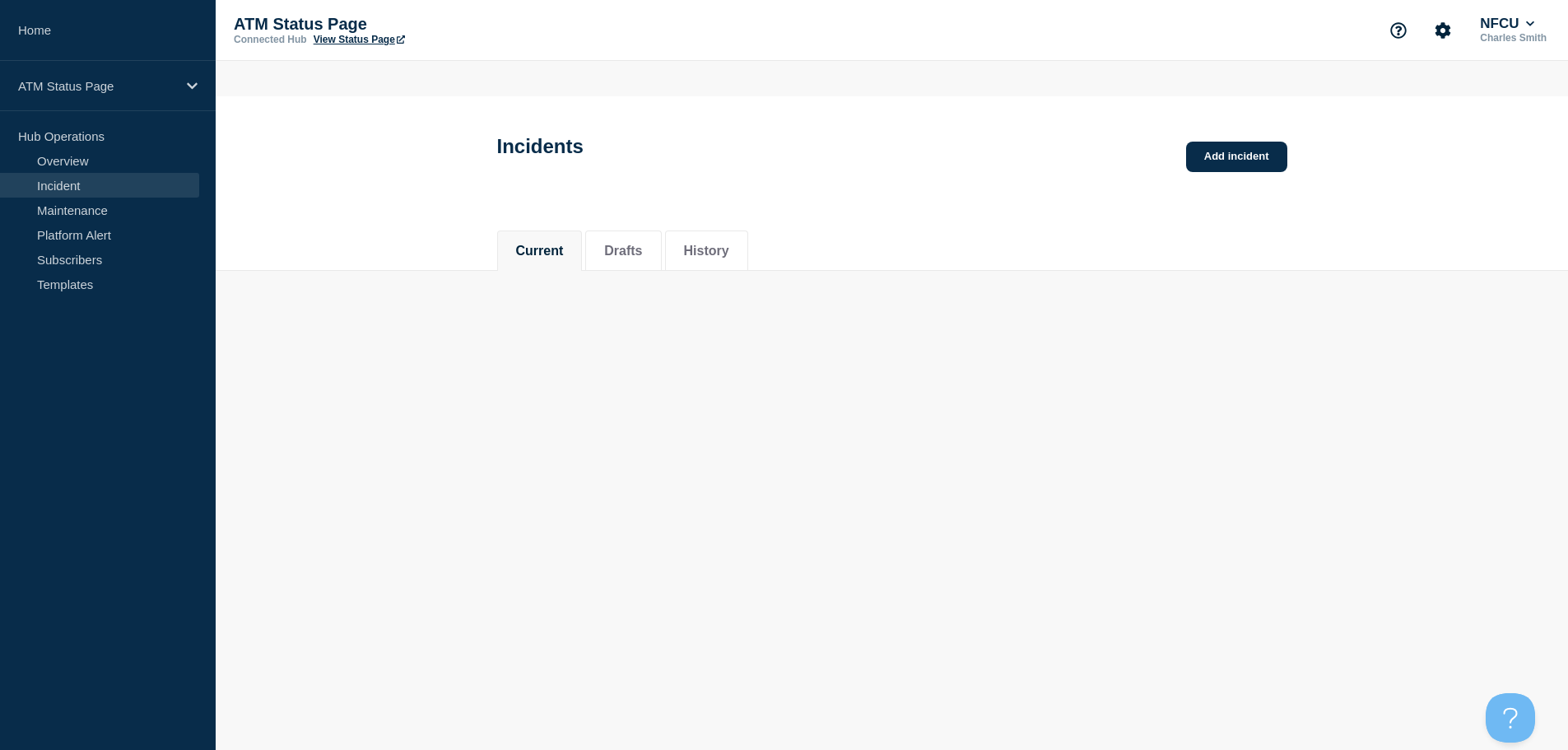 scroll, scrollTop: 0, scrollLeft: 0, axis: both 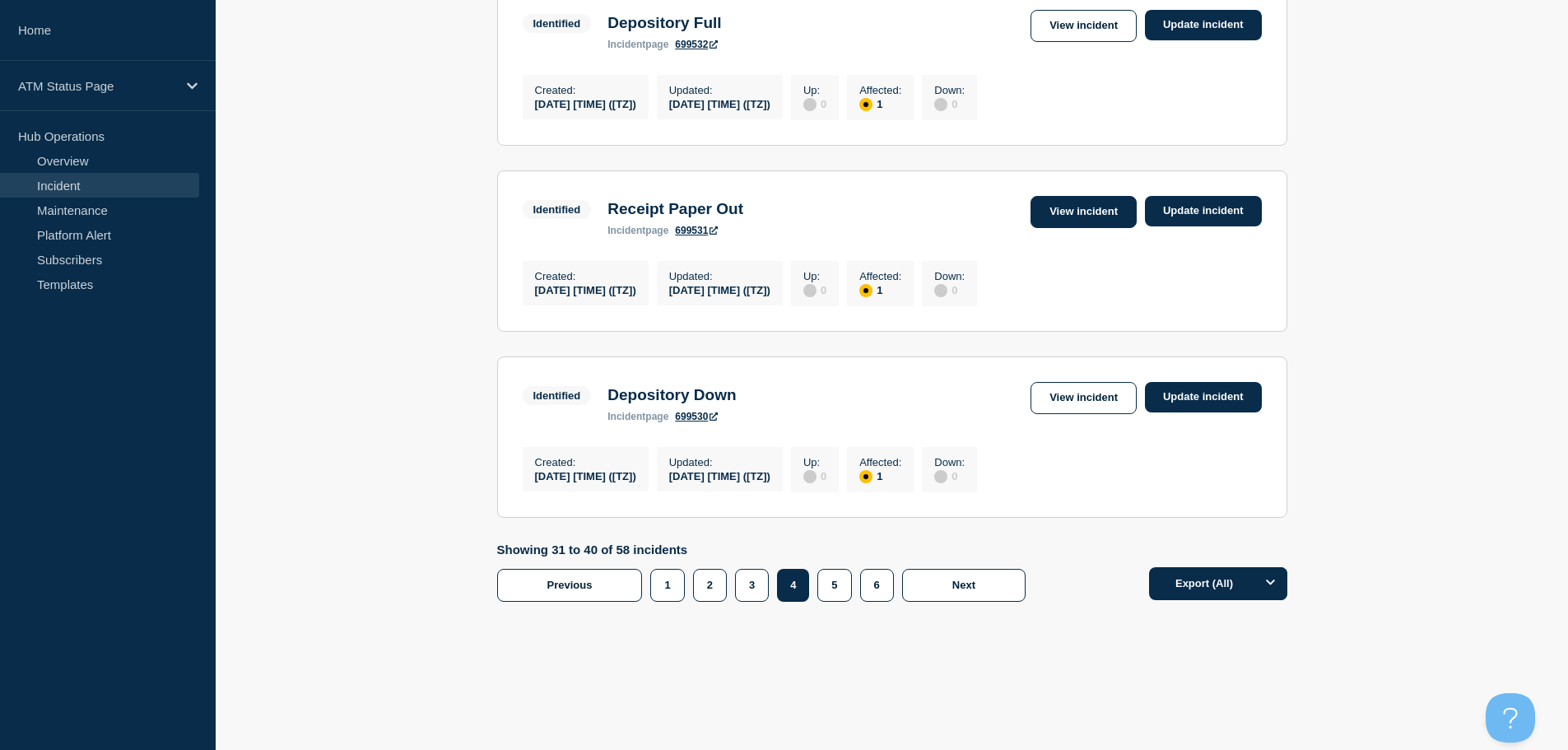 click on "View incident" at bounding box center [1083, 212] 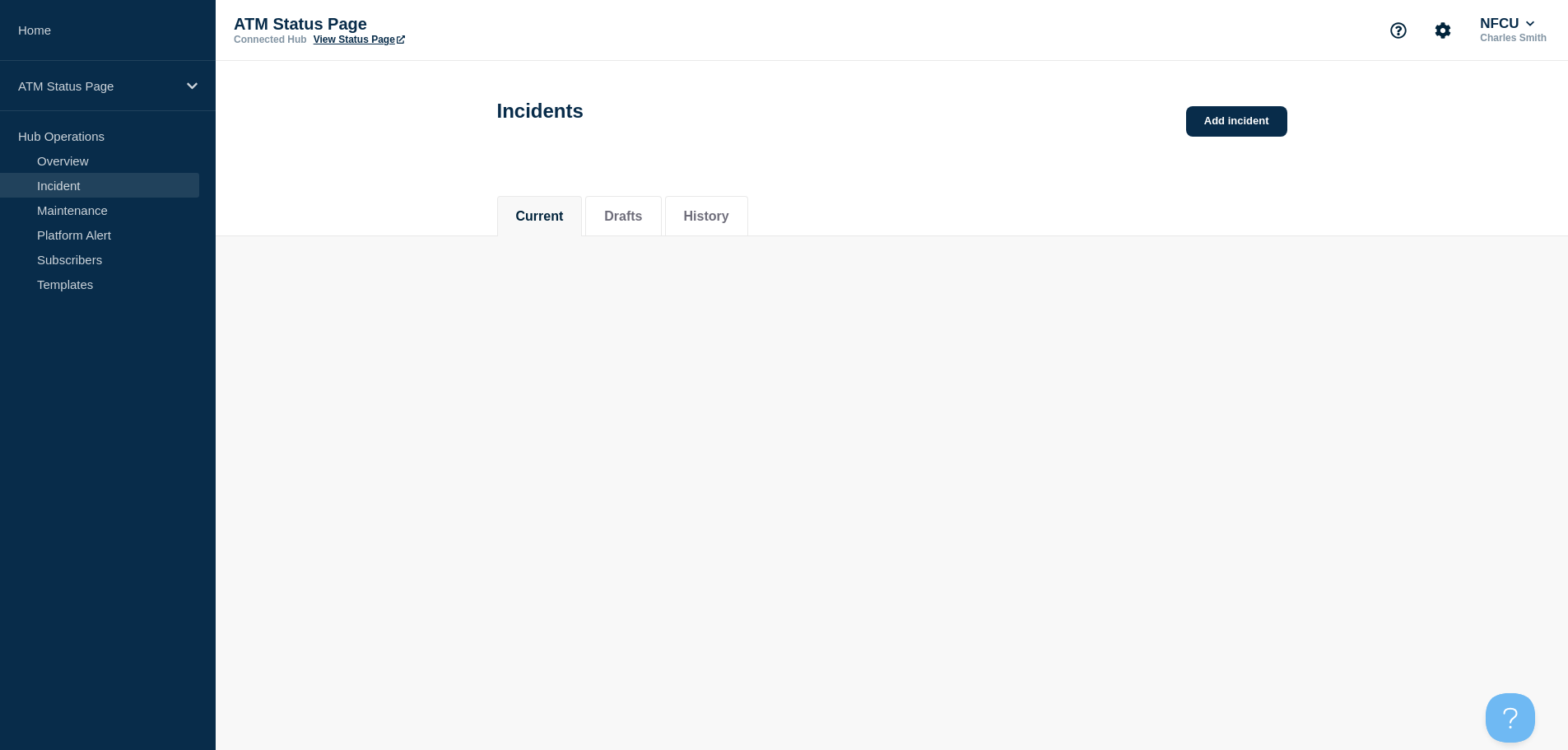 scroll, scrollTop: 0, scrollLeft: 0, axis: both 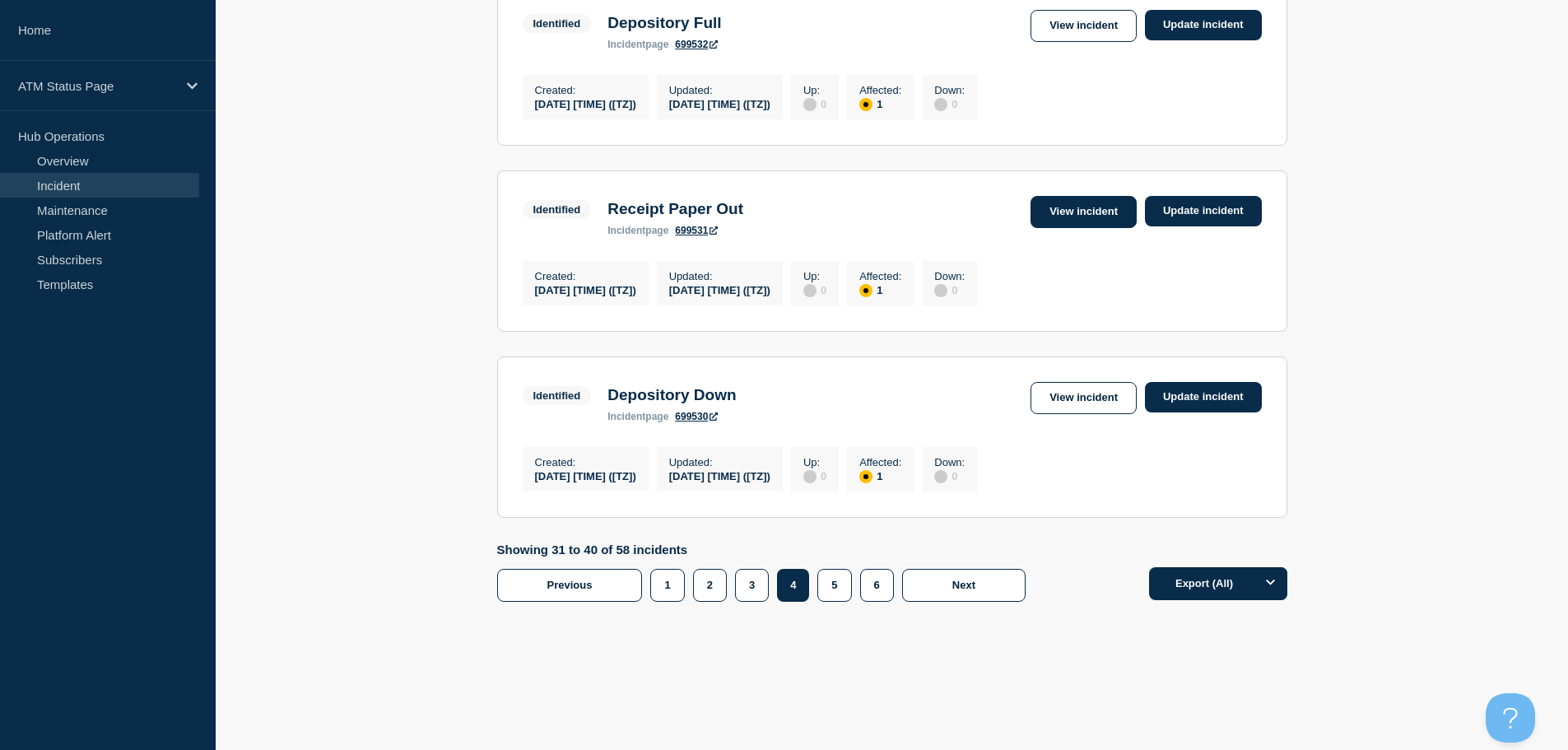 click on "View incident" at bounding box center (1083, 212) 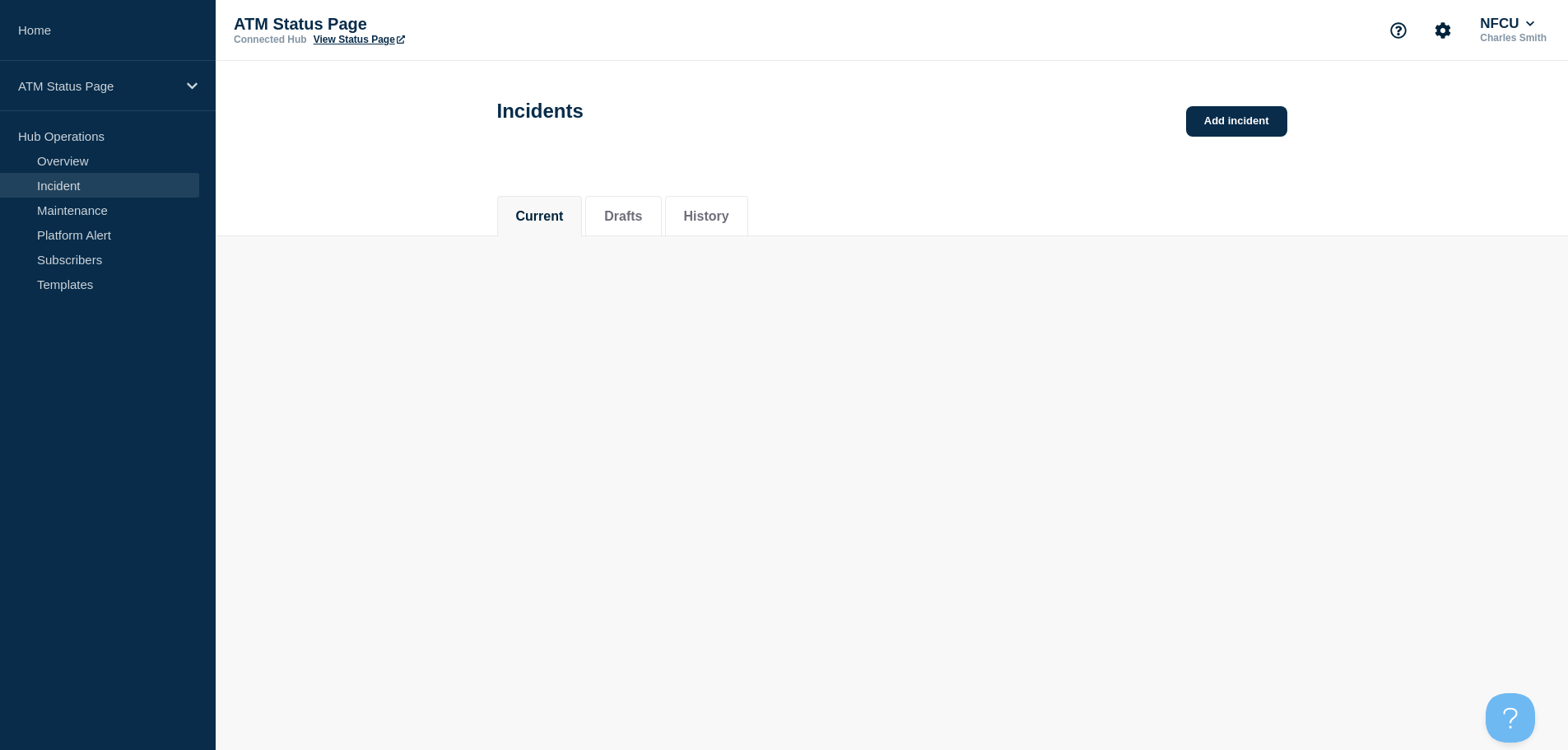 scroll, scrollTop: 0, scrollLeft: 0, axis: both 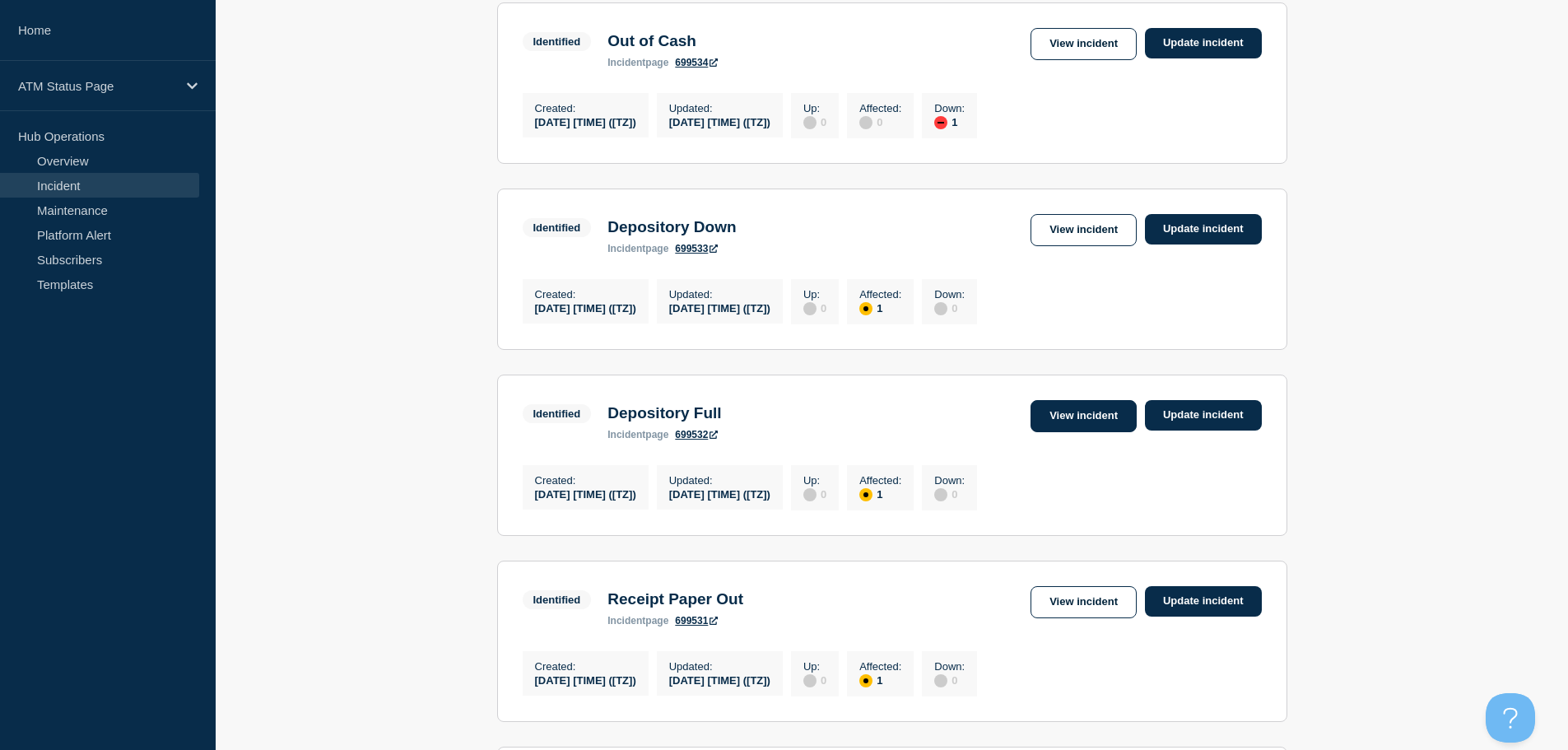 click on "View incident" at bounding box center [1083, 416] 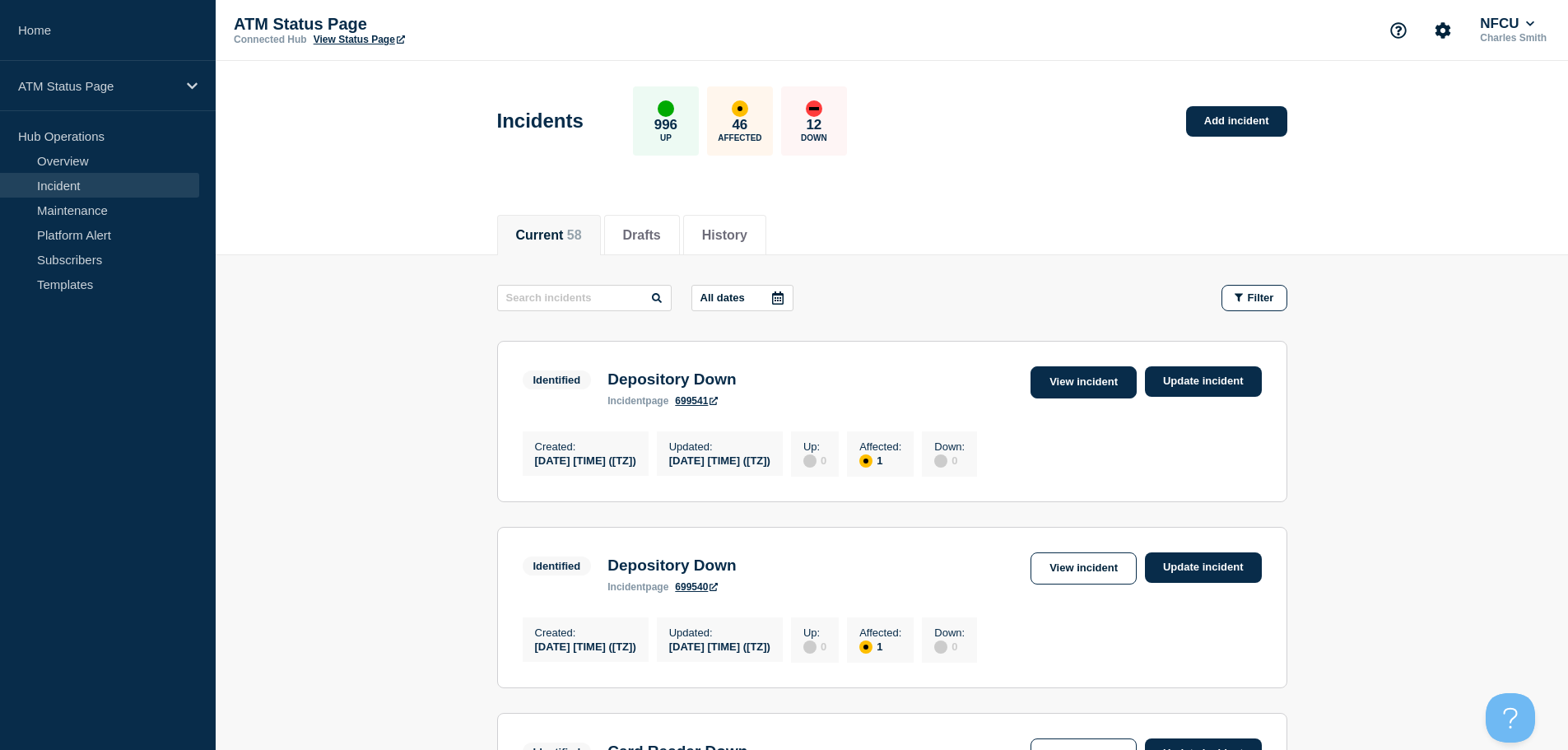click on "View incident" at bounding box center [1083, 382] 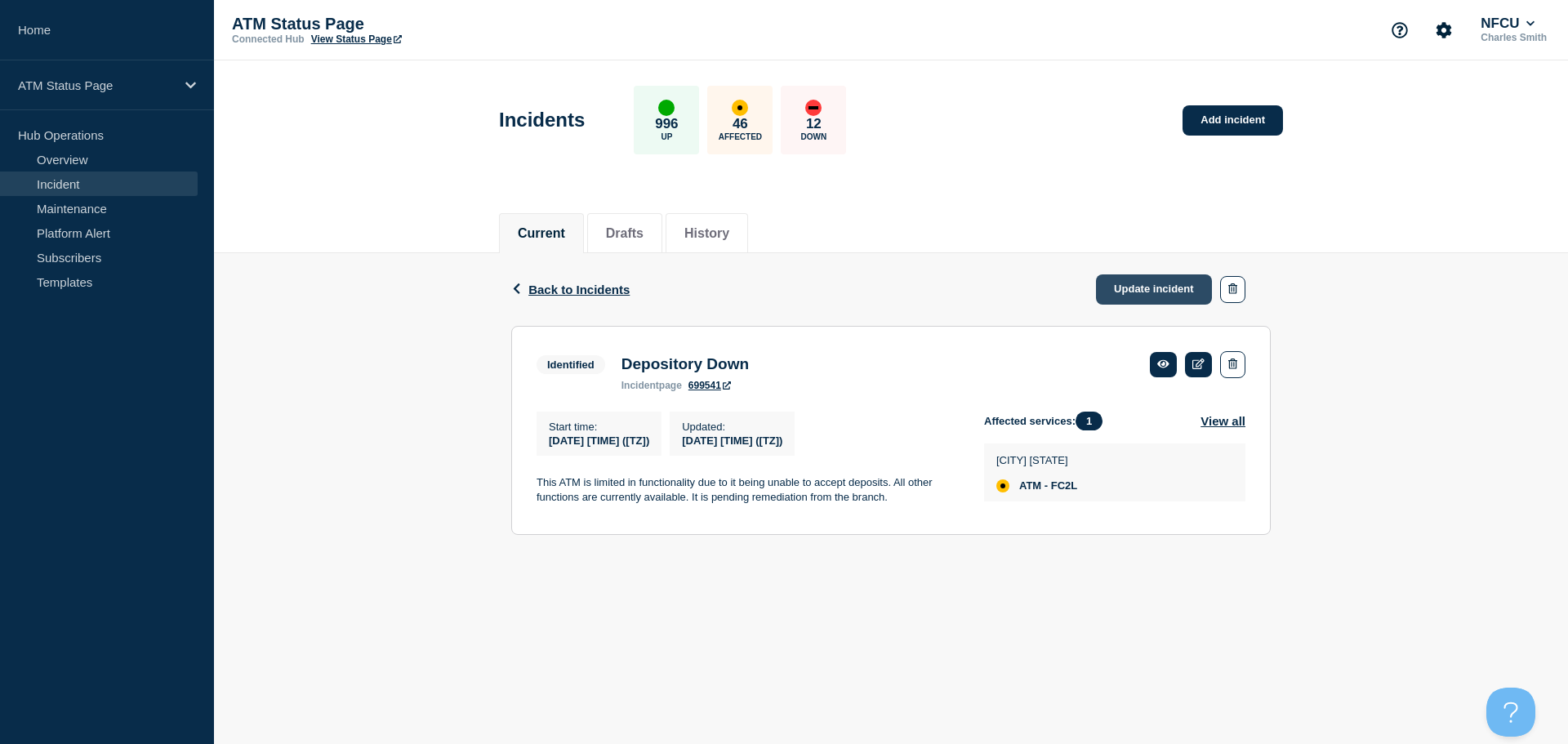 click on "Update incident" 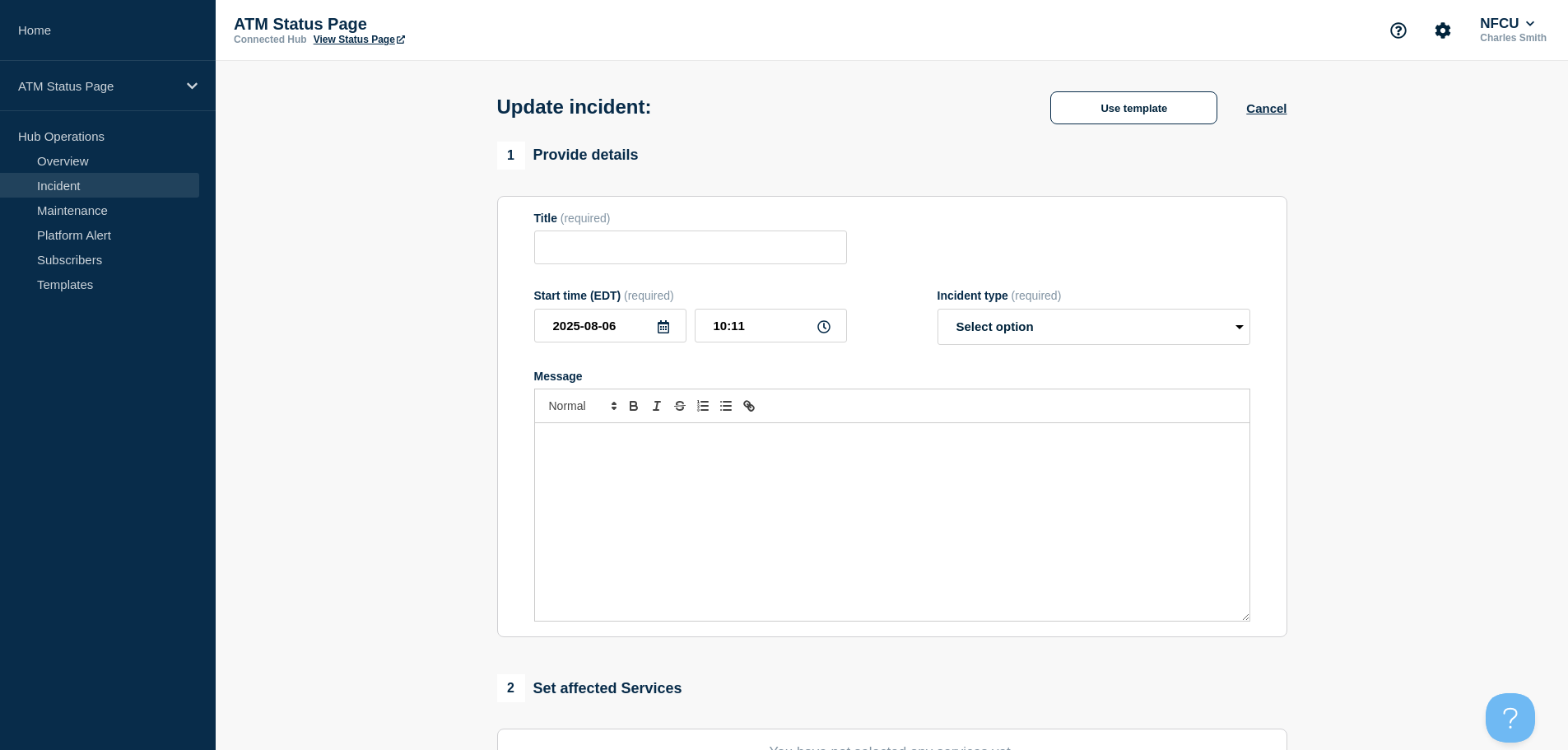 type on "Depository Down" 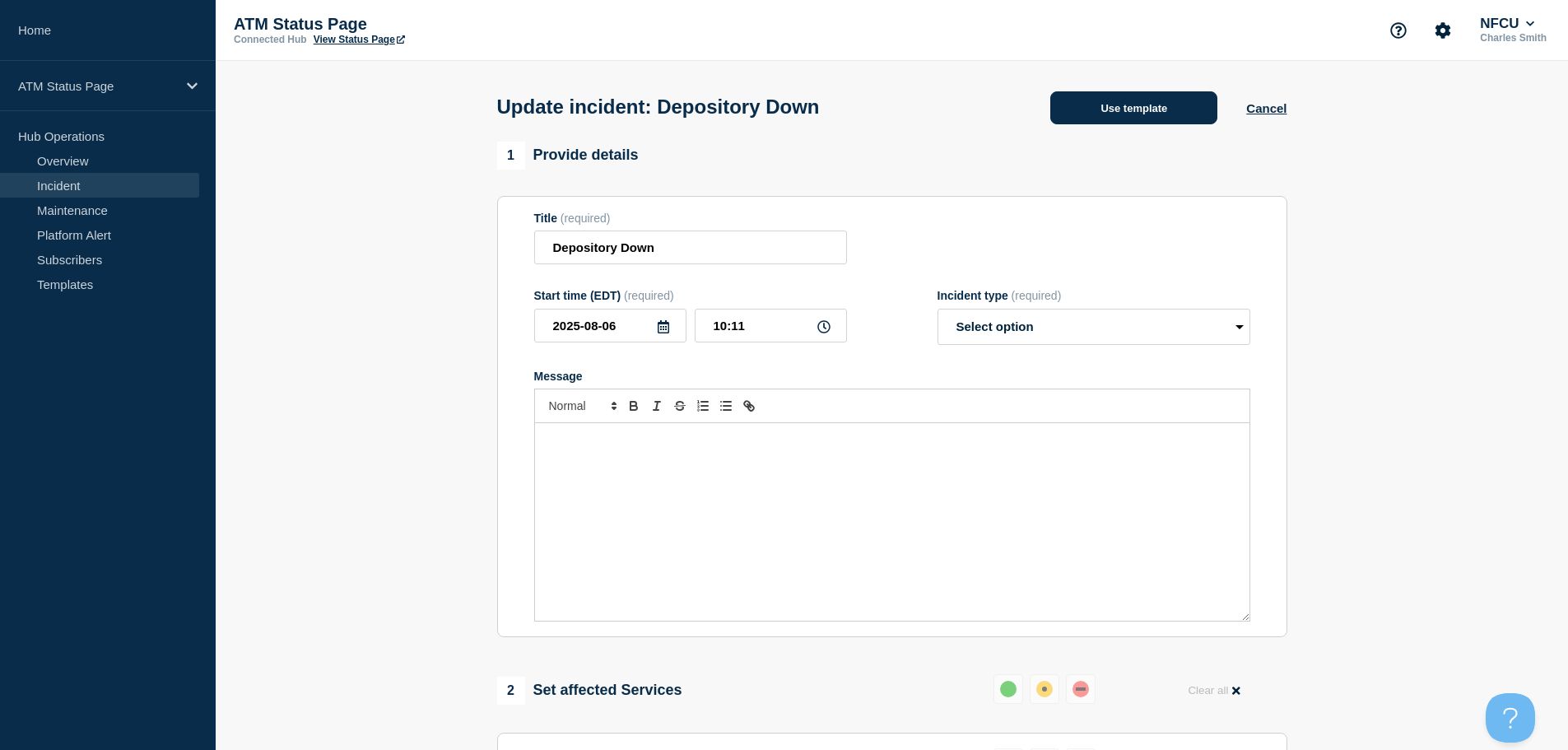 click on "Use template" at bounding box center [1133, 108] 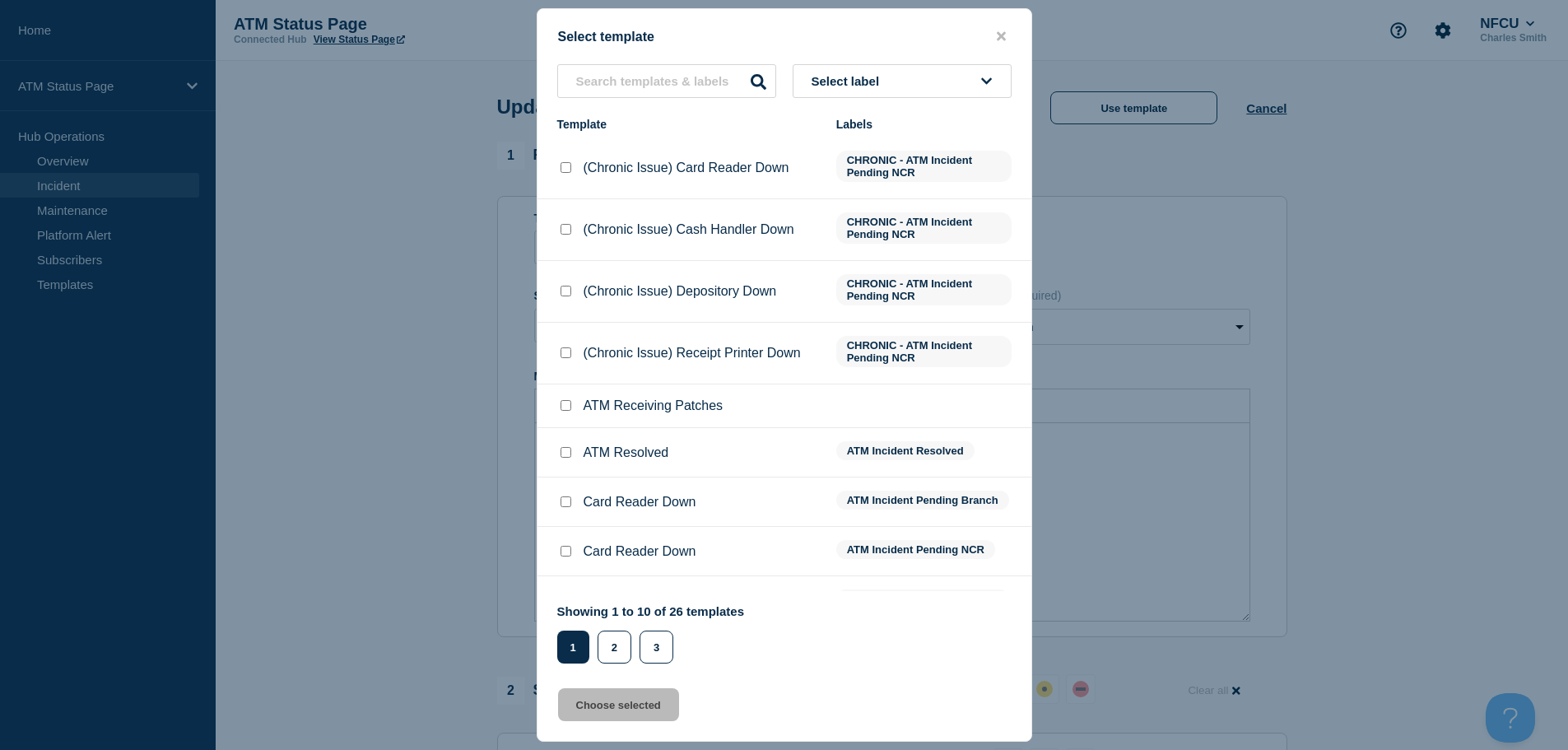 click at bounding box center [565, 452] 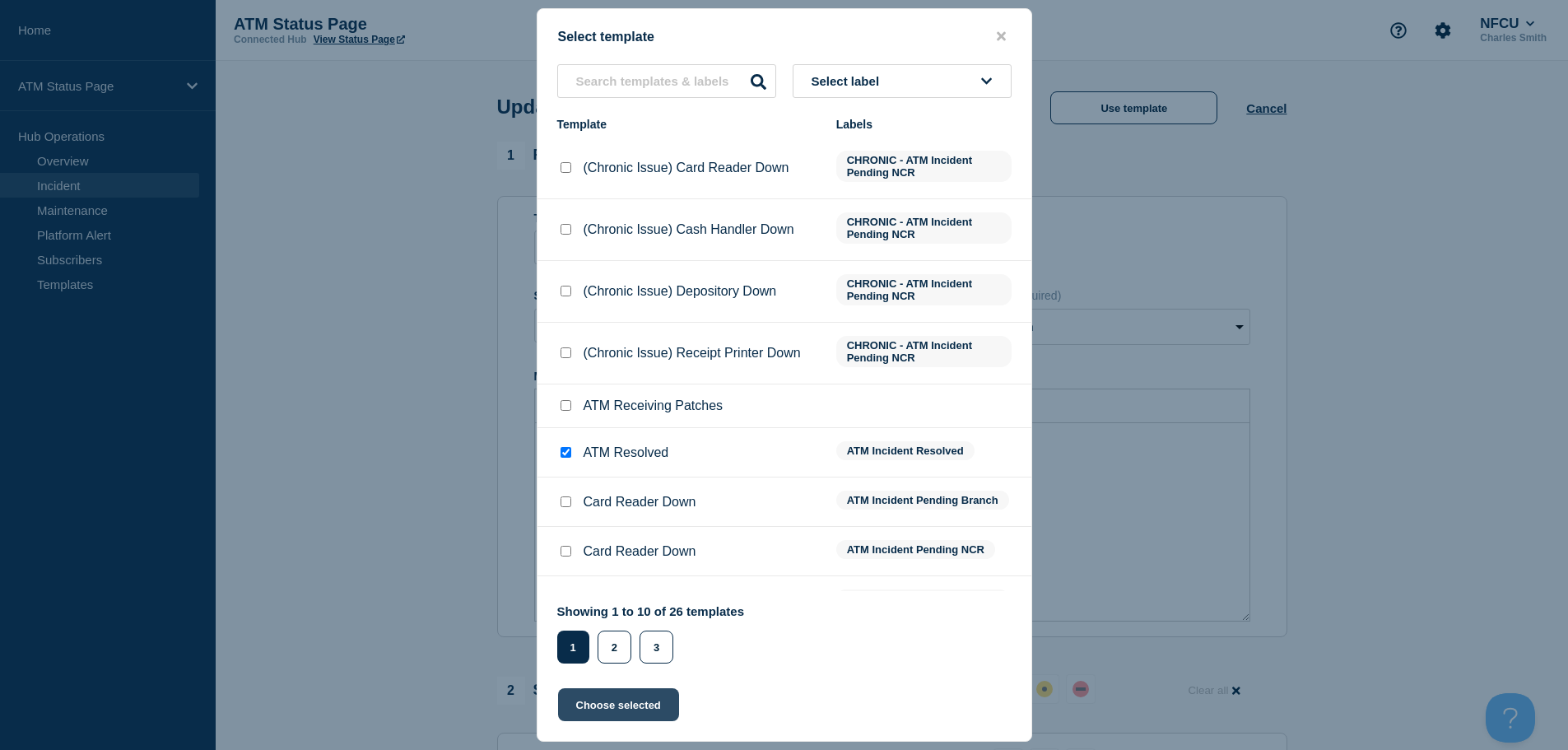 click on "Choose selected" 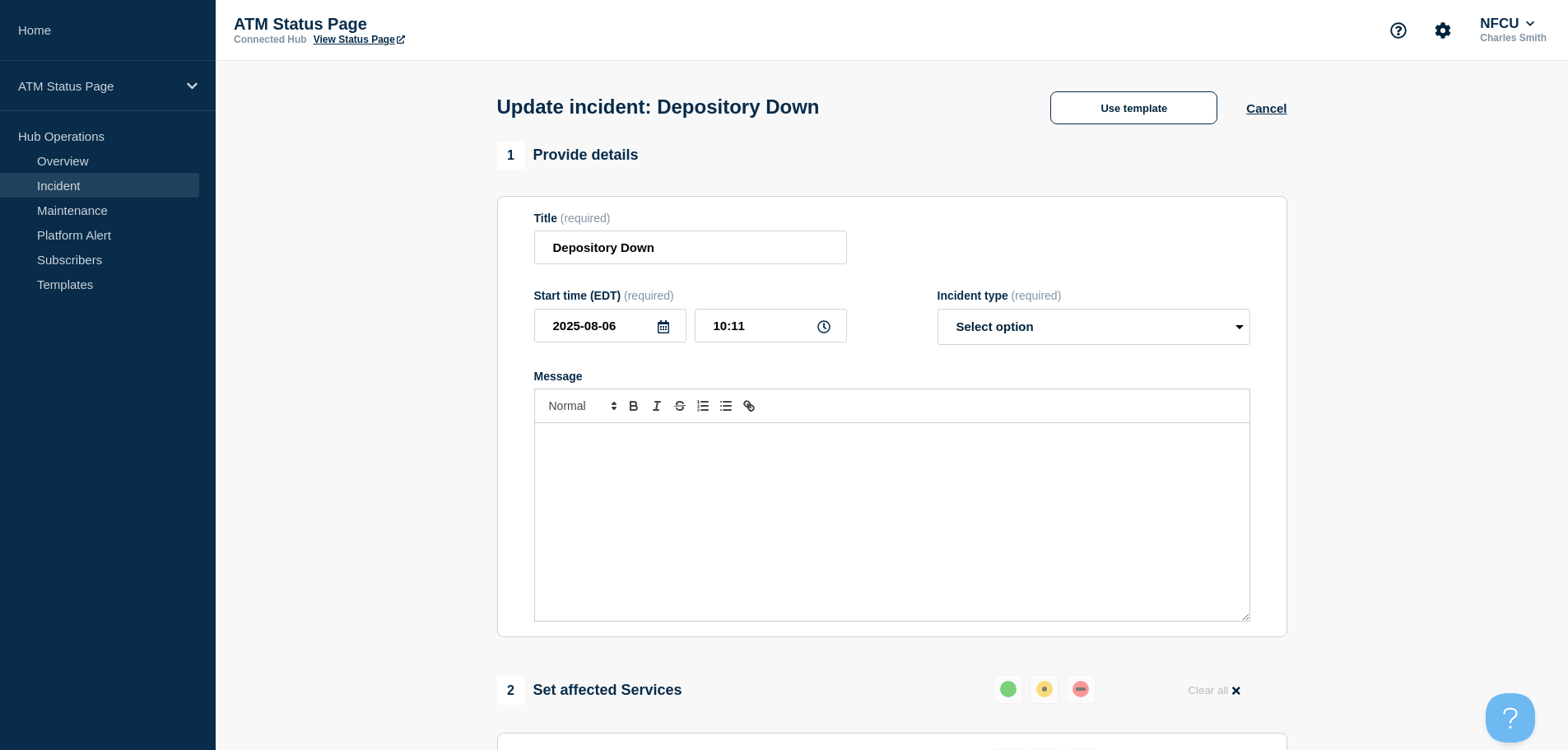 select on "resolved" 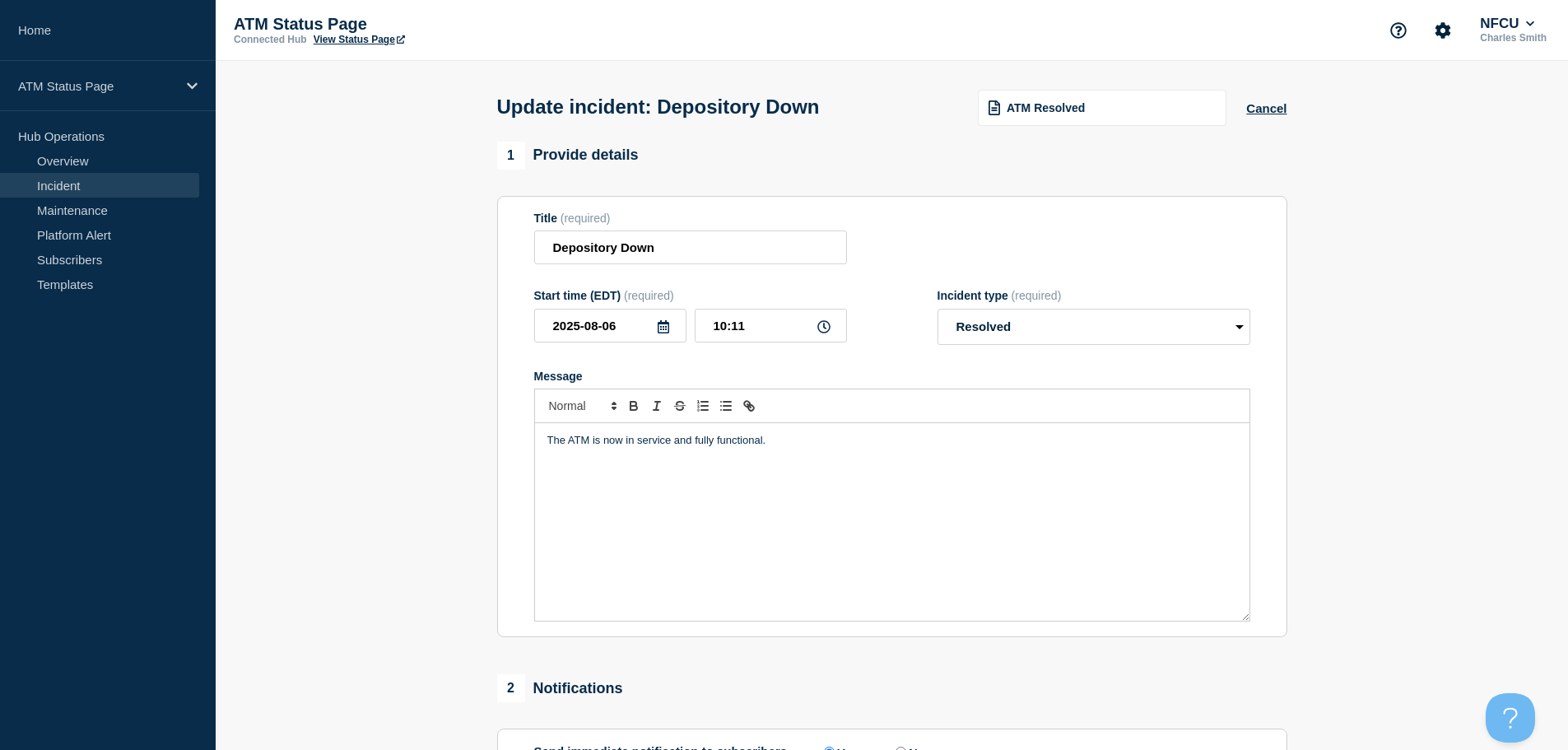 scroll, scrollTop: 247, scrollLeft: 0, axis: vertical 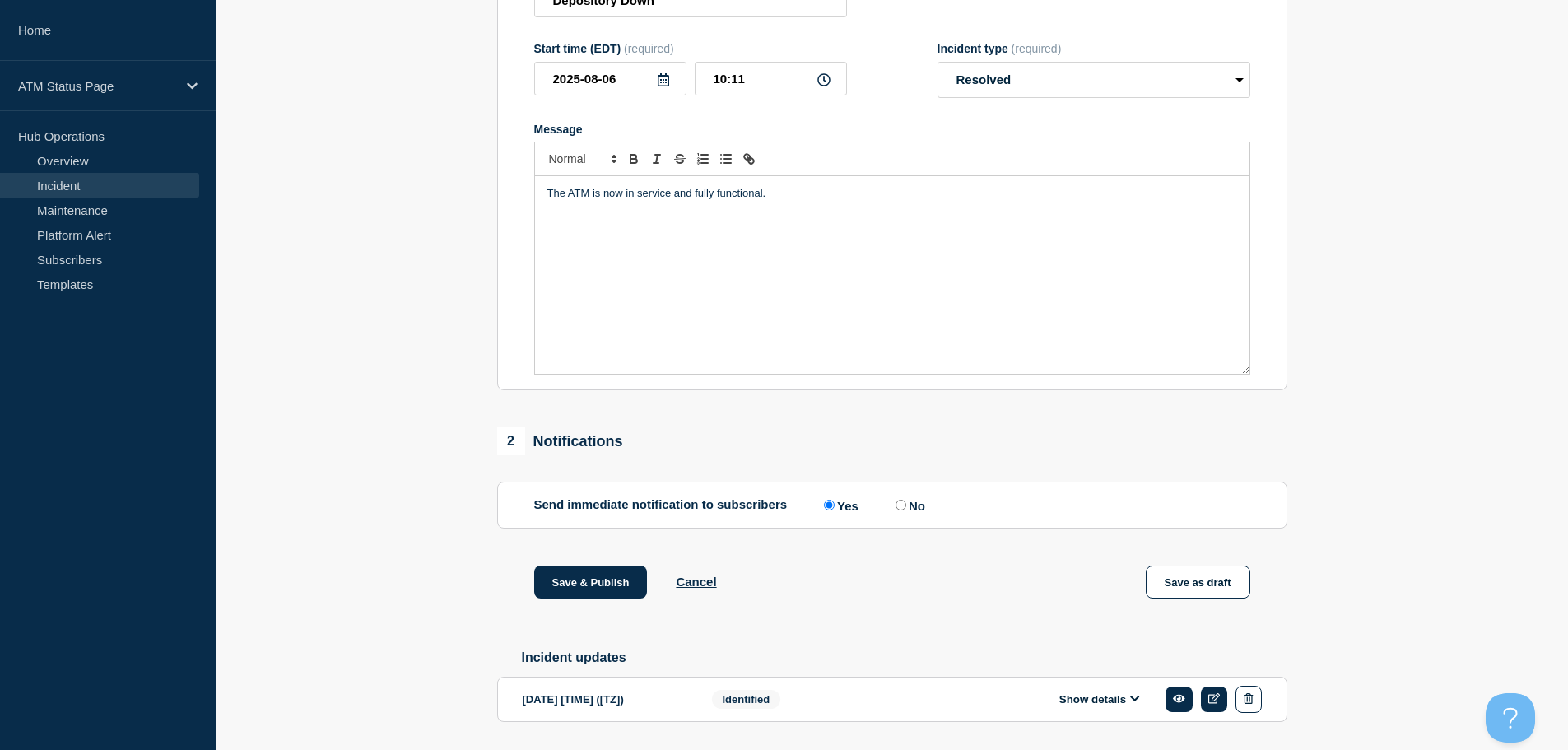 click on "Save & Publish Cancel Save as draft" 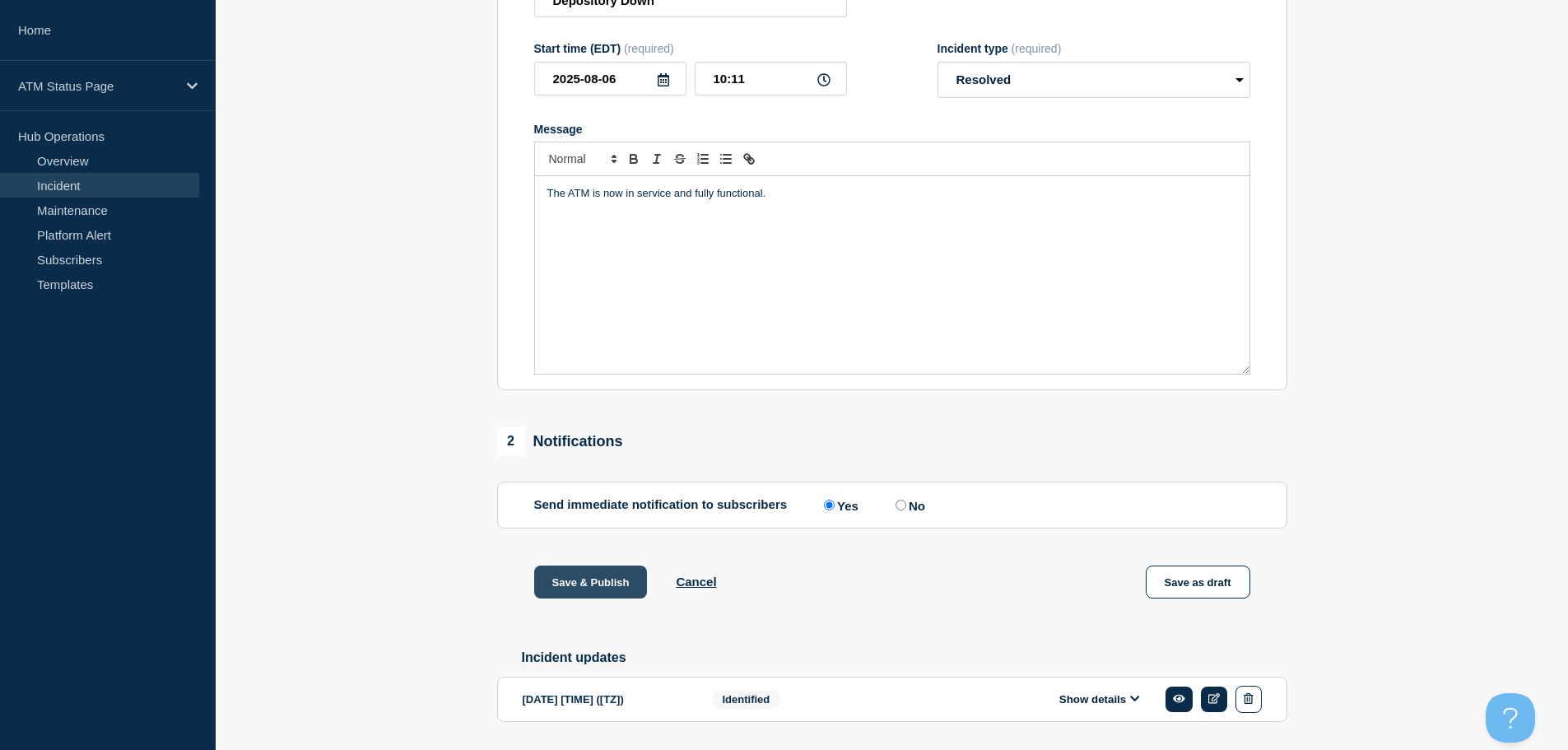 click on "Save & Publish" at bounding box center [591, 582] 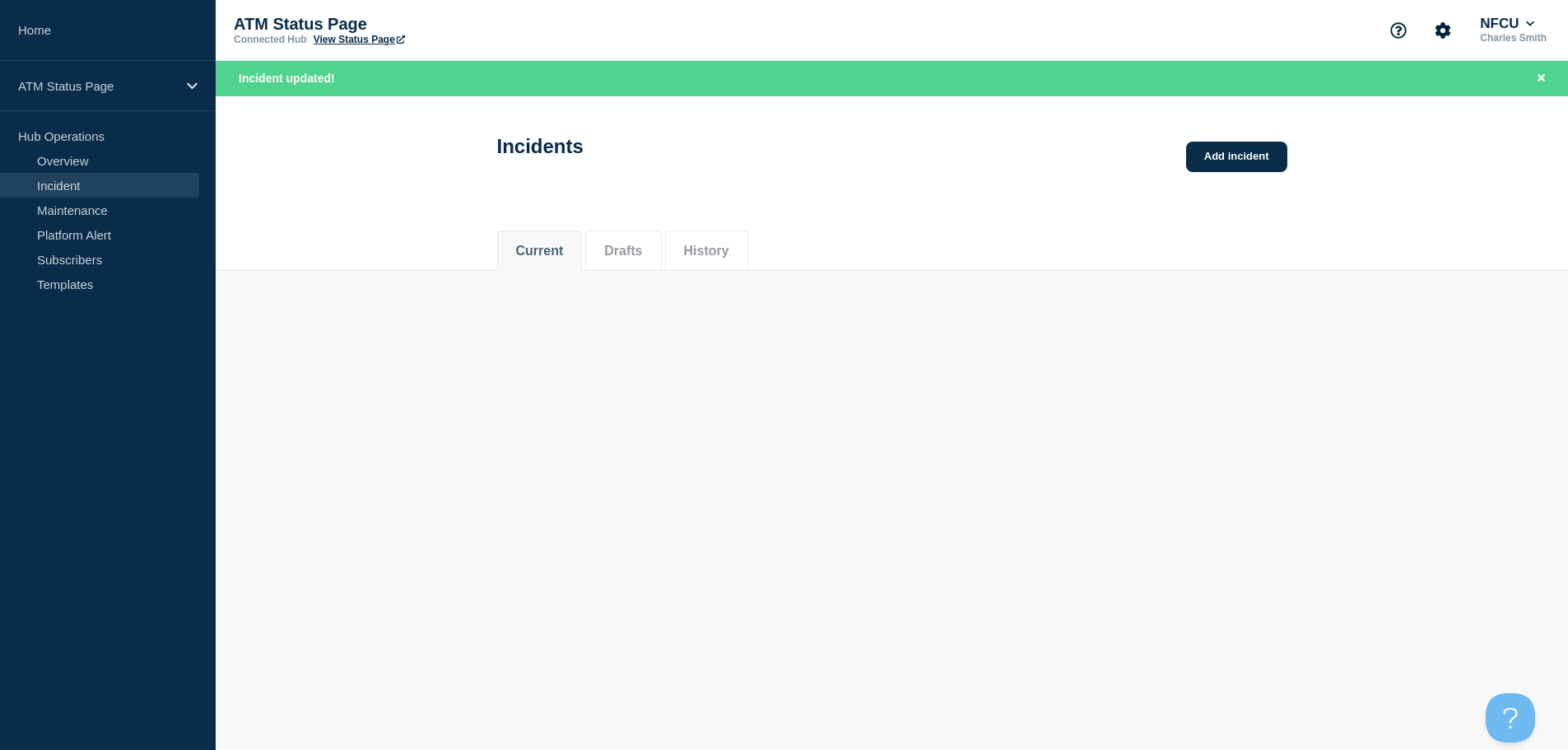 scroll, scrollTop: 0, scrollLeft: 0, axis: both 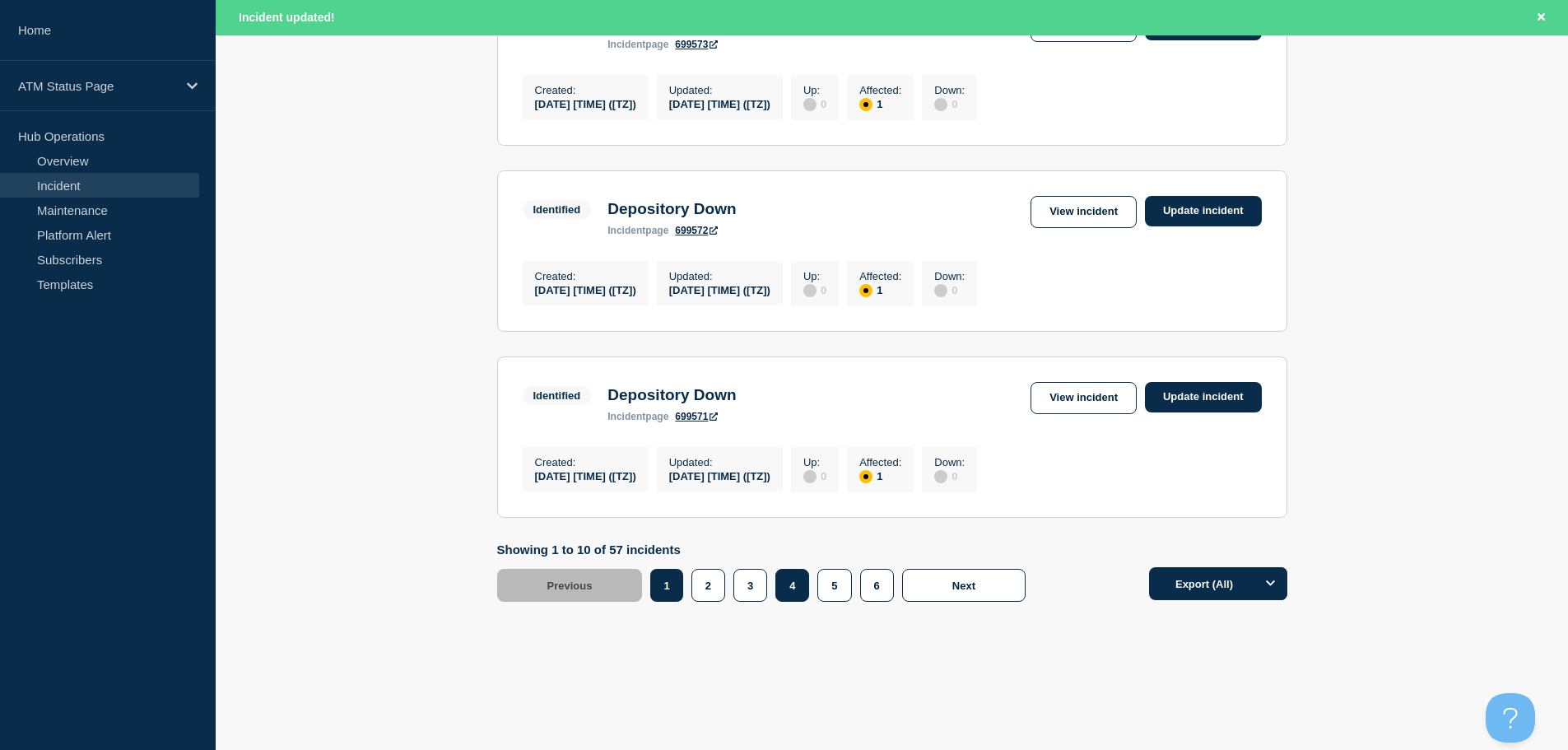 click on "4" at bounding box center (792, 585) 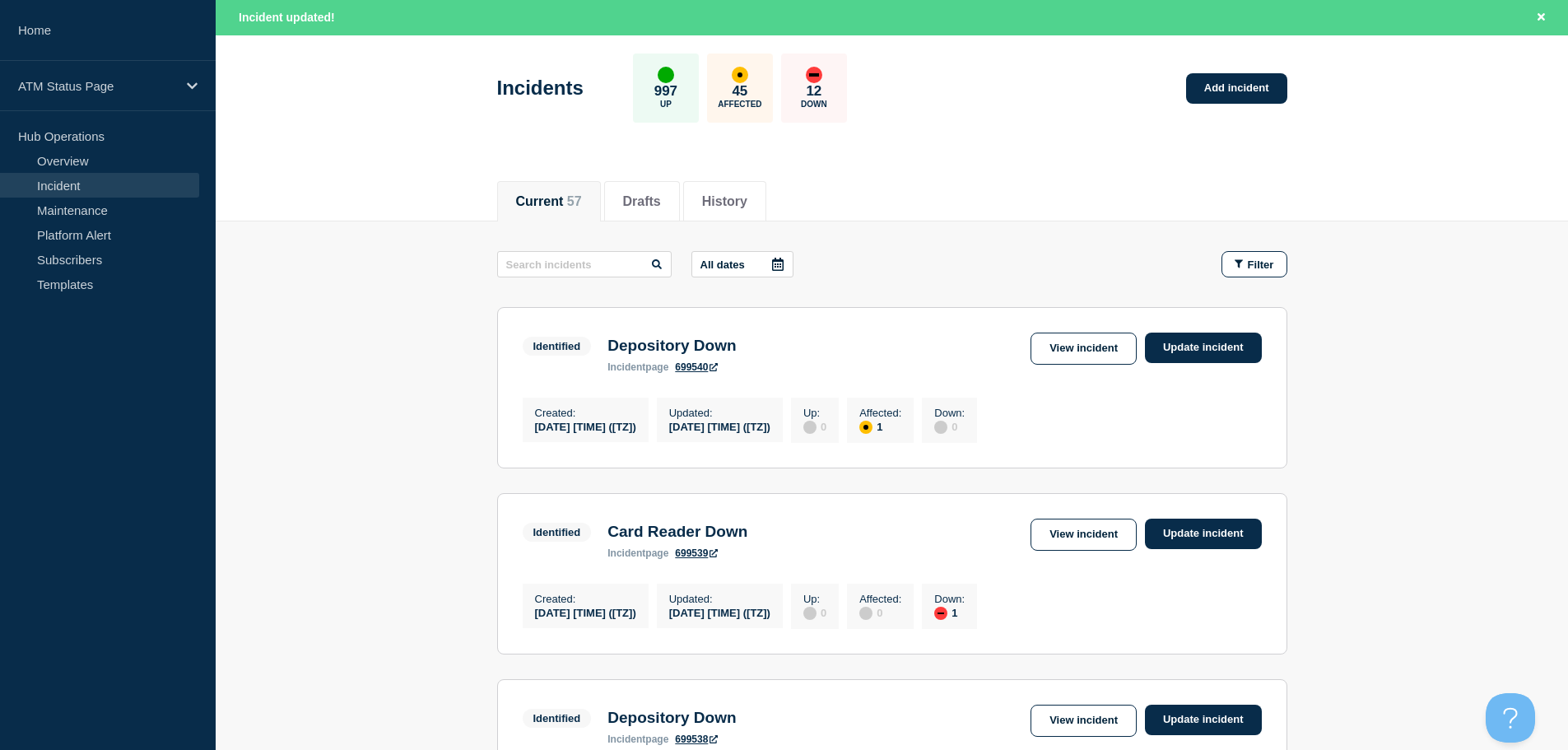 scroll, scrollTop: 0, scrollLeft: 0, axis: both 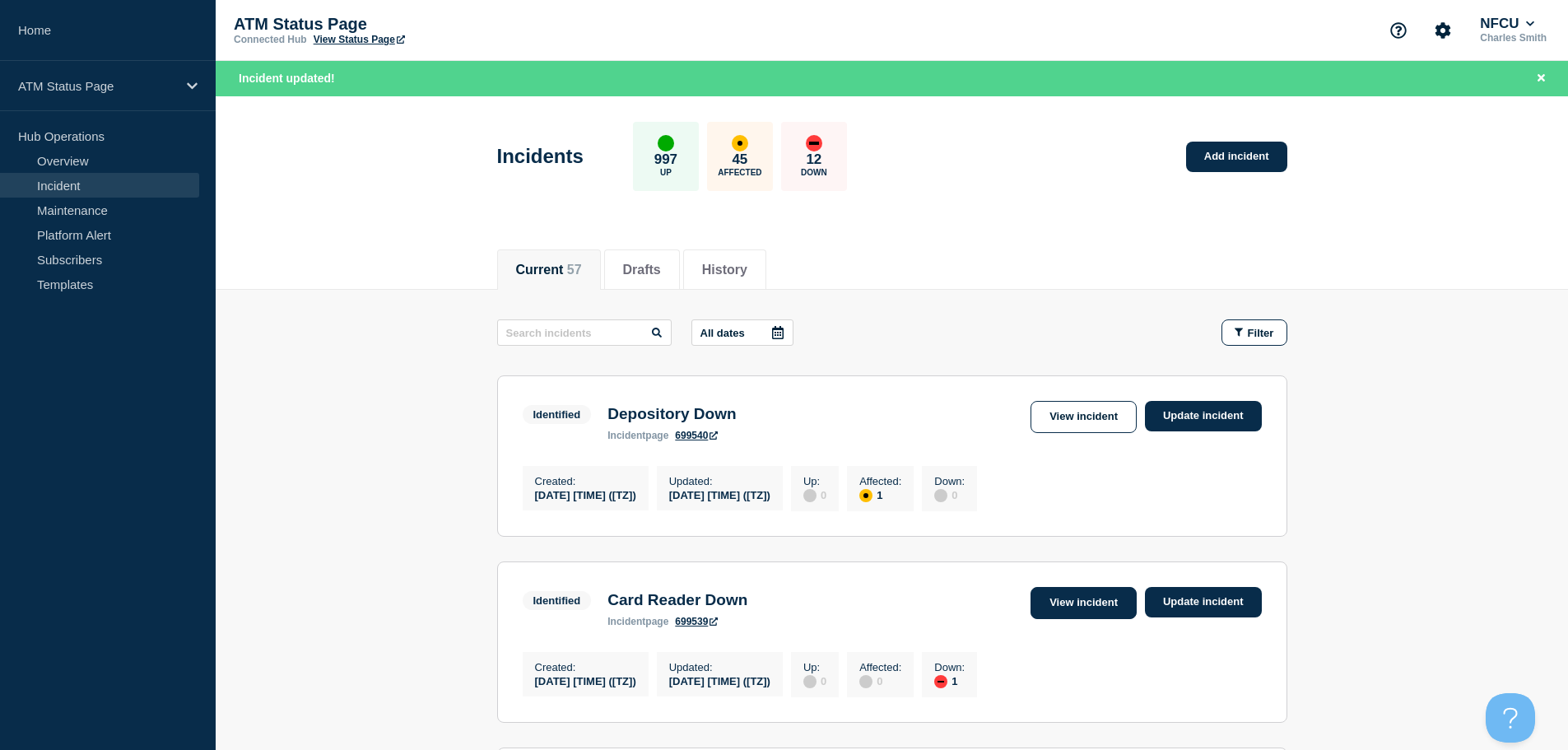 click on "View incident" at bounding box center (1083, 603) 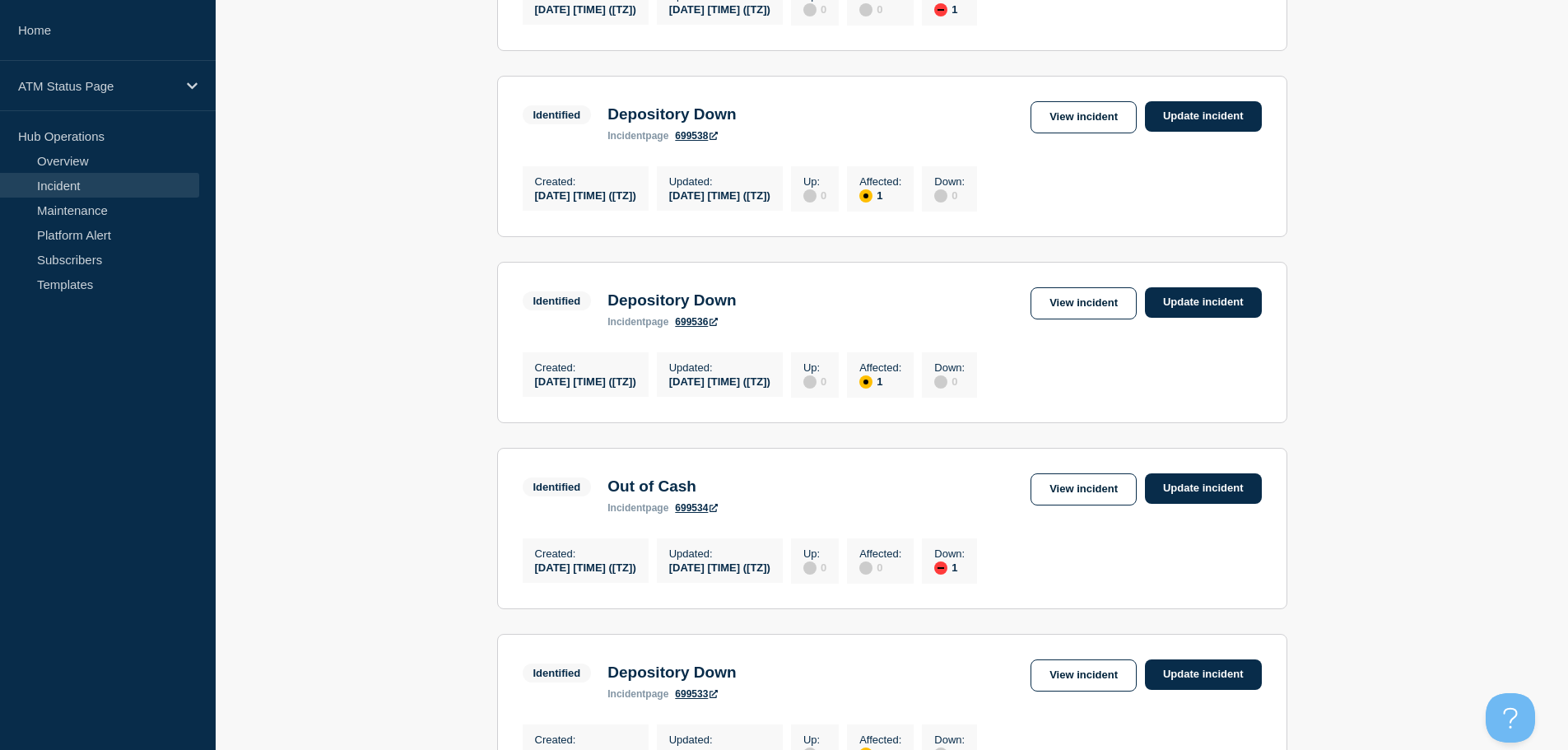 scroll, scrollTop: 654, scrollLeft: 0, axis: vertical 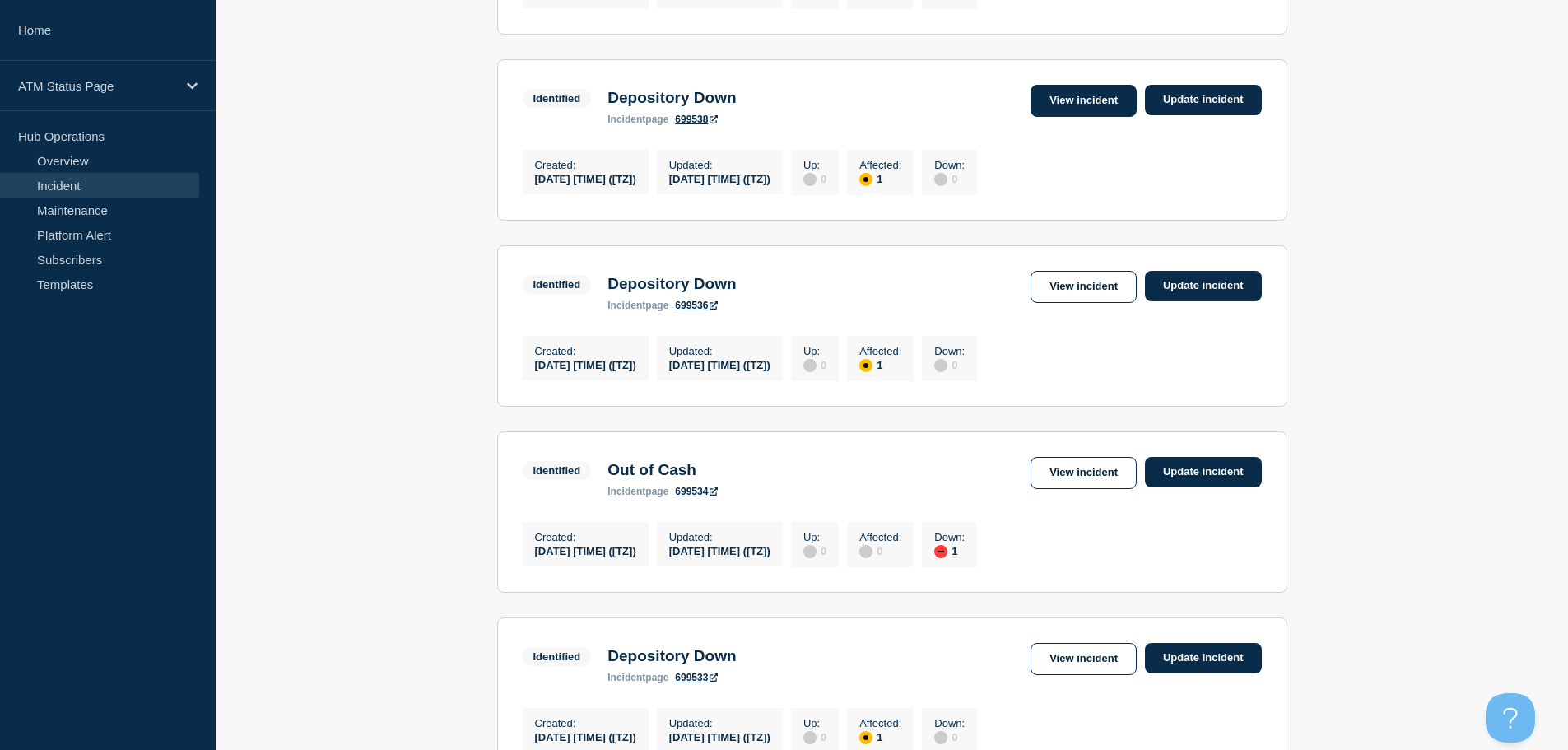 click on "View incident" at bounding box center (1083, 100) 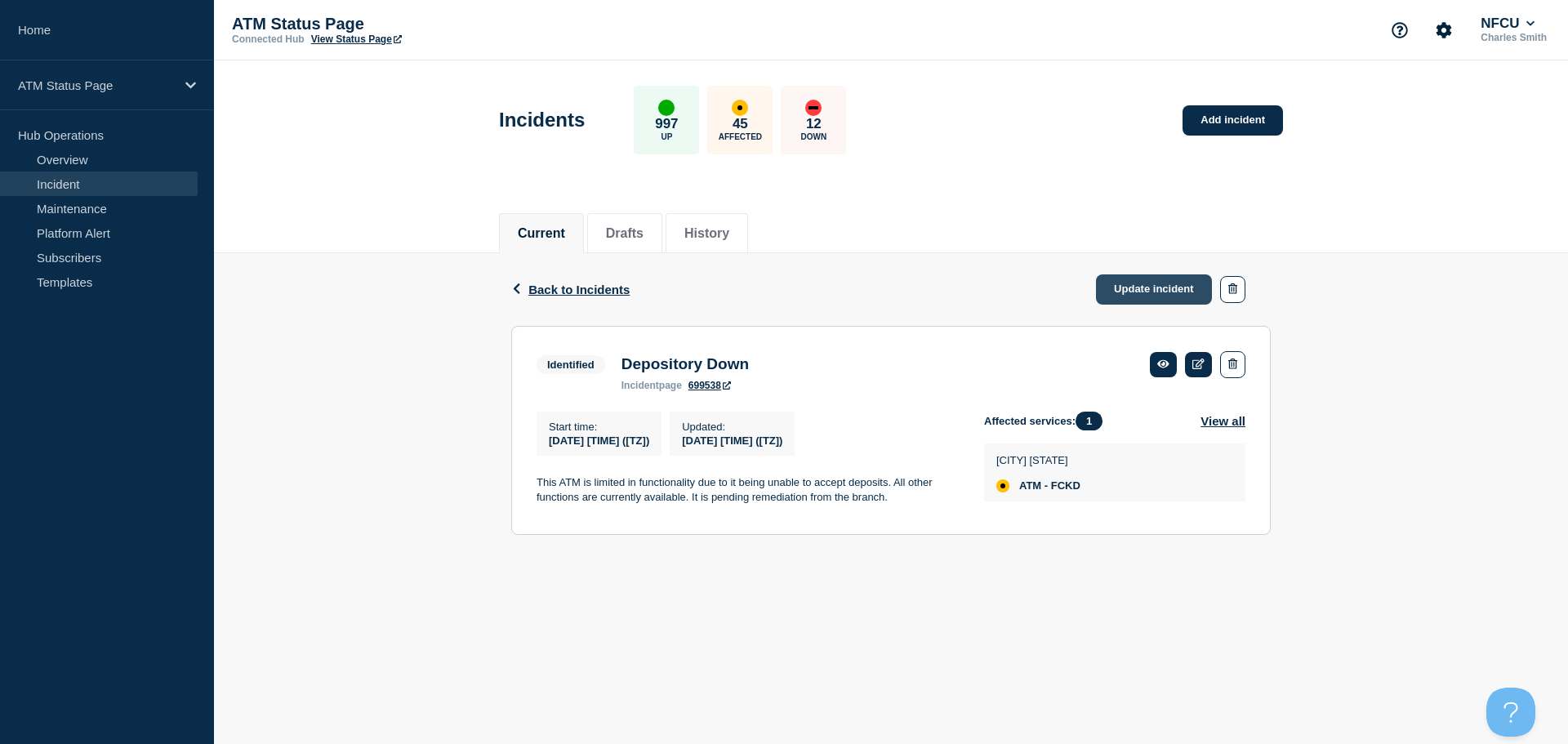 click on "Update incident" 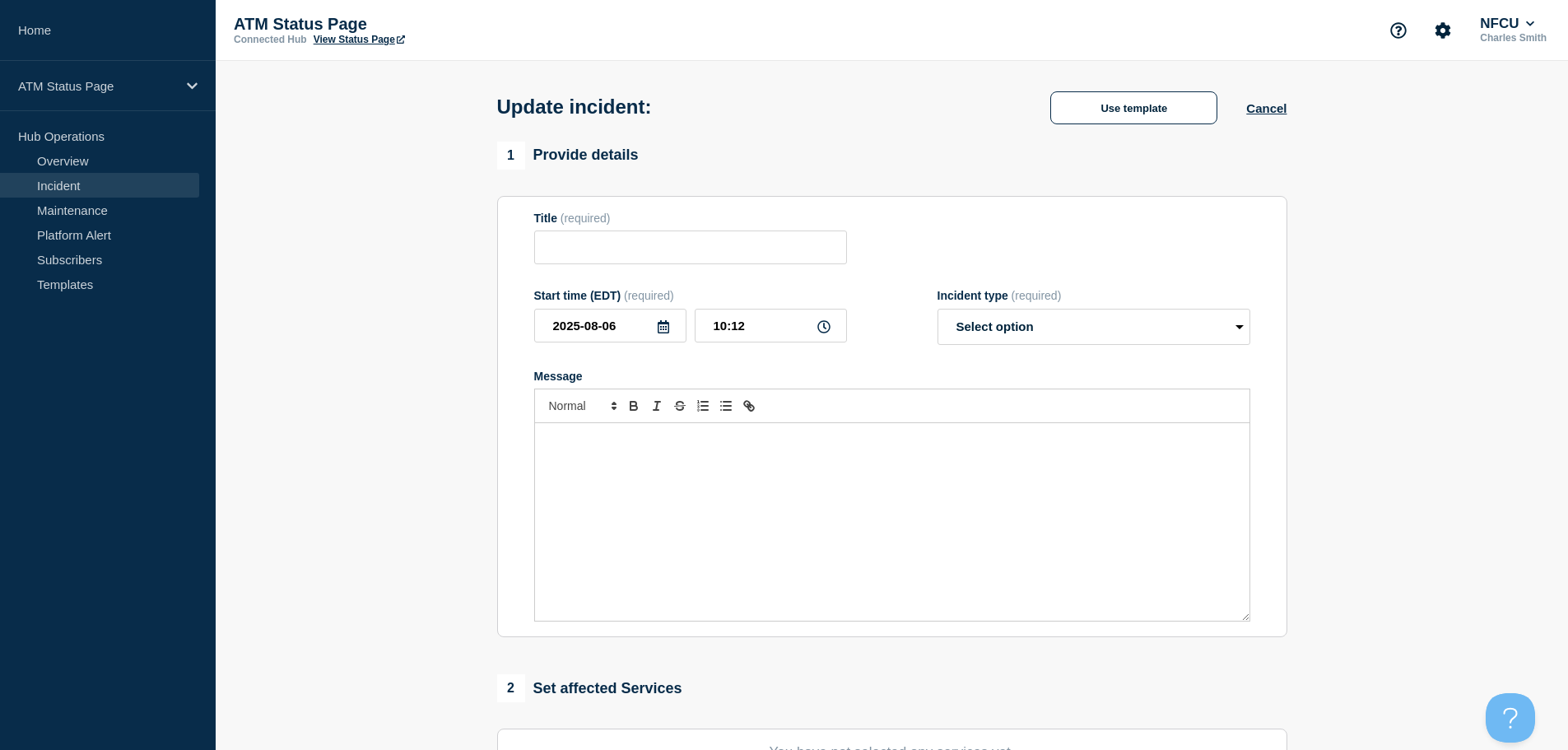 type on "Depository Down" 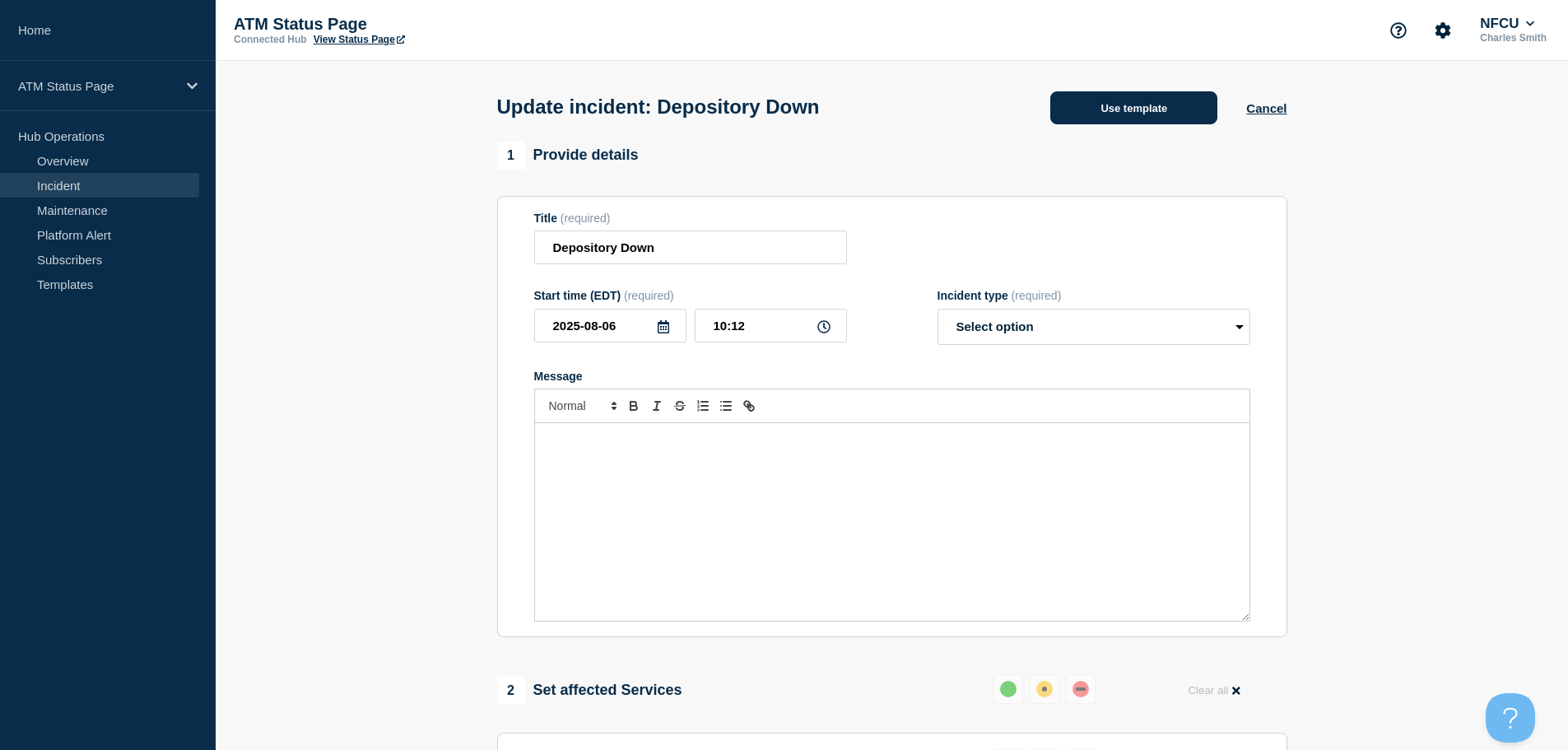 click on "Use template" at bounding box center (1133, 108) 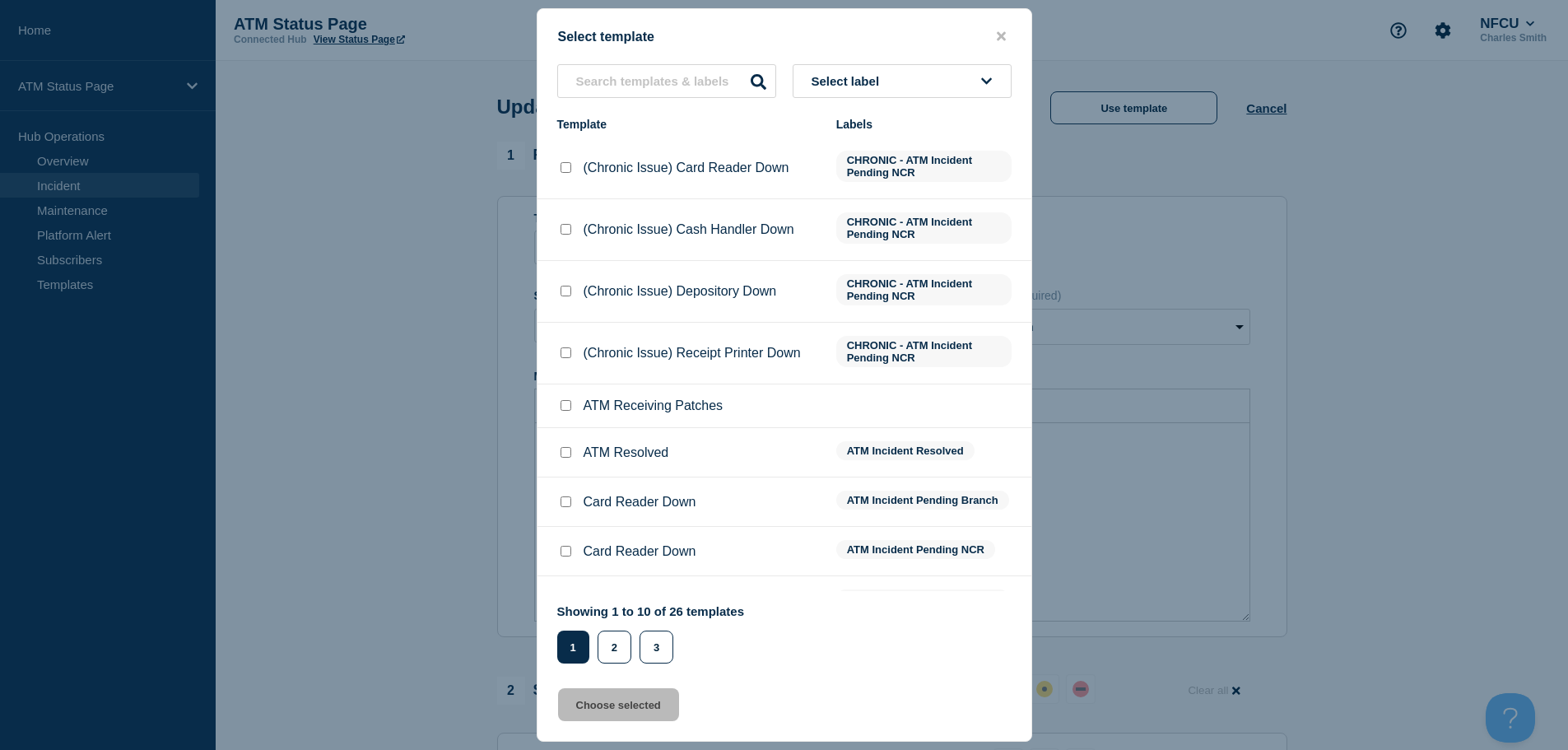 click at bounding box center (565, 452) 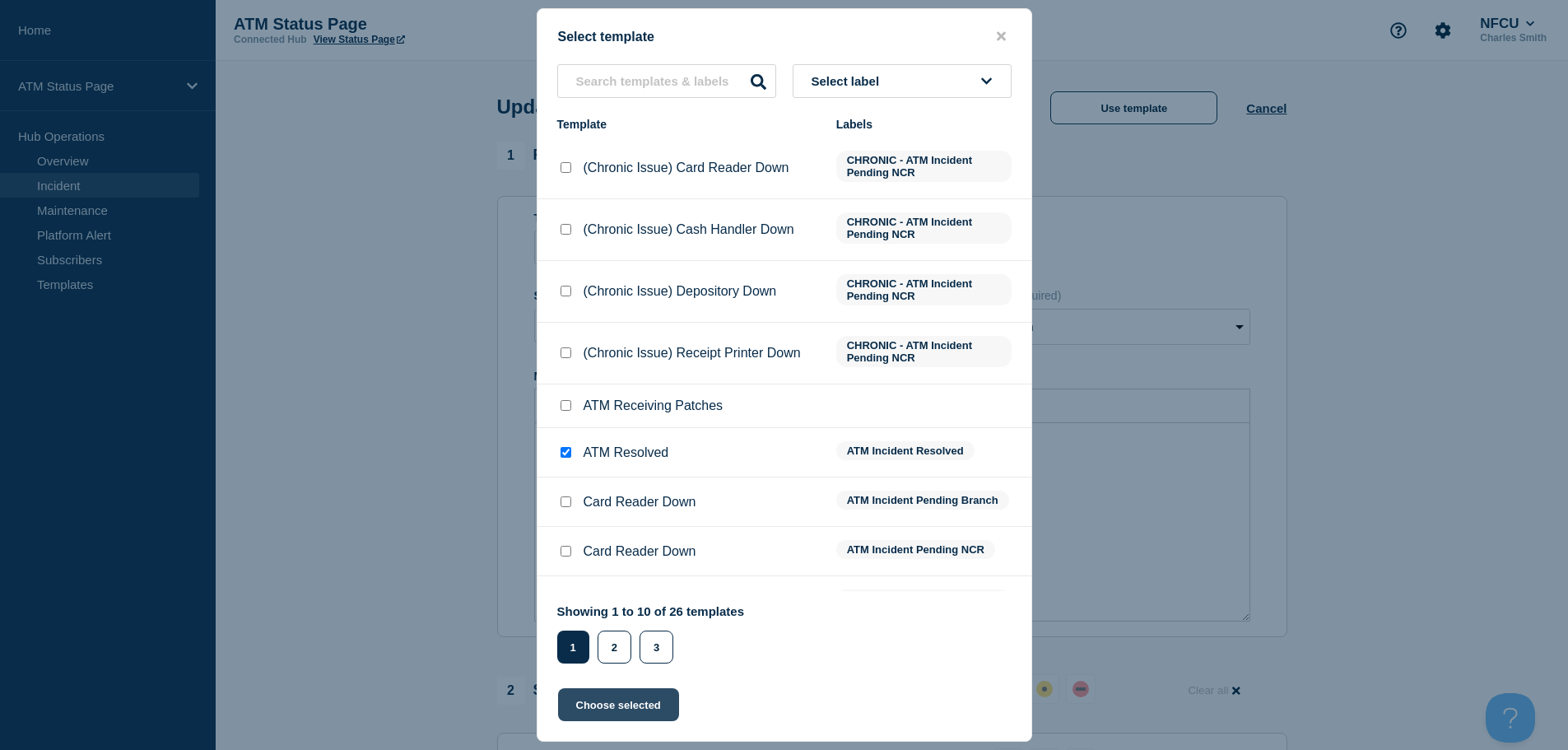 click on "Choose selected" 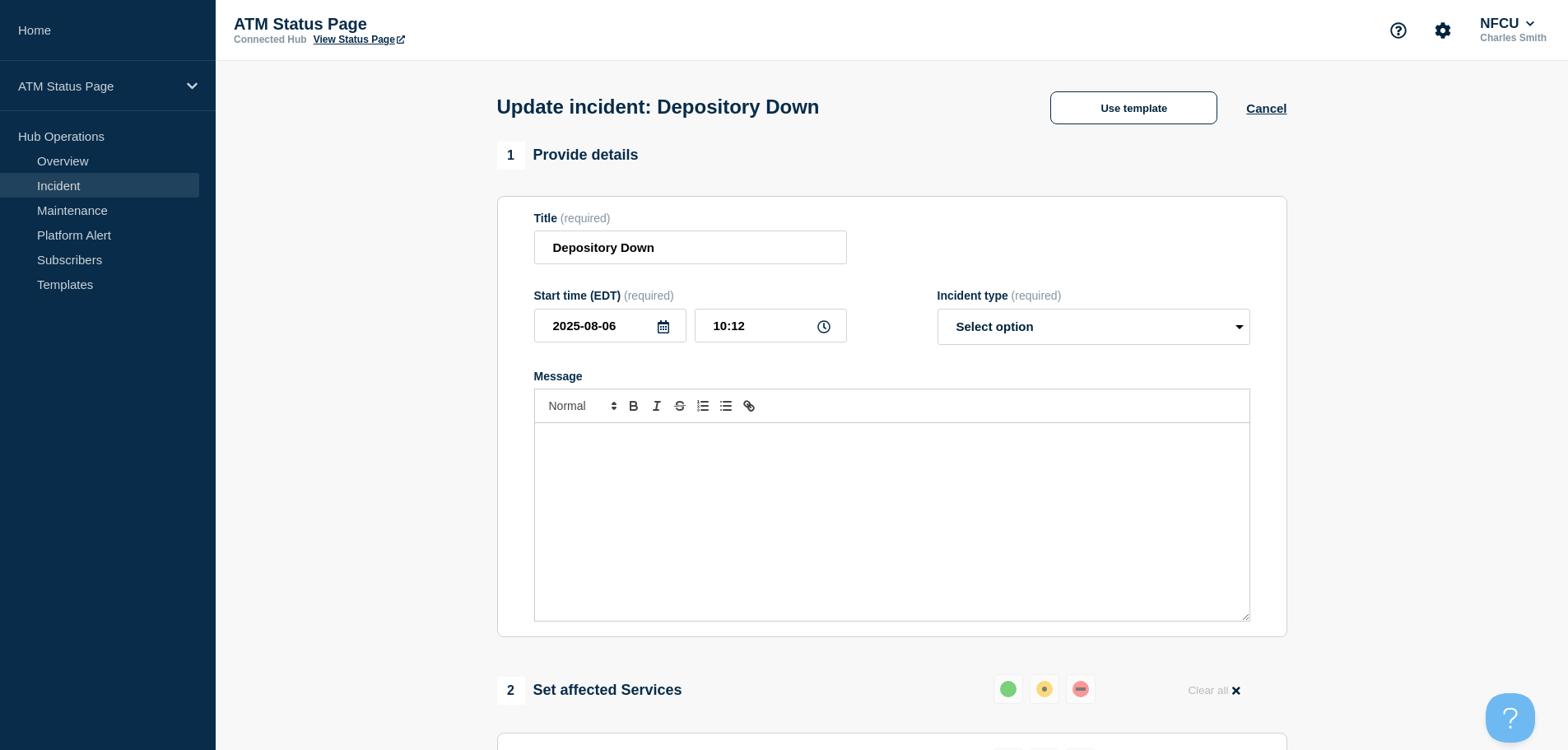 select on "resolved" 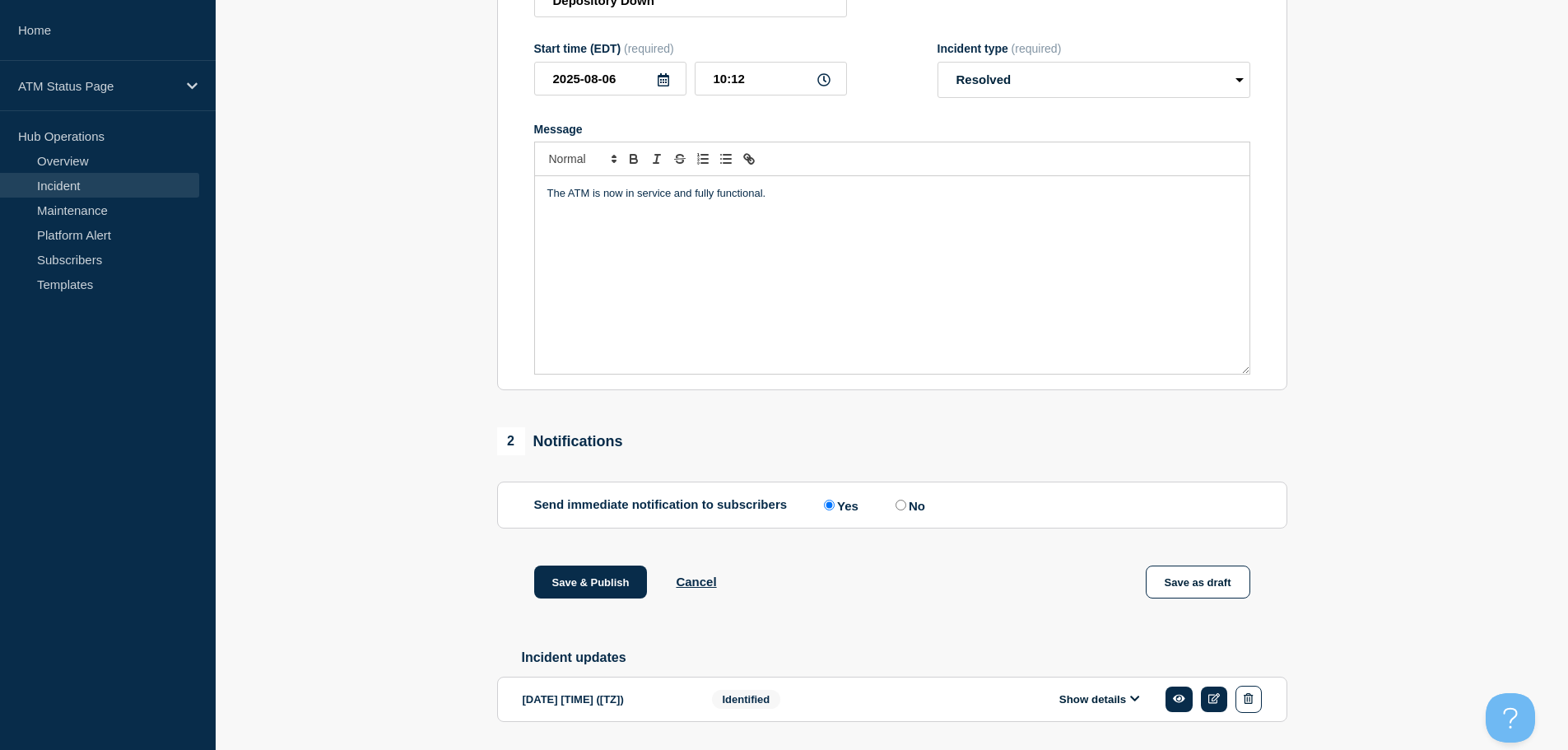 scroll, scrollTop: 304, scrollLeft: 0, axis: vertical 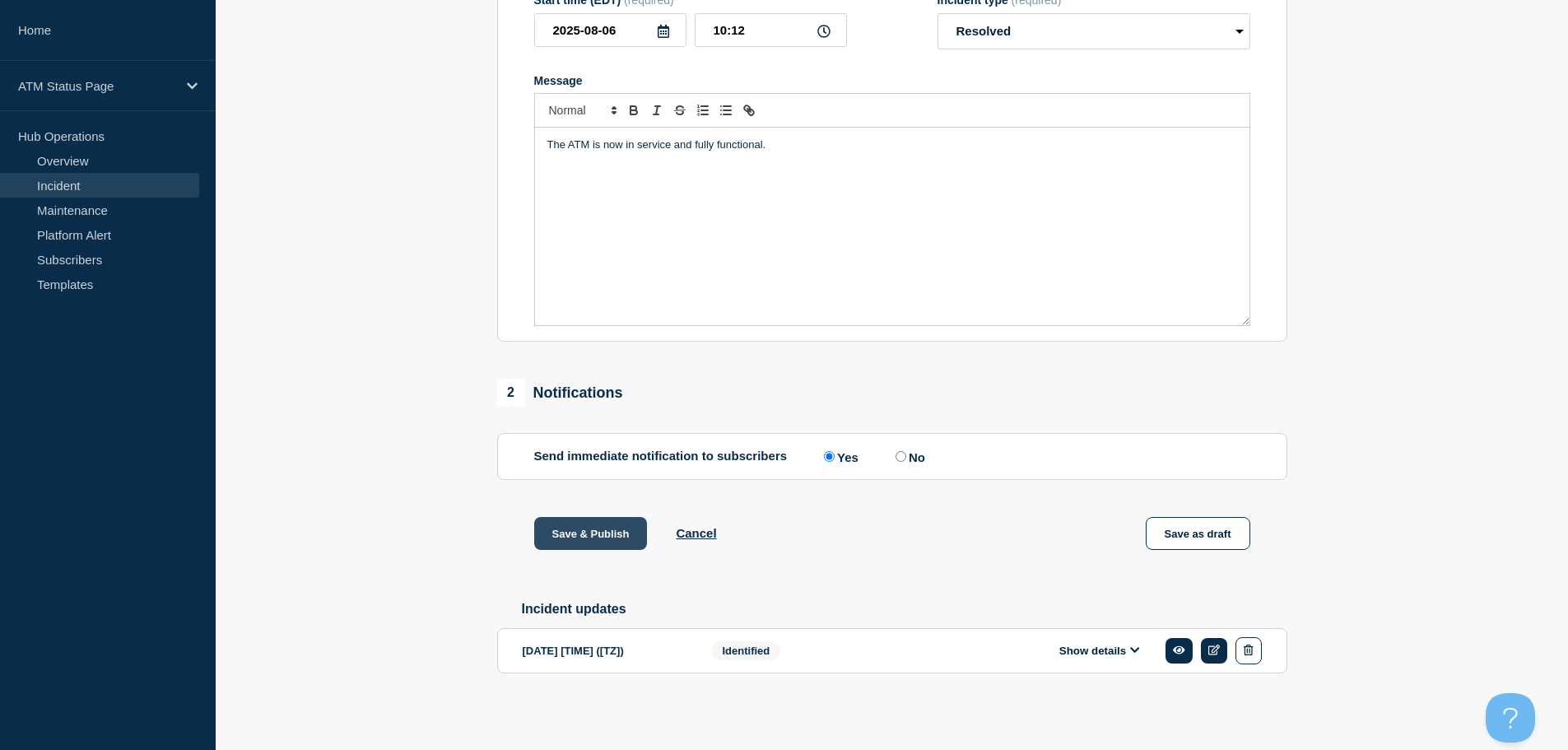 click on "Save & Publish" at bounding box center (591, 533) 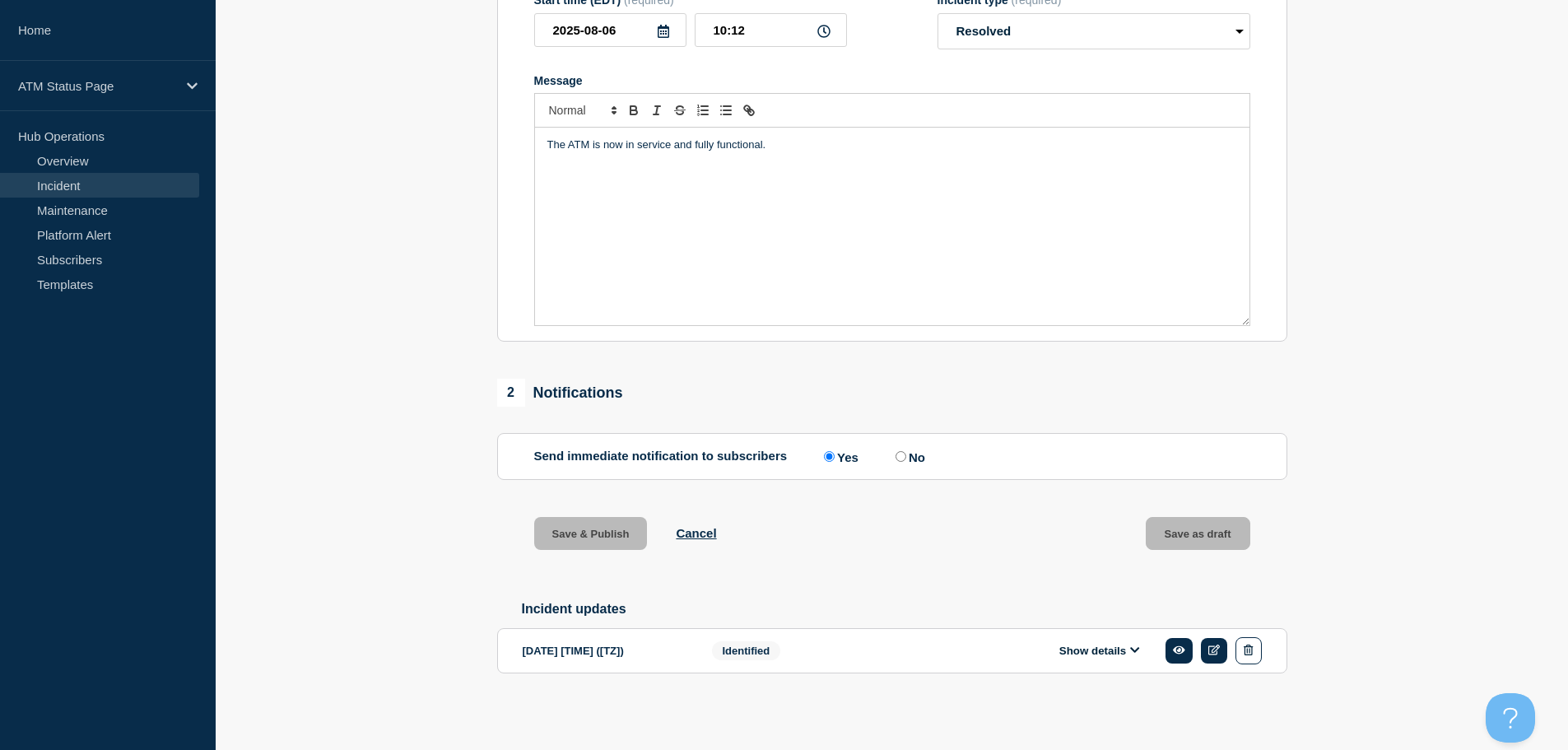 scroll, scrollTop: 0, scrollLeft: 0, axis: both 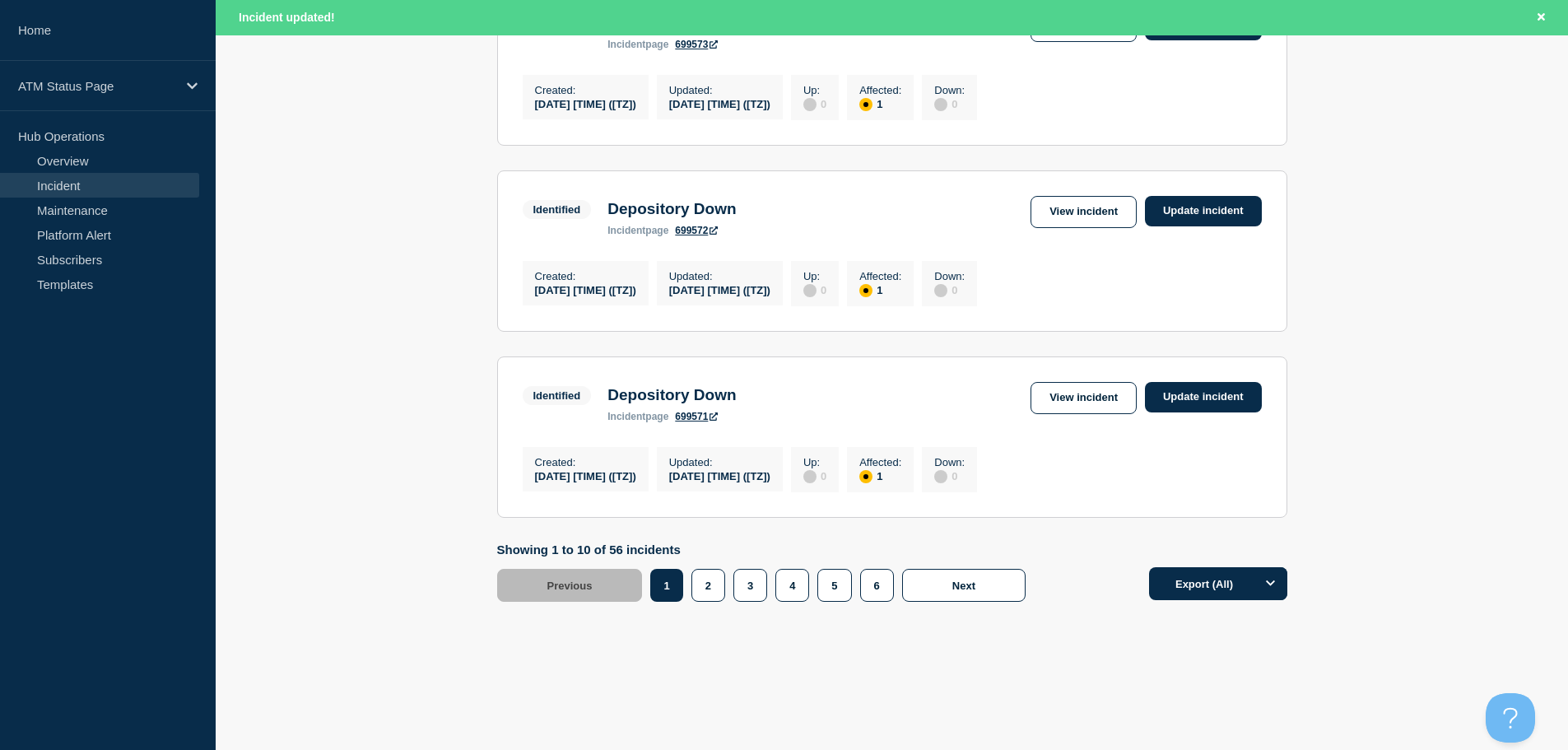 drag, startPoint x: 1572, startPoint y: 164, endPoint x: 48, endPoint y: 5, distance: 1532.2718 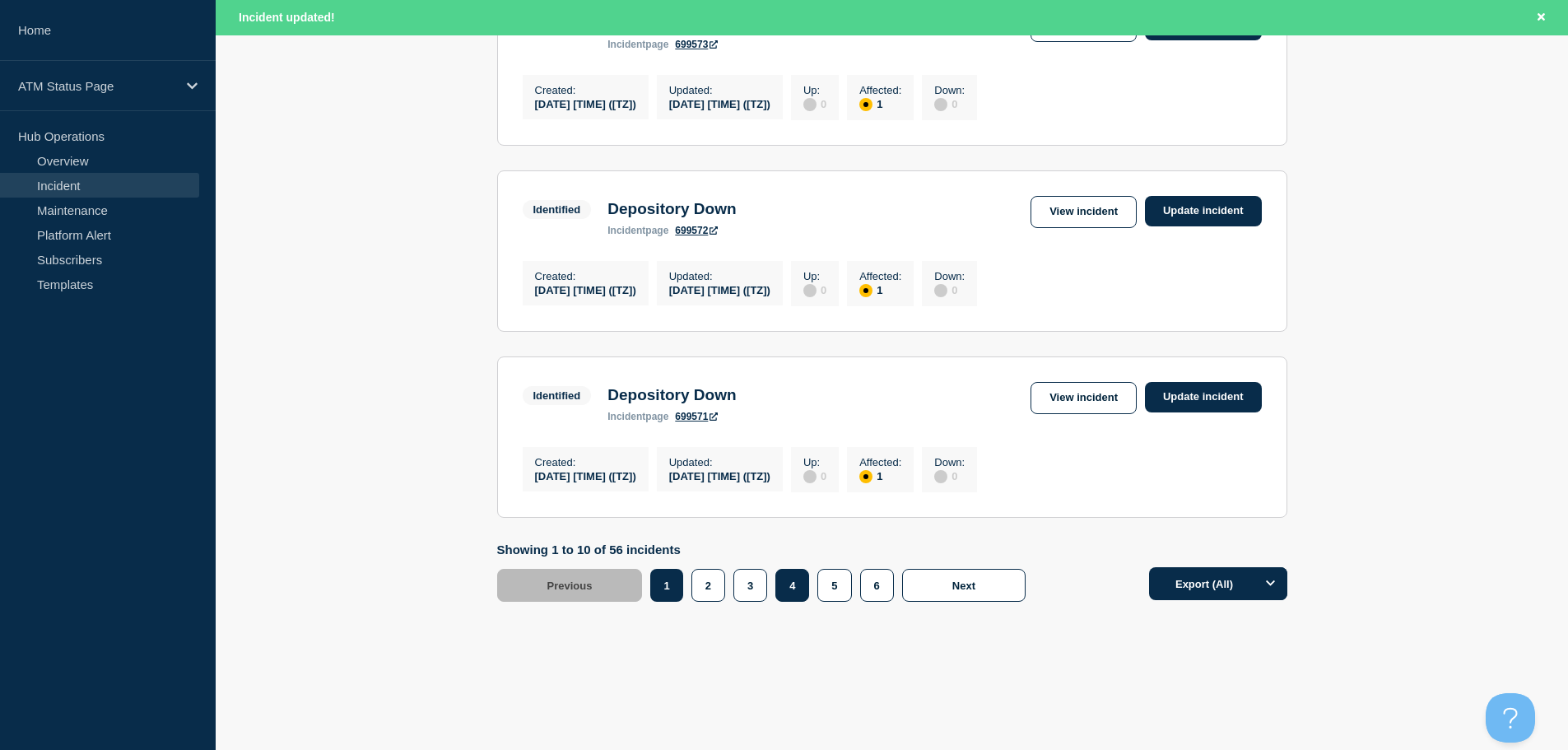 click on "4" at bounding box center (792, 585) 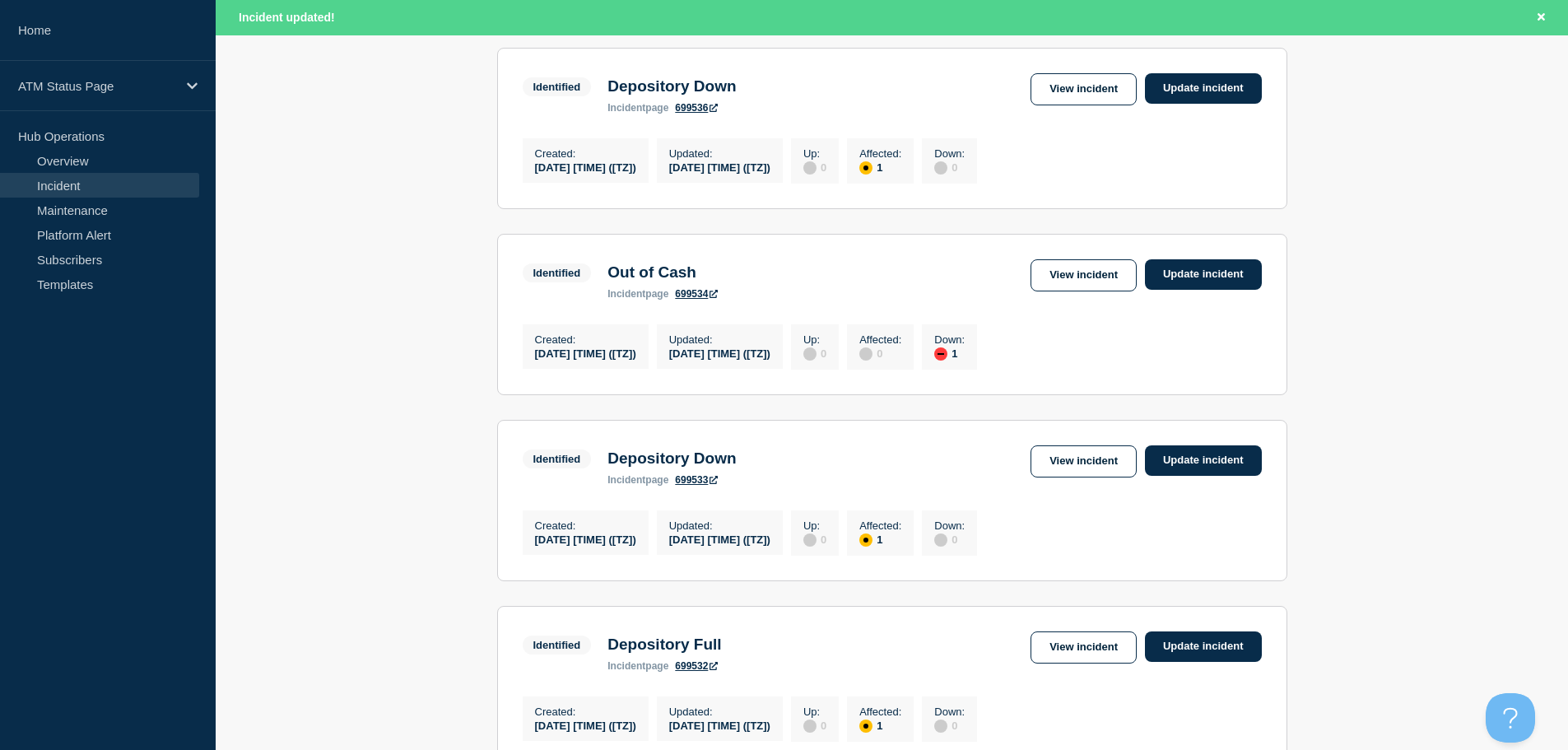 scroll, scrollTop: 720, scrollLeft: 0, axis: vertical 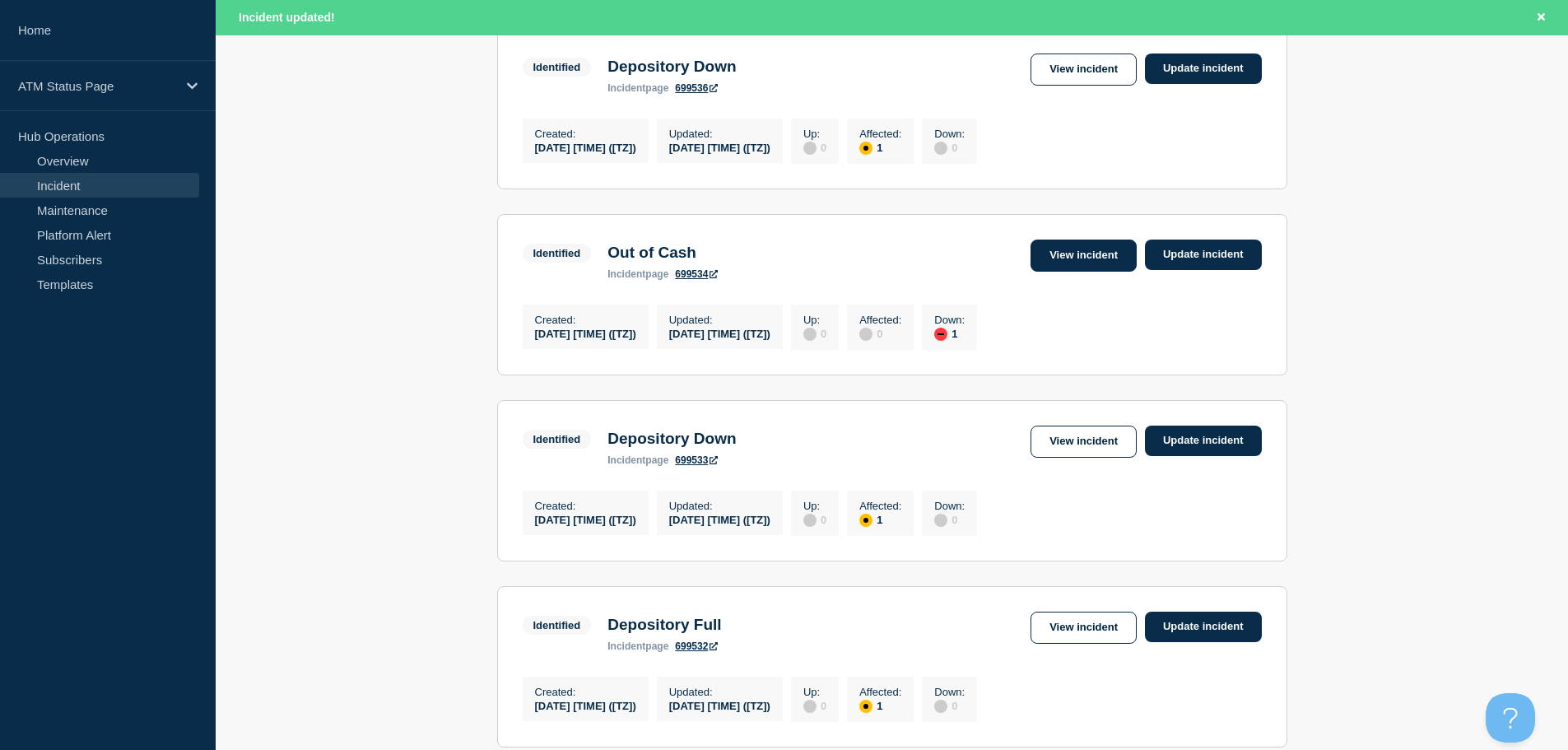 click on "View incident" at bounding box center [1083, 255] 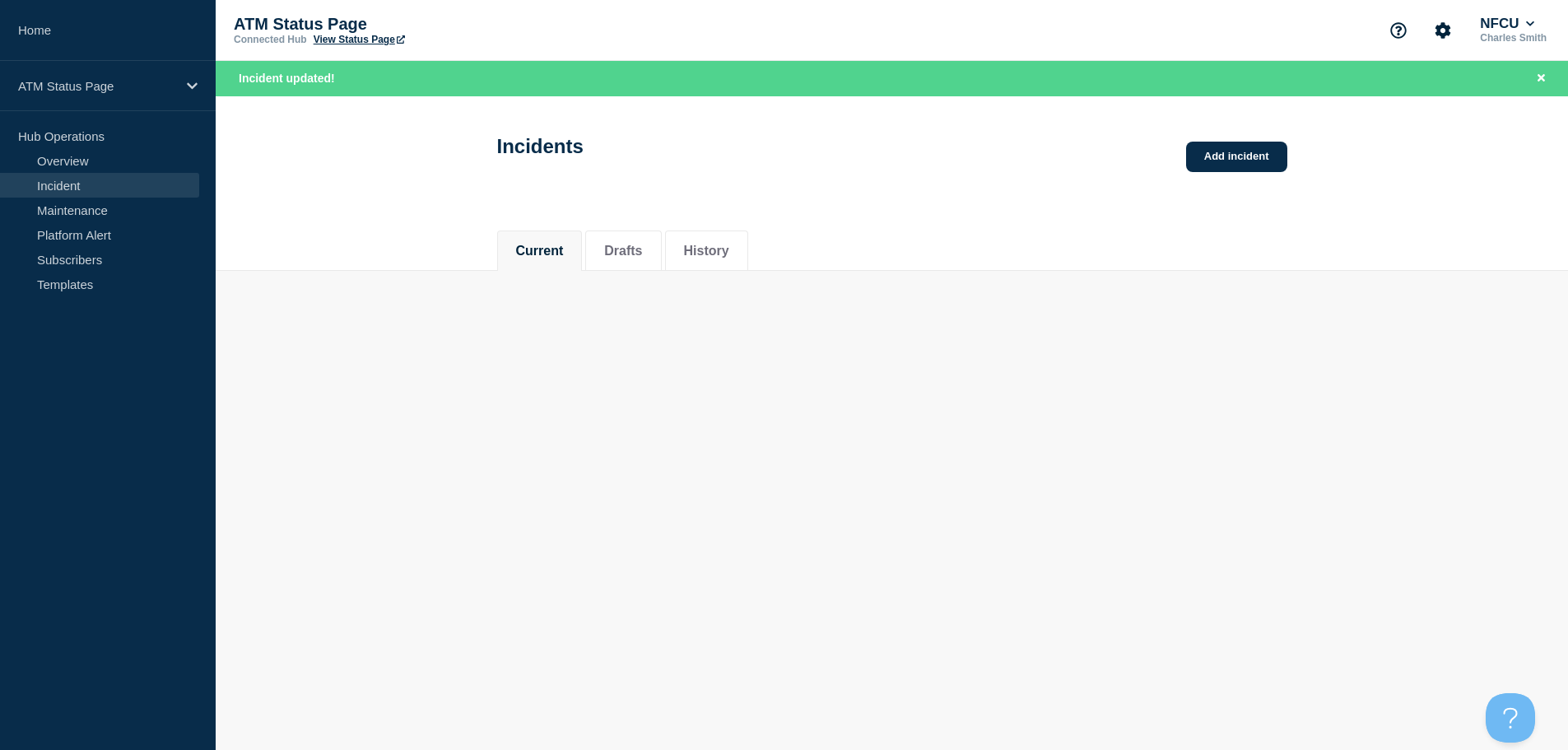 scroll, scrollTop: 0, scrollLeft: 0, axis: both 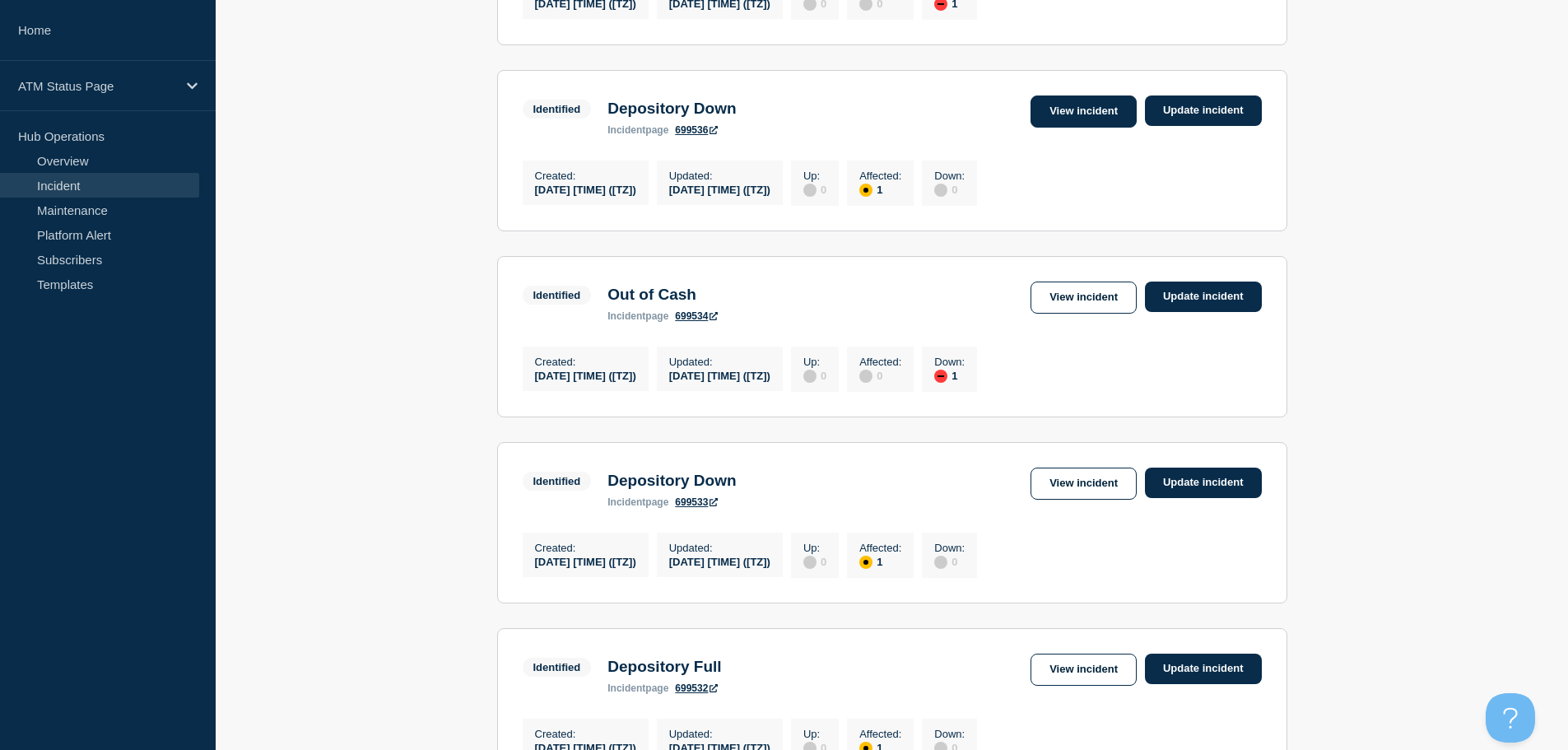 click on "View incident" at bounding box center (1083, 111) 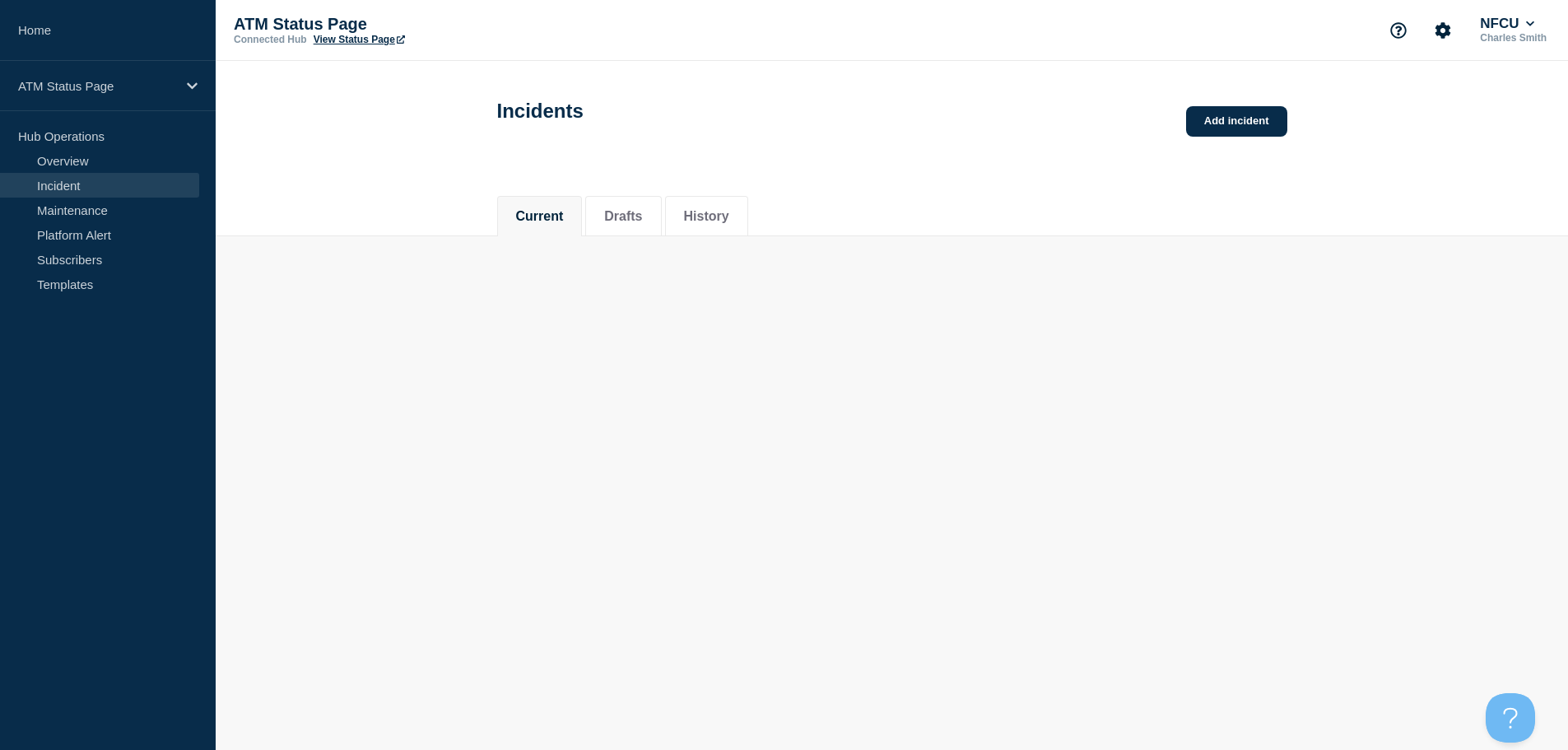 scroll, scrollTop: 0, scrollLeft: 0, axis: both 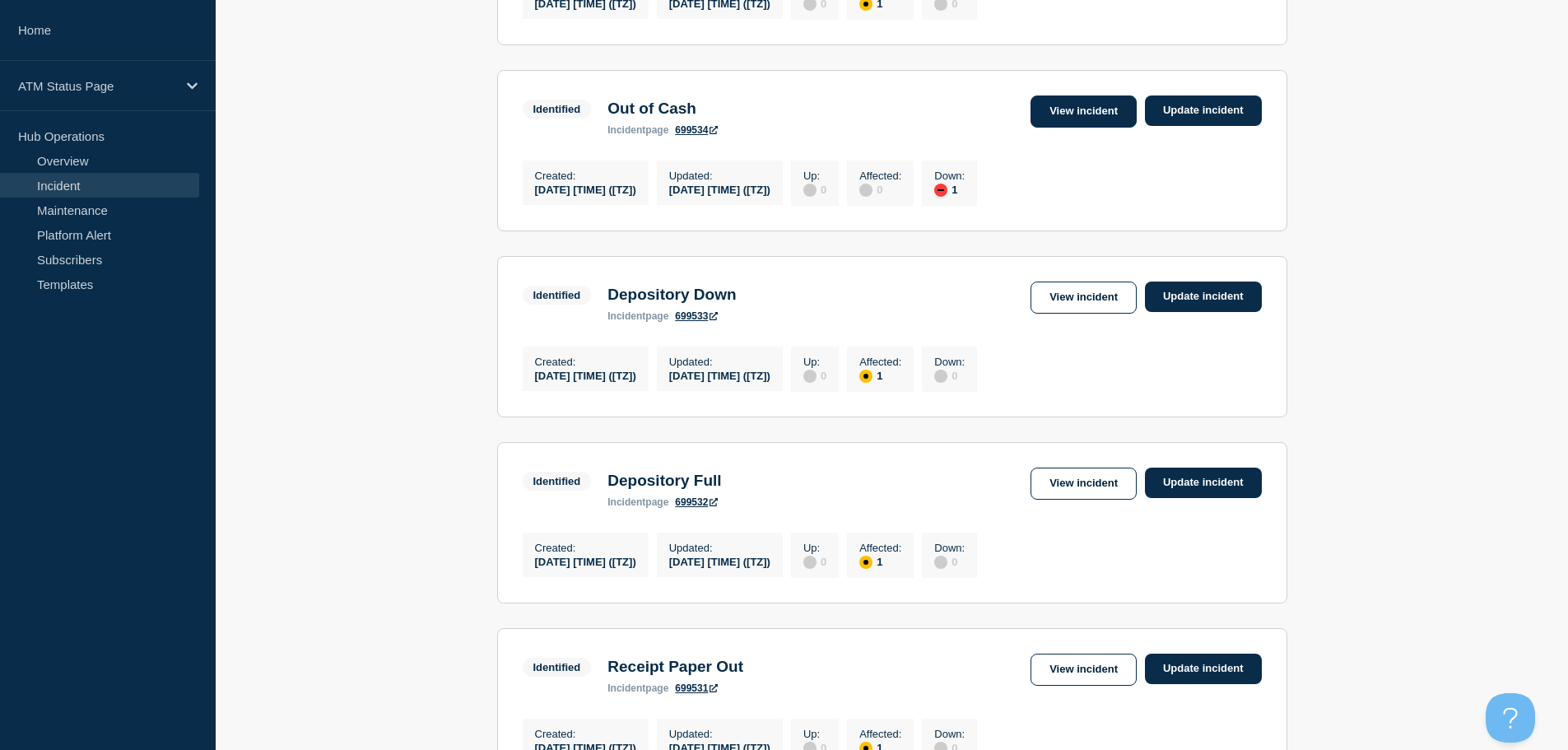 click on "View incident" at bounding box center (1083, 111) 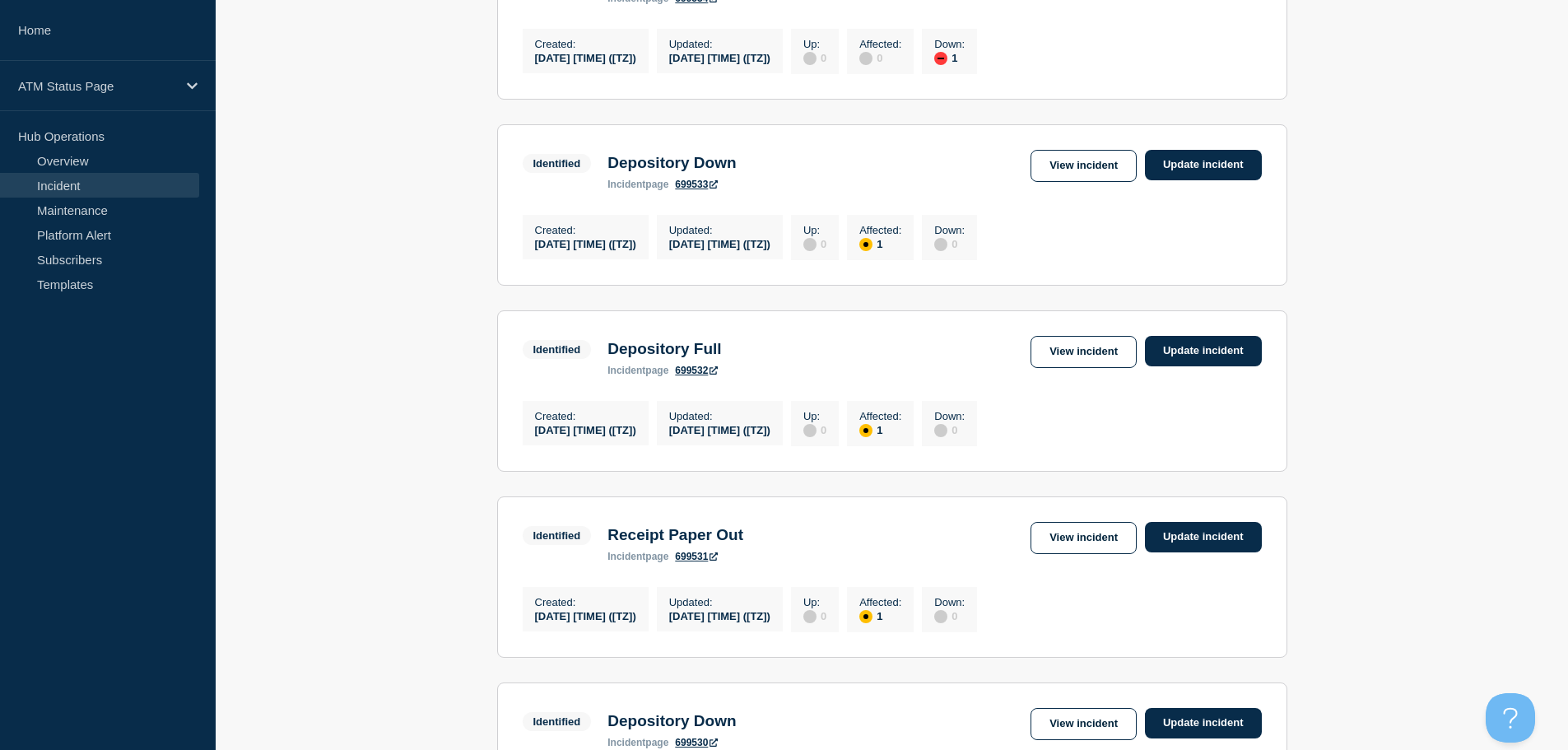 scroll, scrollTop: 947, scrollLeft: 0, axis: vertical 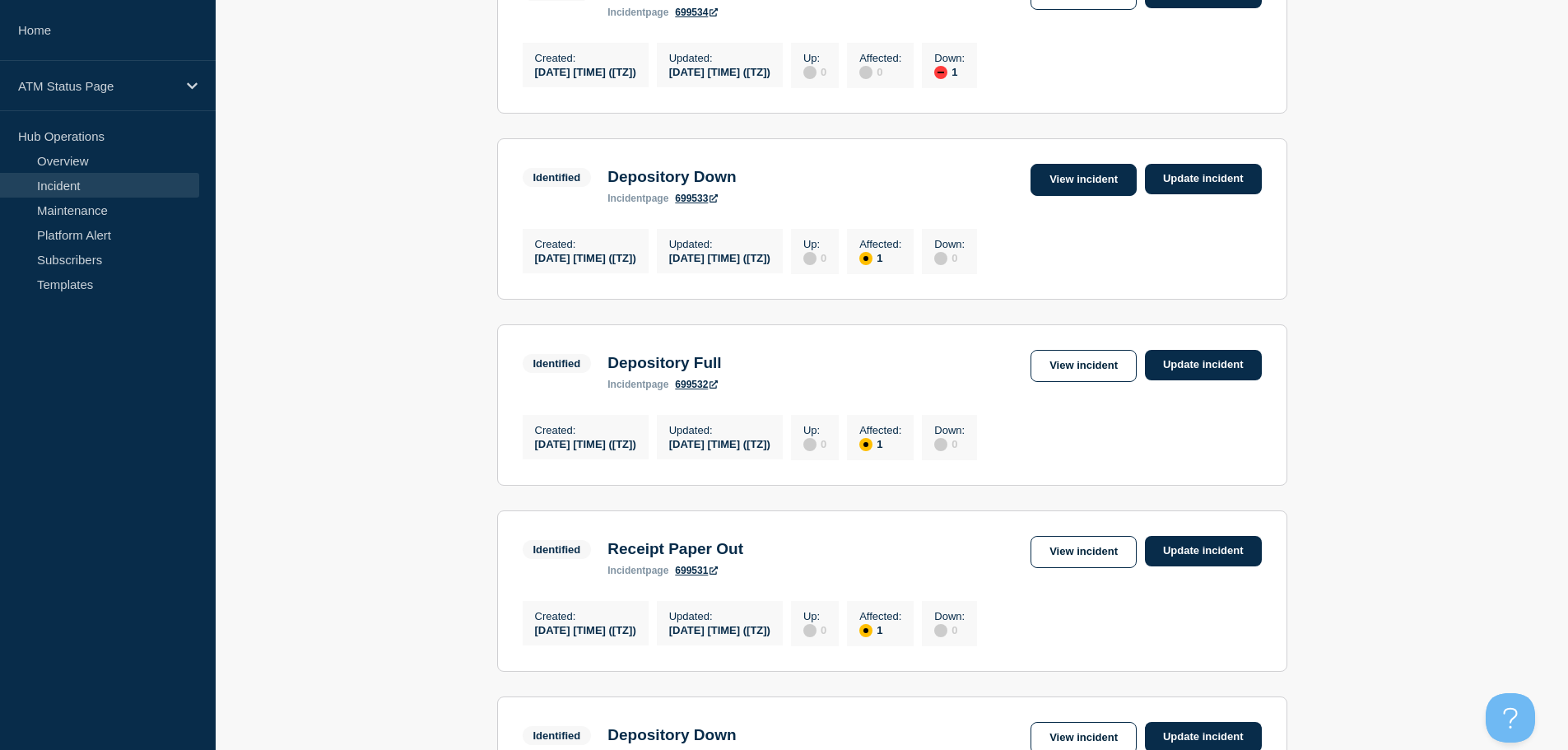 click on "View incident" at bounding box center [1083, 179] 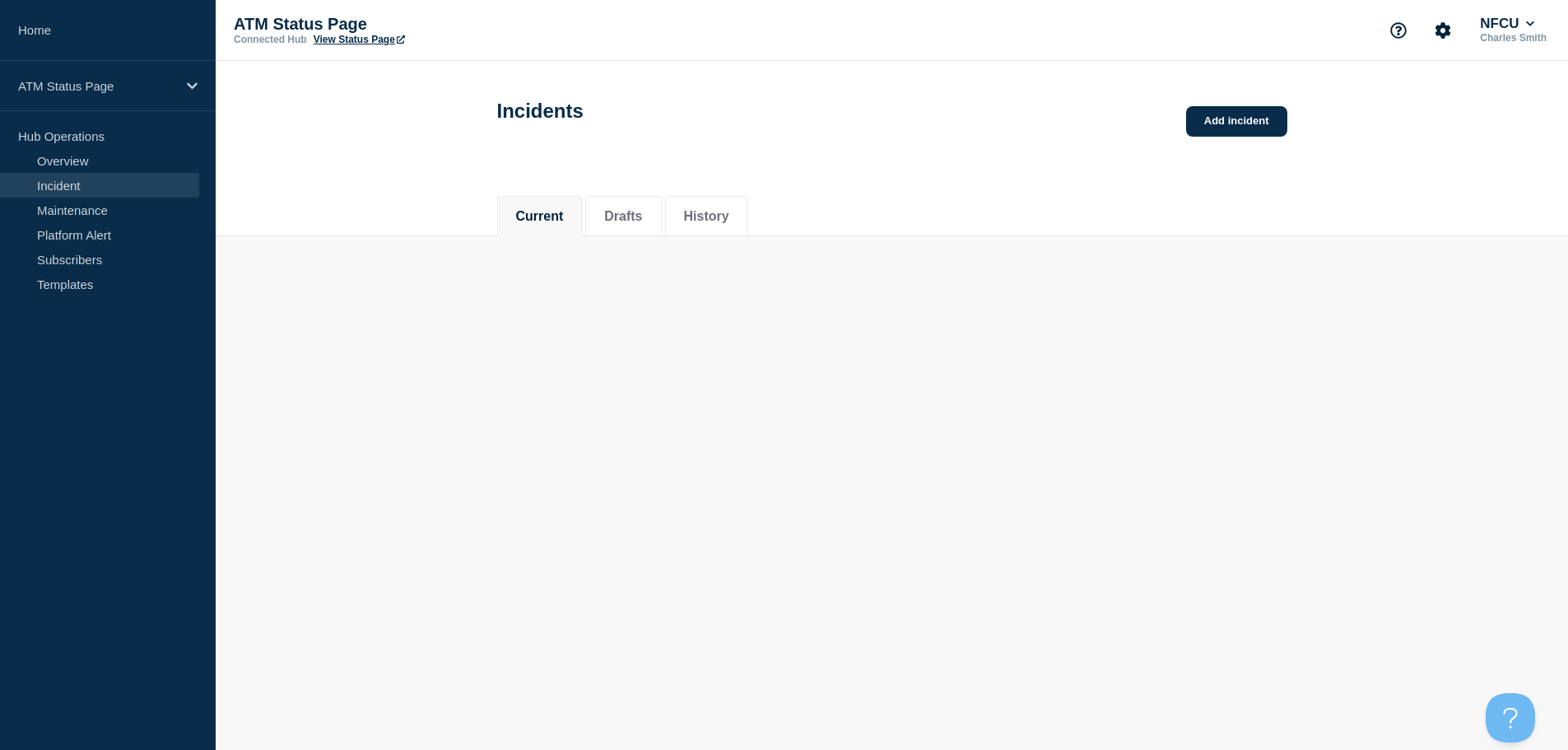 scroll, scrollTop: 0, scrollLeft: 0, axis: both 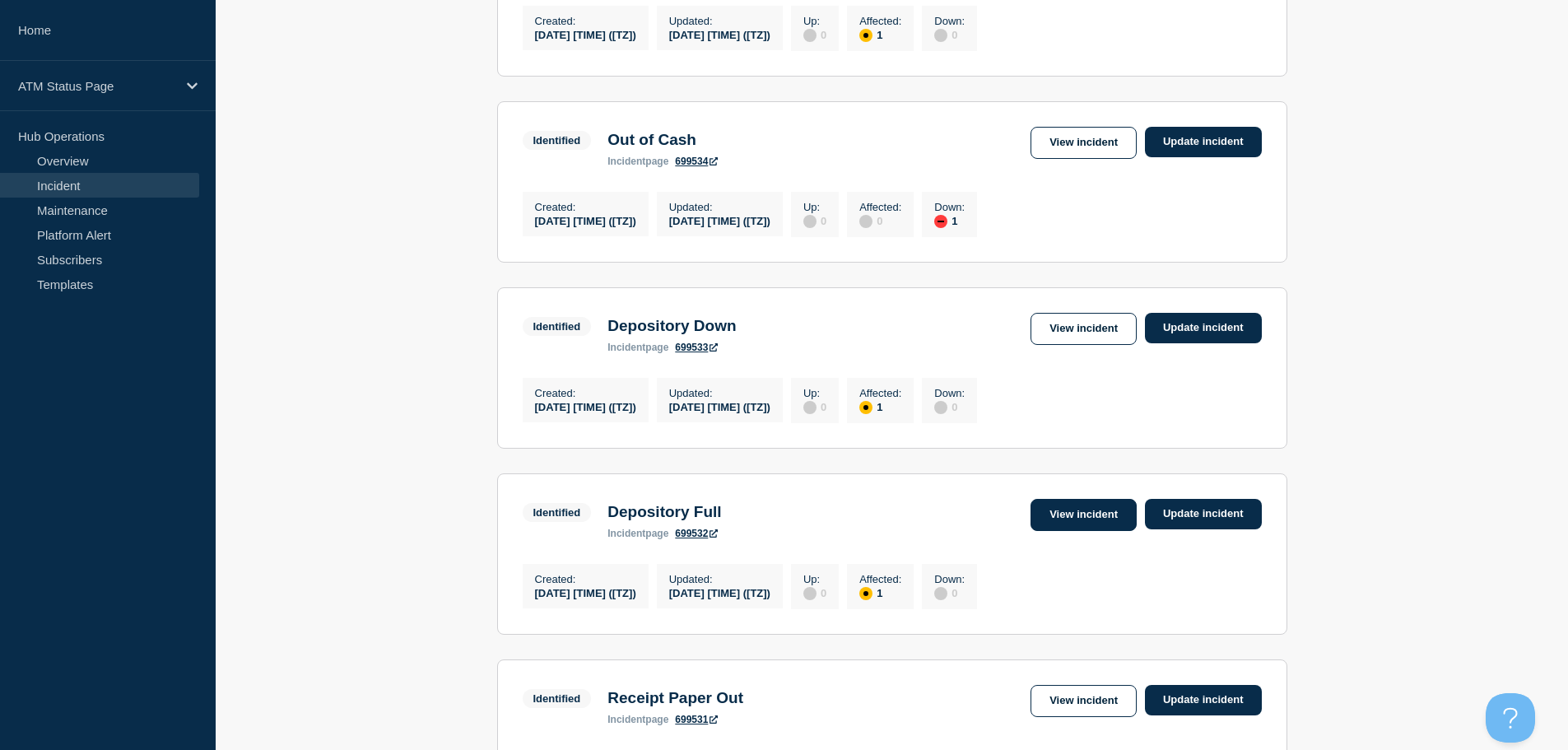 click on "View incident" at bounding box center [1083, 515] 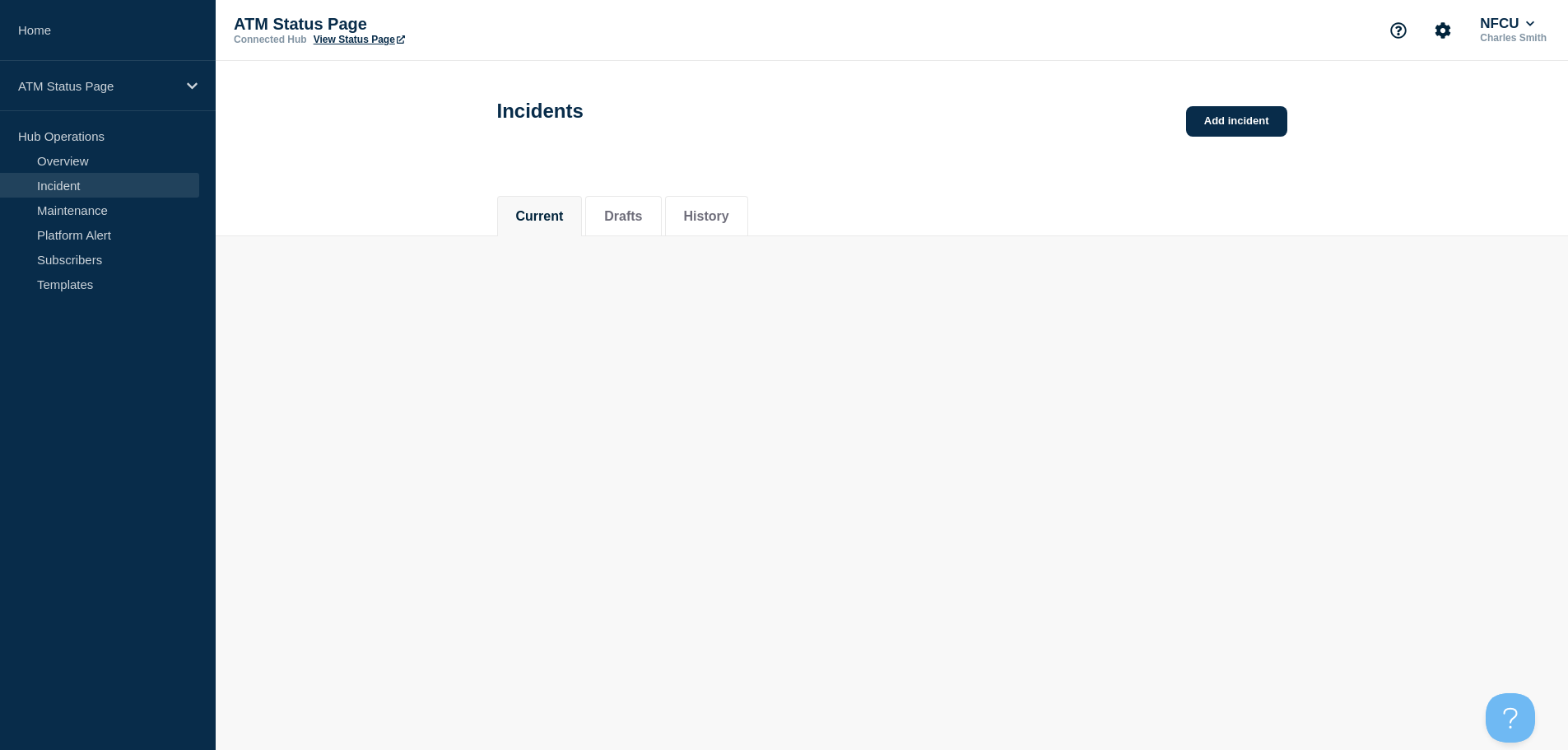 scroll, scrollTop: 0, scrollLeft: 0, axis: both 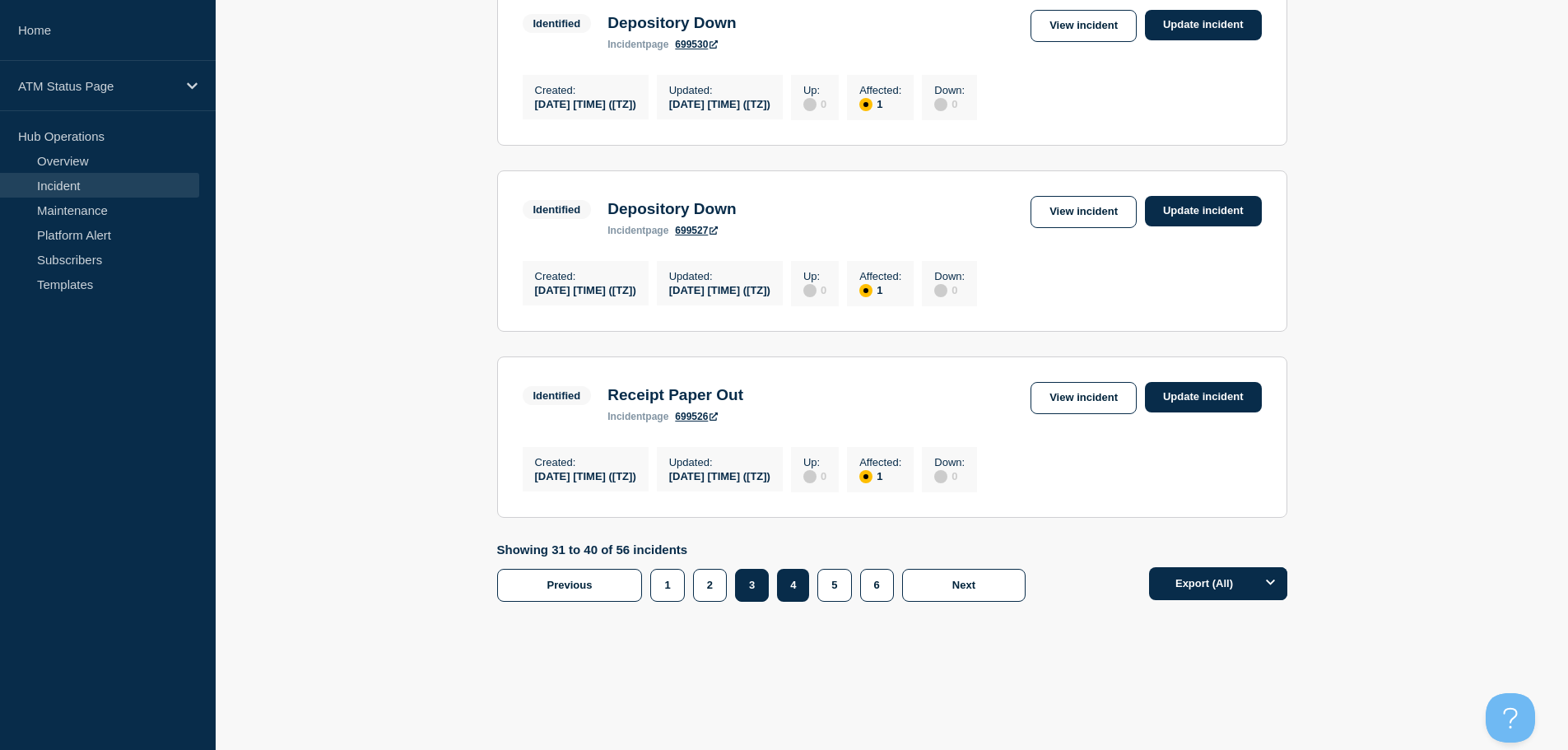 click on "3" at bounding box center [751, 585] 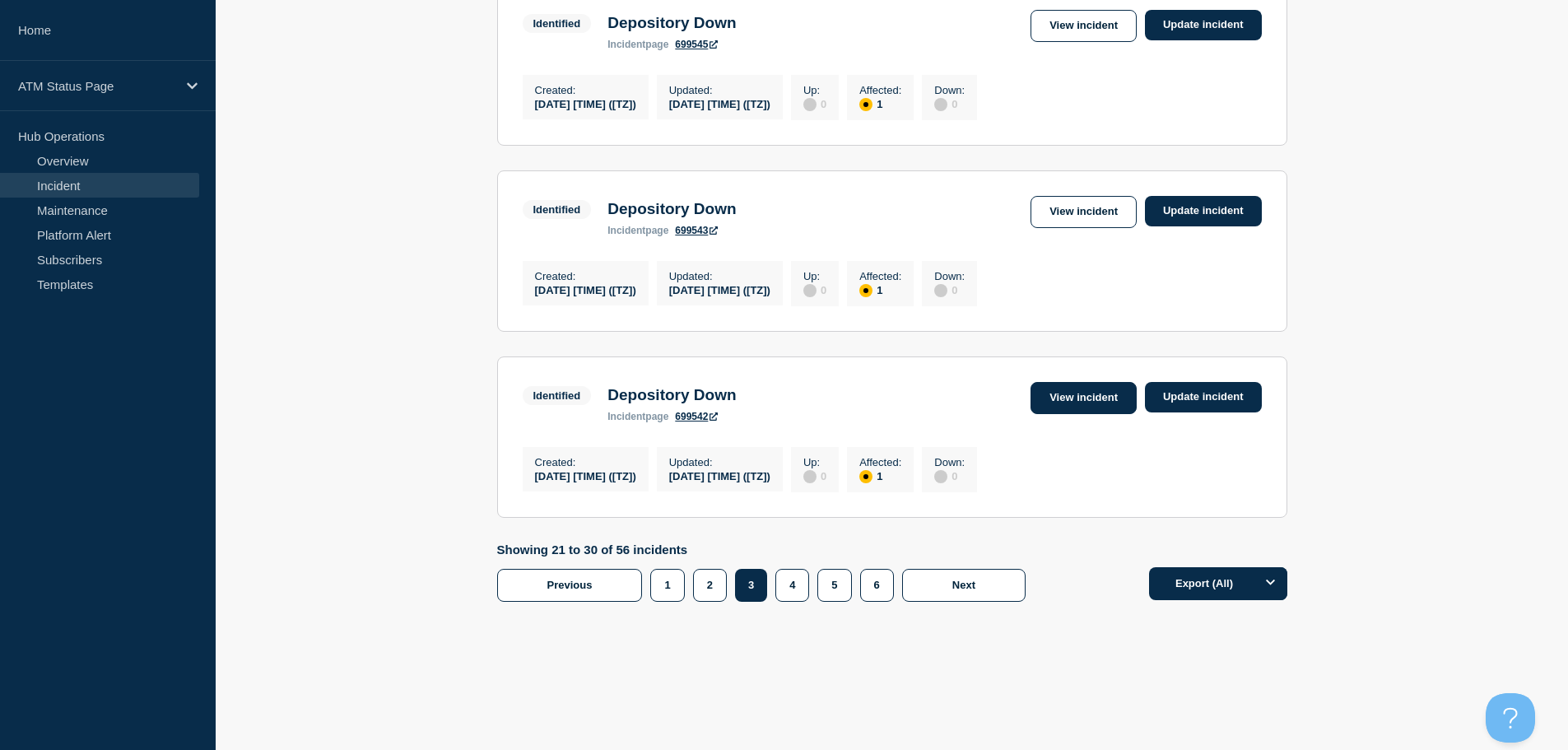 click on "View incident" at bounding box center (1083, 398) 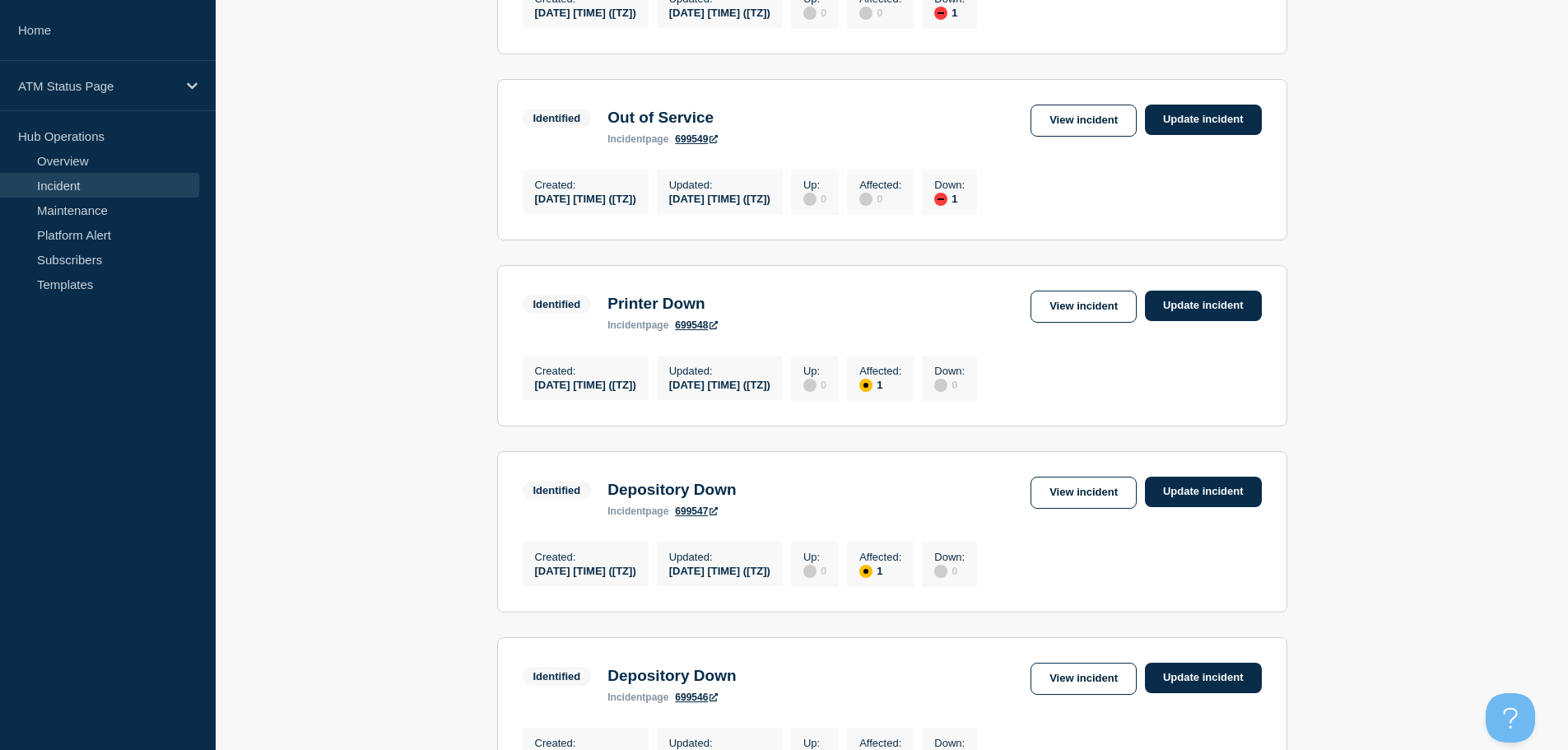 scroll, scrollTop: 1717, scrollLeft: 0, axis: vertical 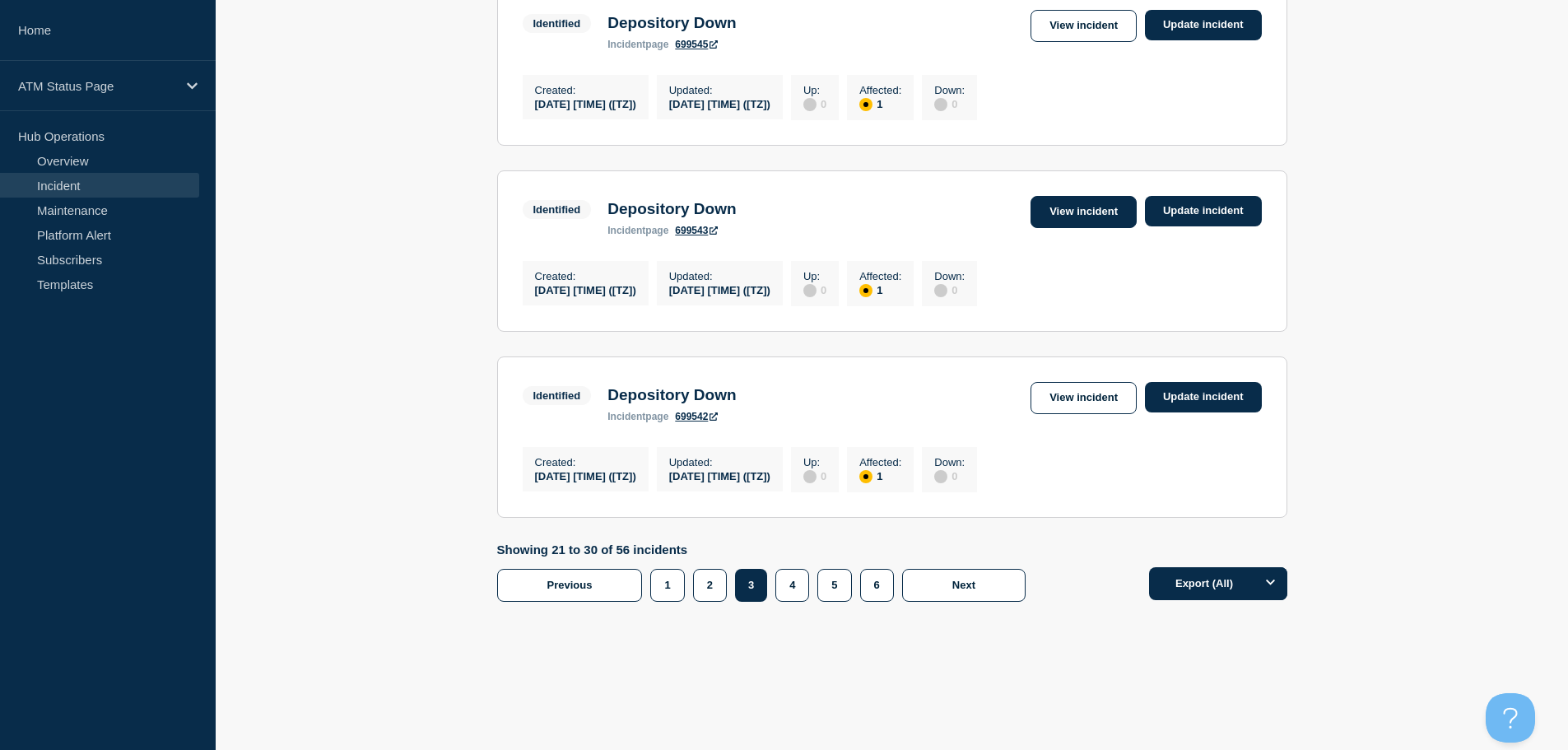 click on "View incident" at bounding box center [1083, 212] 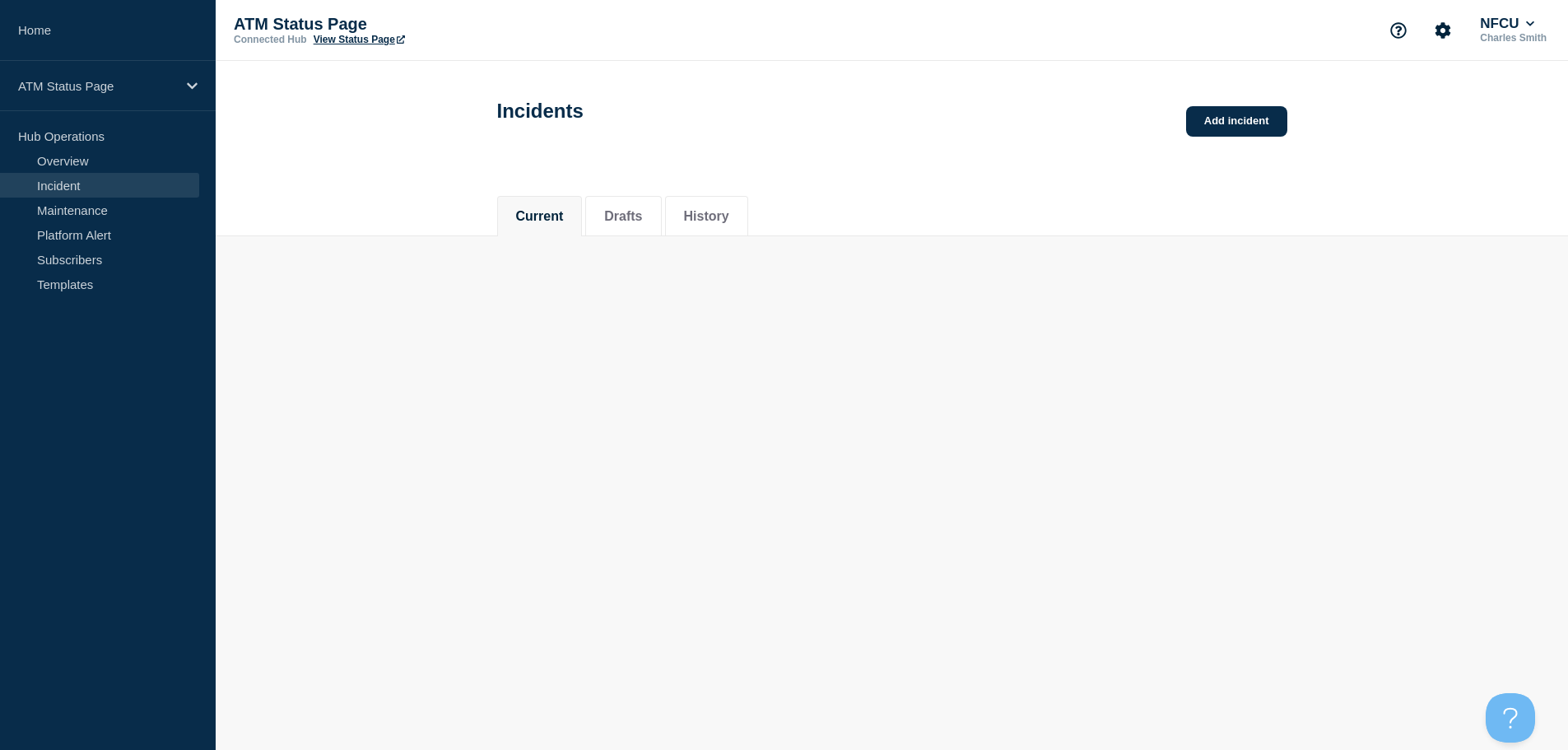 scroll, scrollTop: 0, scrollLeft: 0, axis: both 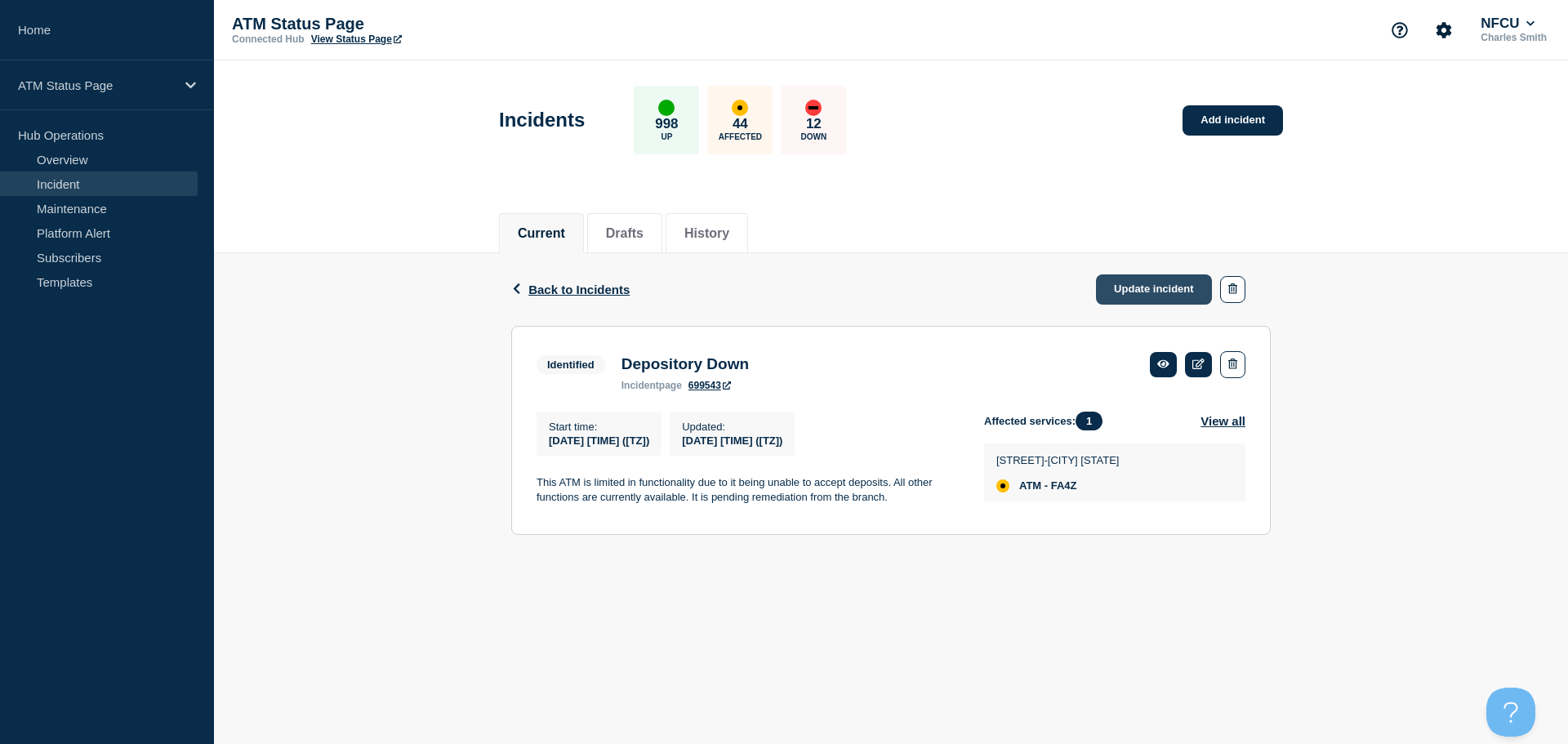 click on "Update incident" 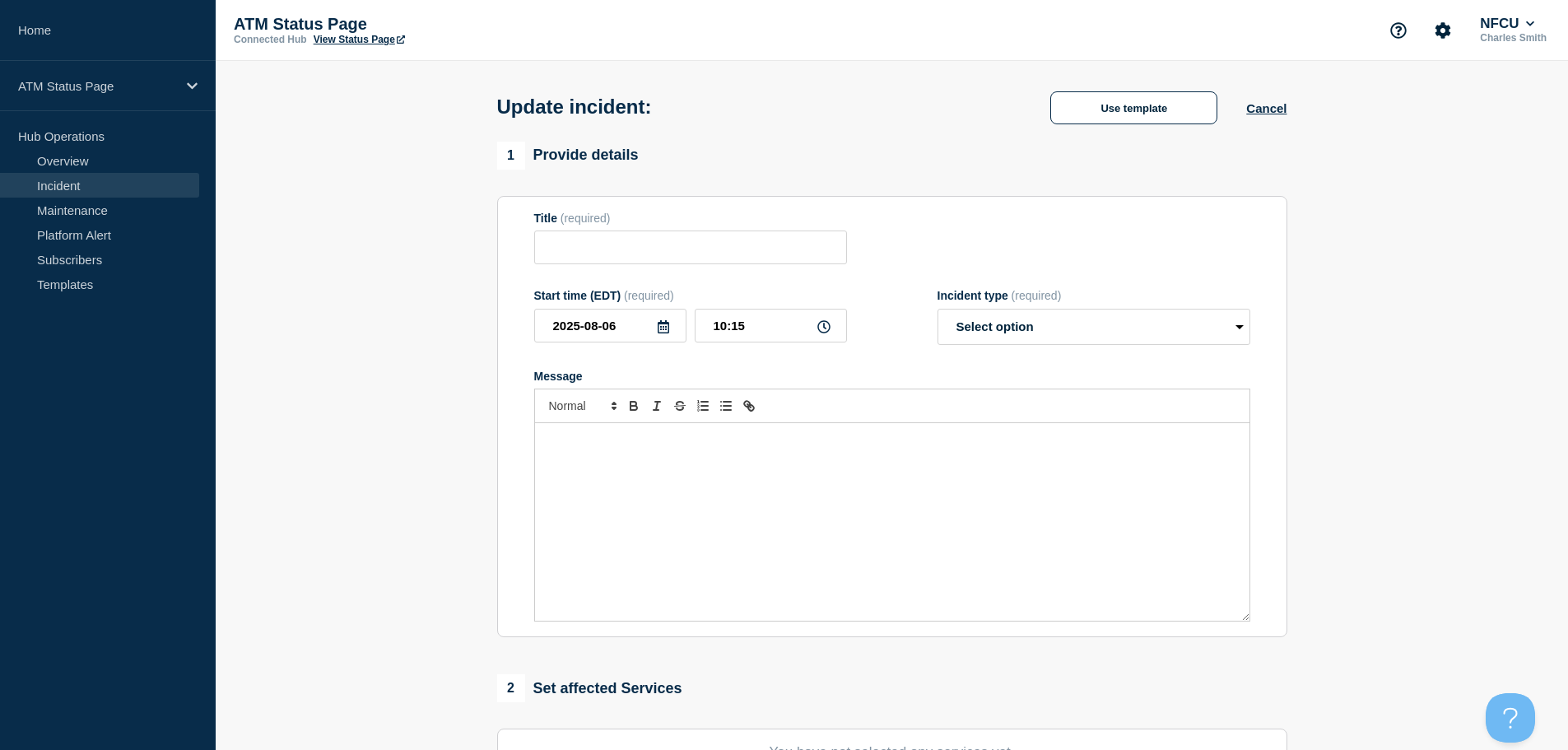 type on "Depository Down" 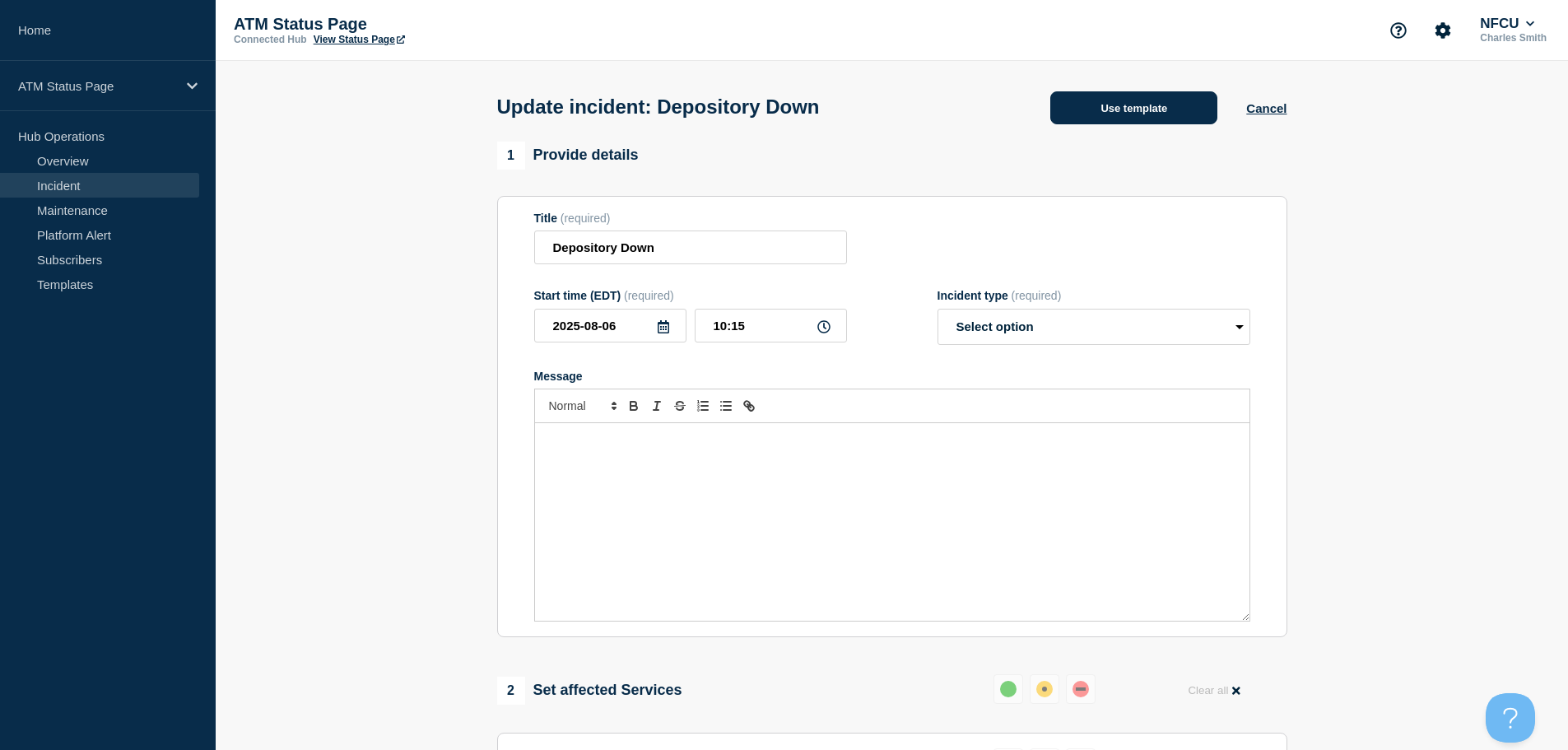 click on "Use template" at bounding box center [1133, 108] 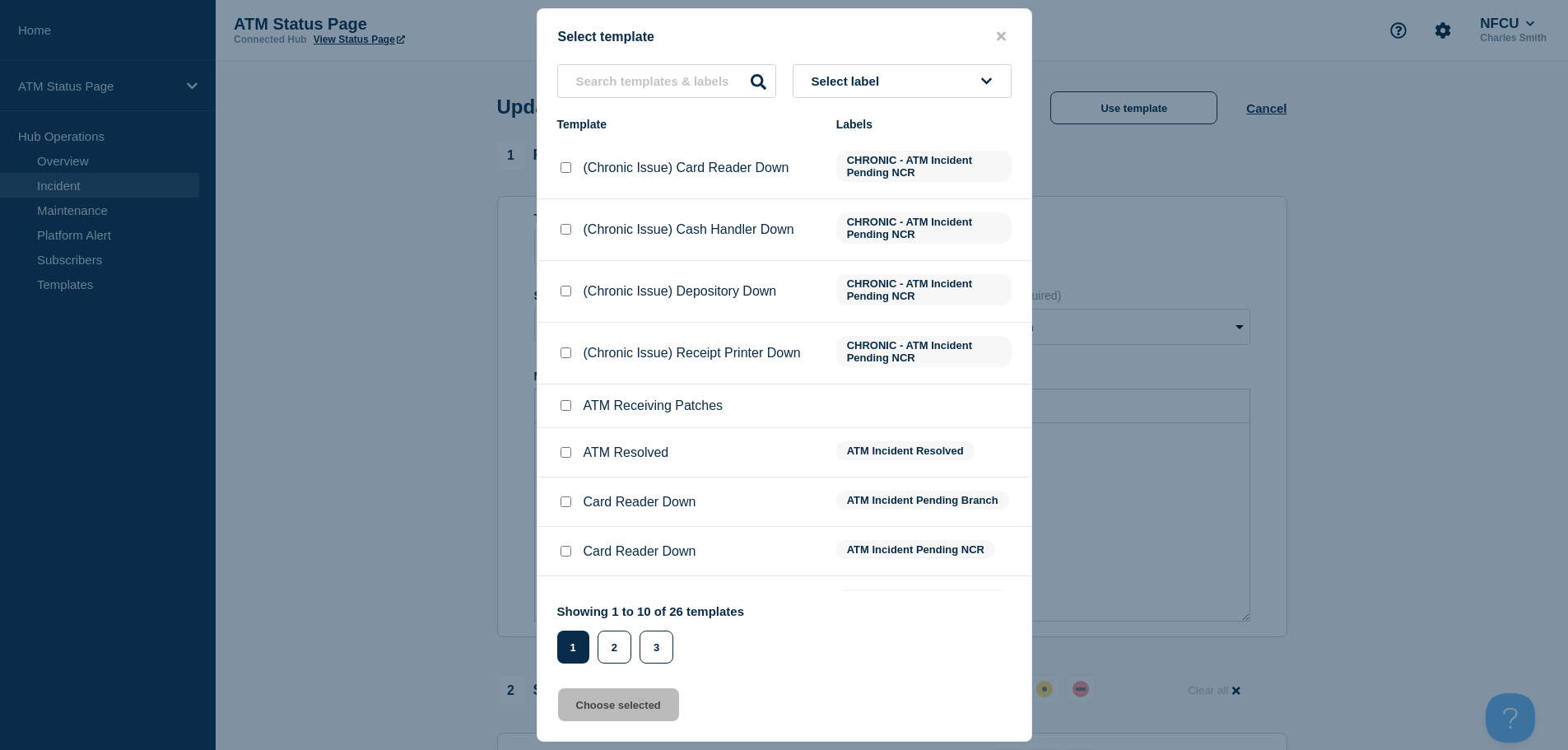 click at bounding box center (565, 452) 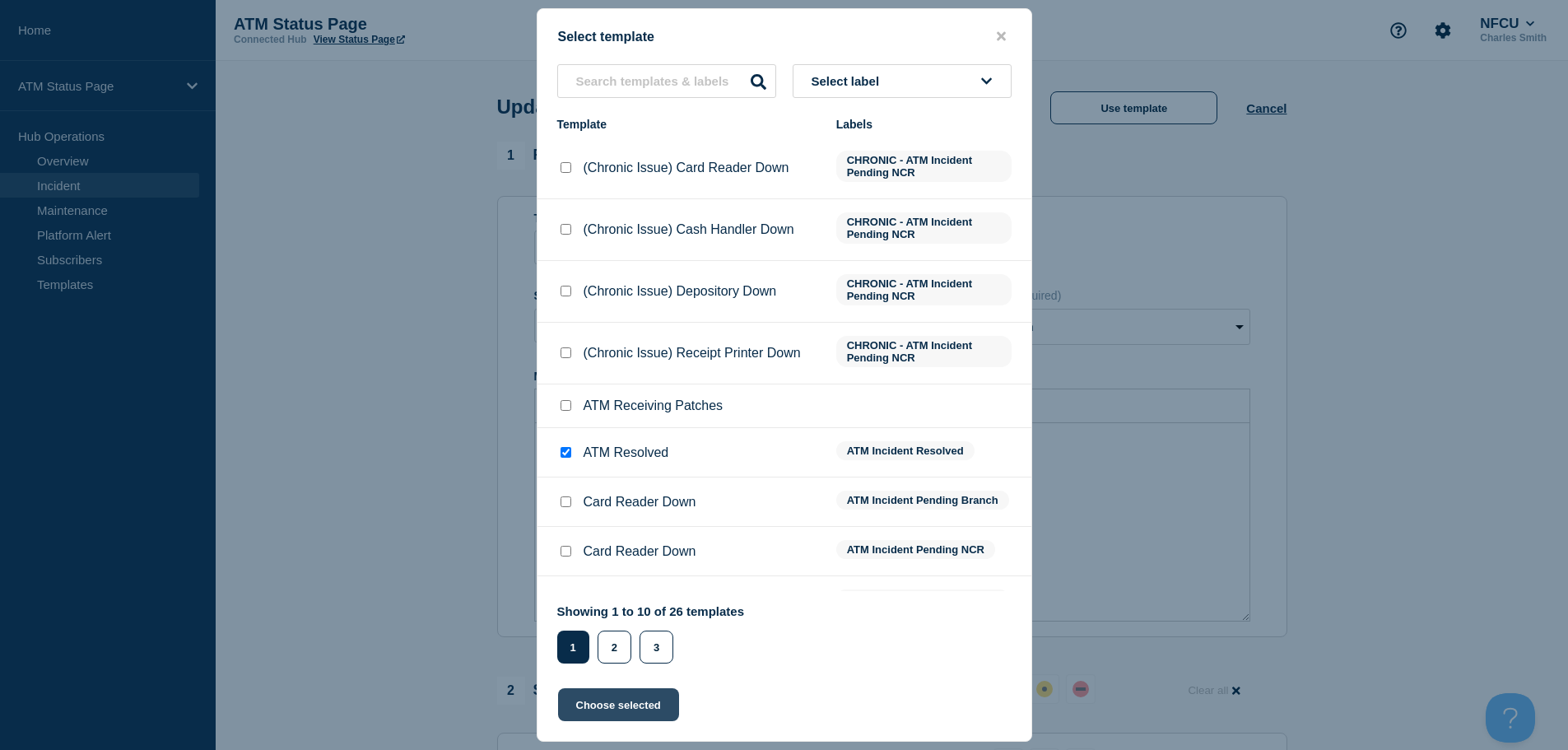 click on "Choose selected" 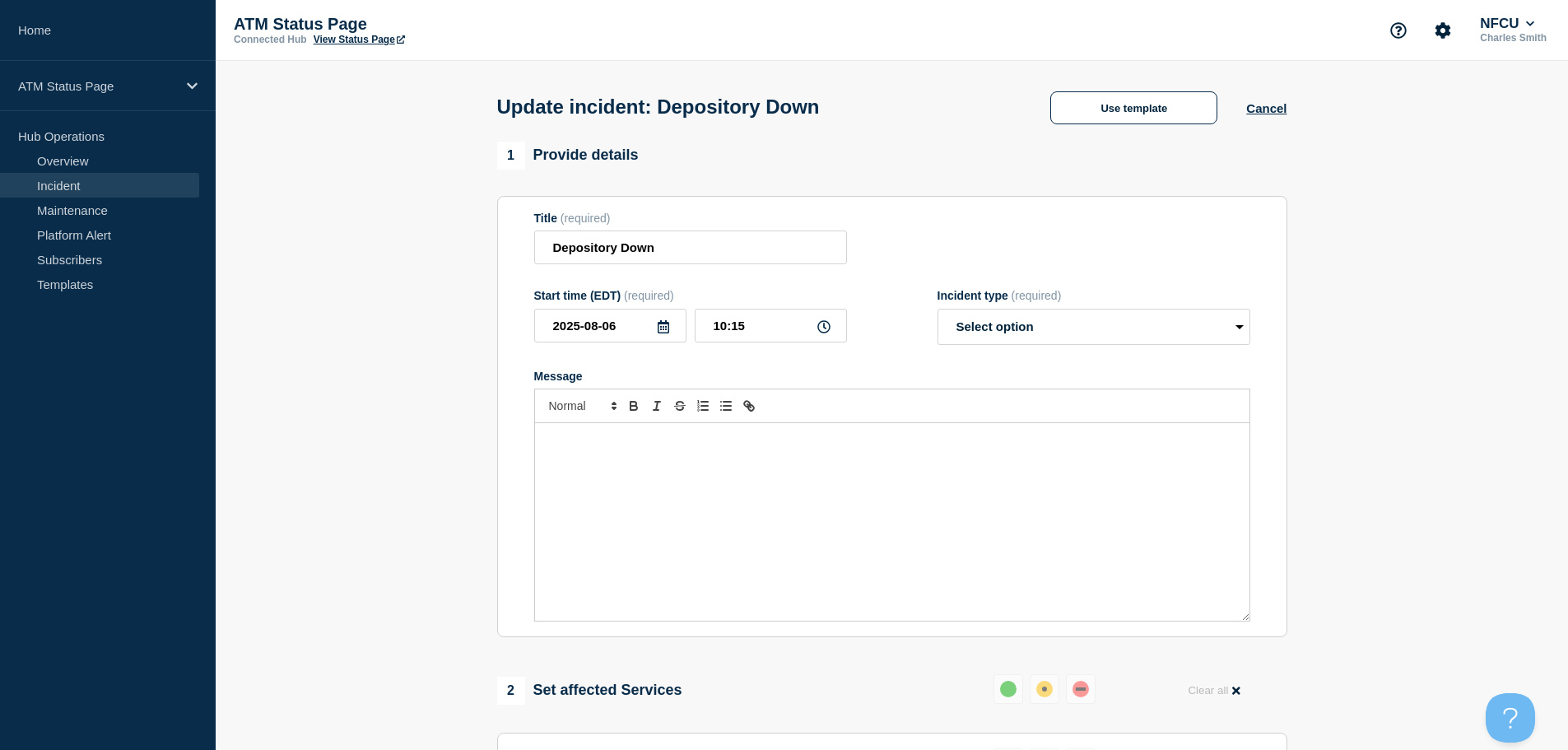 select on "resolved" 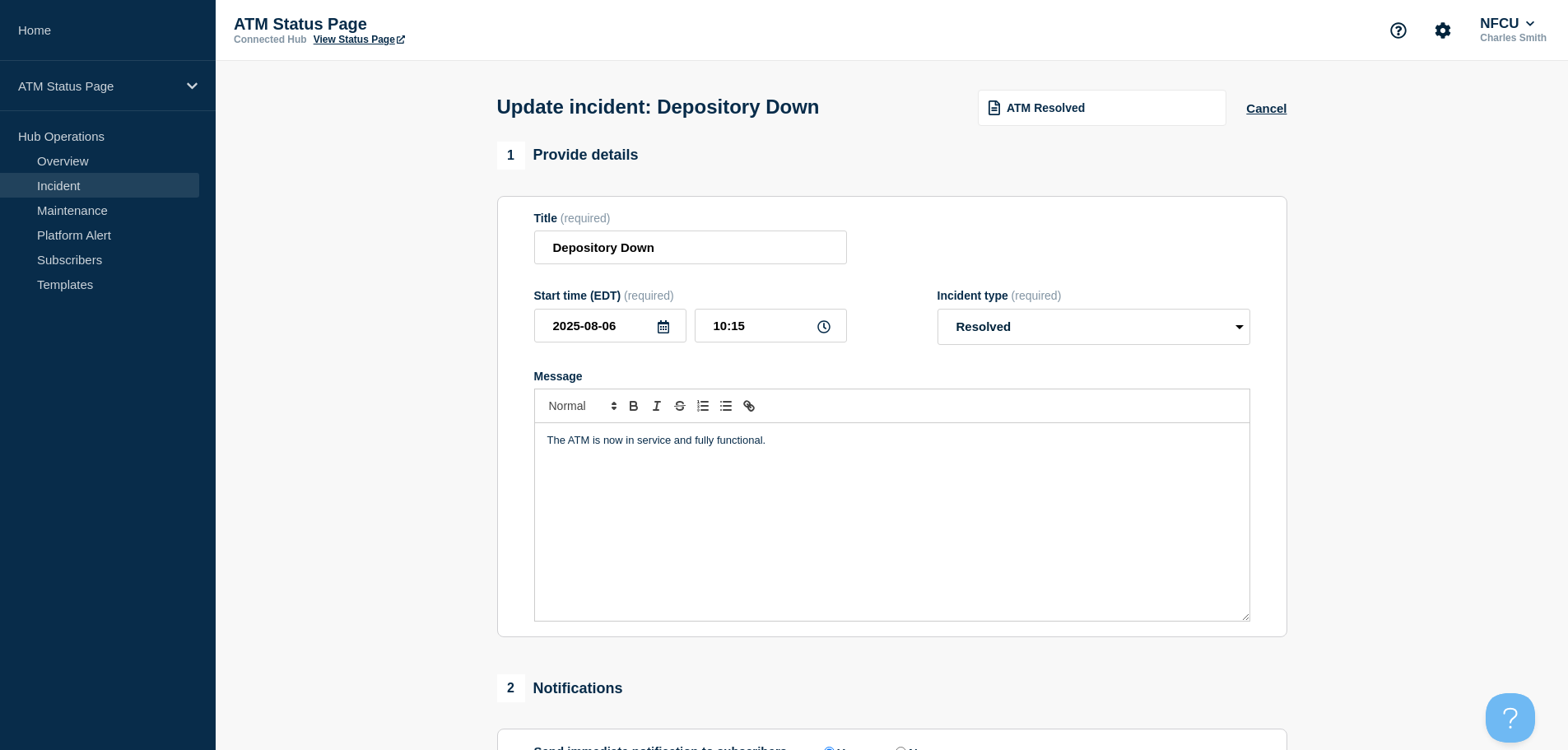 scroll, scrollTop: 247, scrollLeft: 0, axis: vertical 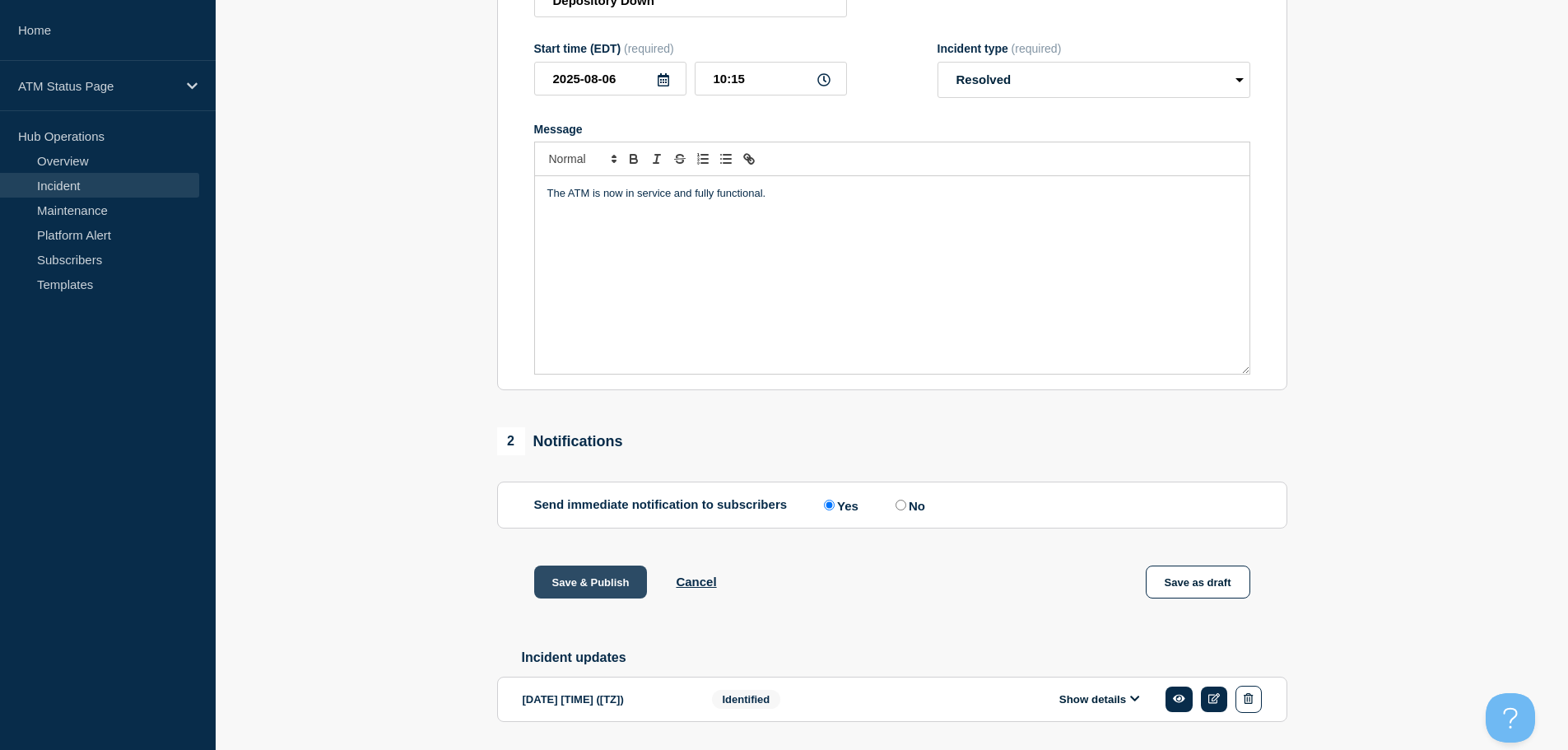 click on "Save & Publish" at bounding box center (591, 582) 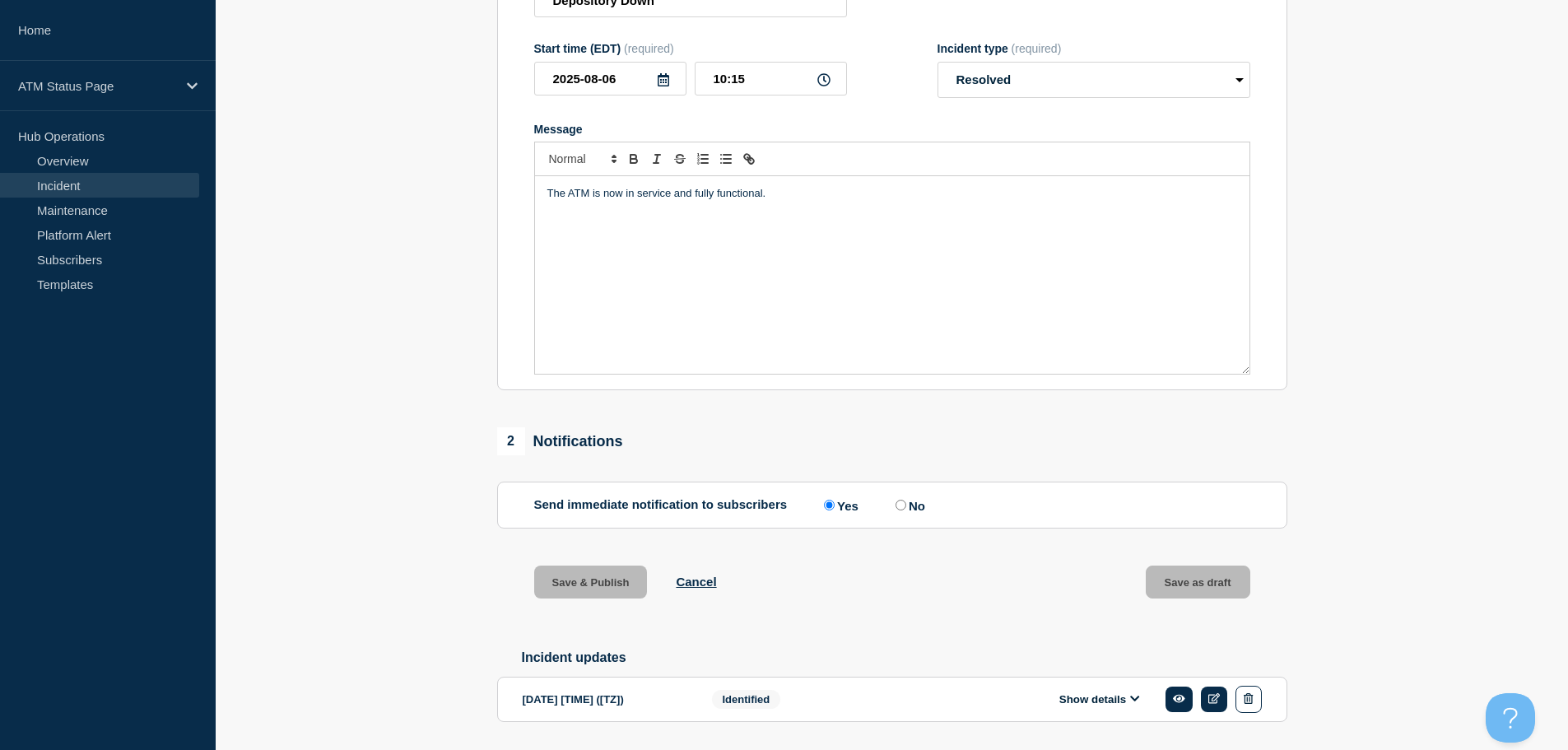 scroll, scrollTop: 0, scrollLeft: 0, axis: both 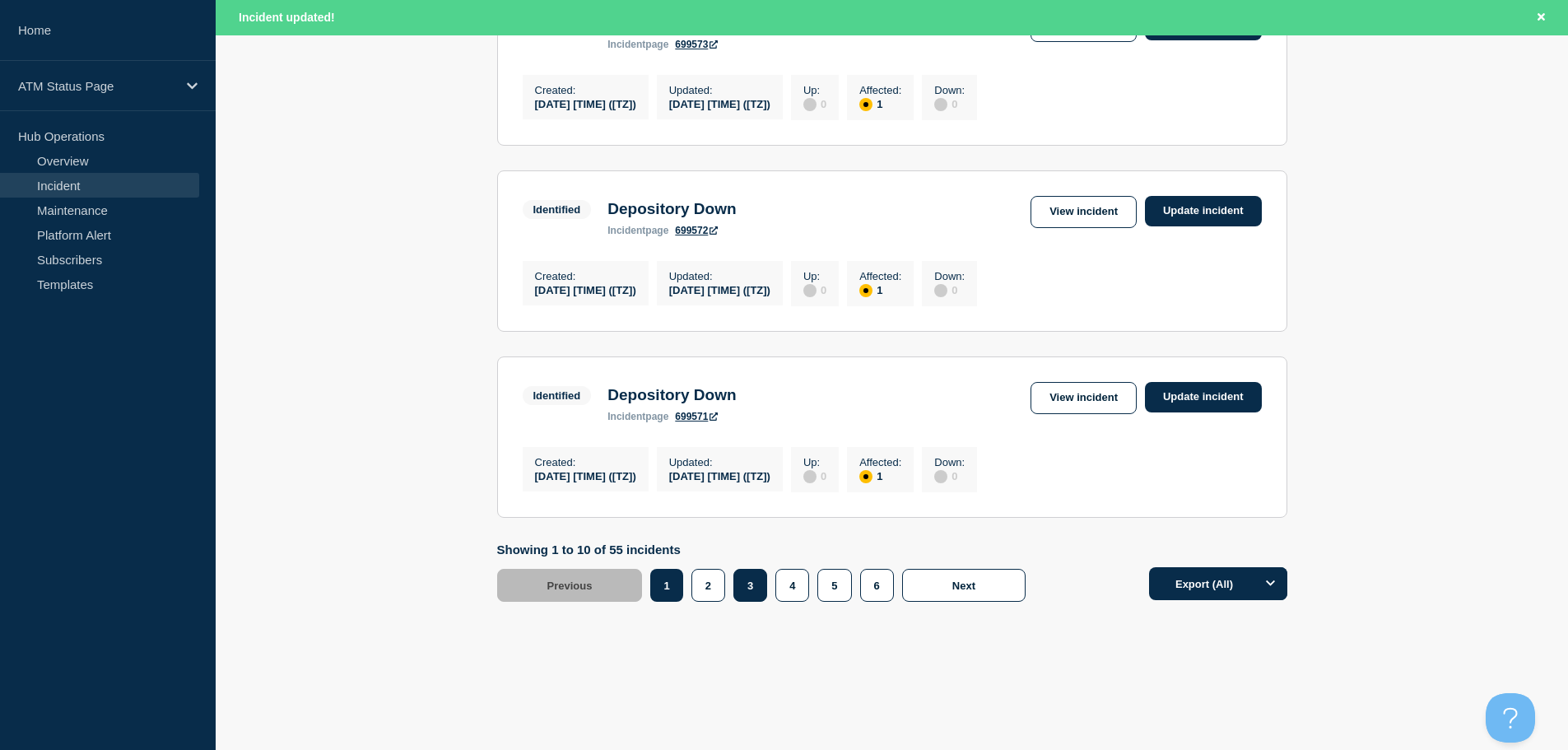click on "3" at bounding box center [750, 585] 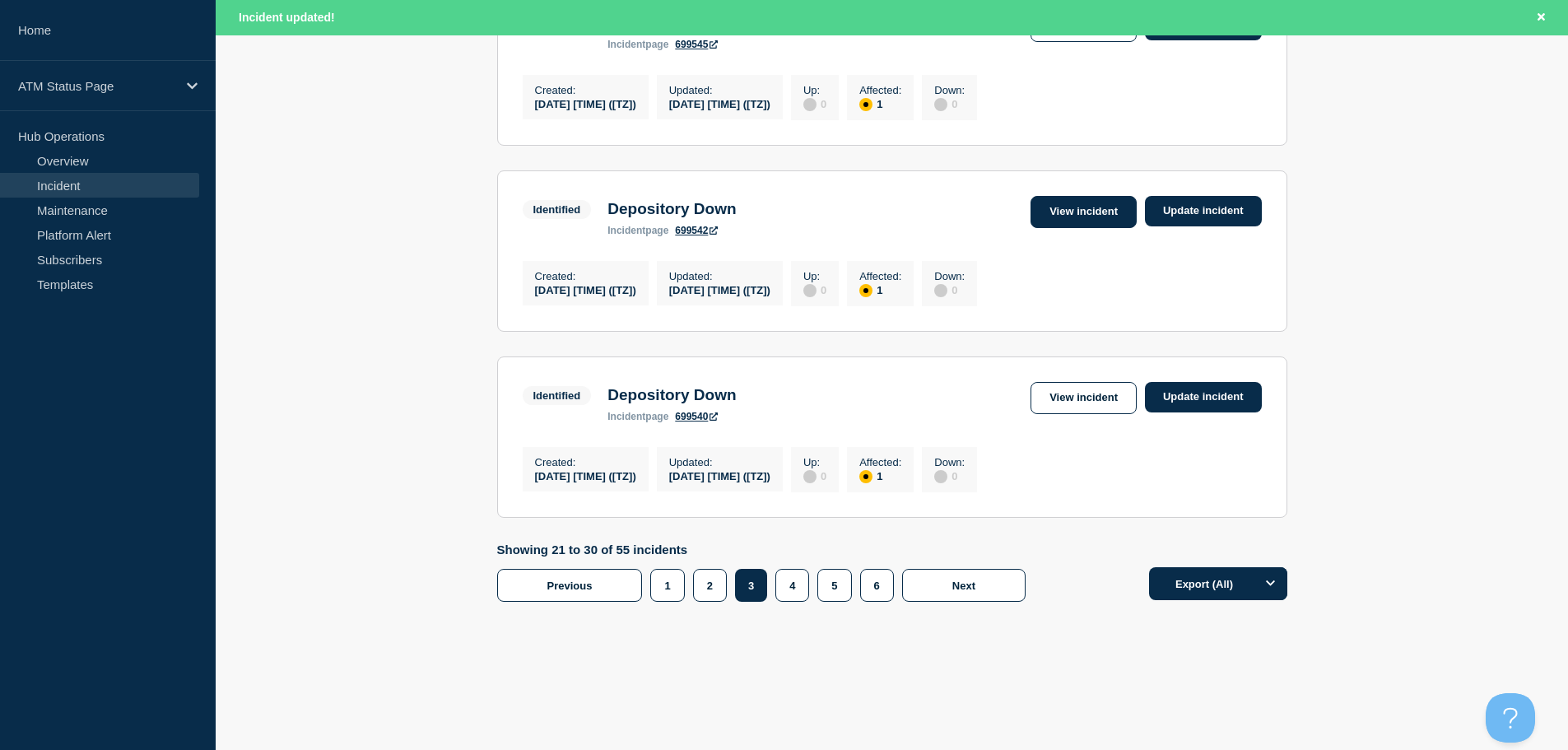 click on "View incident" at bounding box center [1083, 212] 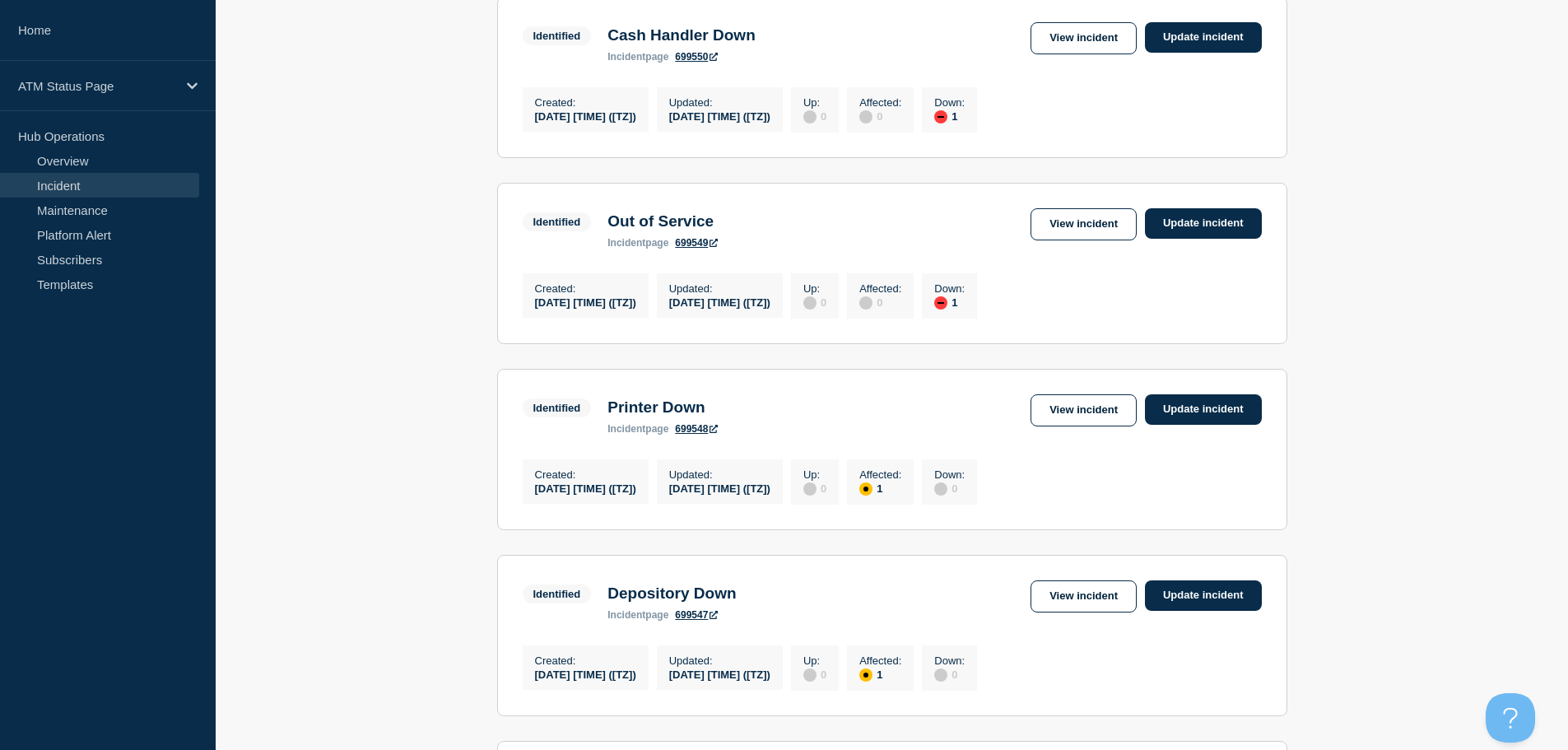 scroll, scrollTop: 1717, scrollLeft: 0, axis: vertical 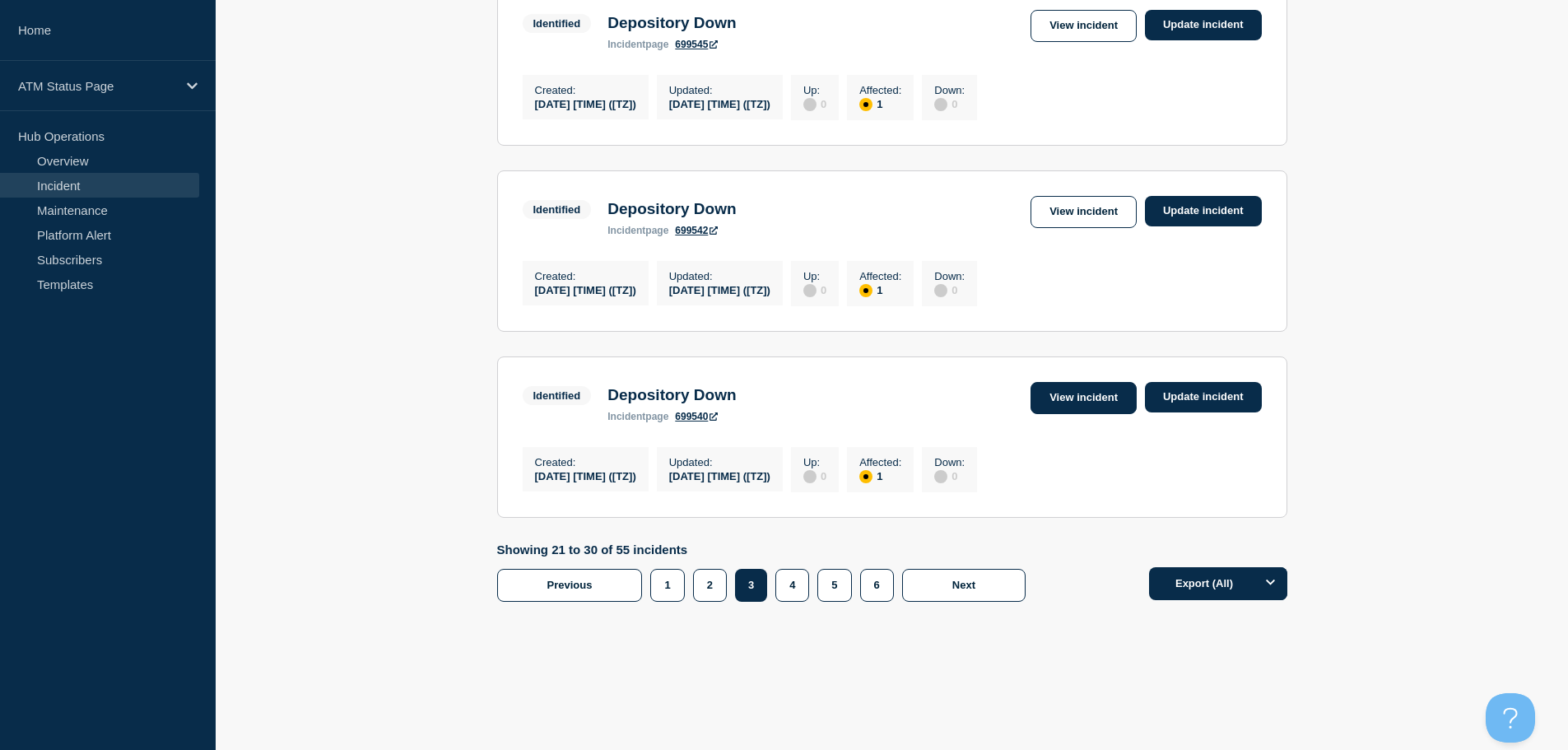 click on "View incident" at bounding box center [1083, 398] 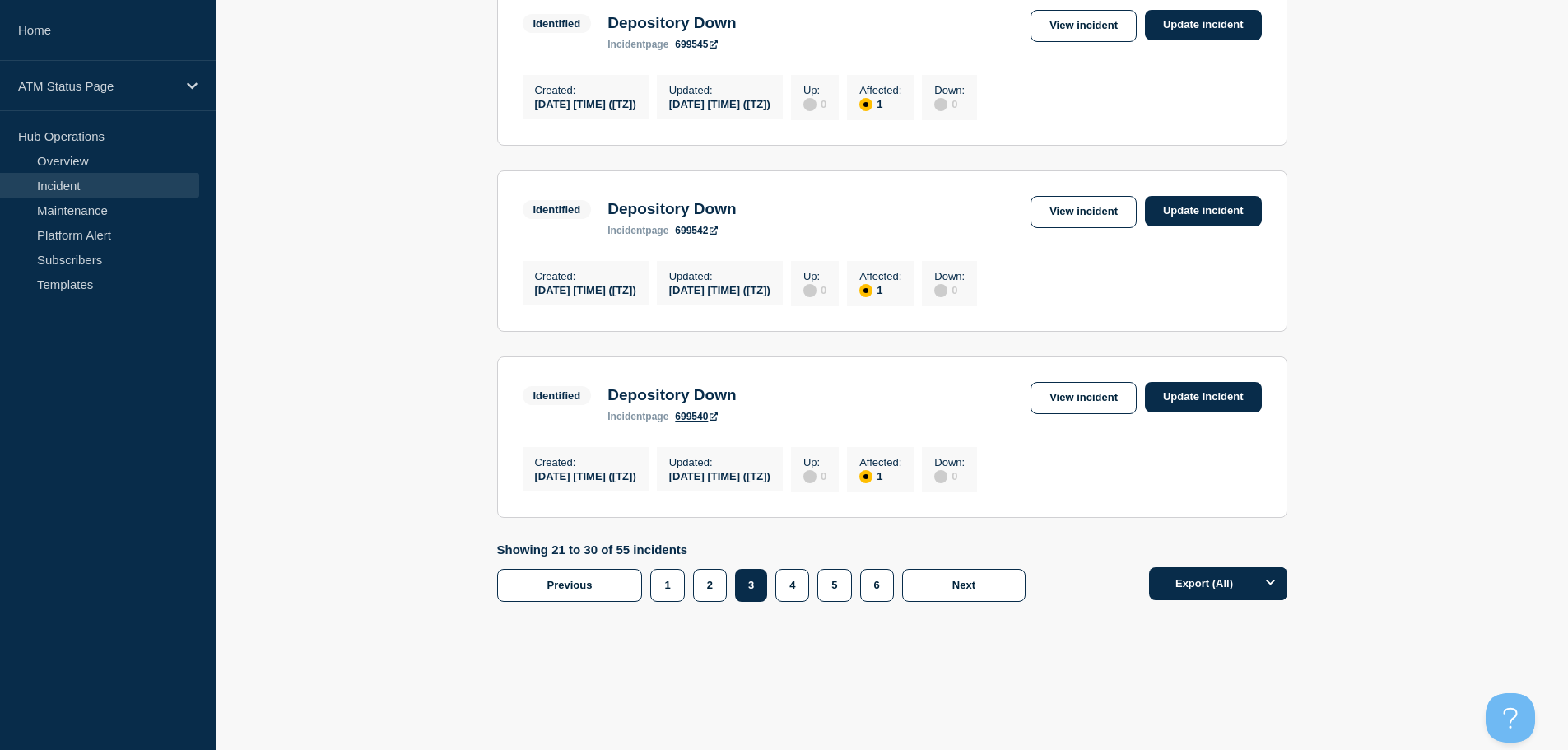 scroll, scrollTop: 1689, scrollLeft: 0, axis: vertical 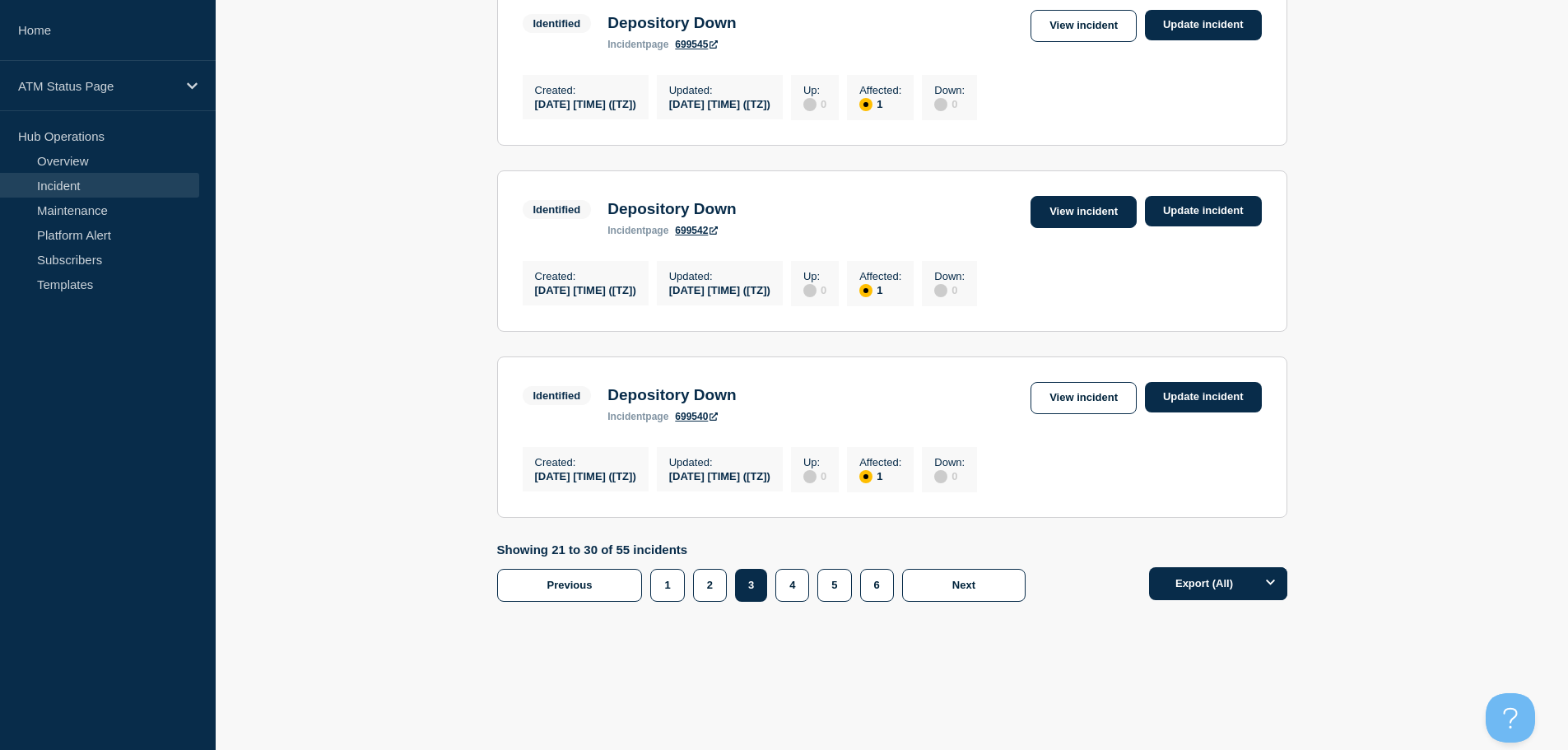 click on "View incident" at bounding box center [1083, 212] 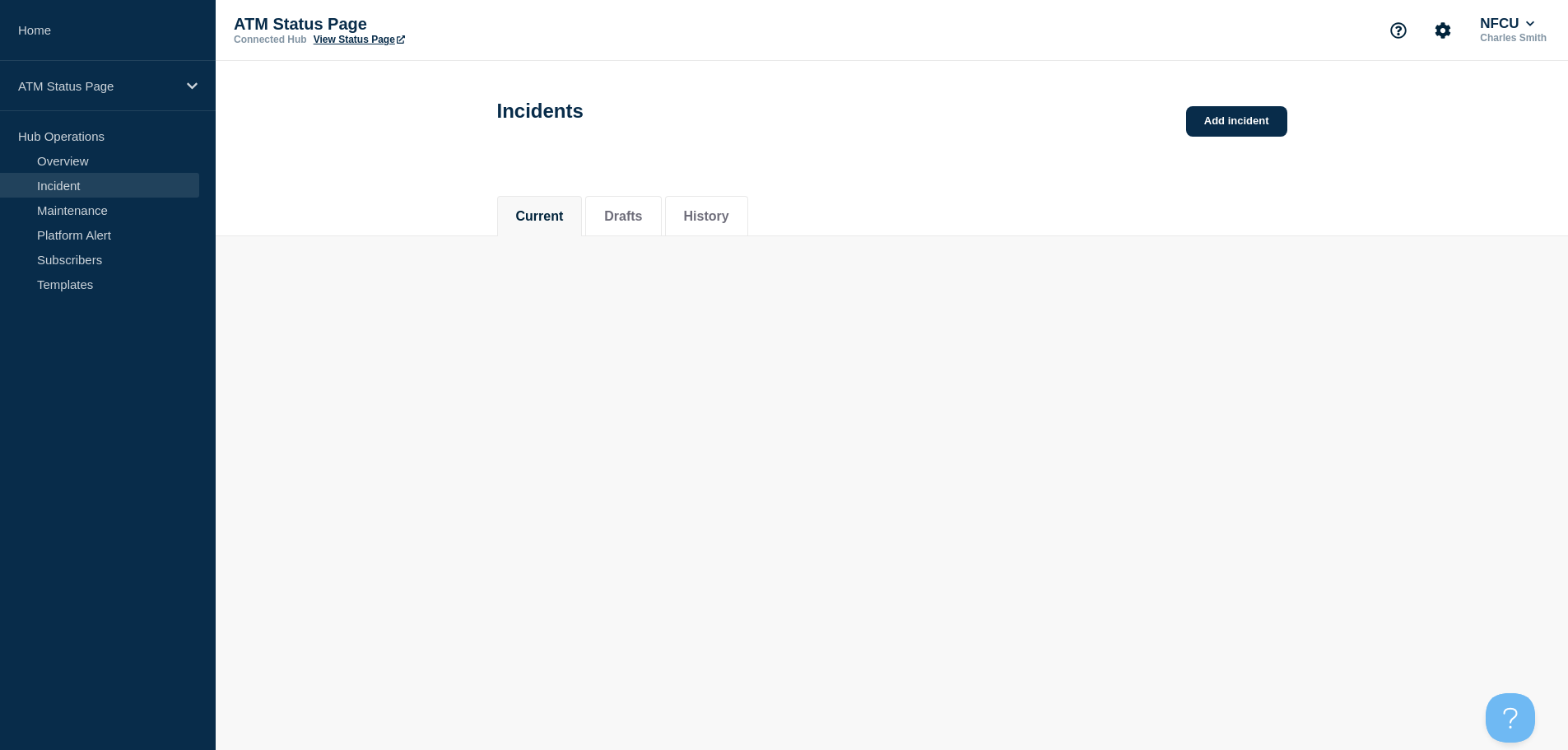 scroll, scrollTop: 0, scrollLeft: 0, axis: both 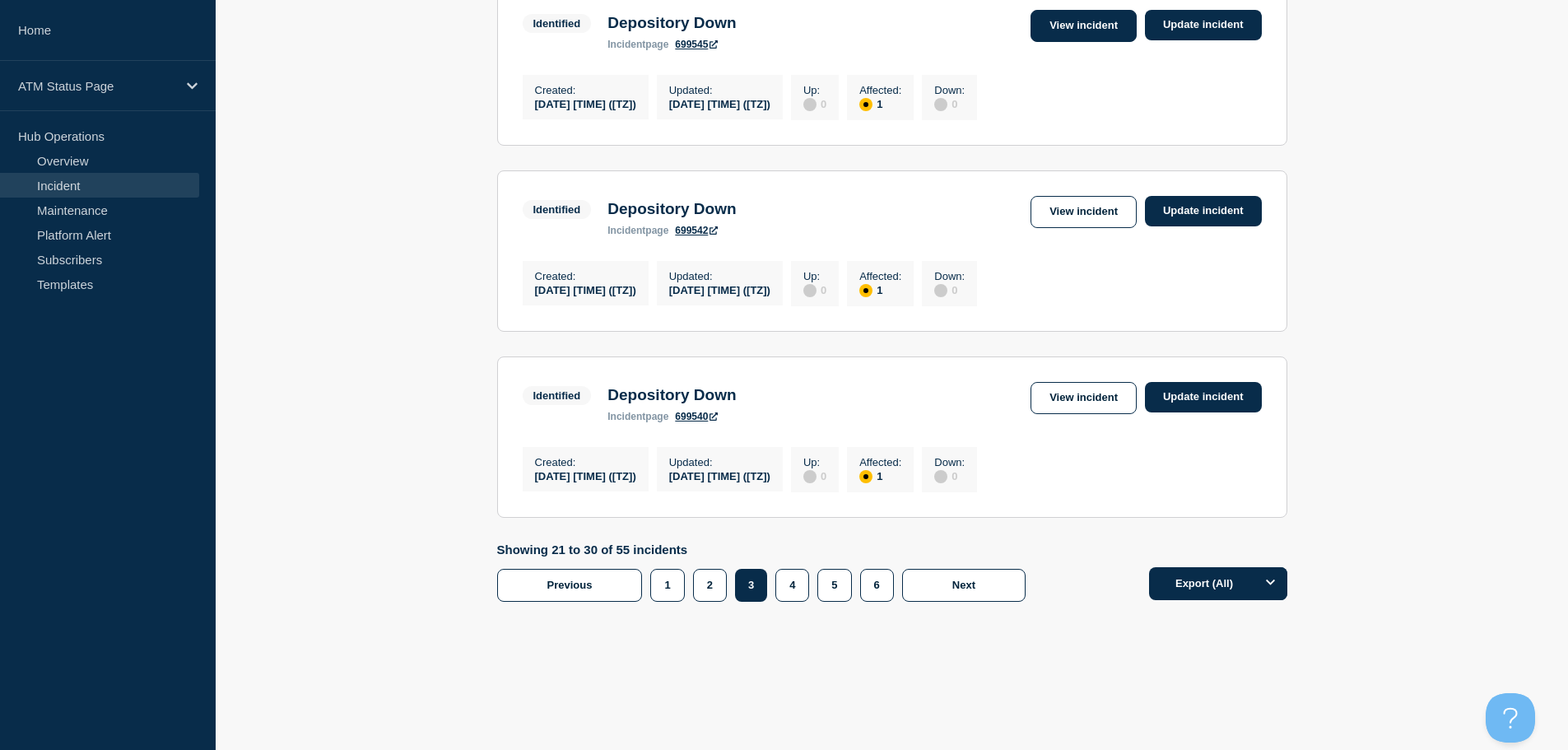 click on "View incident" at bounding box center [1083, 26] 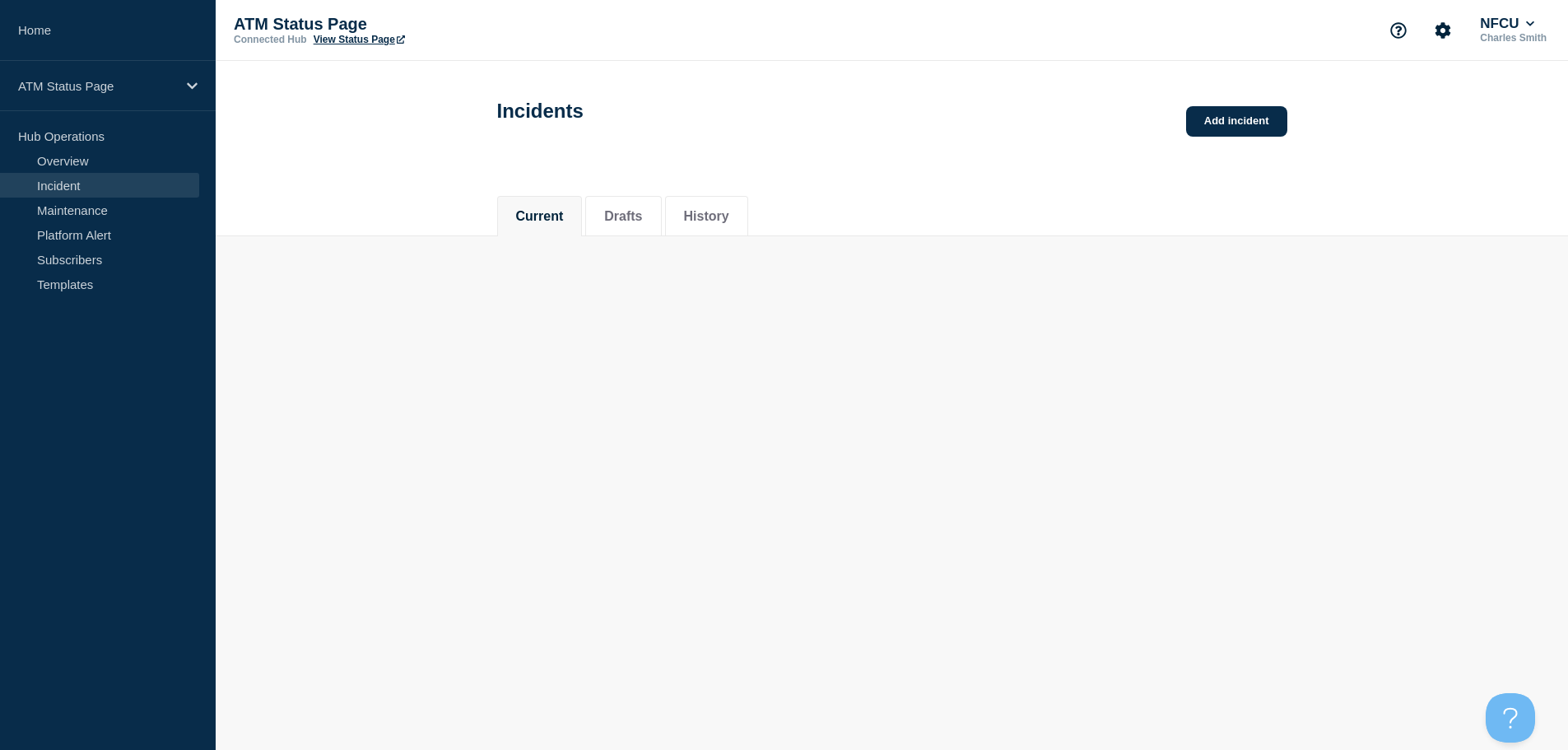 scroll, scrollTop: 0, scrollLeft: 0, axis: both 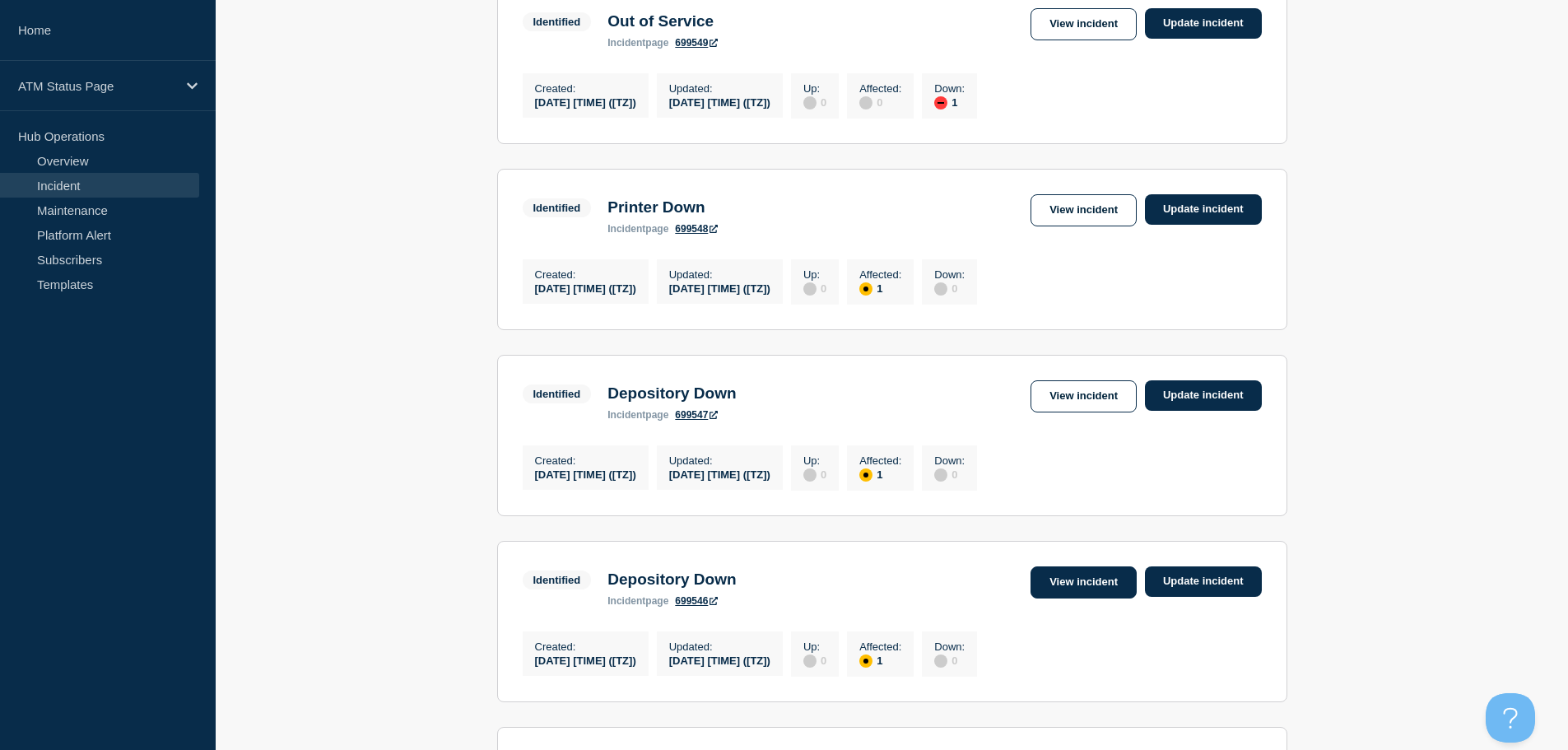 click on "View incident" at bounding box center [1083, 582] 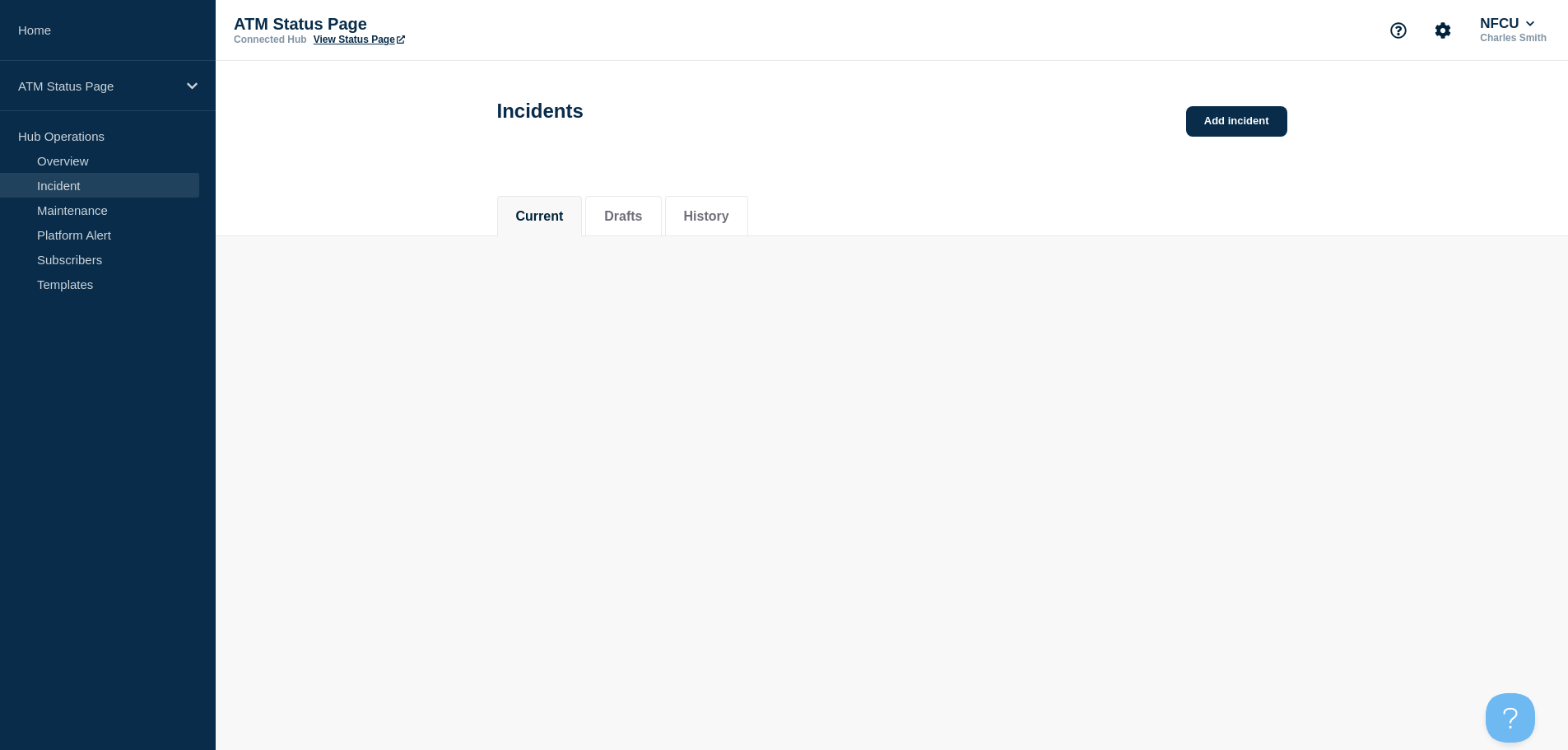 scroll, scrollTop: 0, scrollLeft: 0, axis: both 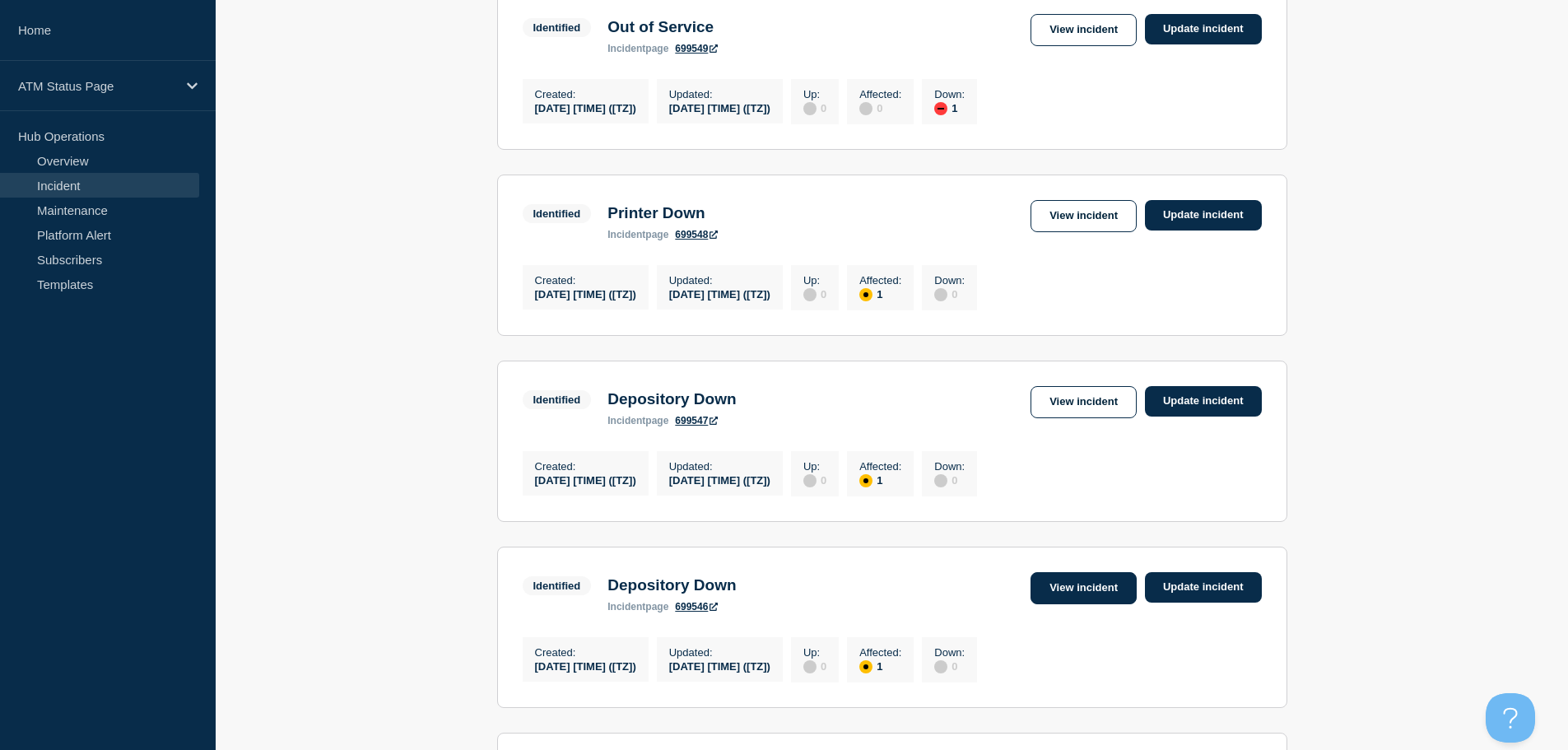 click on "View incident" at bounding box center (1083, 588) 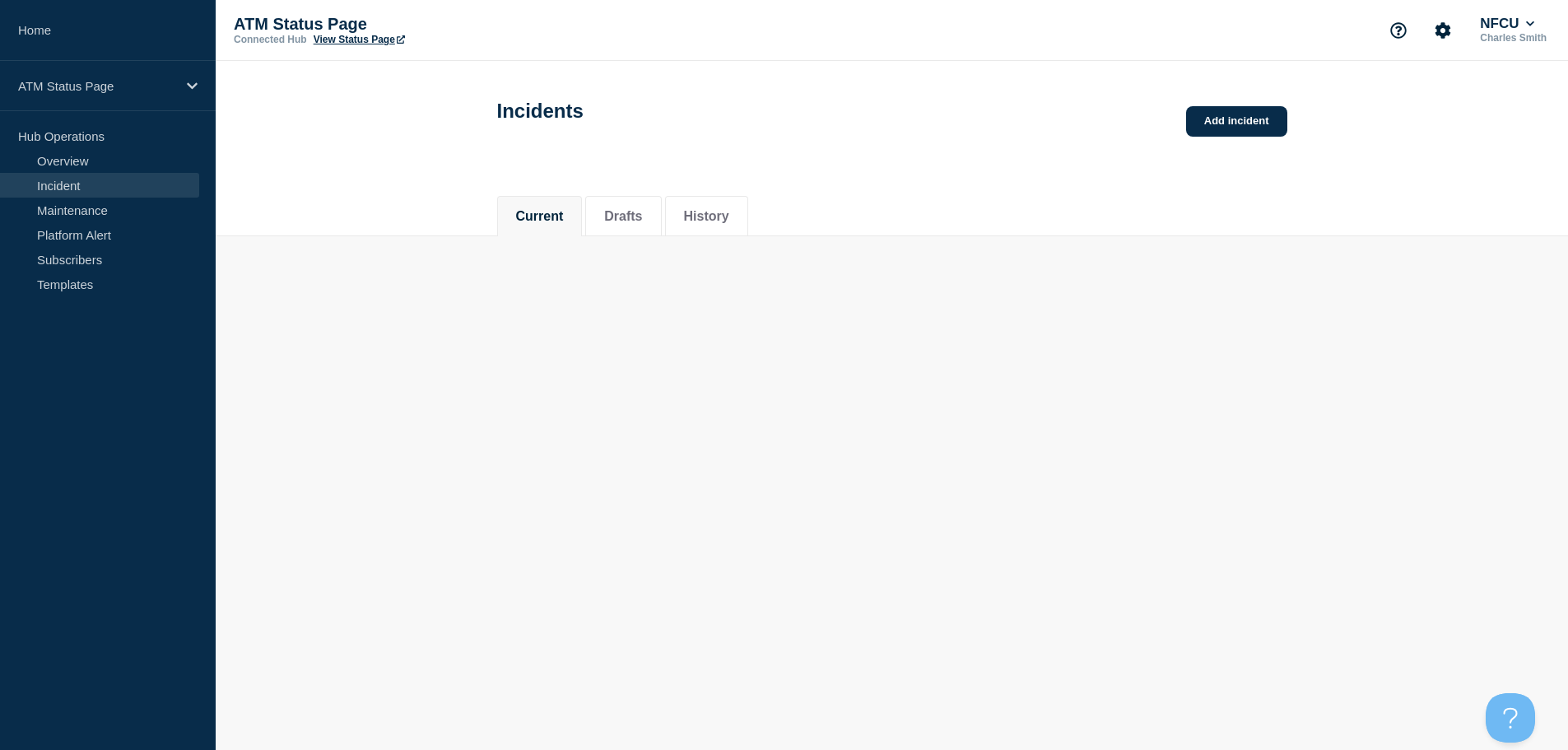 scroll, scrollTop: 0, scrollLeft: 0, axis: both 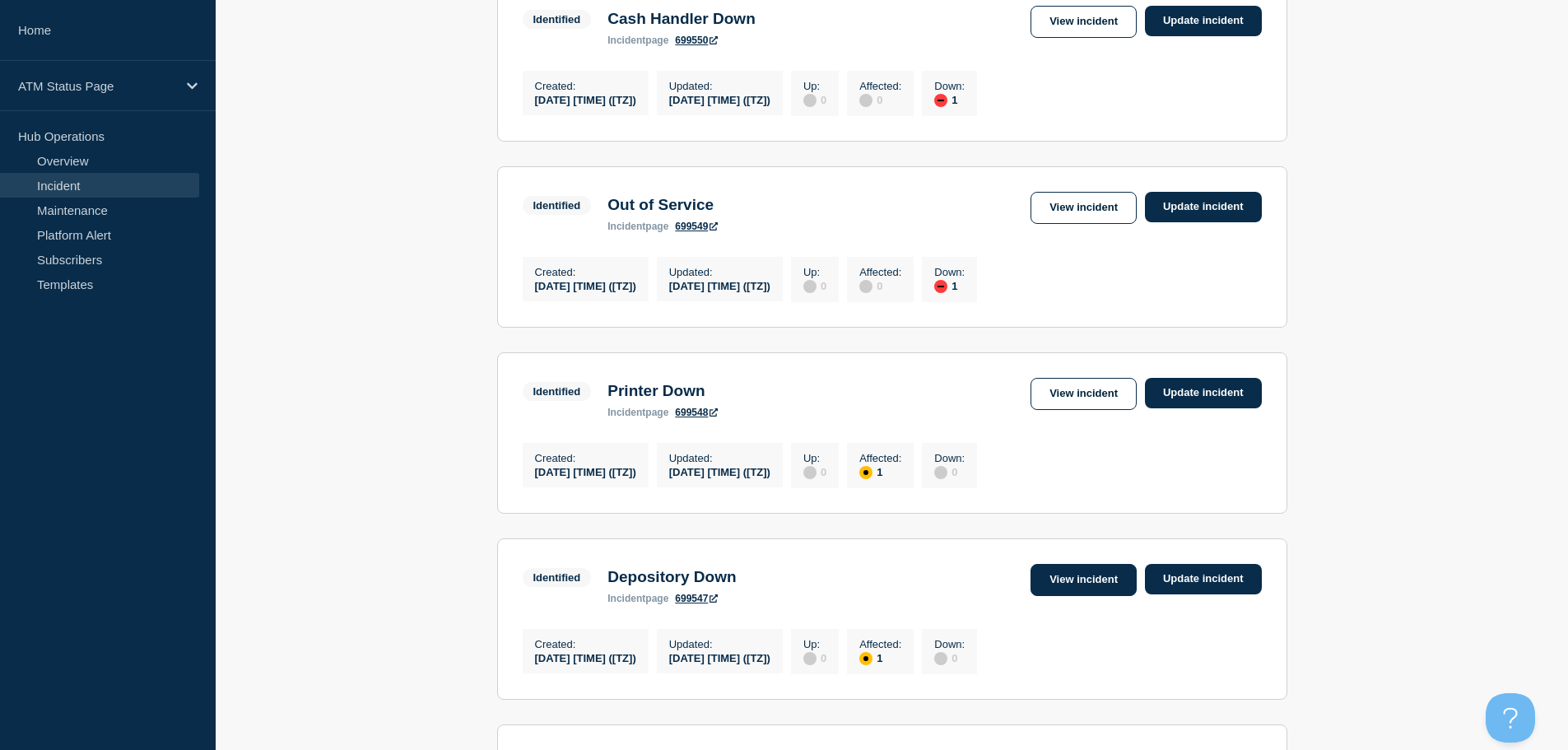 click on "View incident" at bounding box center [1083, 580] 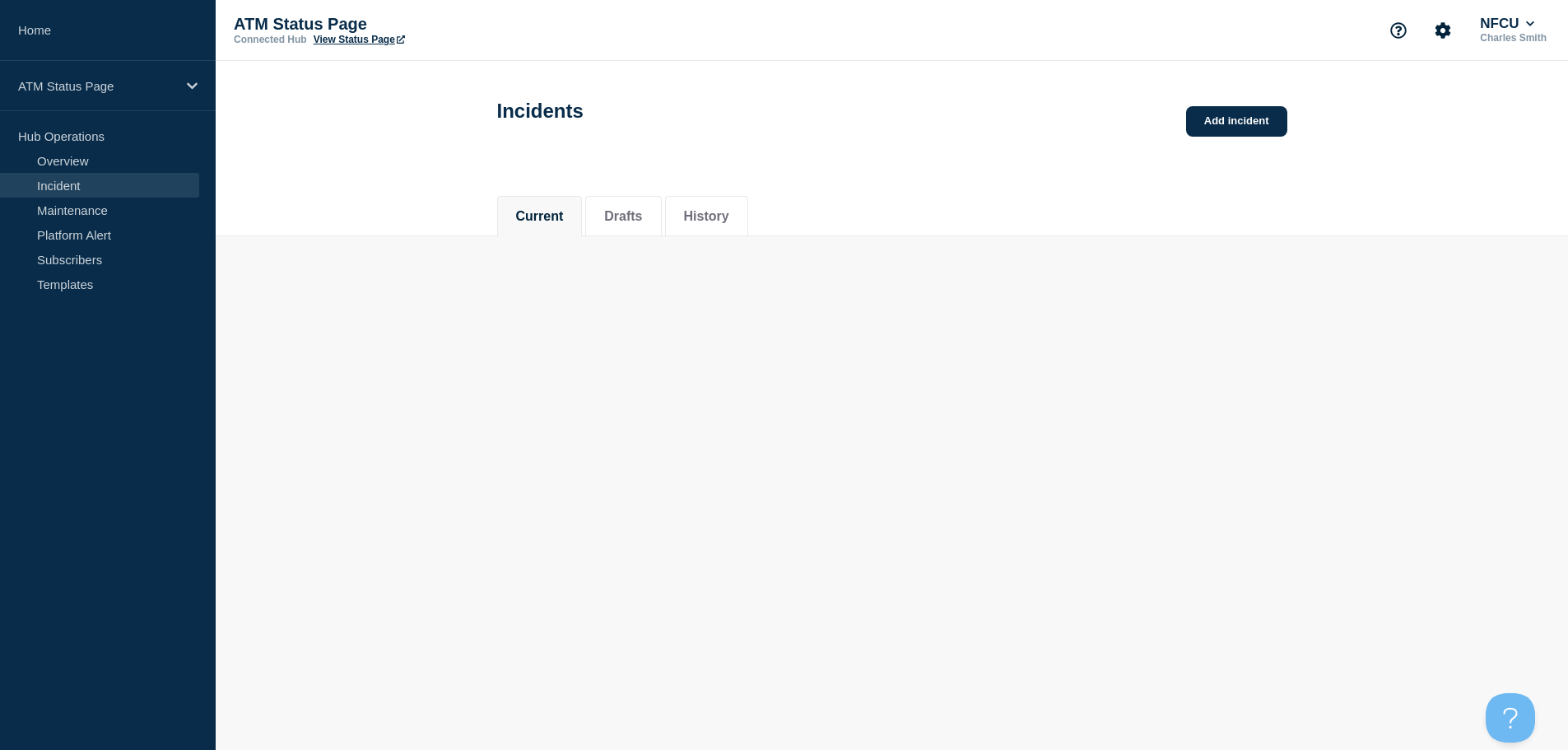 scroll, scrollTop: 0, scrollLeft: 0, axis: both 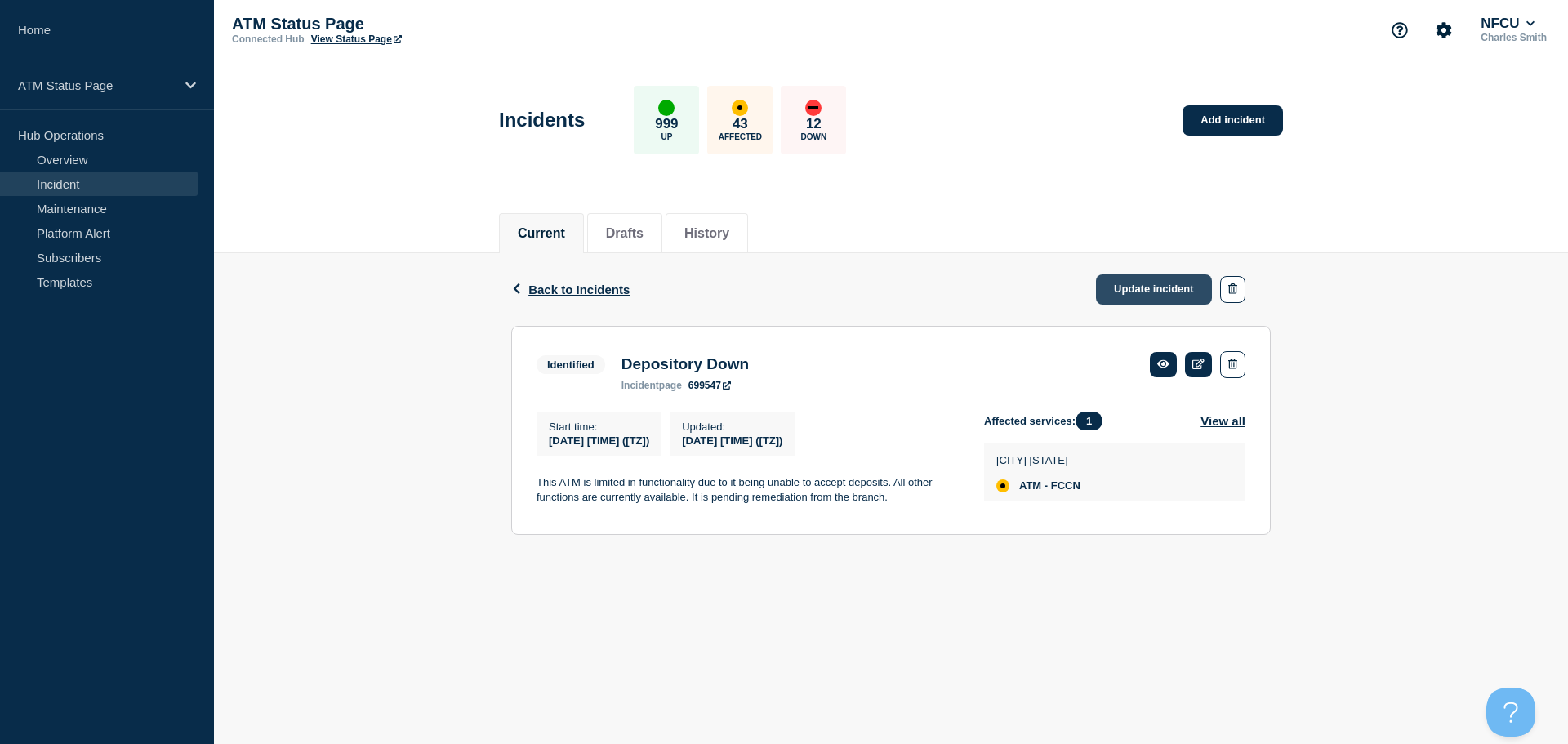 click on "Update incident" 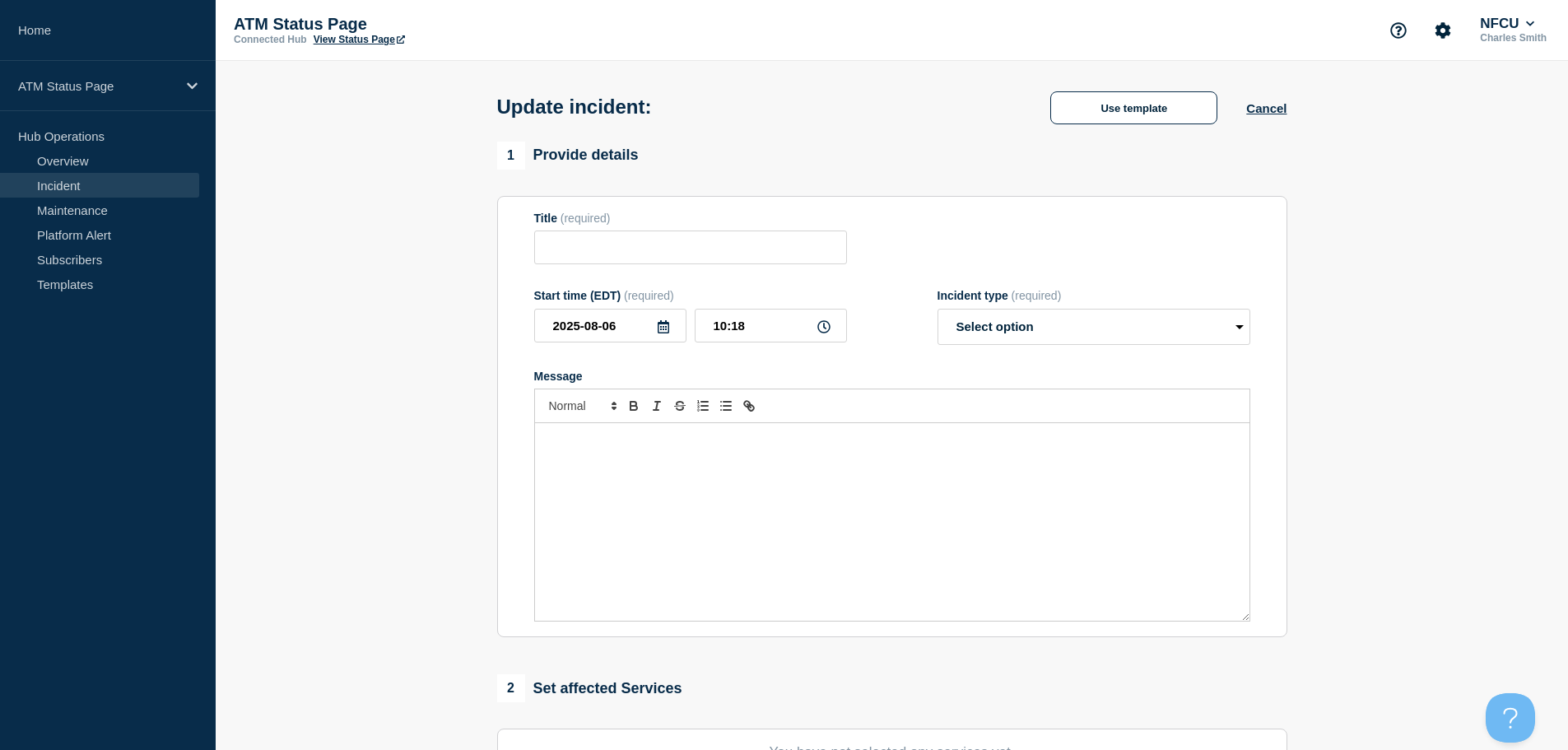 type on "Depository Down" 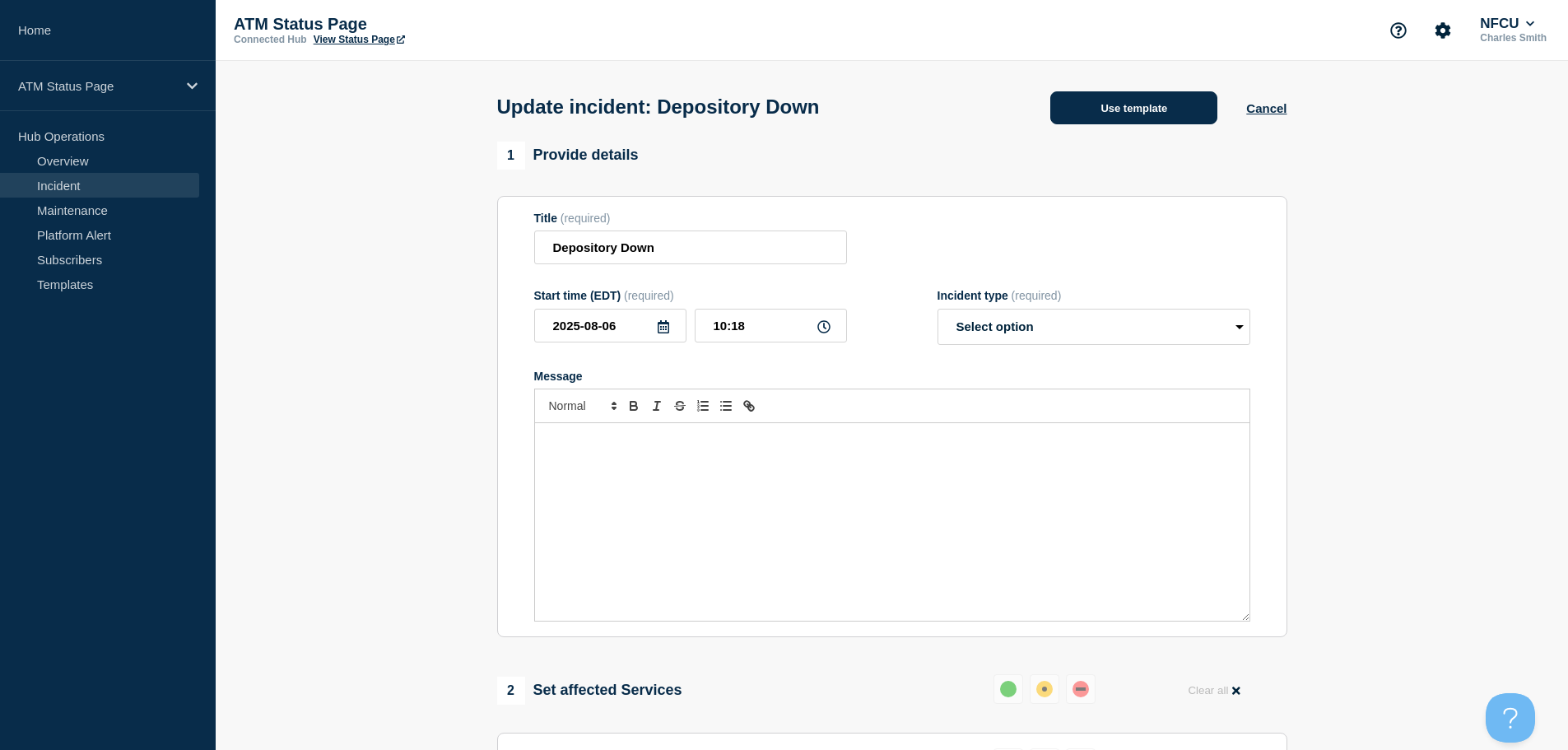 click on "Use template" at bounding box center (1133, 108) 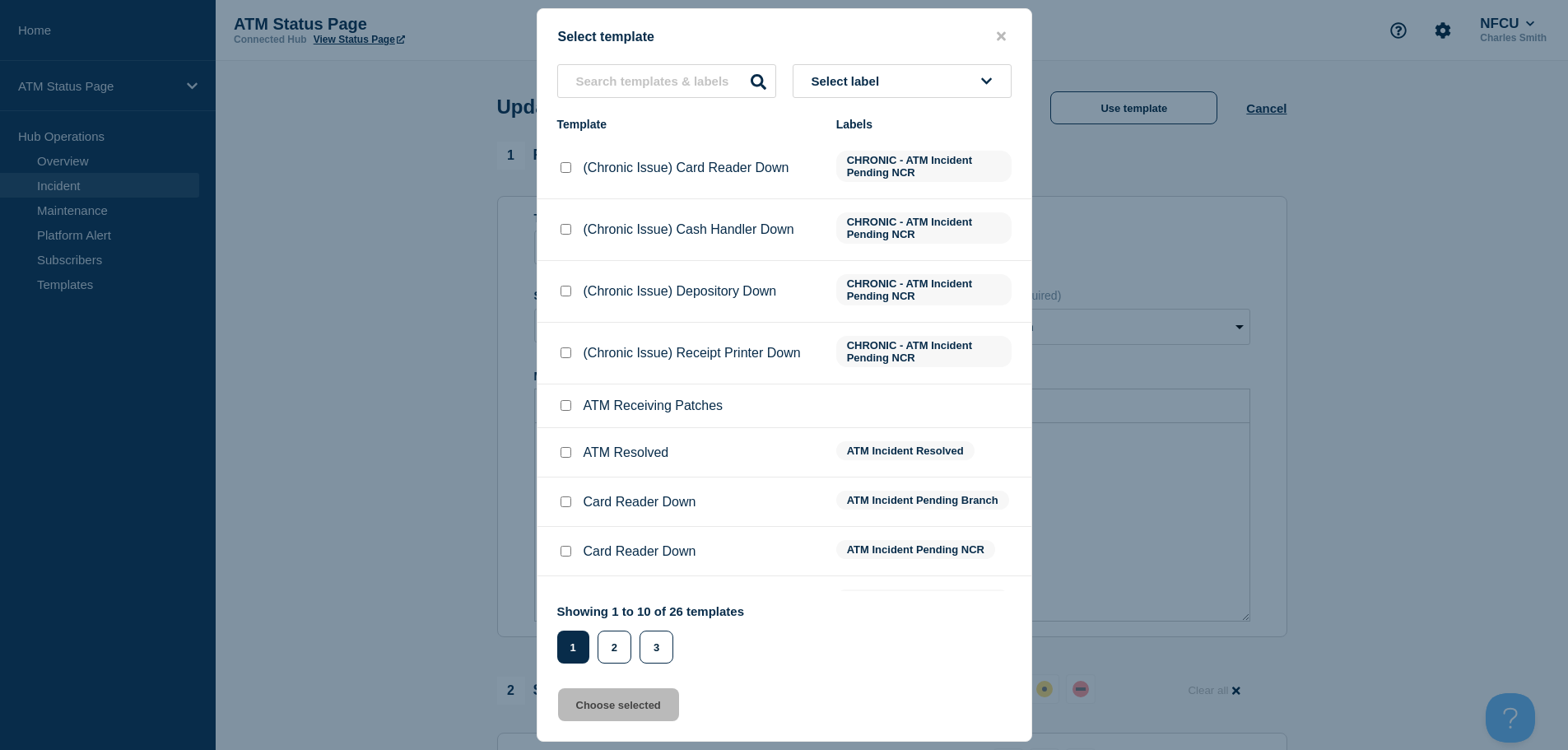 click at bounding box center [565, 452] 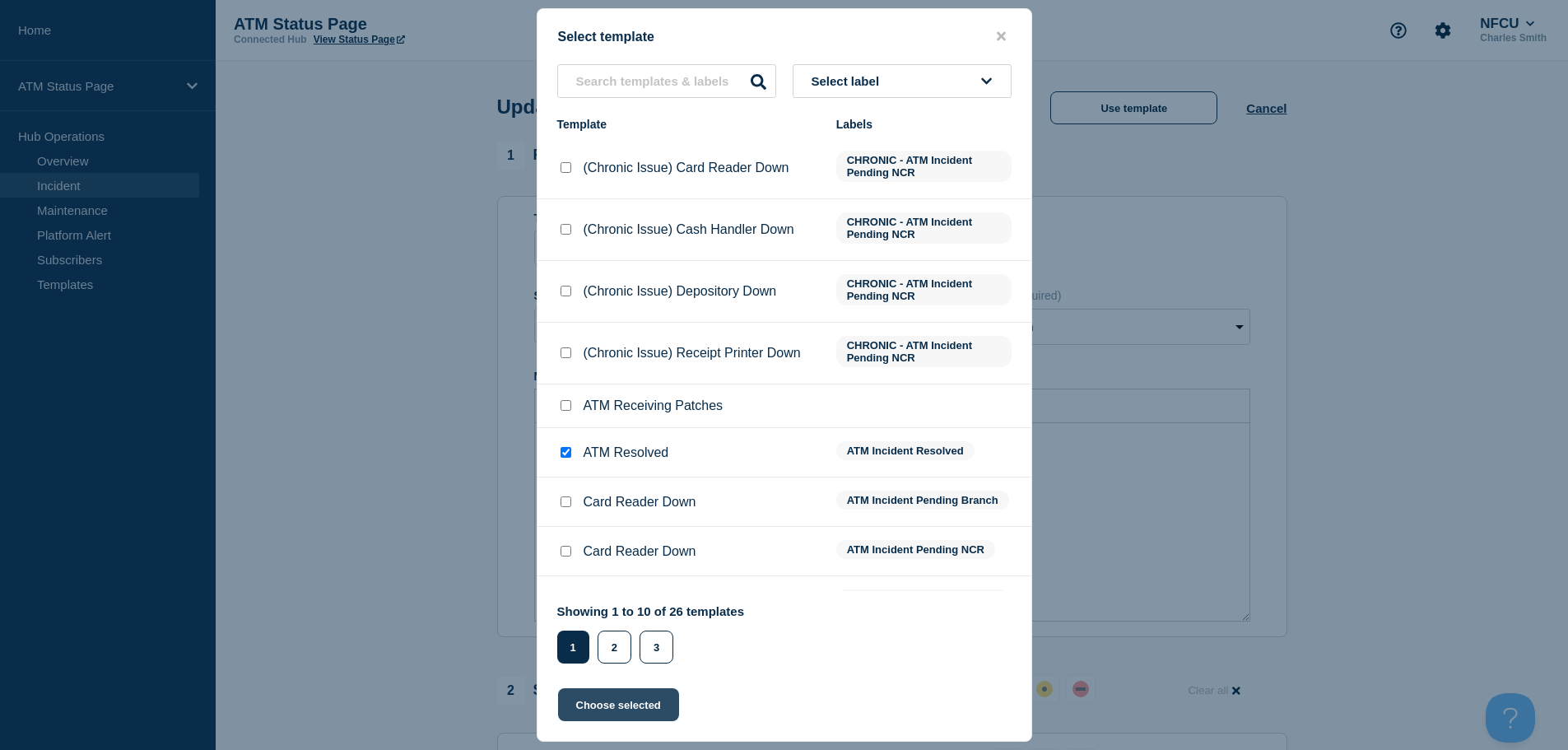 click on "Choose selected" 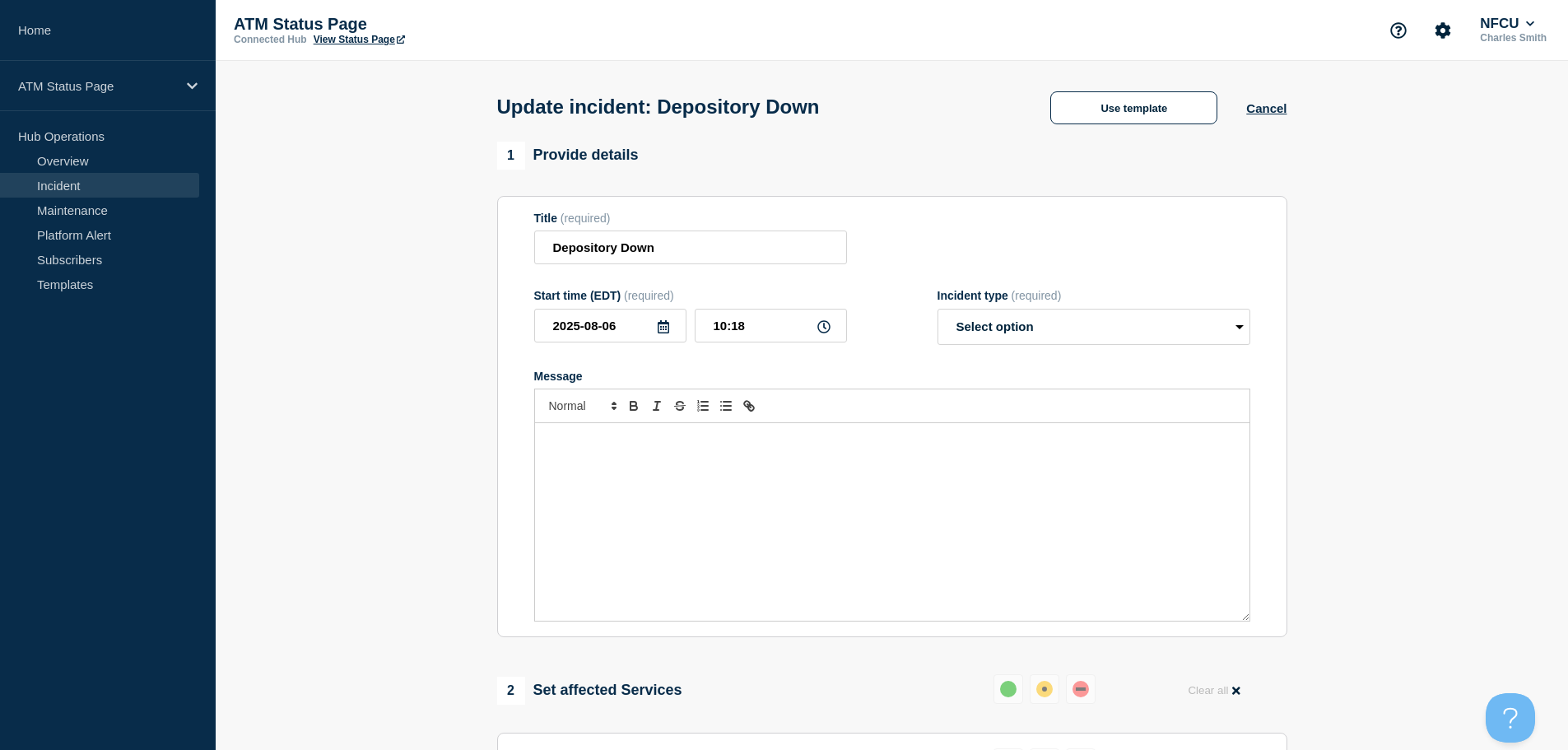 select on "resolved" 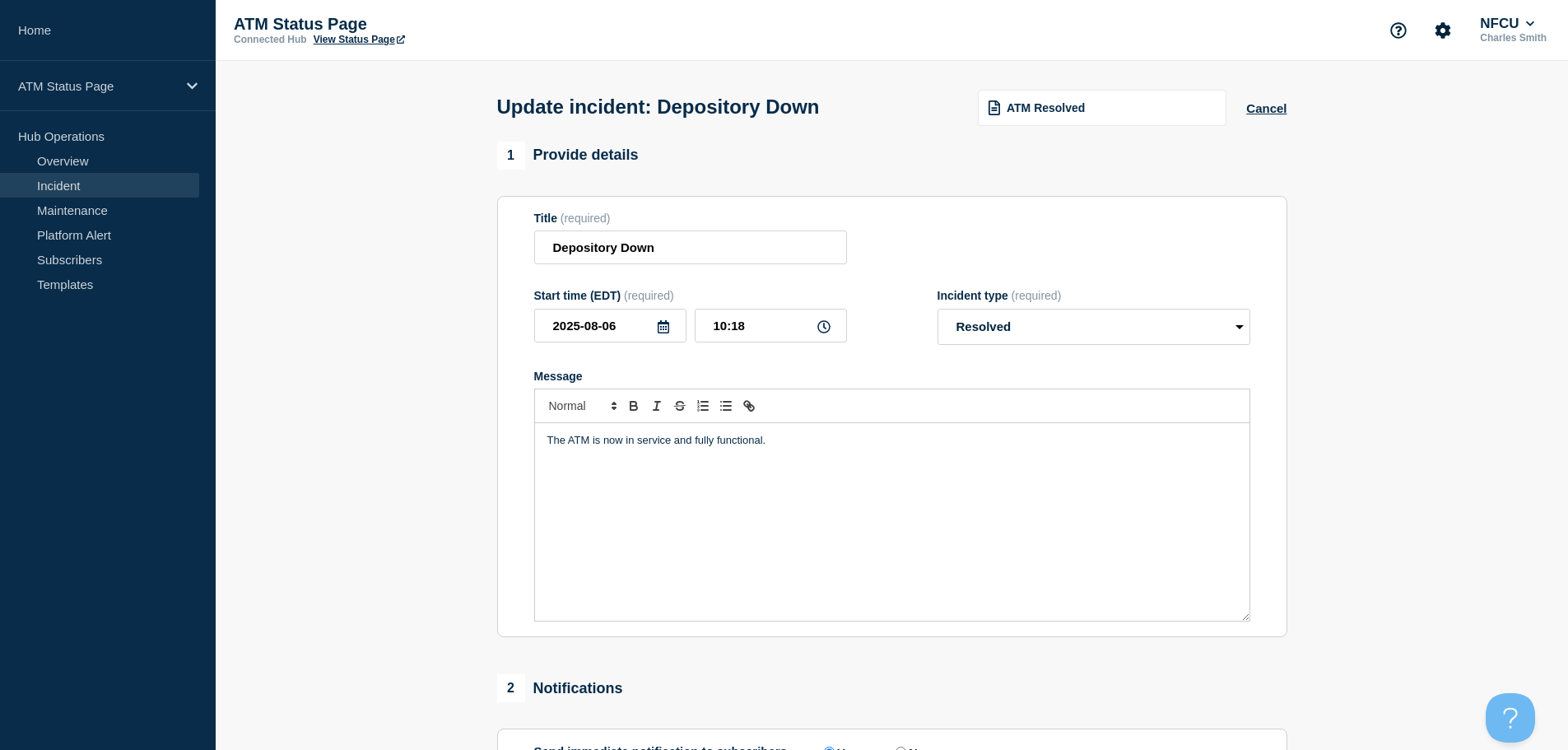scroll, scrollTop: 304, scrollLeft: 0, axis: vertical 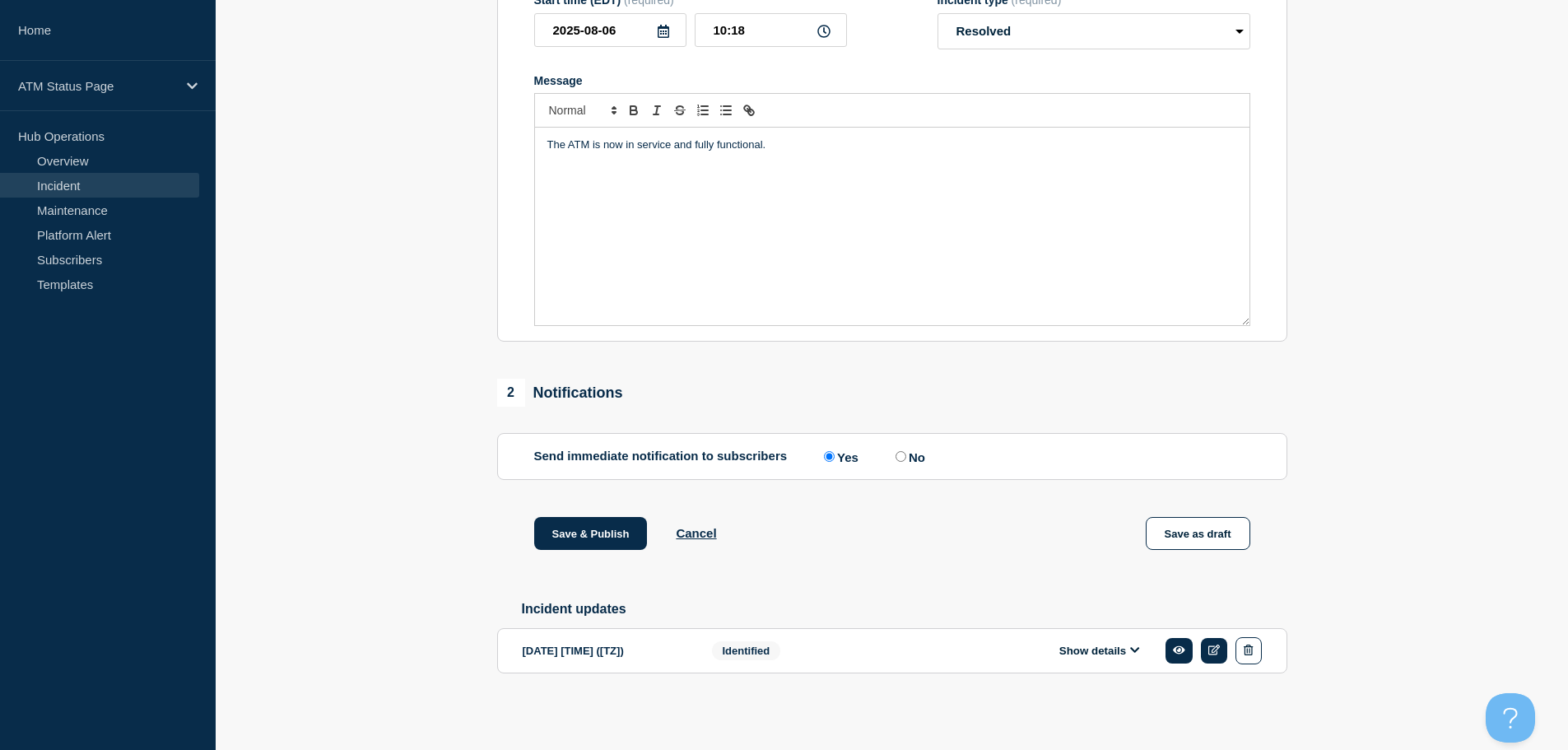 click on "1  Provide details  Title  (required) Depository Down Start time (EDT)  (required) [DATE] [TIME] Incident type  (required) Select option Investigating Identified Monitoring Resolved Message  The ATM is now in service and fully functional. 2  Notifications  Send immediate notification to subscribers Send immediate notification to subscribers  Yes  No Save & Publish Cancel Save as draft Incident updates [DATE] [TIME] ([TZ]) Show details  Identified" at bounding box center [891, 286] 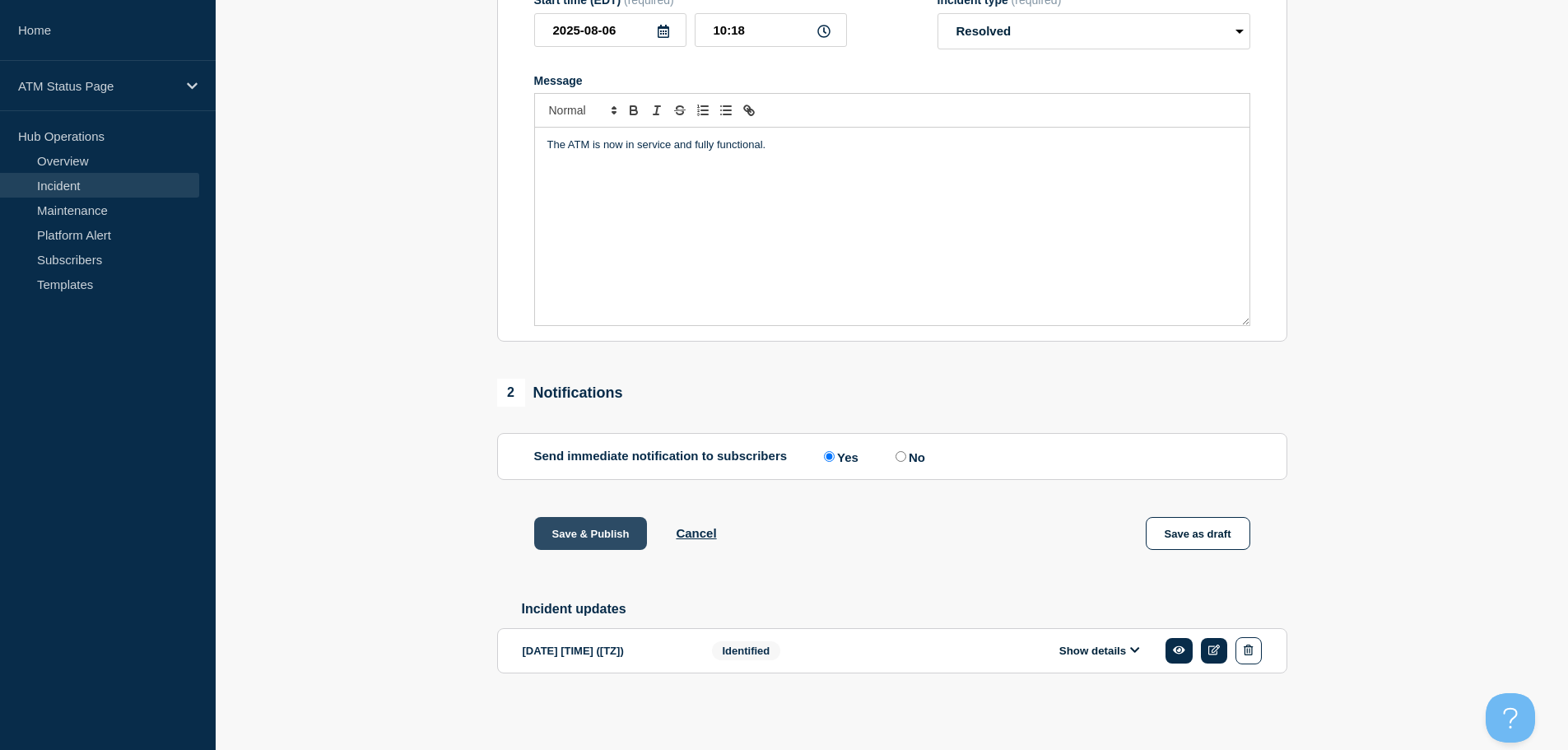 click on "Save & Publish" at bounding box center (591, 533) 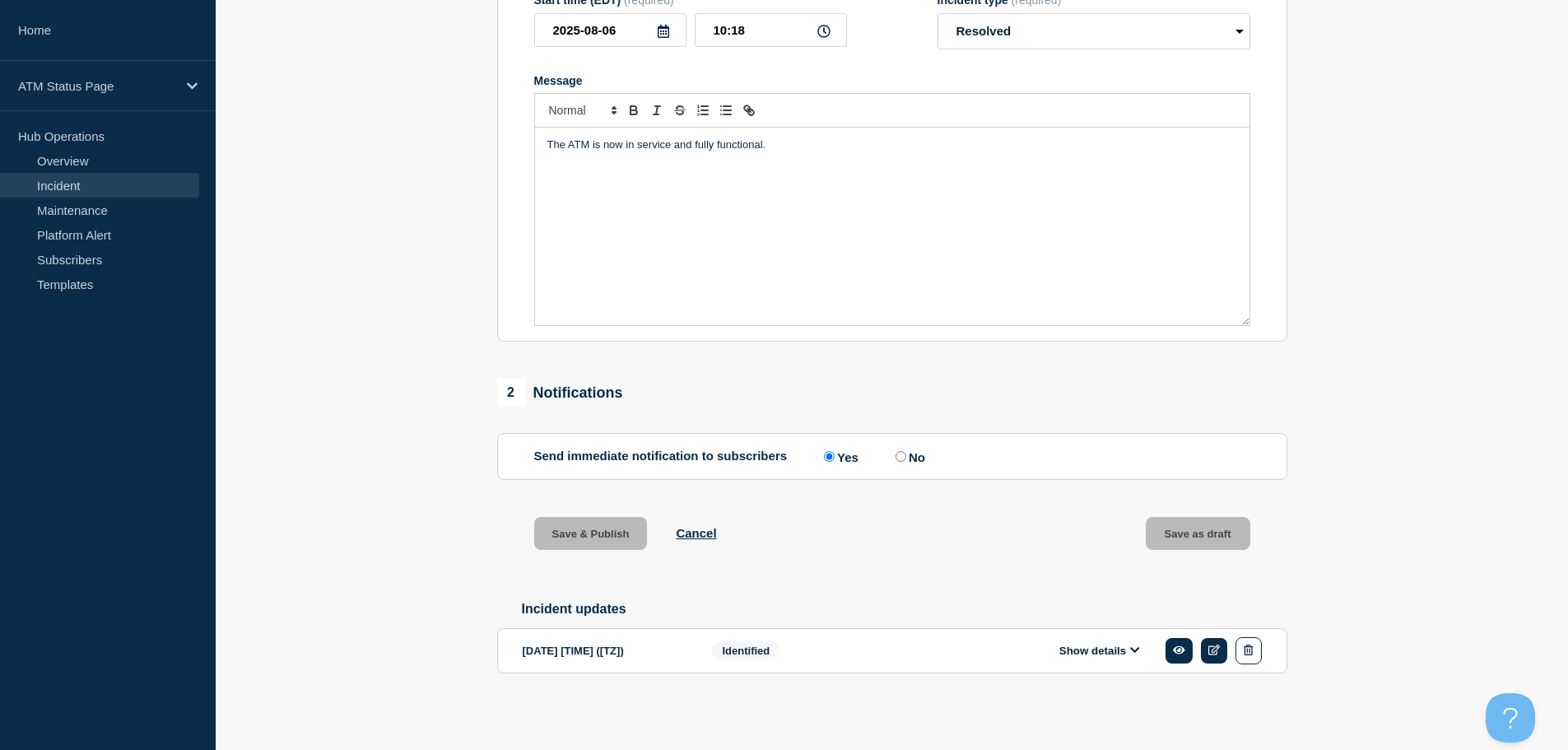 scroll, scrollTop: 0, scrollLeft: 0, axis: both 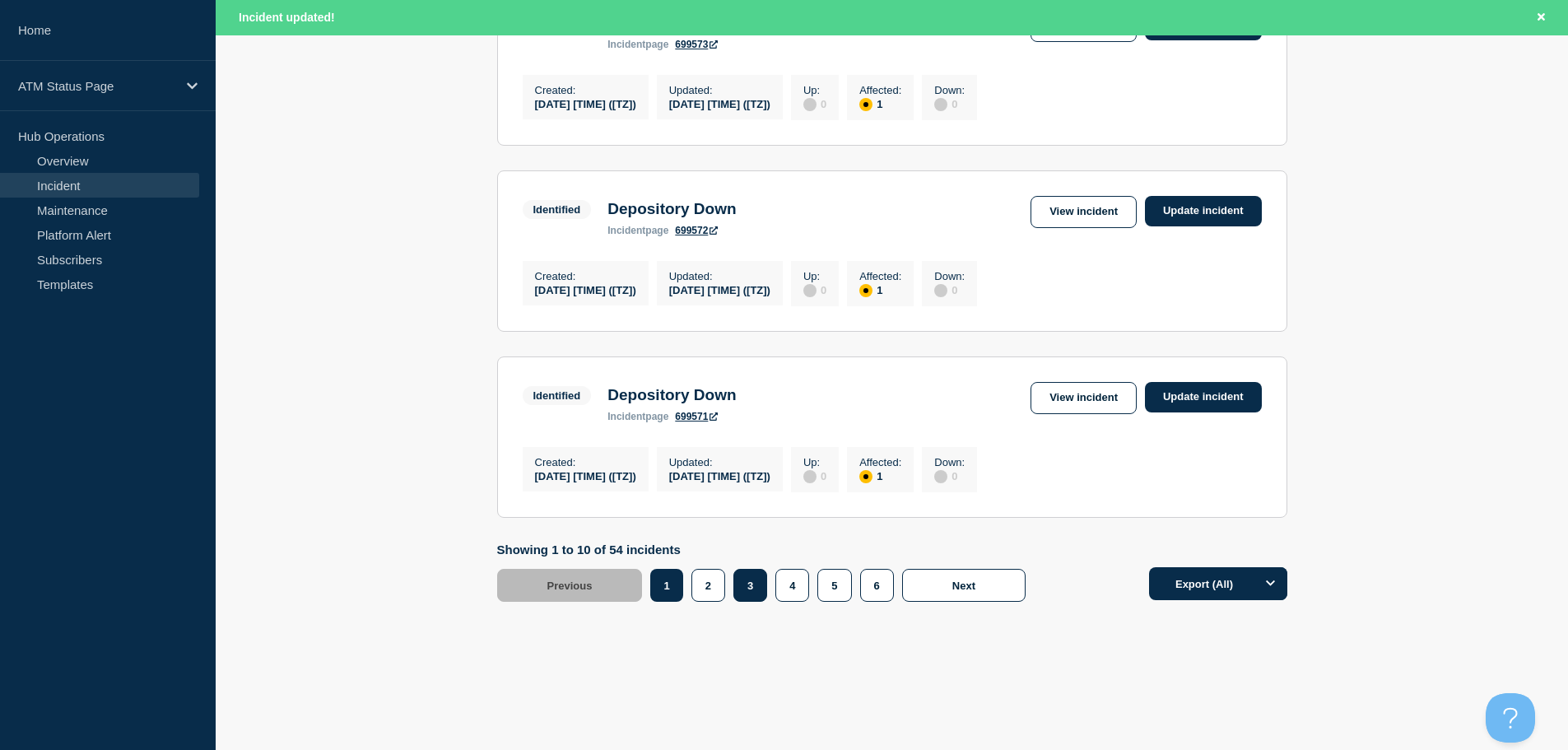 click on "3" at bounding box center [750, 585] 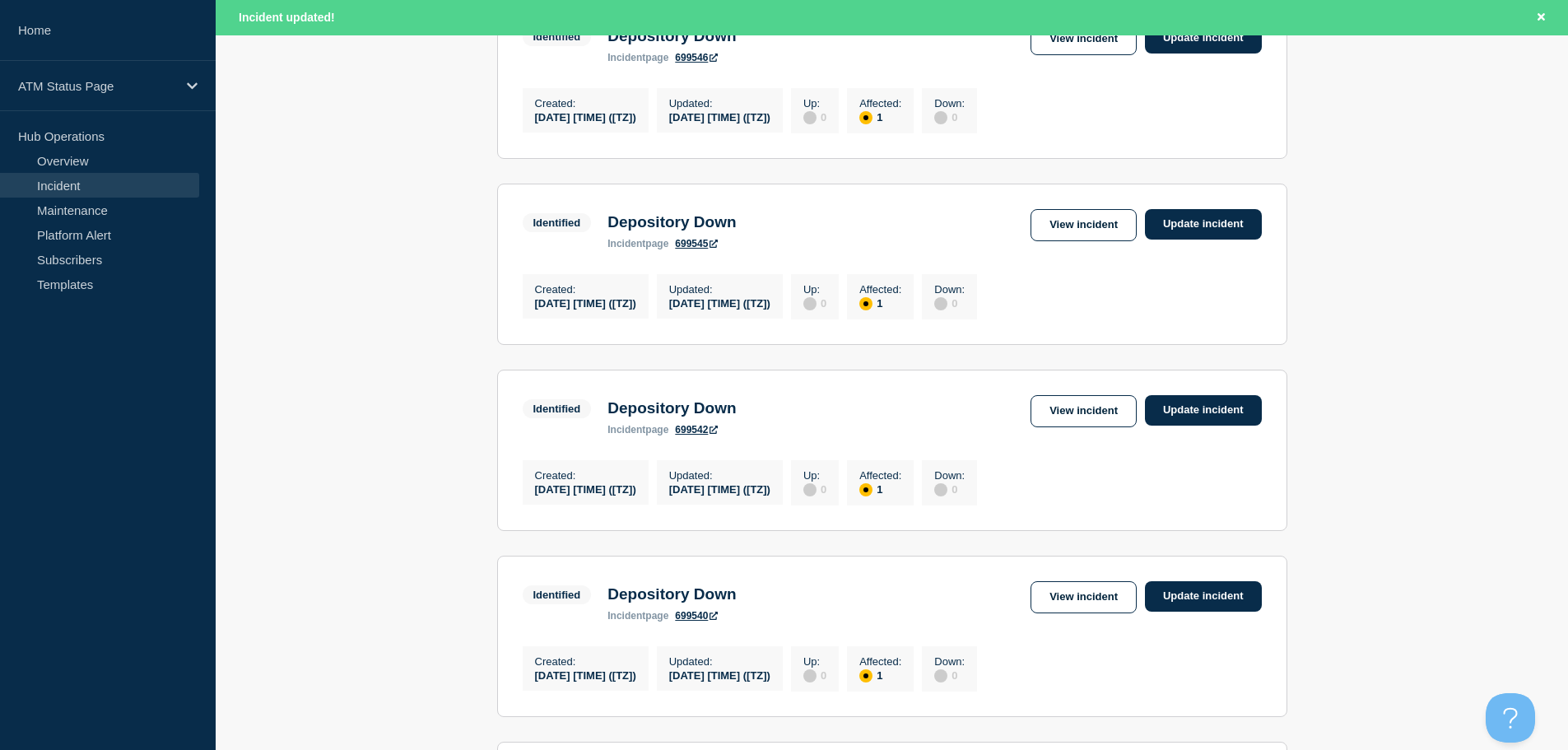 scroll, scrollTop: 1337, scrollLeft: 0, axis: vertical 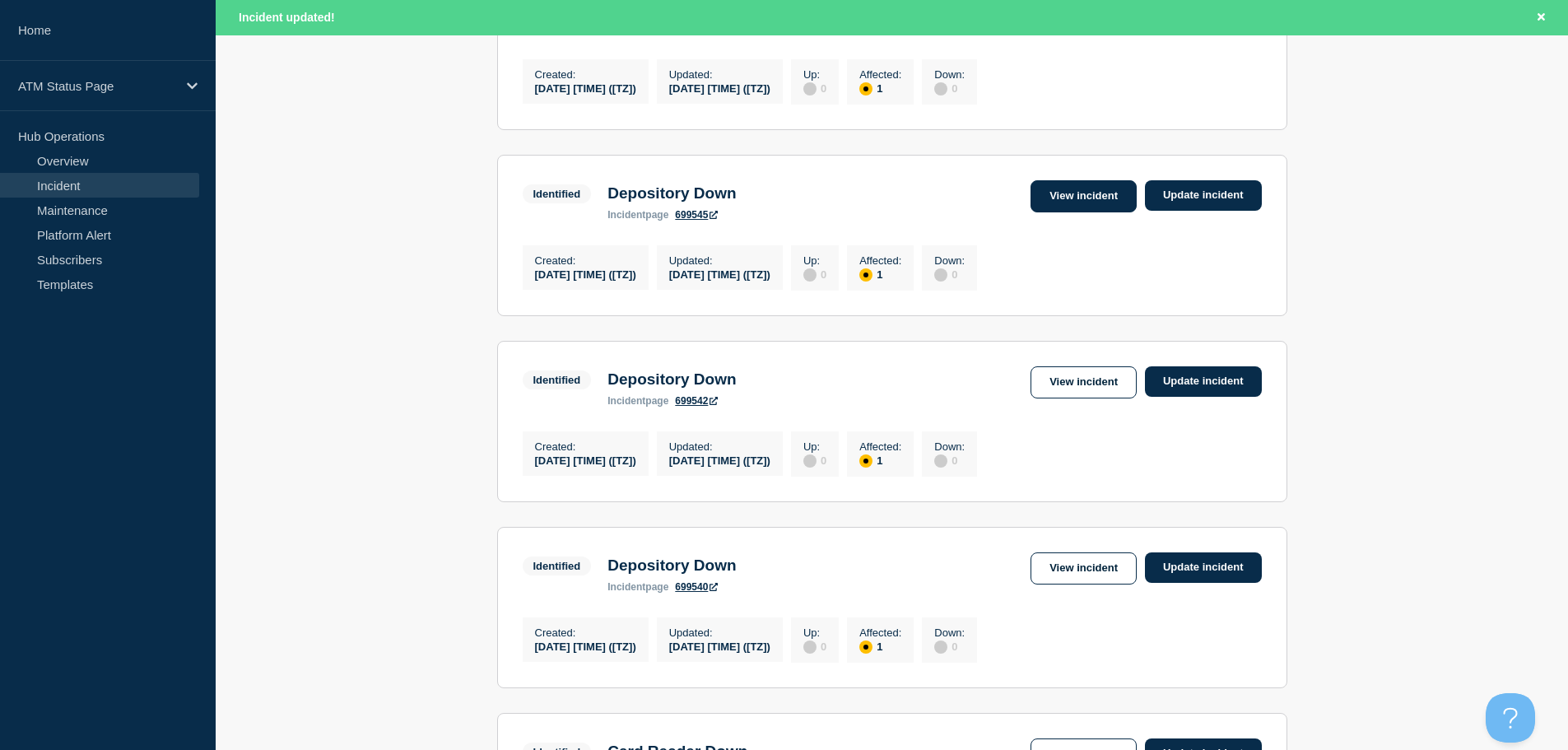 click on "View incident" at bounding box center (1083, 196) 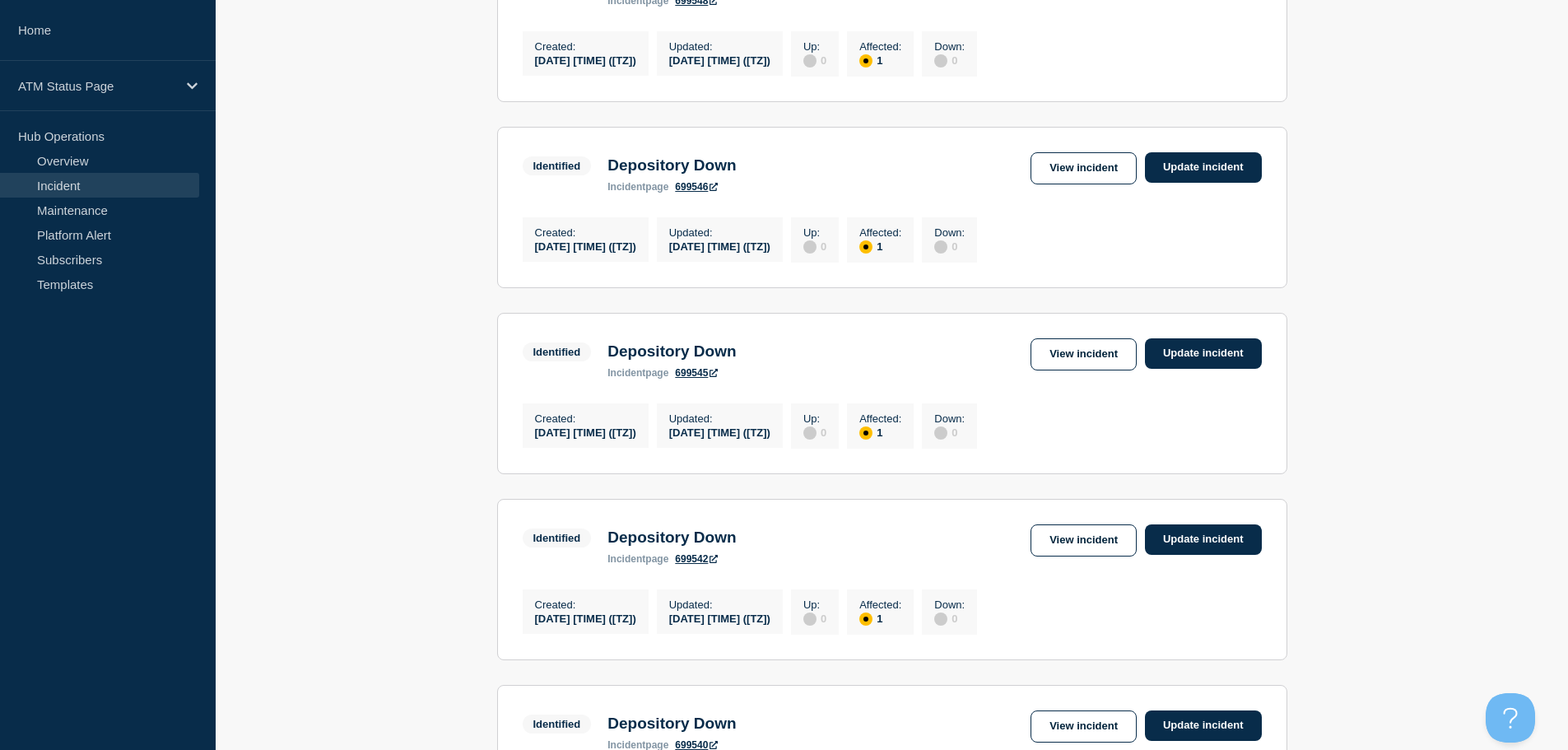 scroll, scrollTop: 1164, scrollLeft: 0, axis: vertical 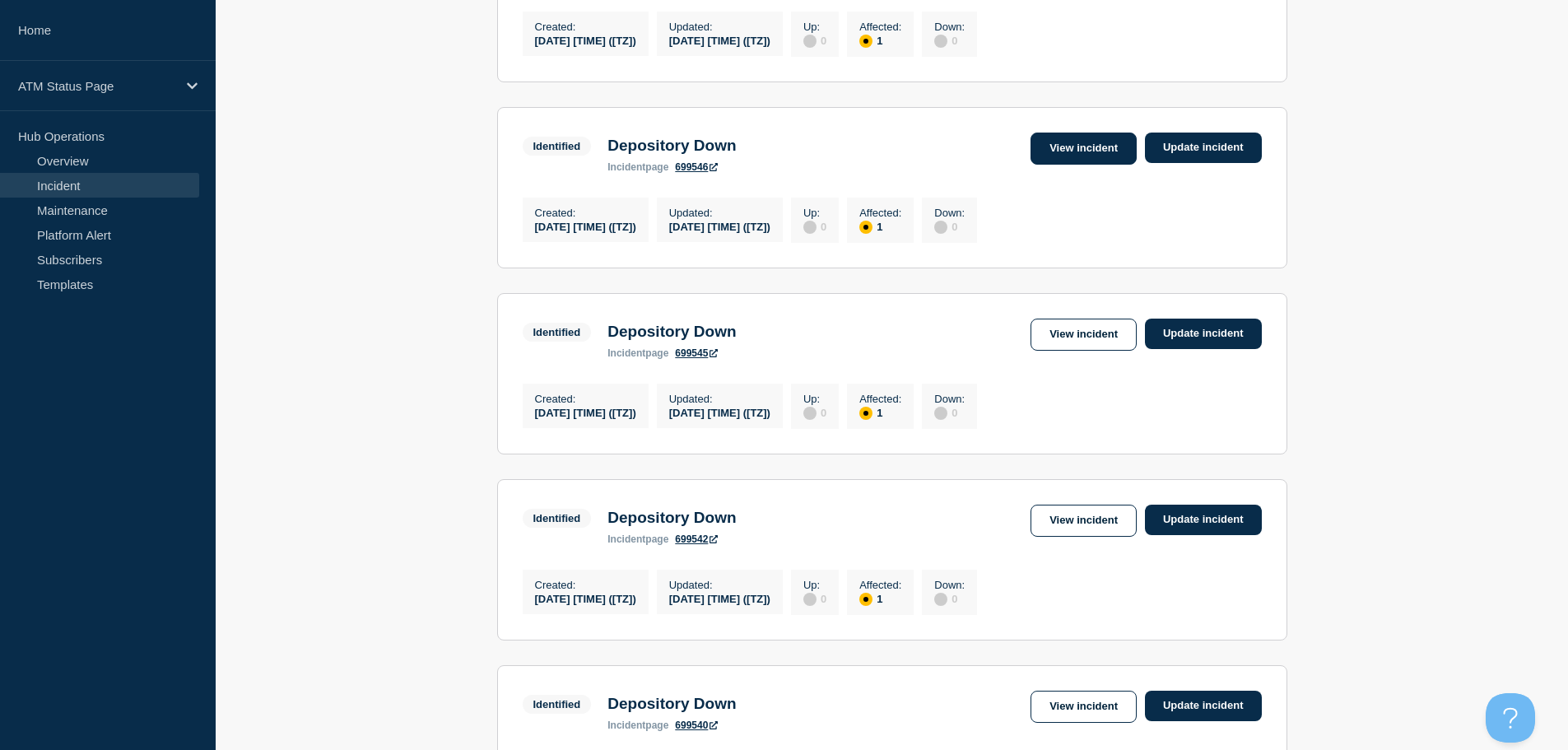 click on "View incident" at bounding box center [1083, 148] 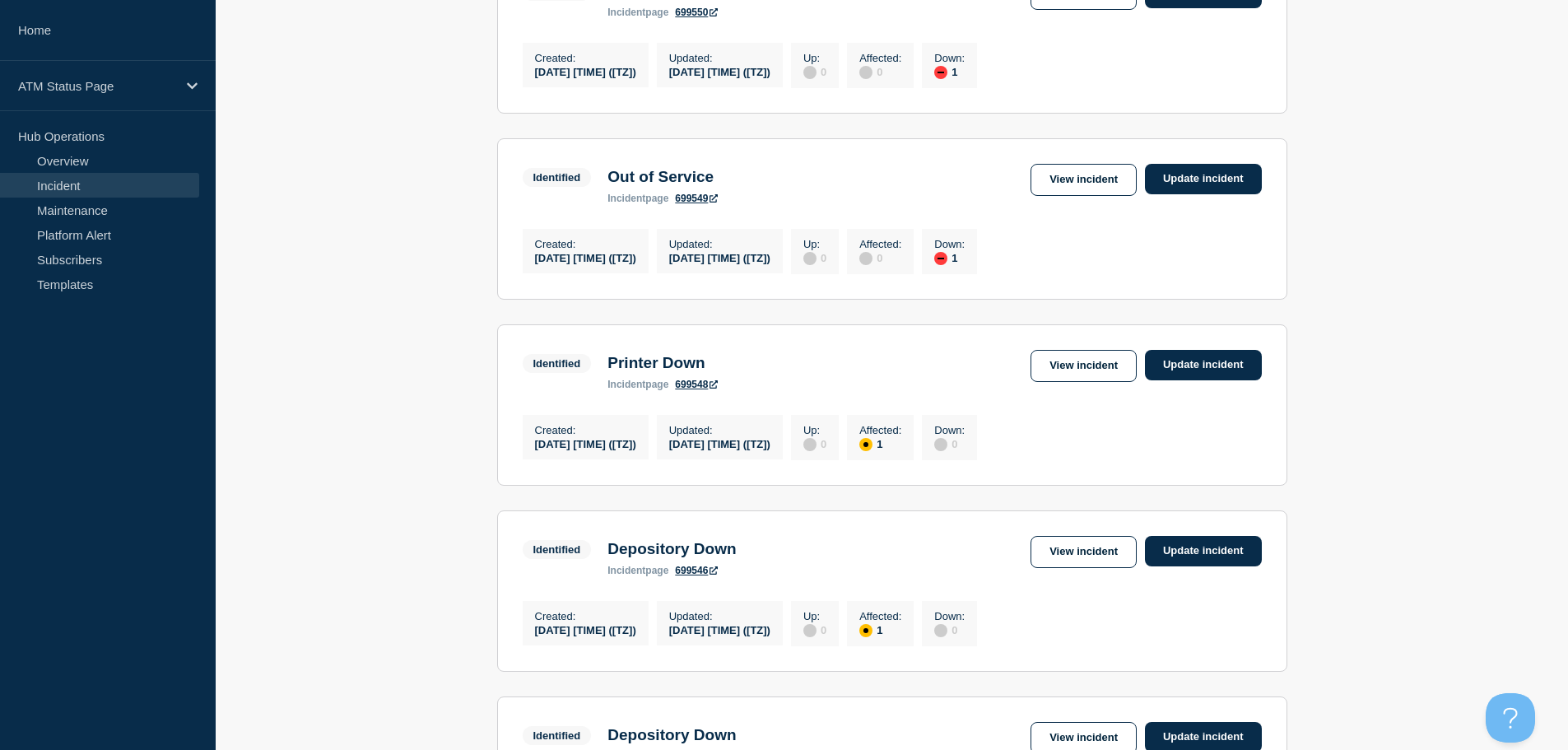 scroll, scrollTop: 764, scrollLeft: 0, axis: vertical 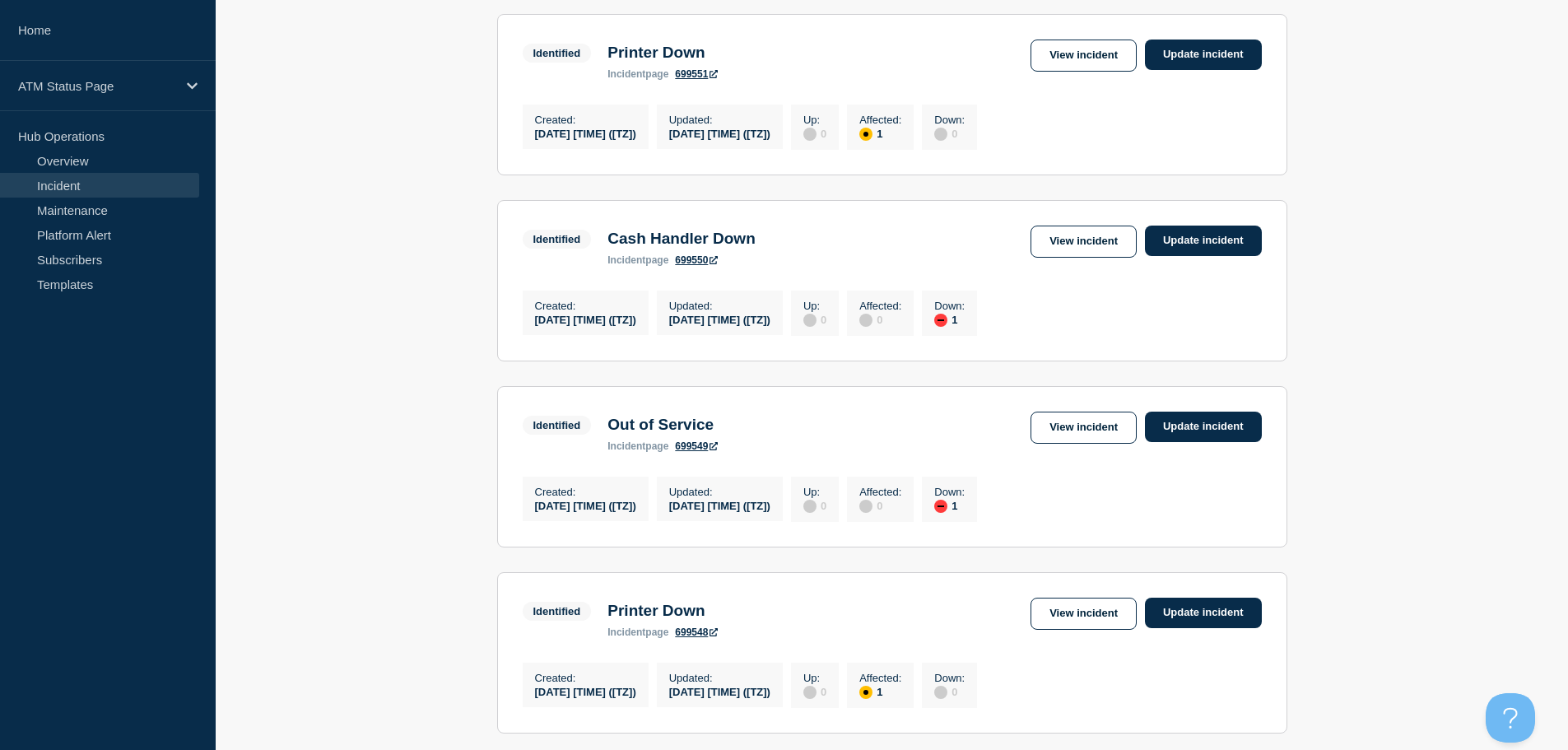 drag, startPoint x: 1574, startPoint y: 217, endPoint x: 1496, endPoint y: 366, distance: 168.18145 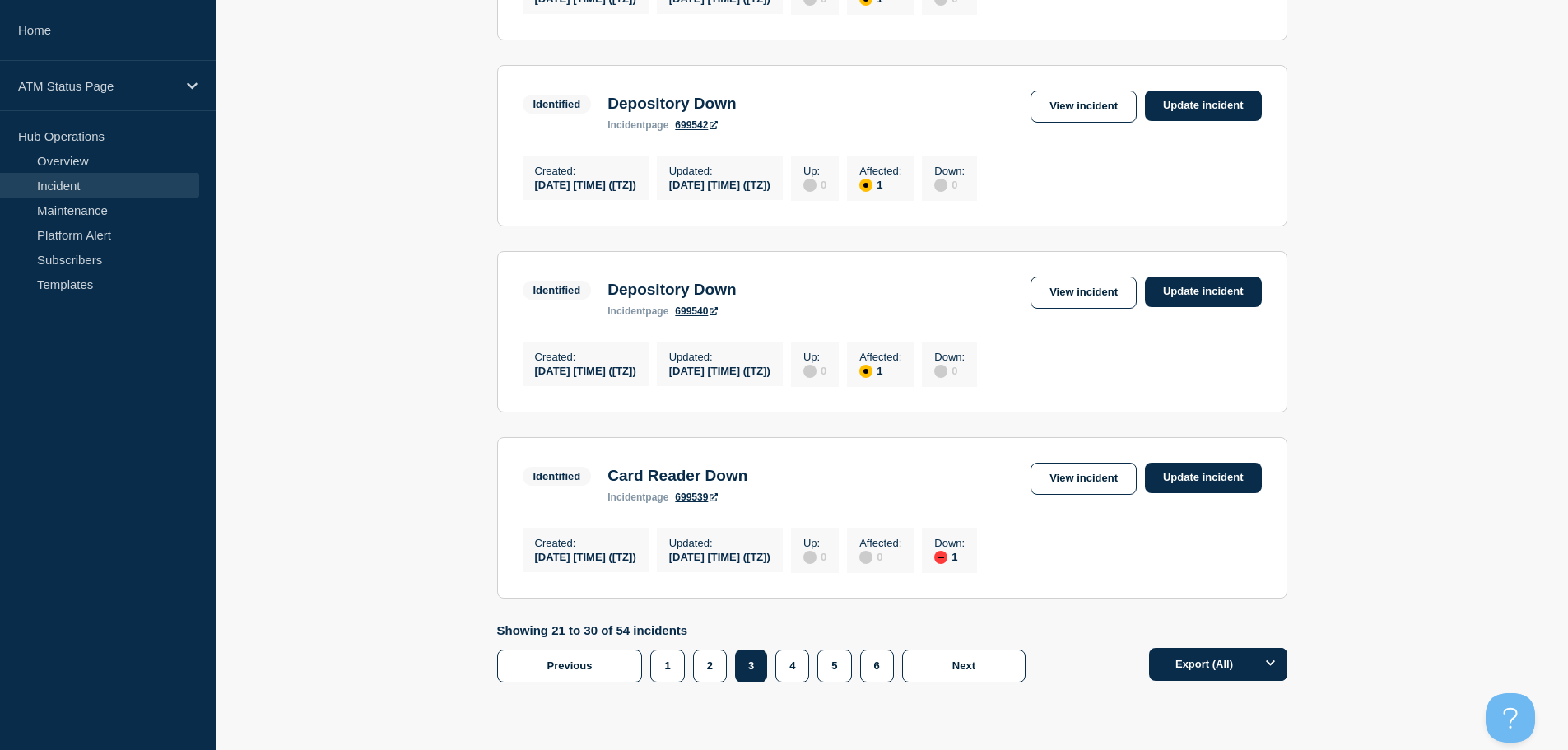 scroll, scrollTop: 1717, scrollLeft: 0, axis: vertical 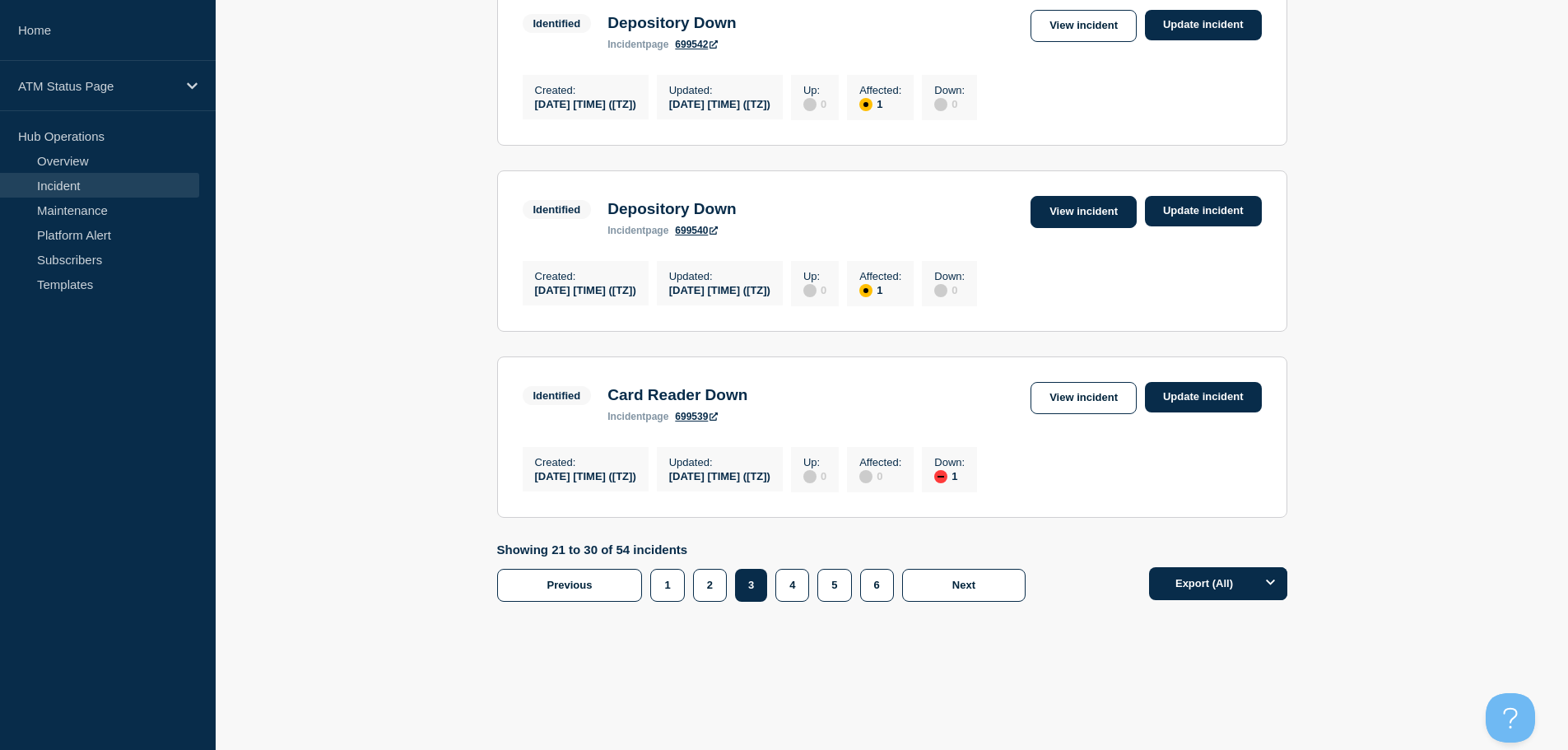 click on "View incident" at bounding box center [1083, 212] 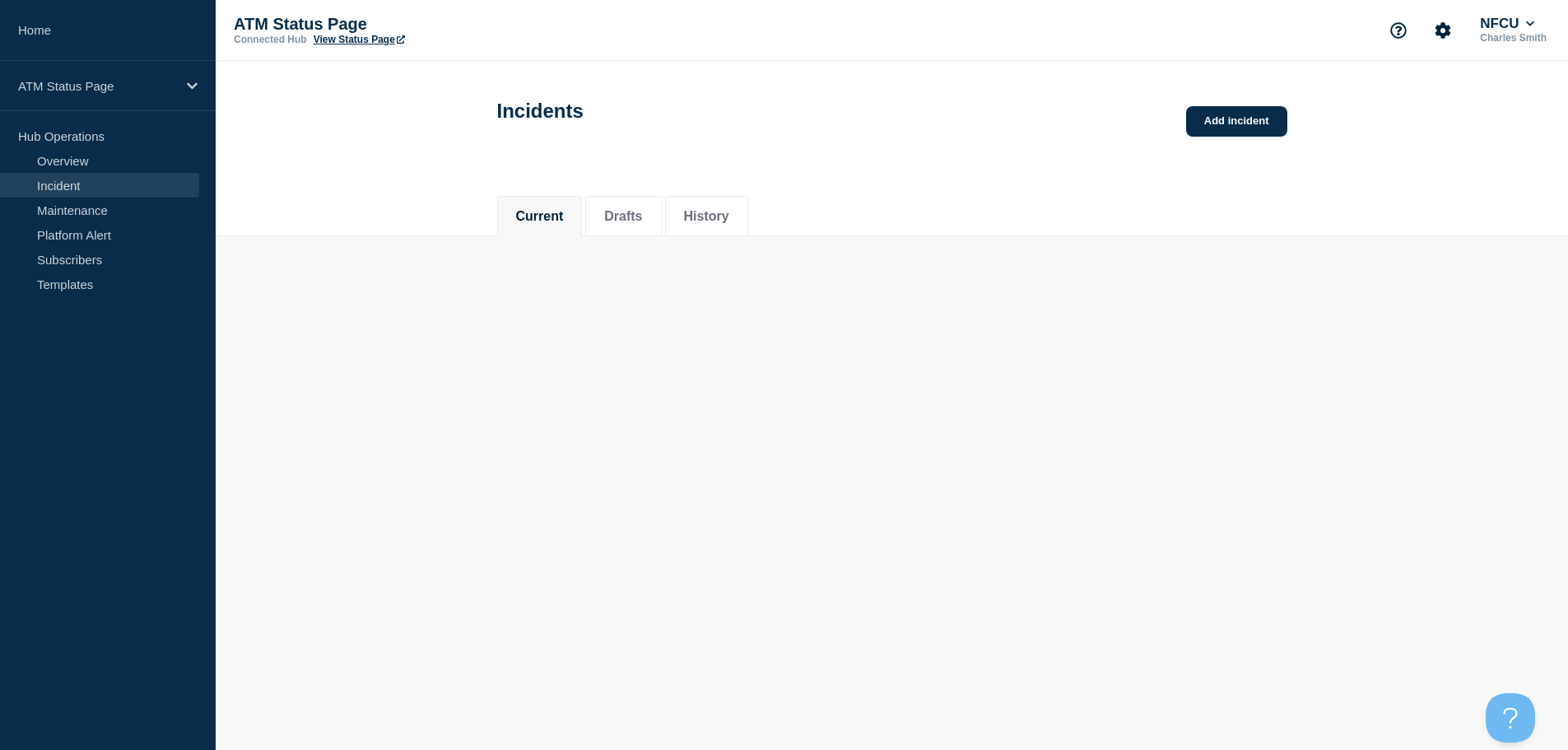 scroll, scrollTop: 0, scrollLeft: 0, axis: both 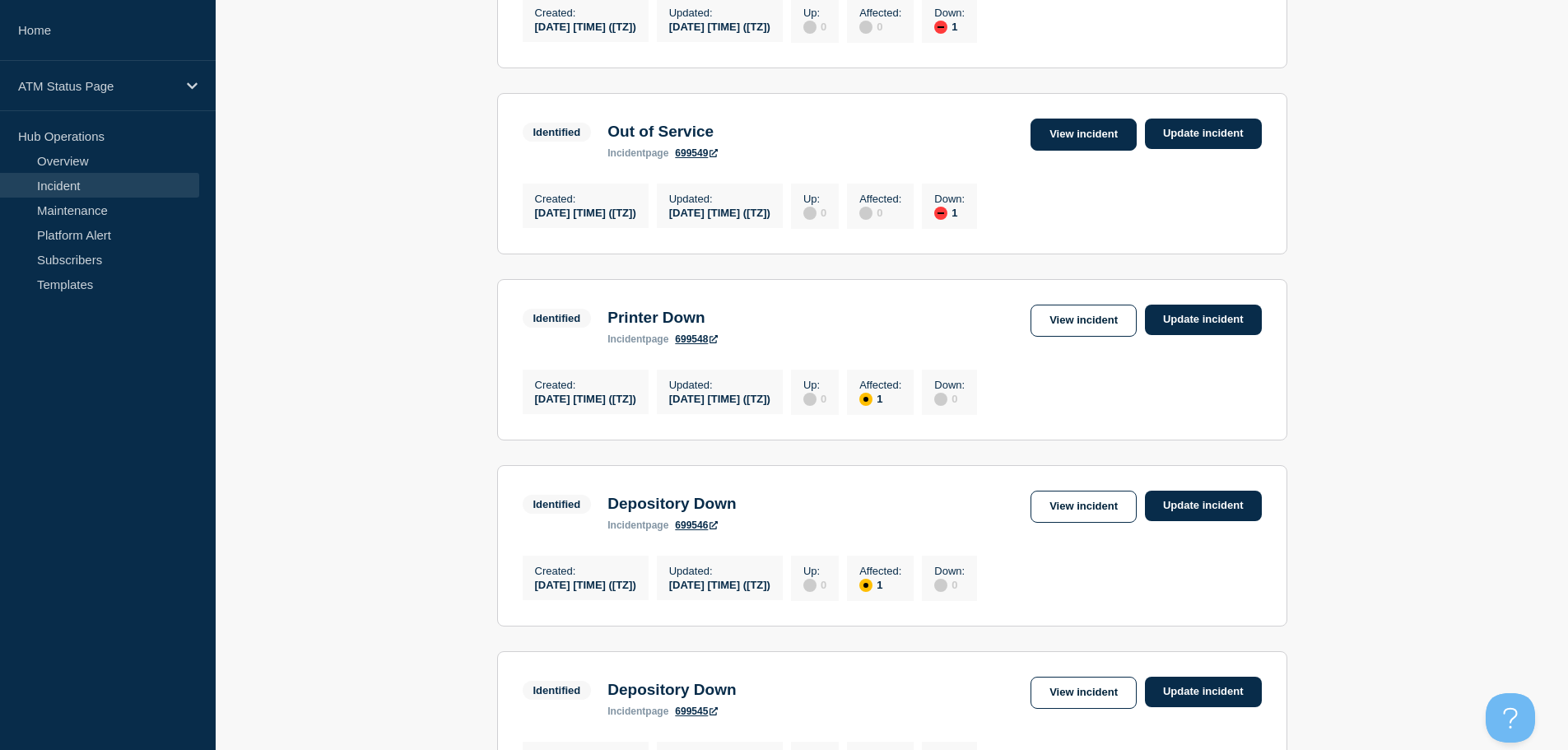 click on "View incident" at bounding box center (1083, 134) 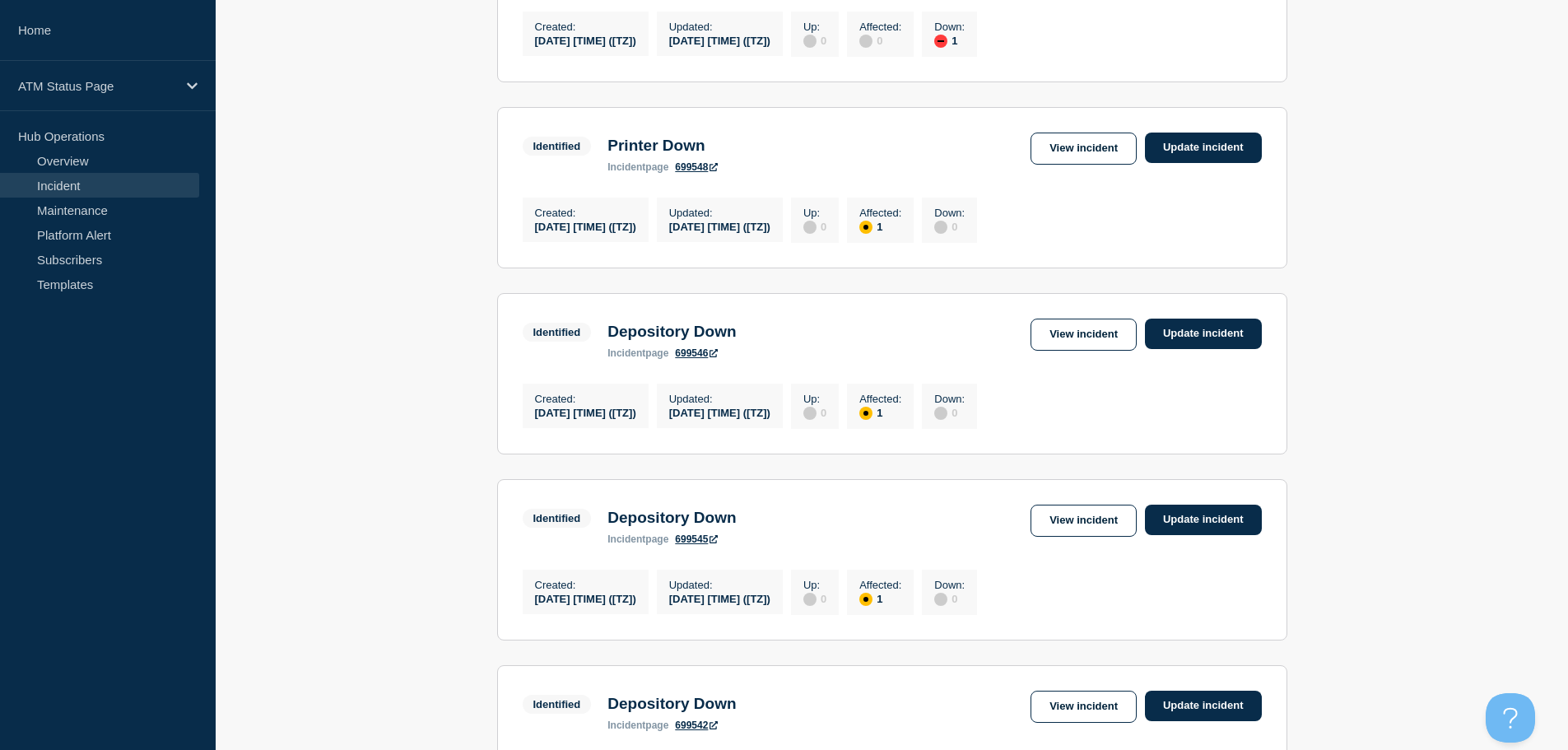 scroll, scrollTop: 1037, scrollLeft: 0, axis: vertical 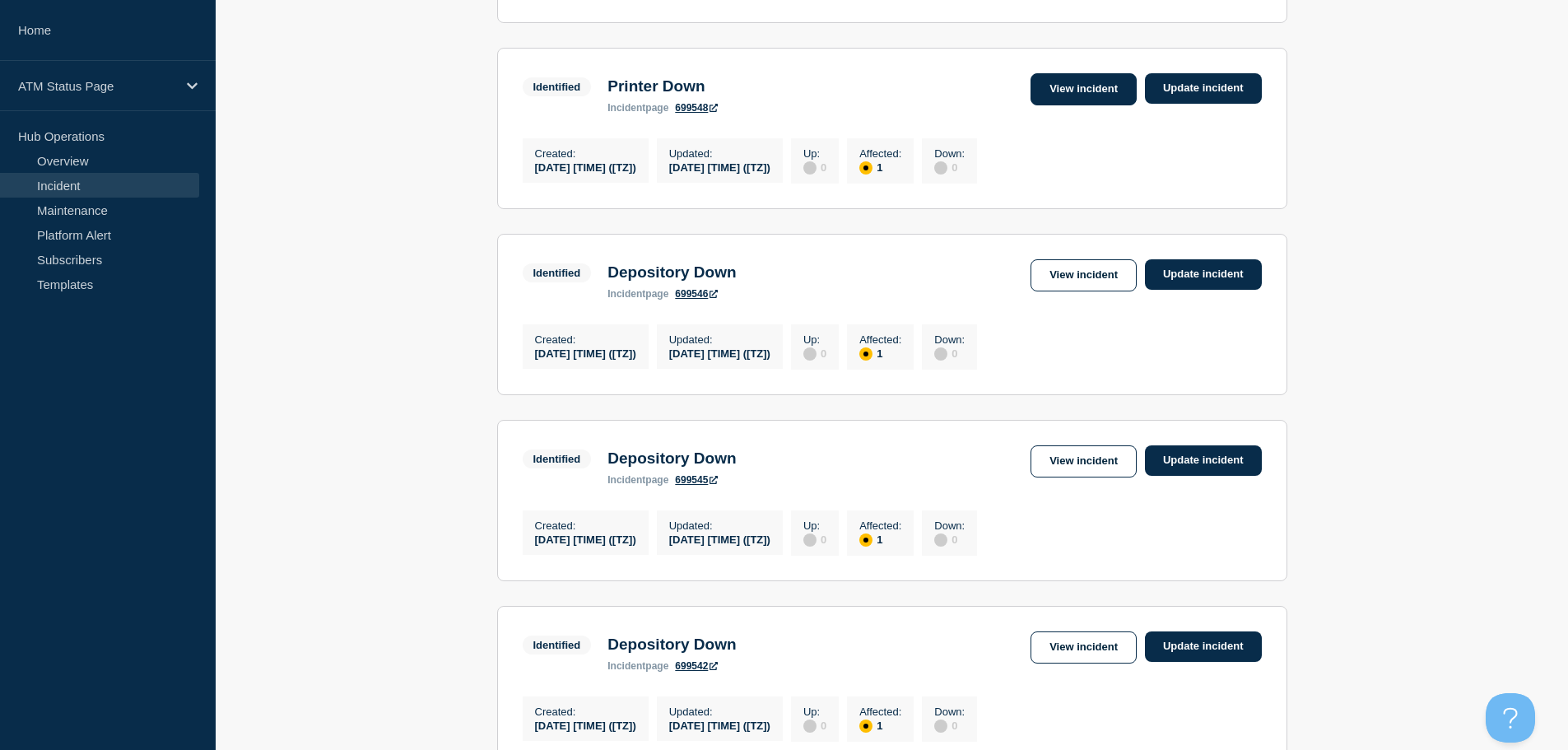 click on "View incident" at bounding box center (1083, 89) 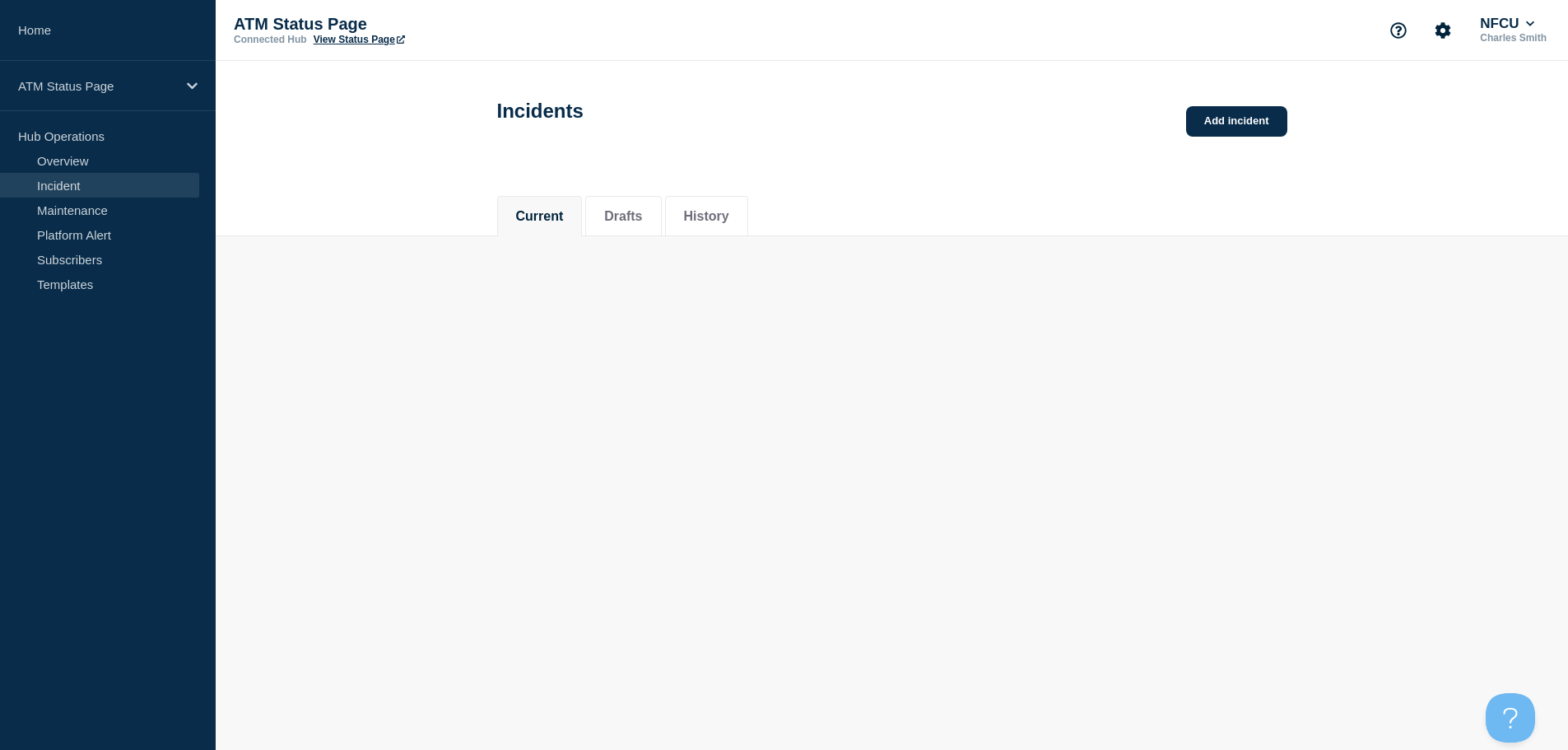 scroll, scrollTop: 0, scrollLeft: 0, axis: both 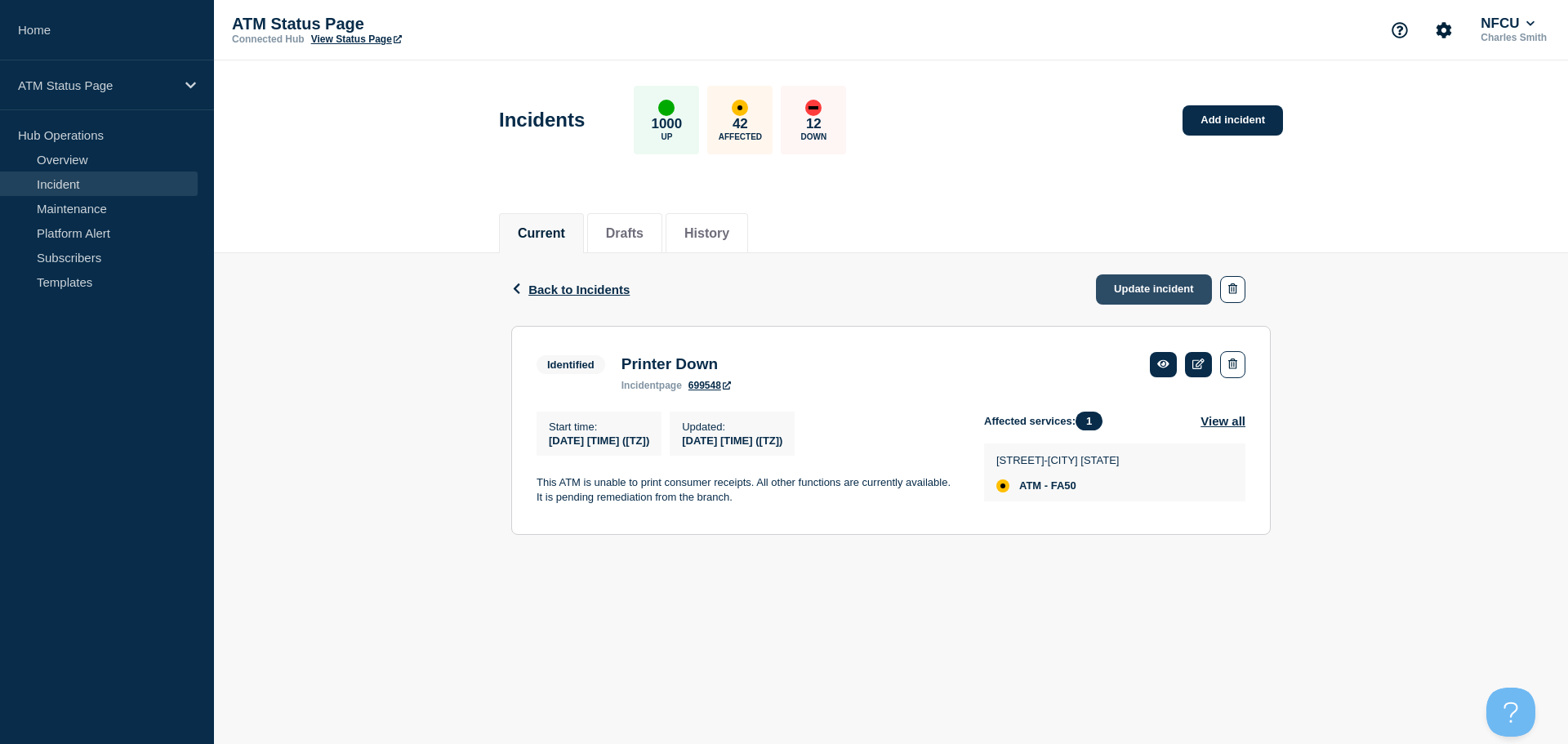 click on "Update incident" 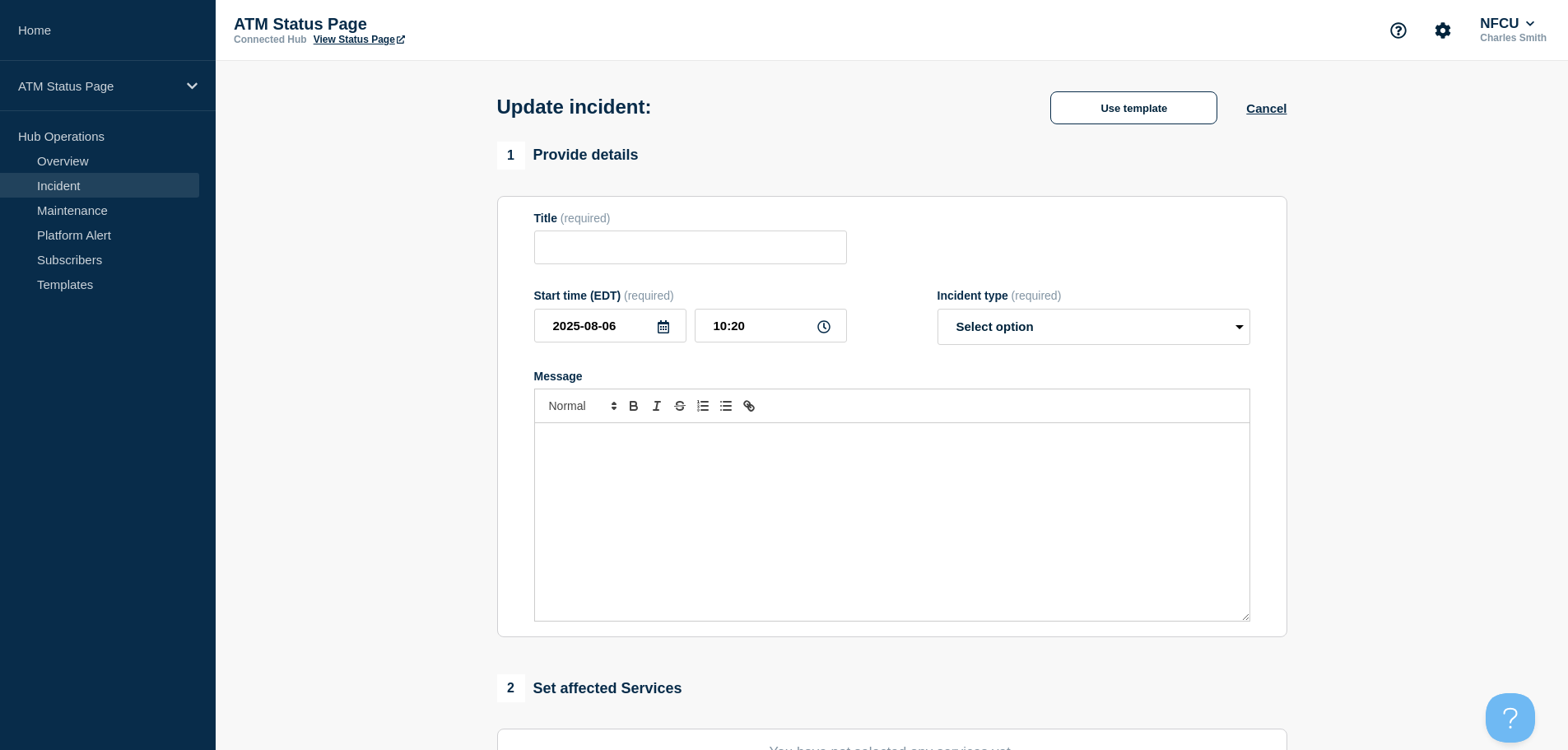 type on "Printer Down" 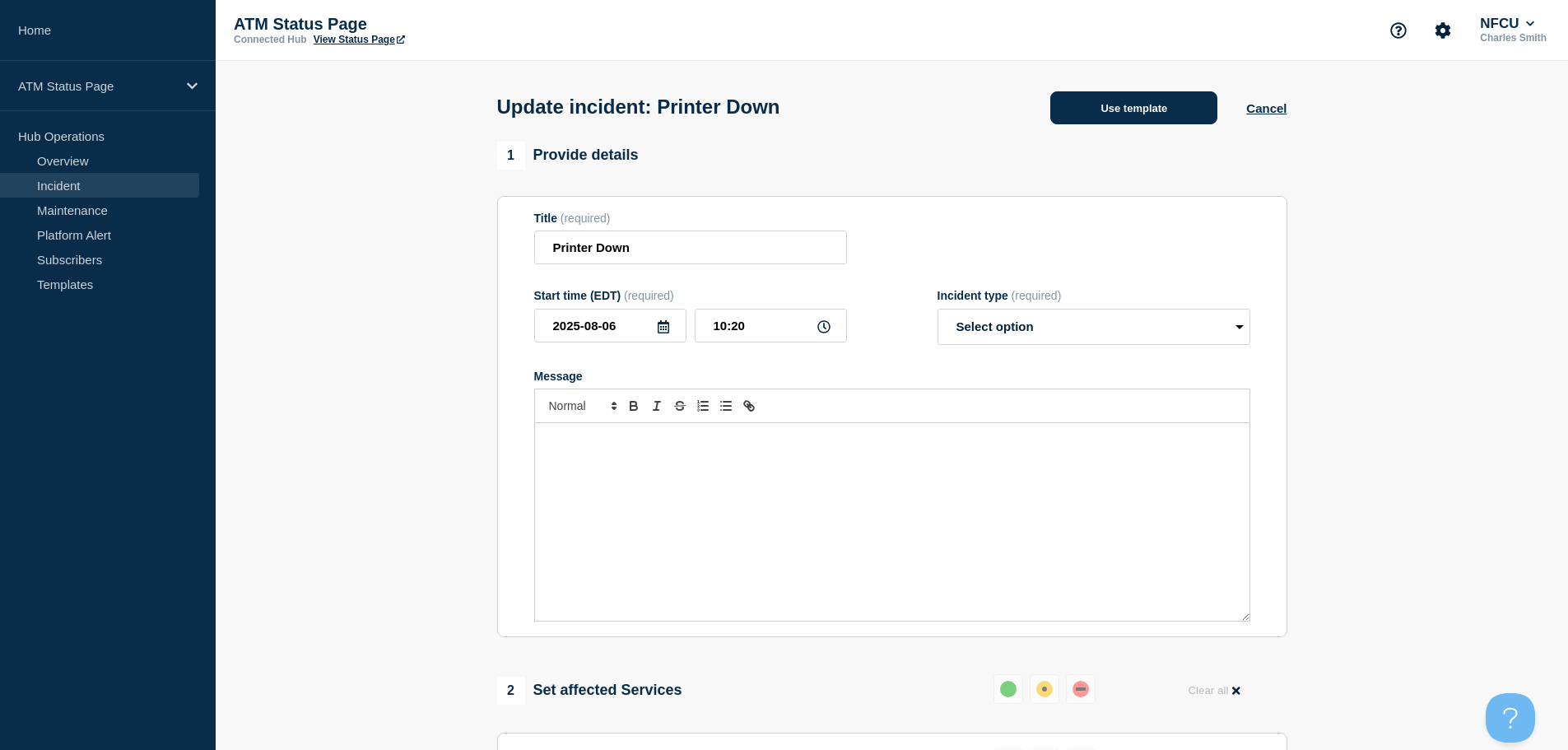 click on "Use template" at bounding box center [1133, 108] 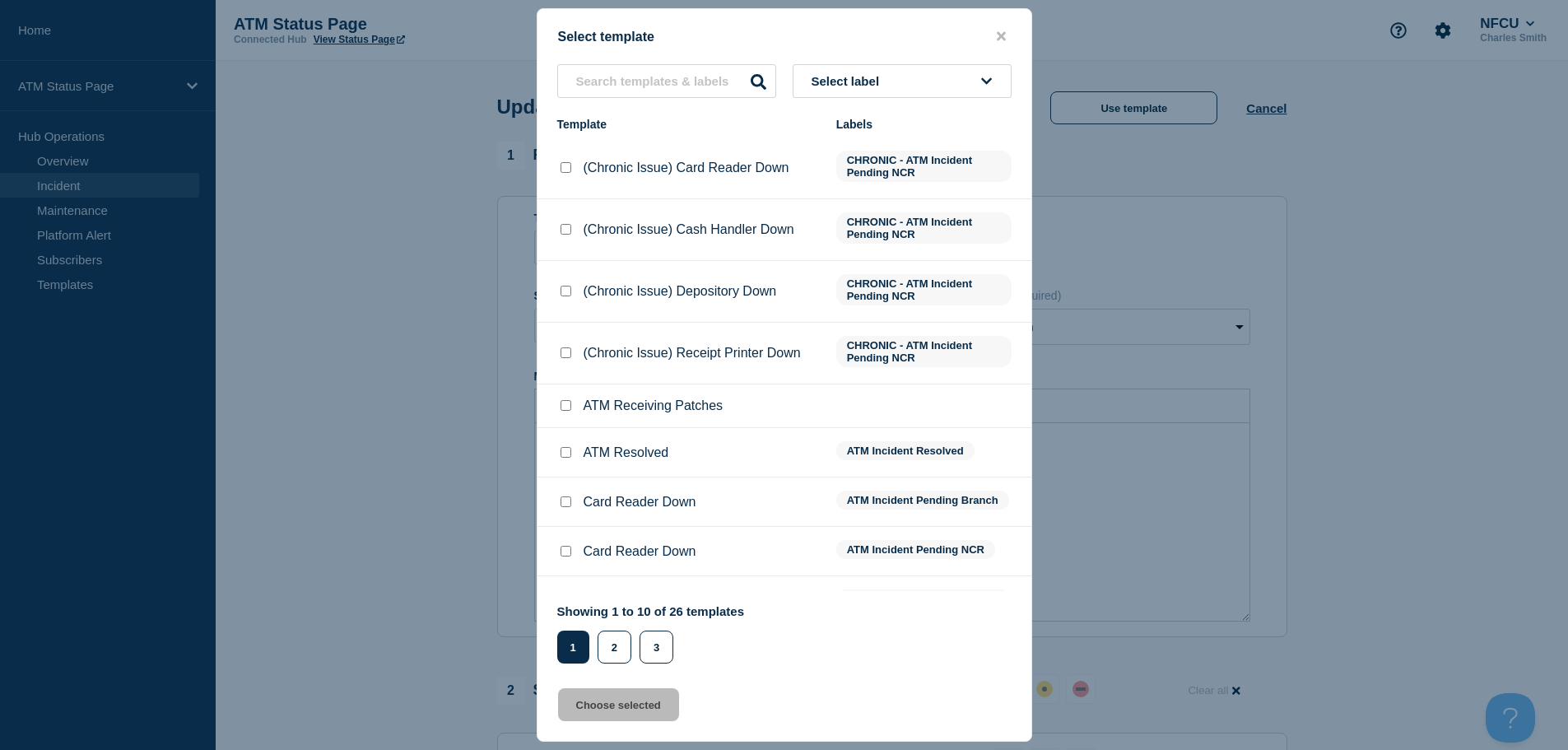 click at bounding box center (565, 452) 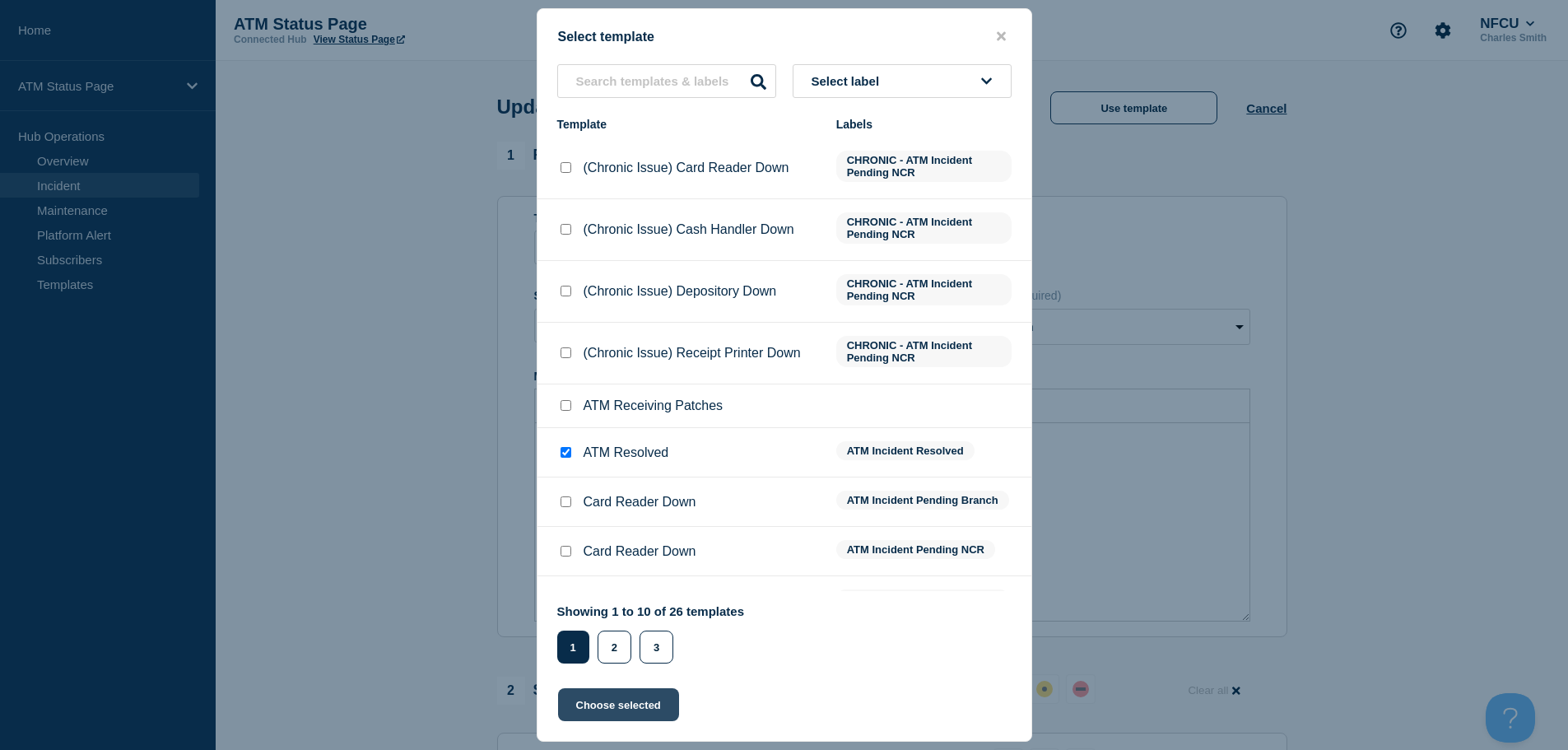 click on "Choose selected" 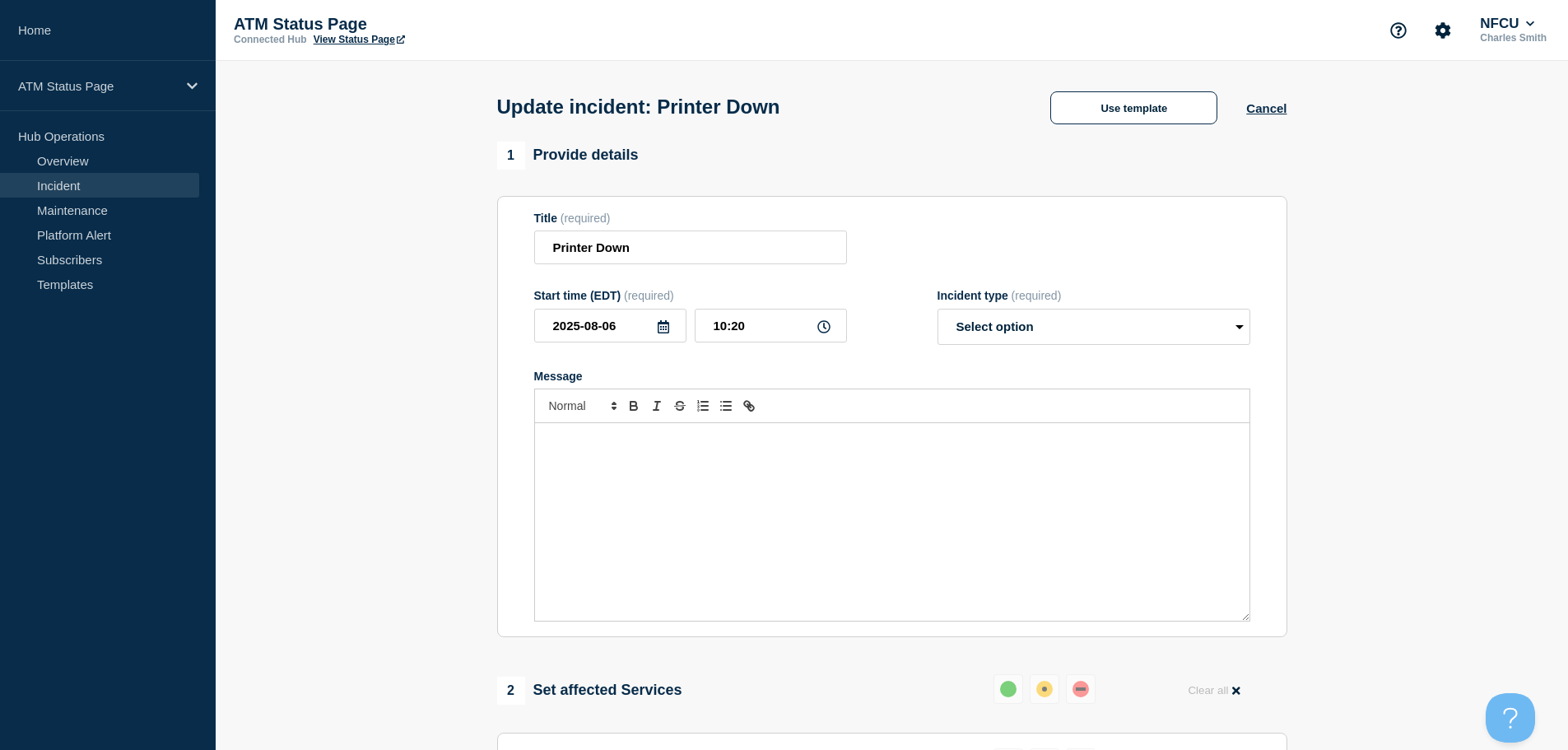 select on "resolved" 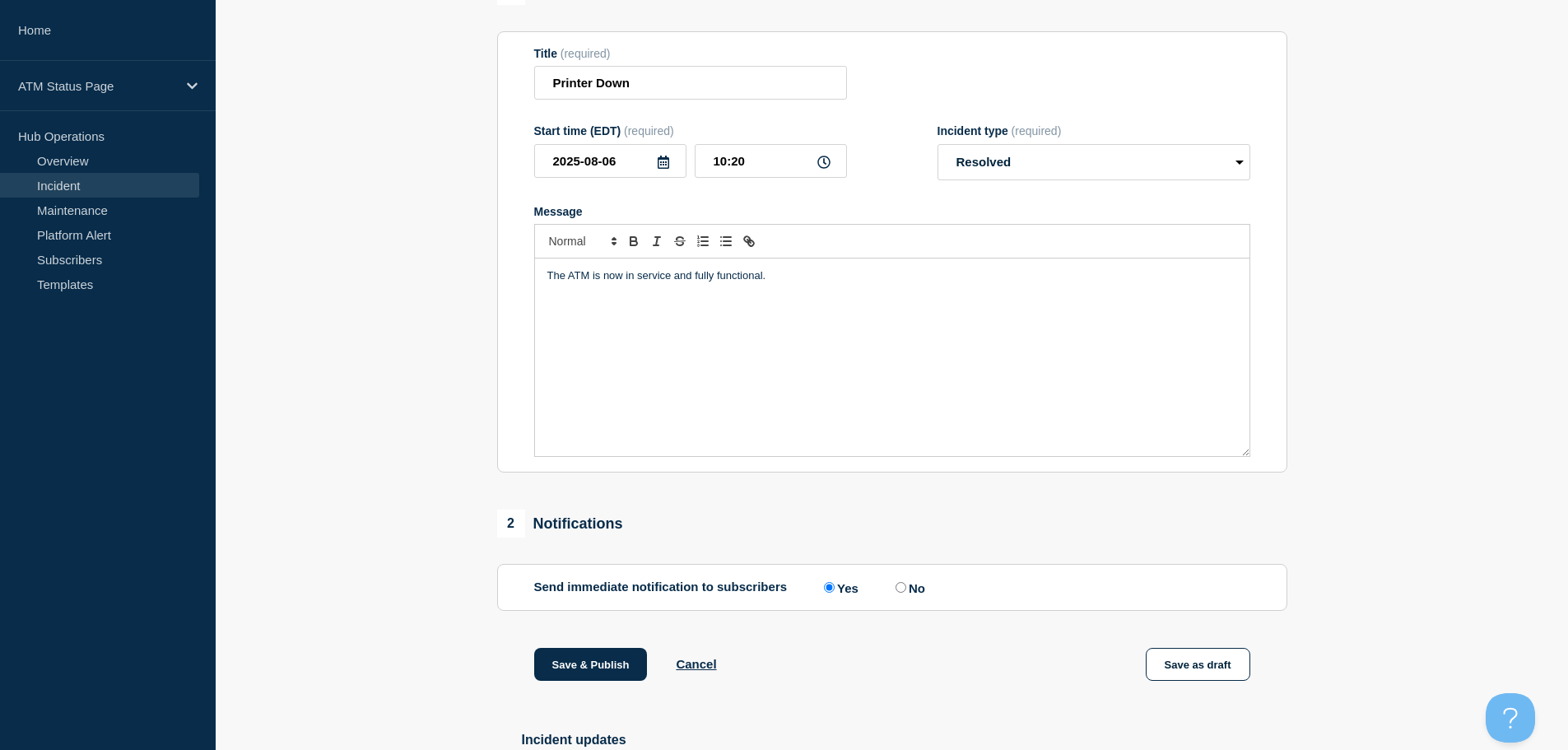 scroll, scrollTop: 304, scrollLeft: 0, axis: vertical 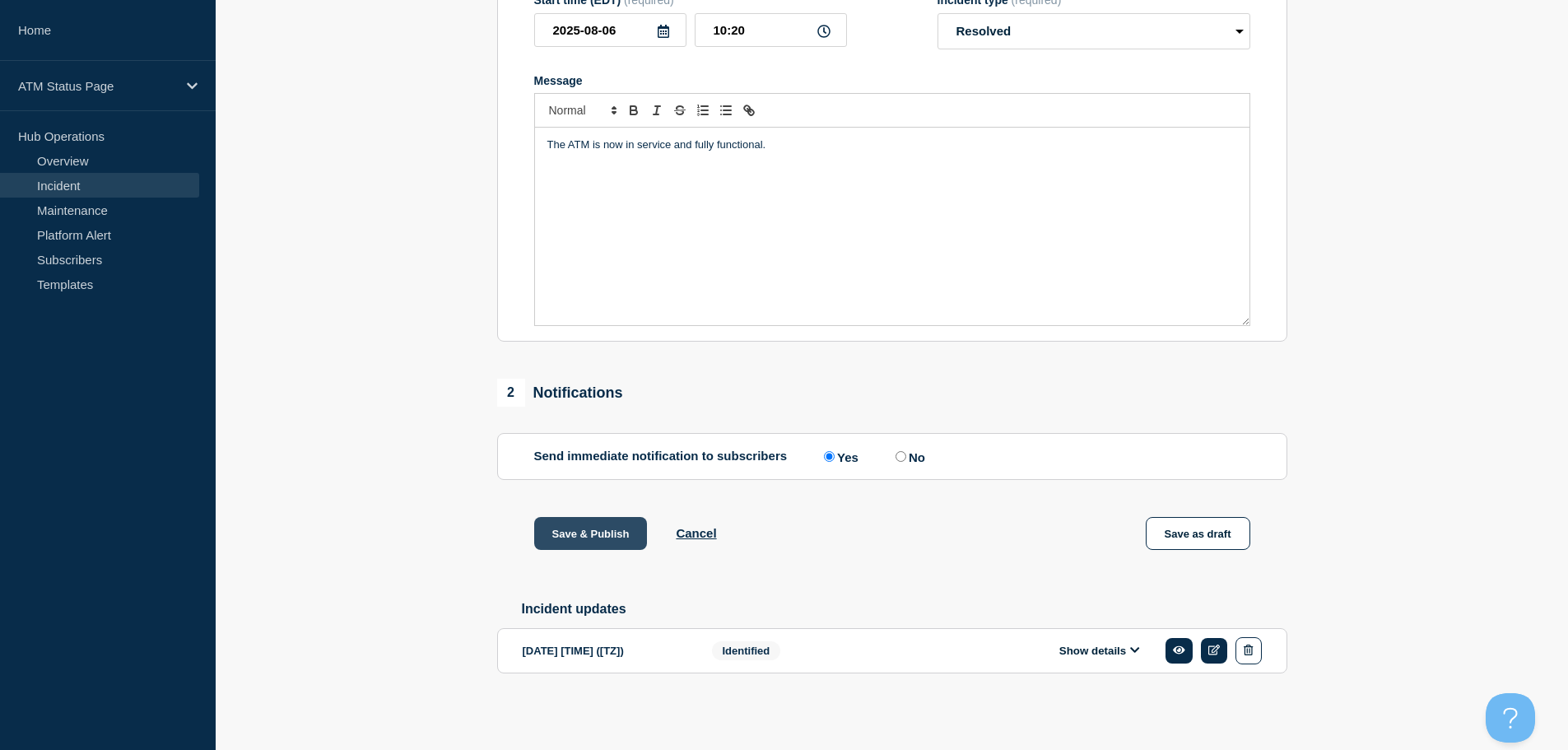 click on "Save & Publish" at bounding box center (591, 533) 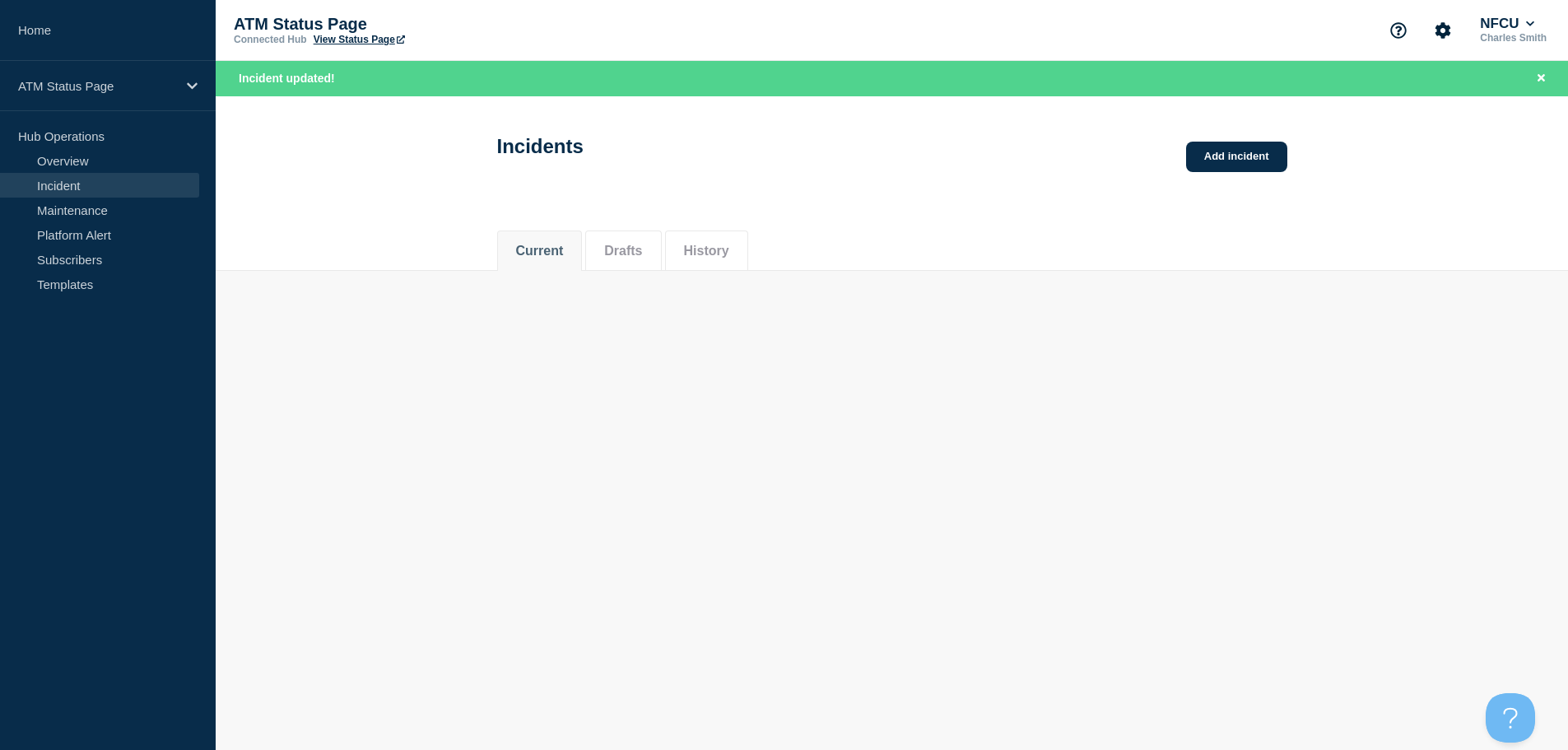 scroll, scrollTop: 0, scrollLeft: 0, axis: both 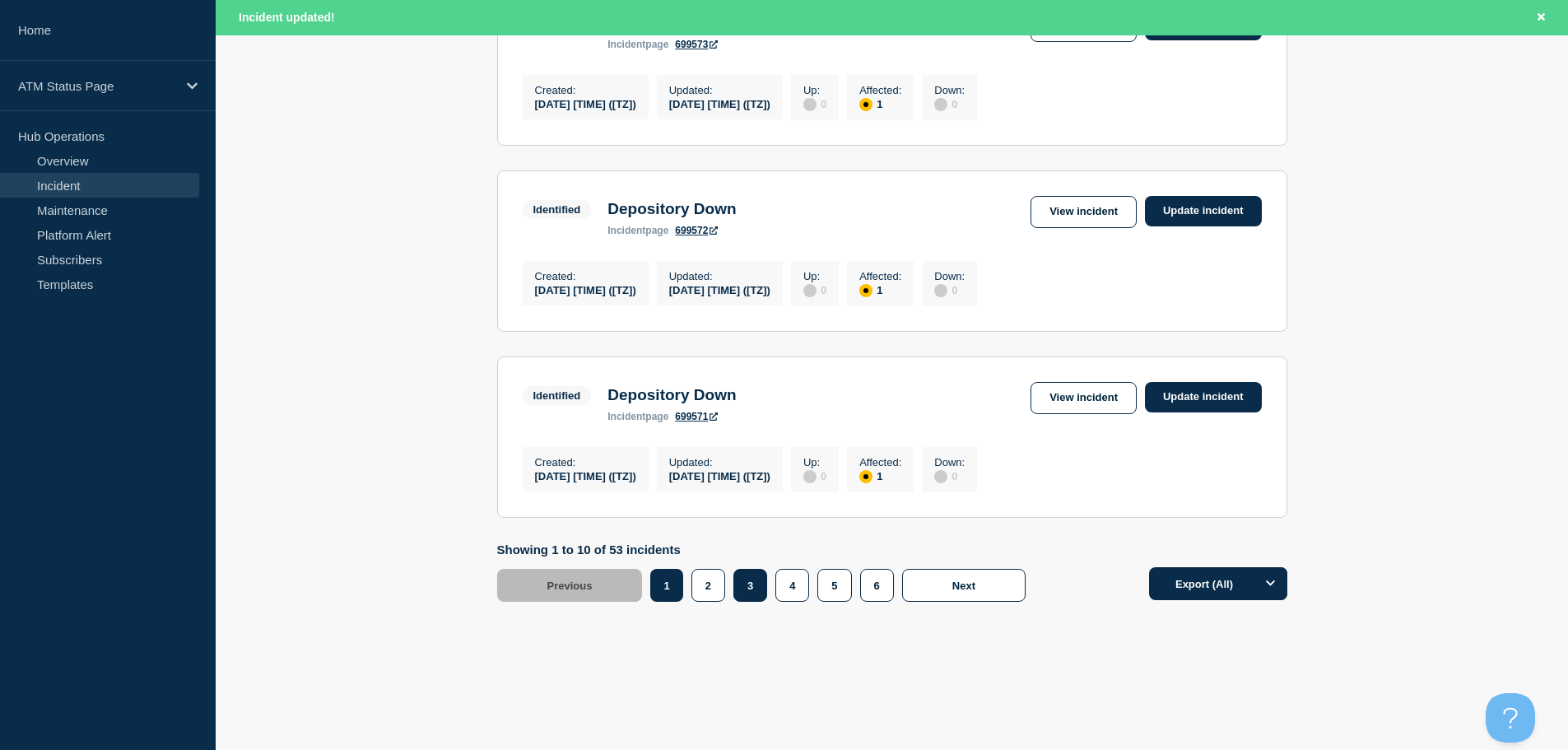 click on "3" at bounding box center [750, 585] 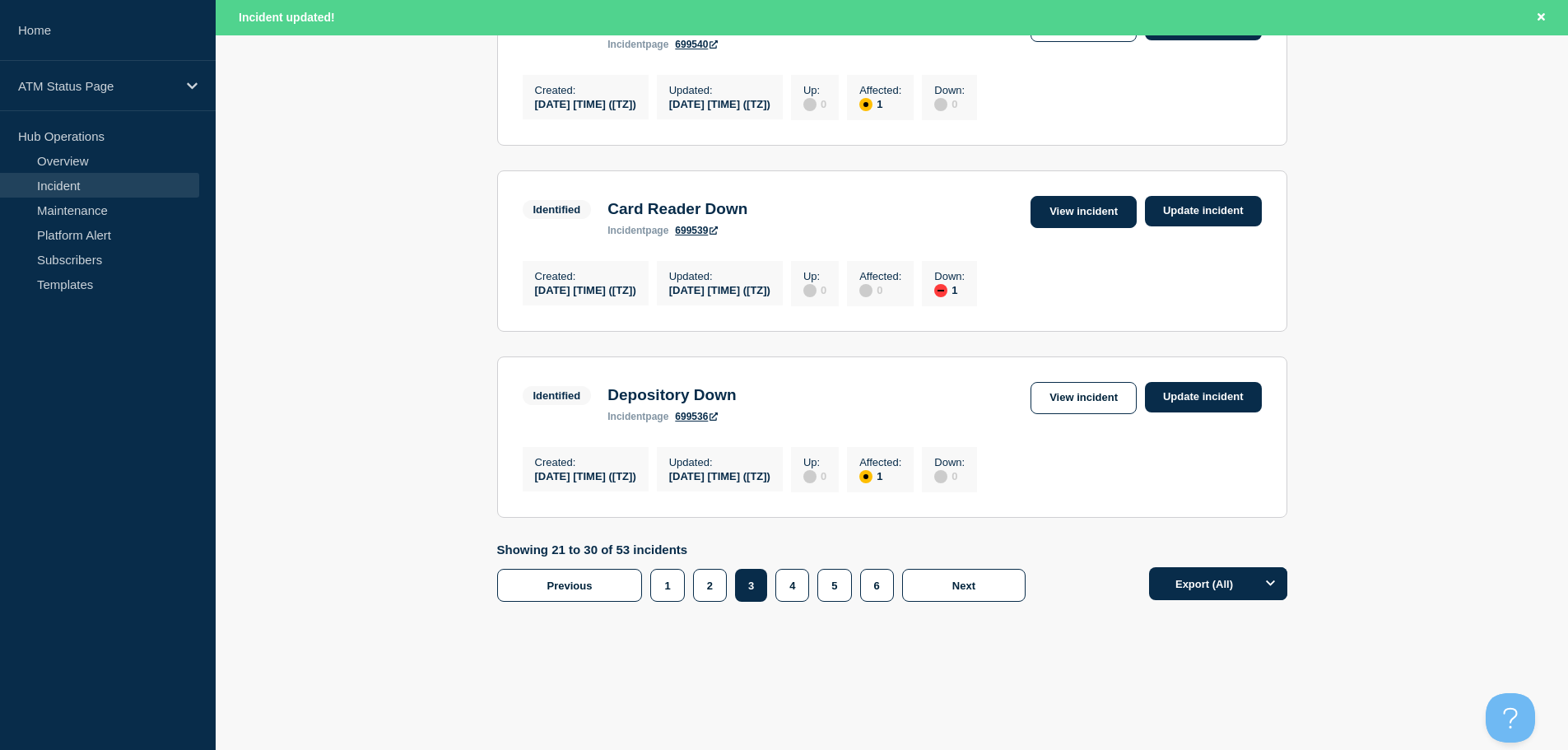 click on "View incident" at bounding box center [1083, 212] 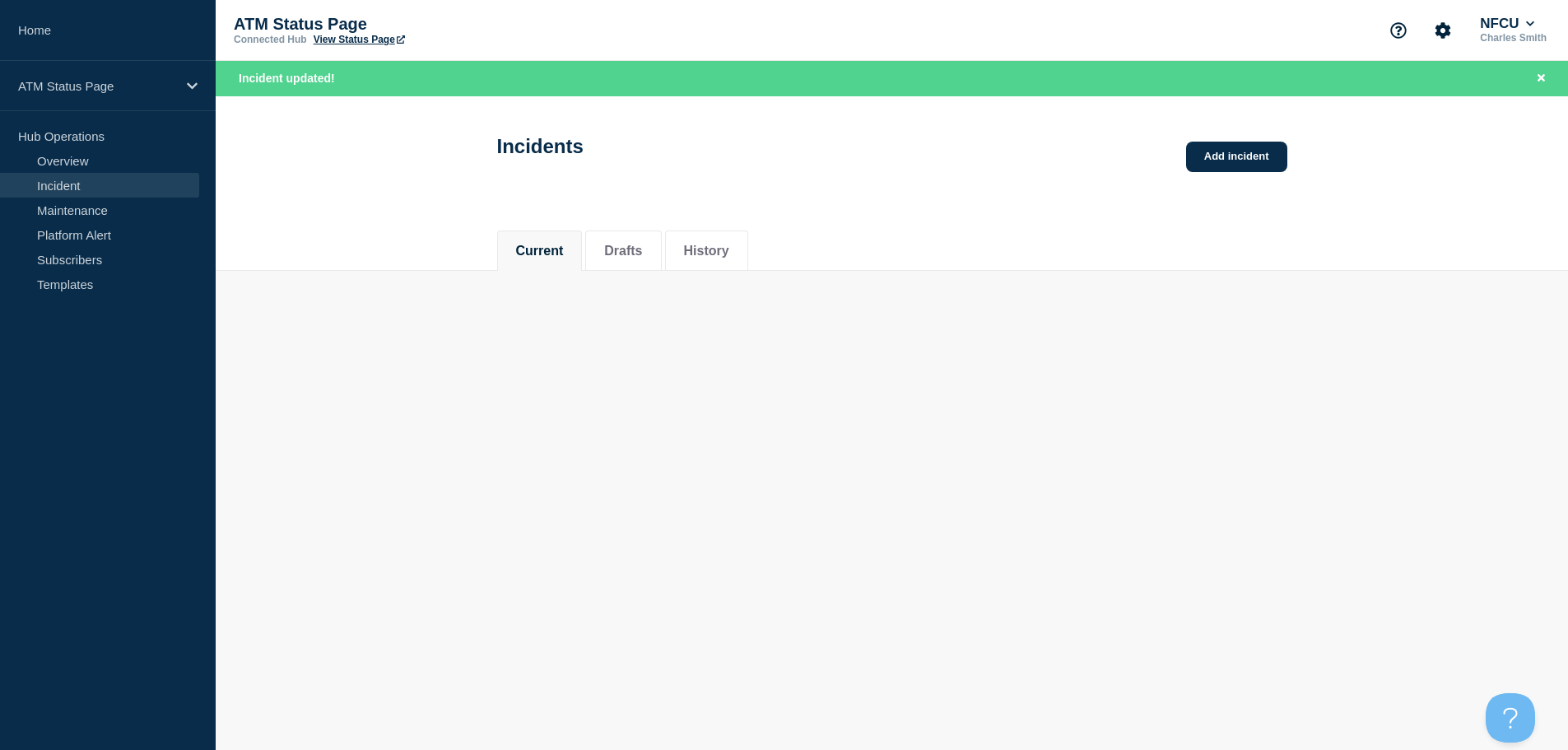 scroll, scrollTop: 0, scrollLeft: 0, axis: both 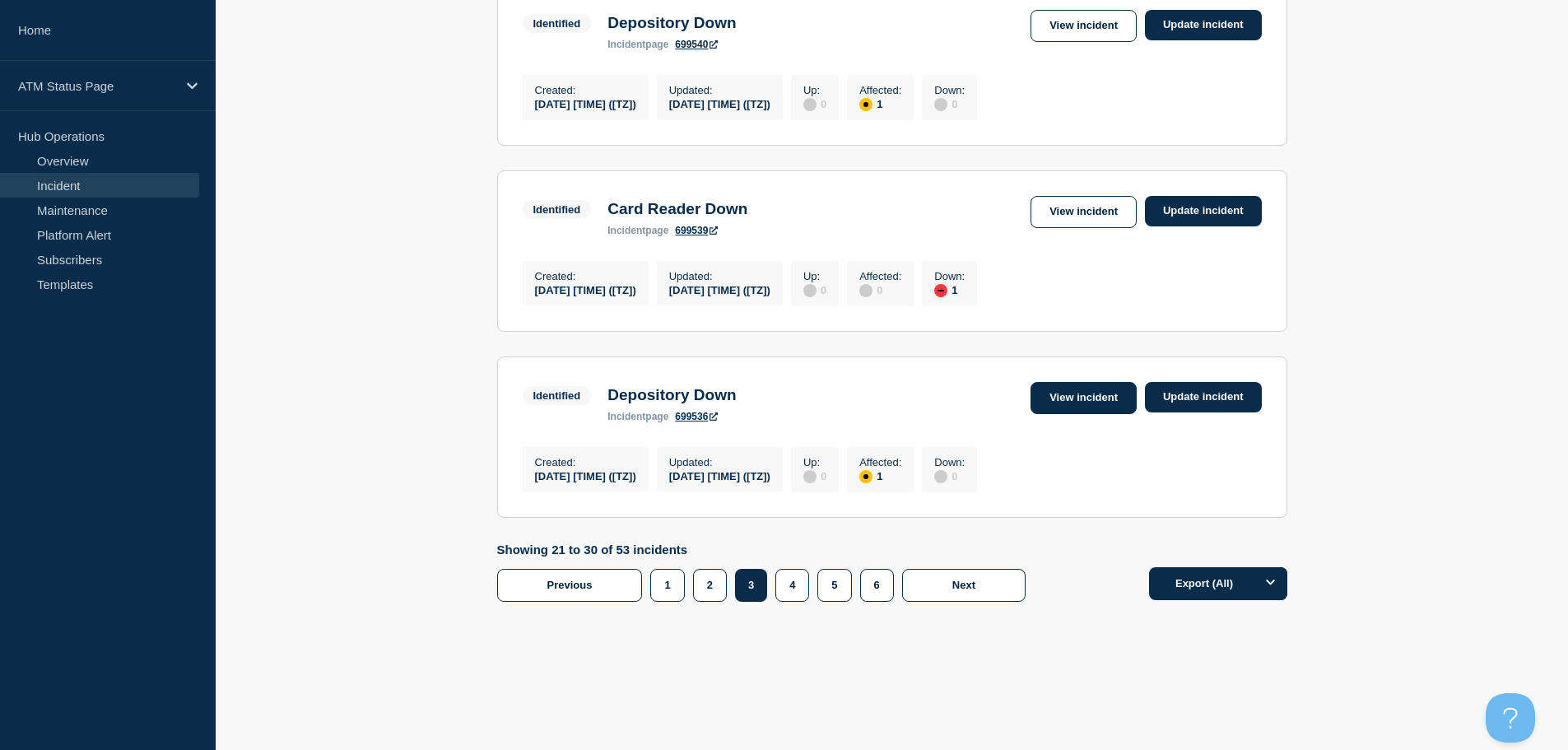 click on "View incident" at bounding box center (1083, 398) 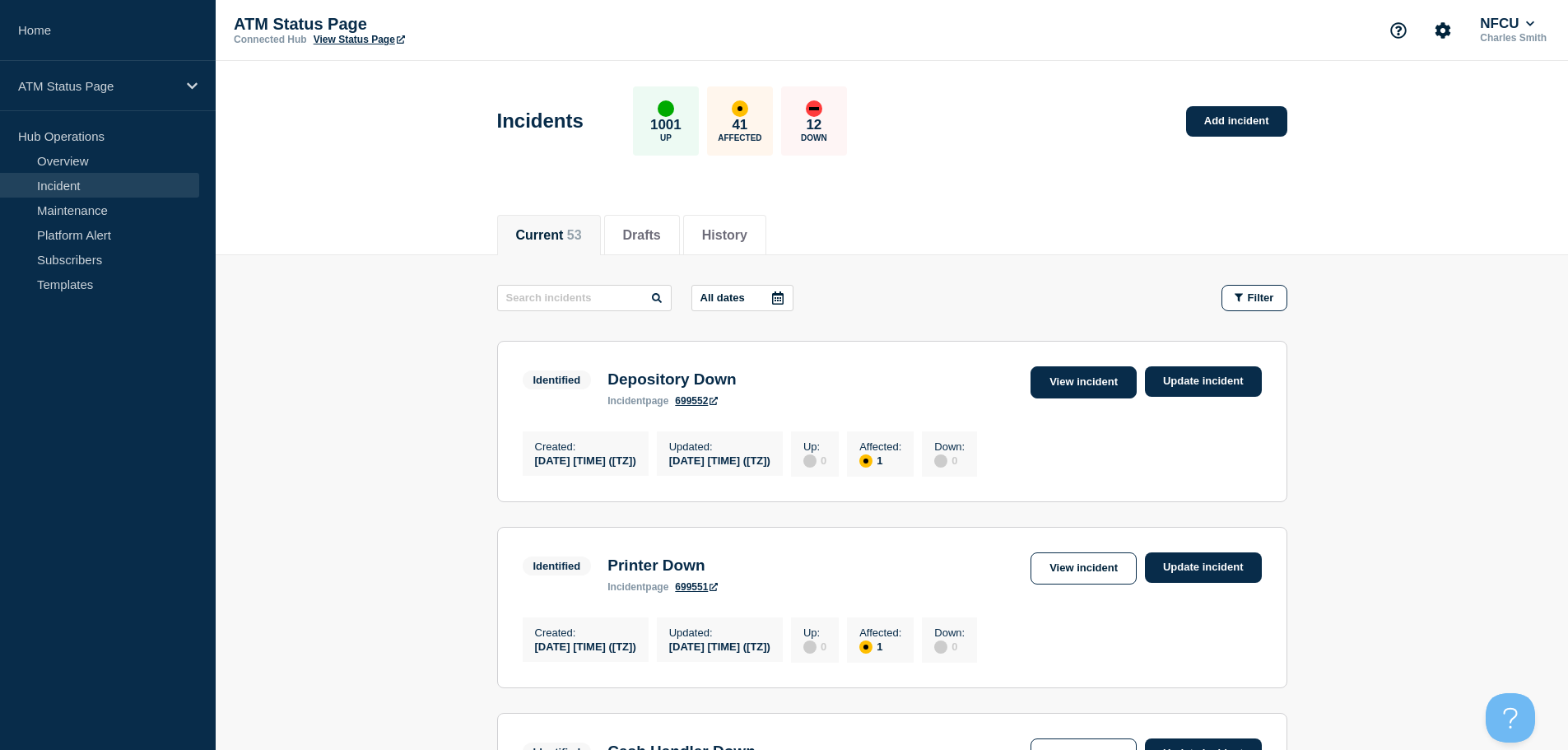 click on "View incident" at bounding box center [1083, 382] 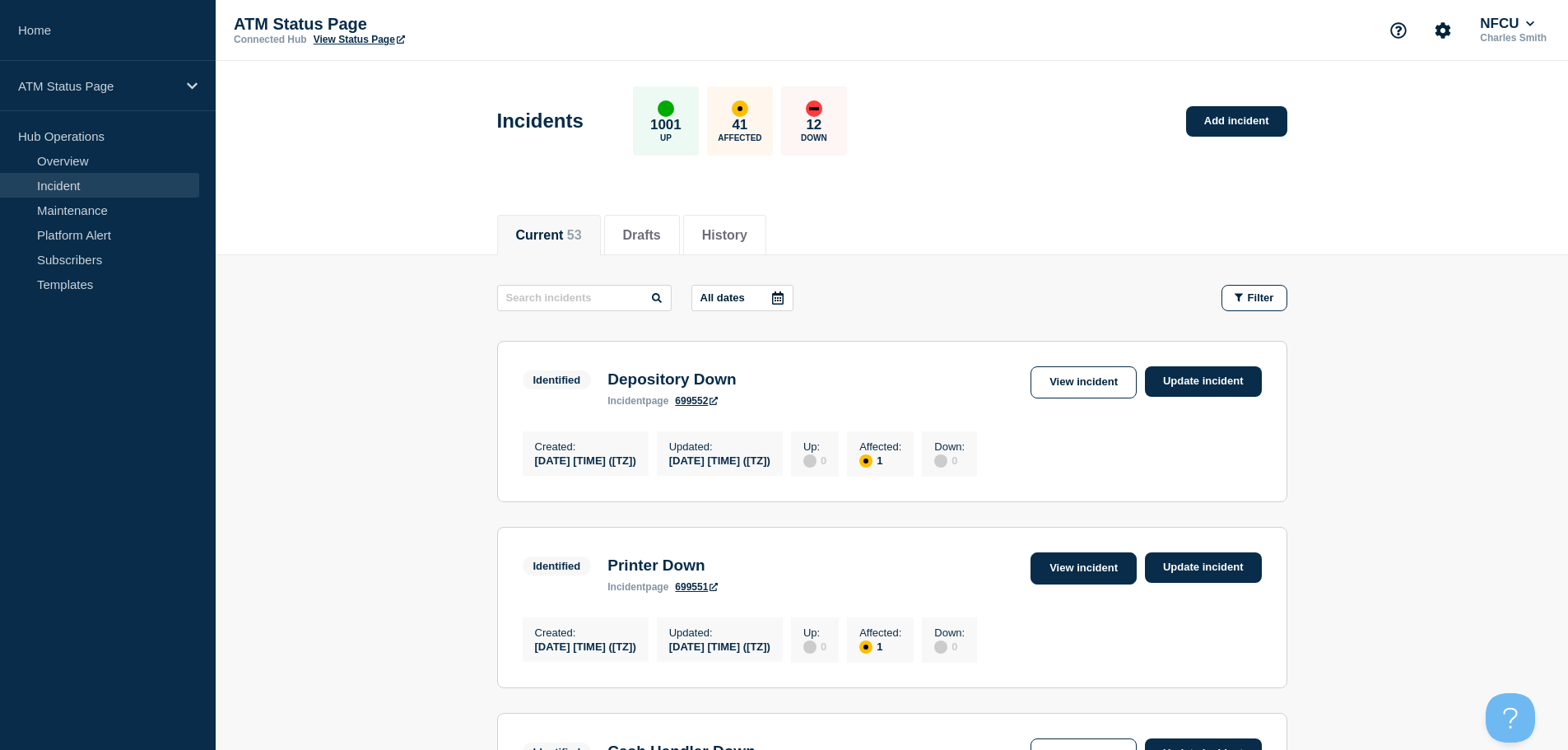 click on "View incident" at bounding box center (1083, 568) 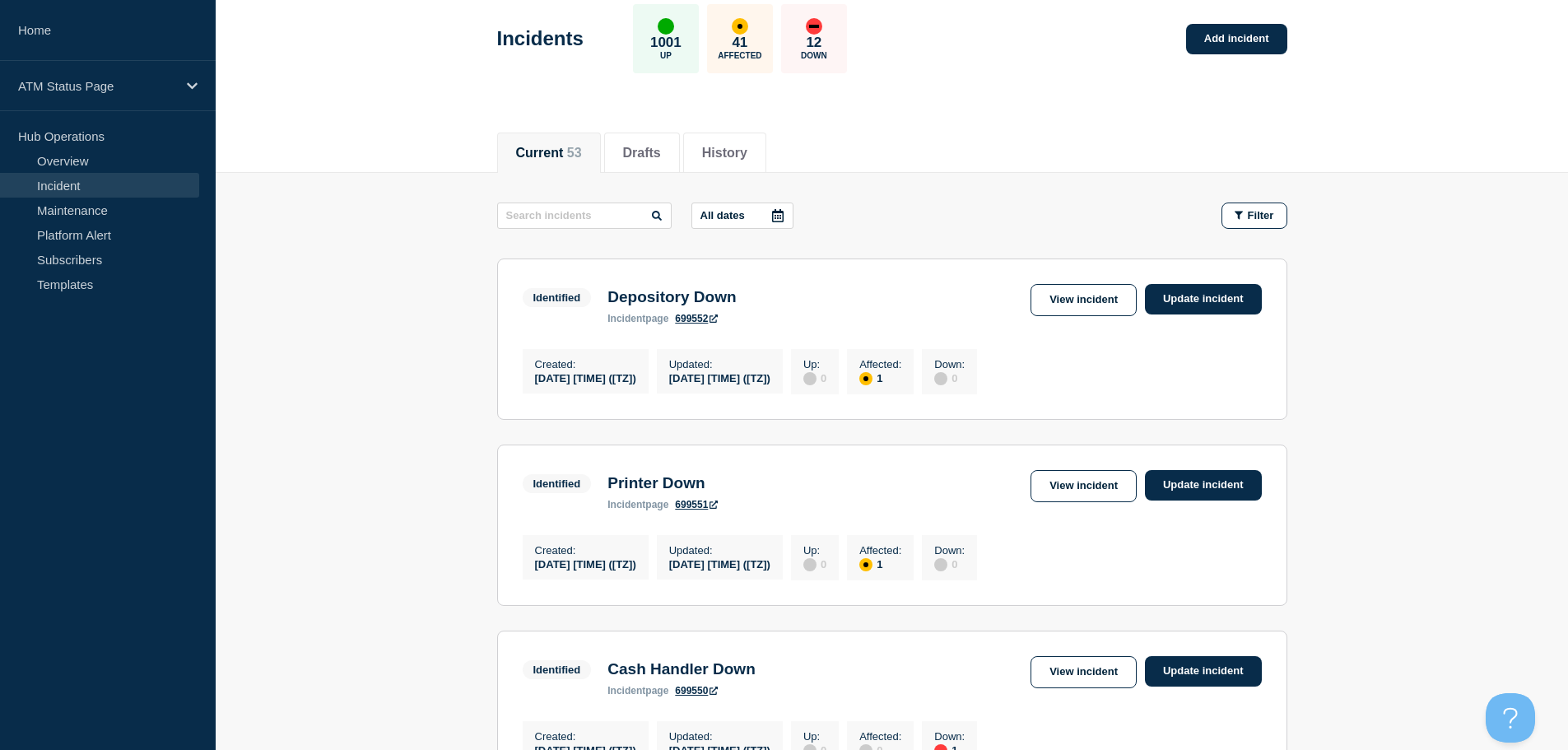 scroll, scrollTop: 165, scrollLeft: 0, axis: vertical 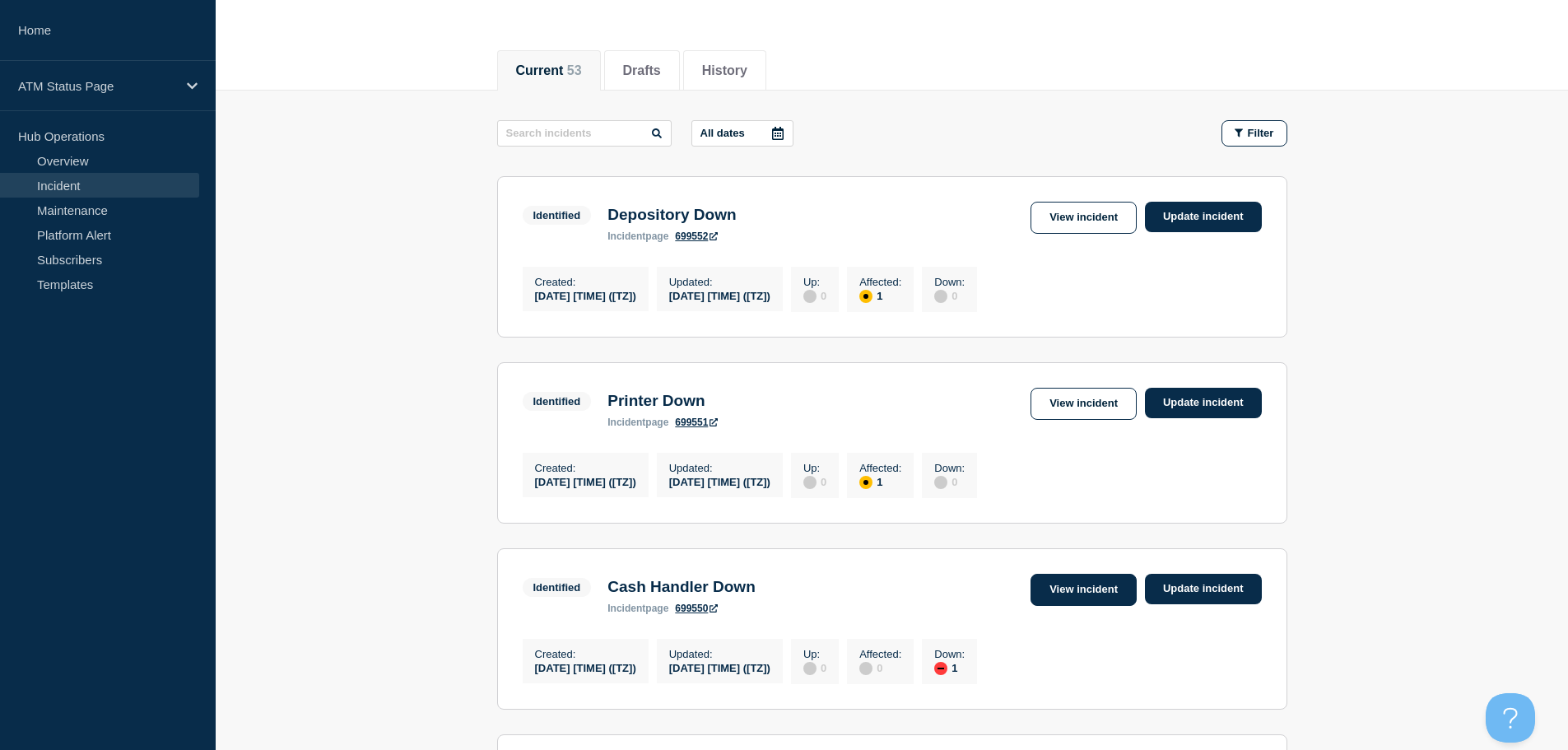 click on "View incident" at bounding box center [1083, 589] 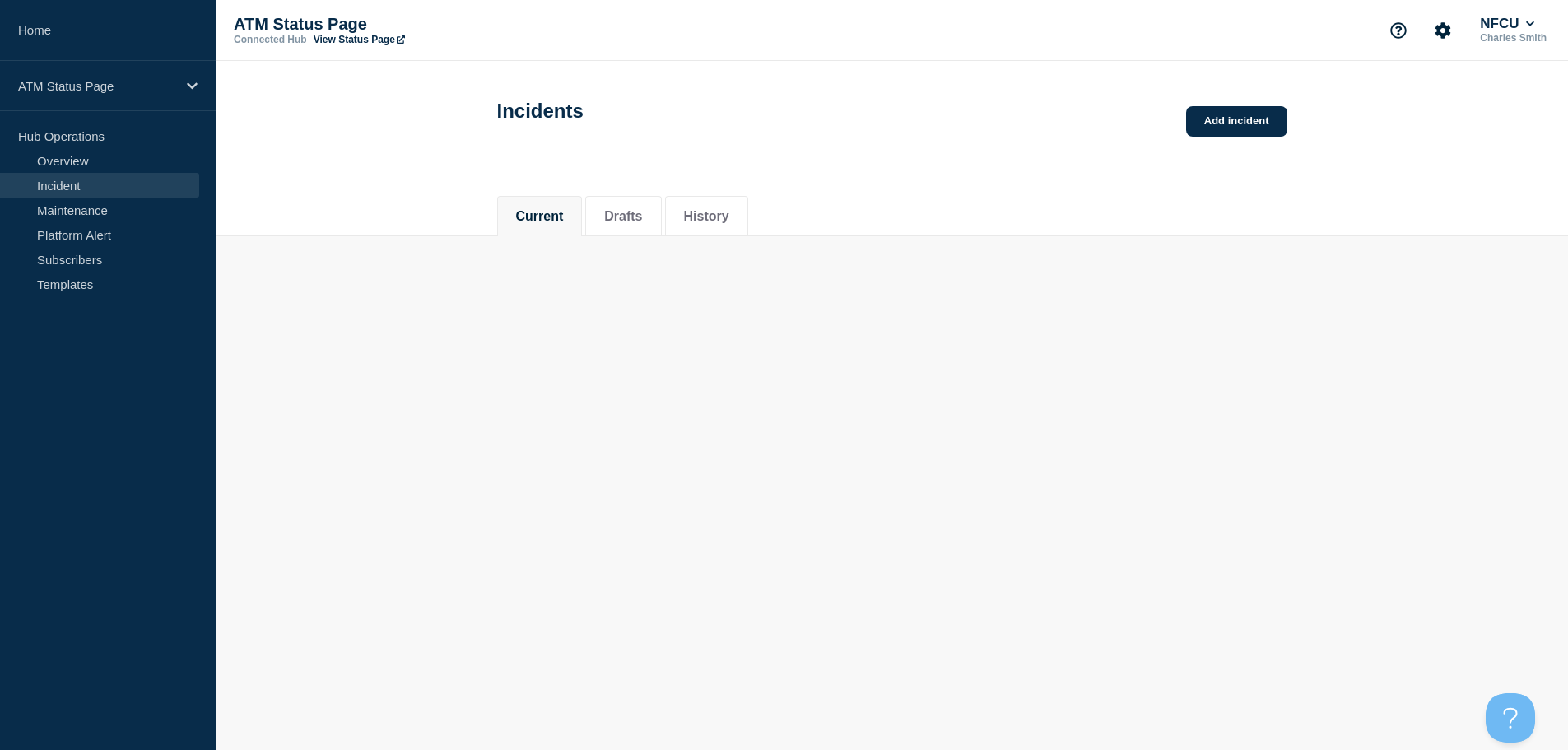 scroll, scrollTop: 0, scrollLeft: 0, axis: both 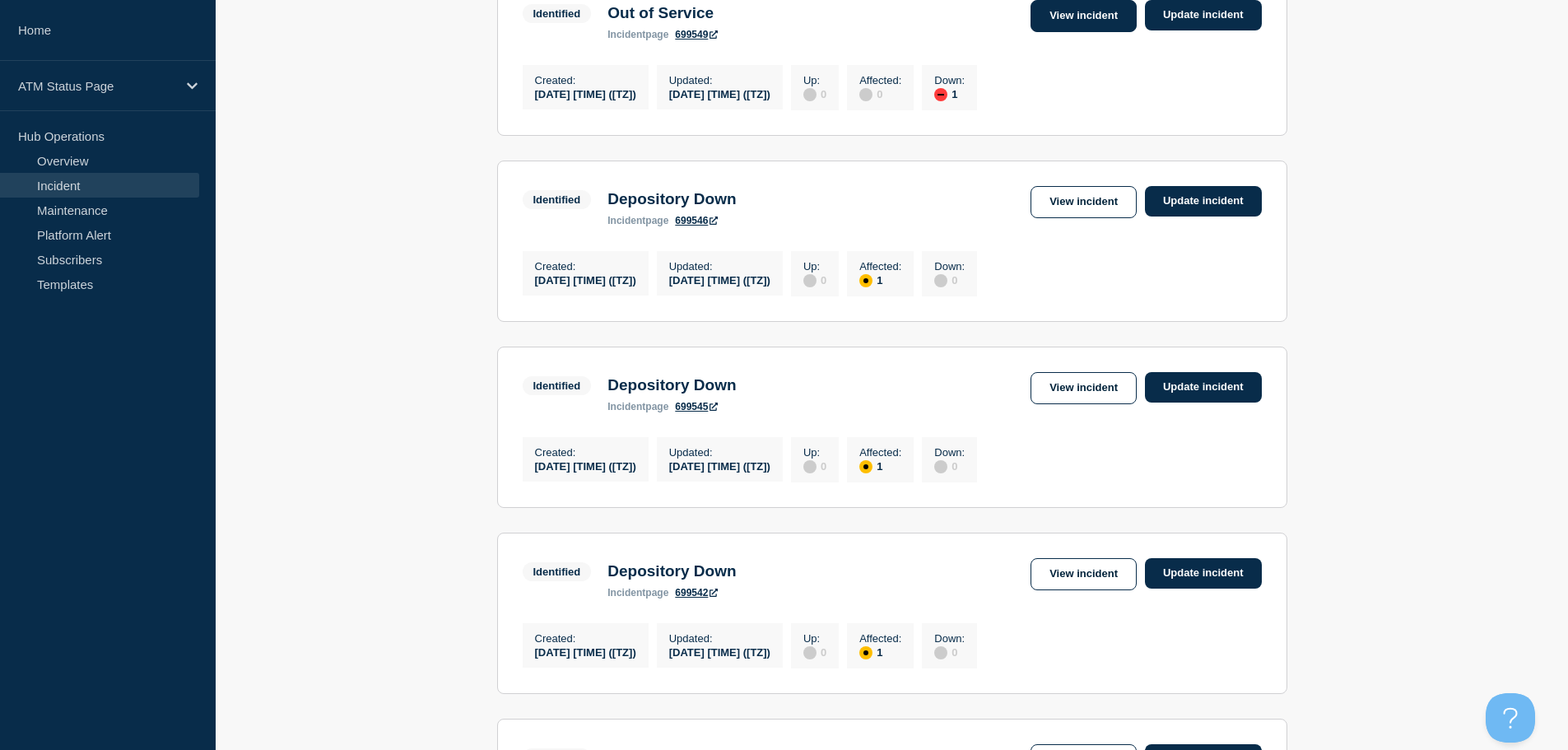 click on "View incident" at bounding box center [1083, 16] 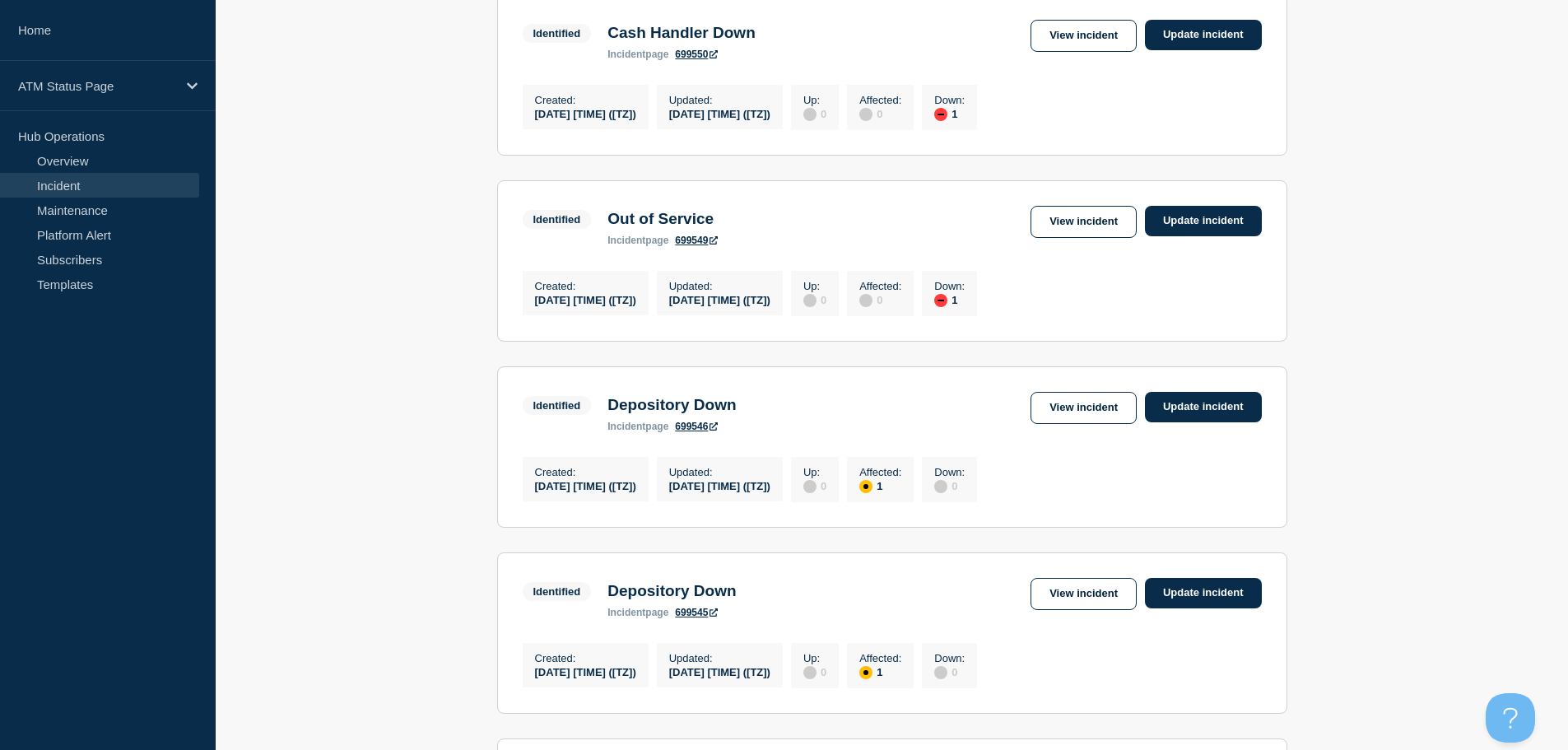 scroll, scrollTop: 724, scrollLeft: 0, axis: vertical 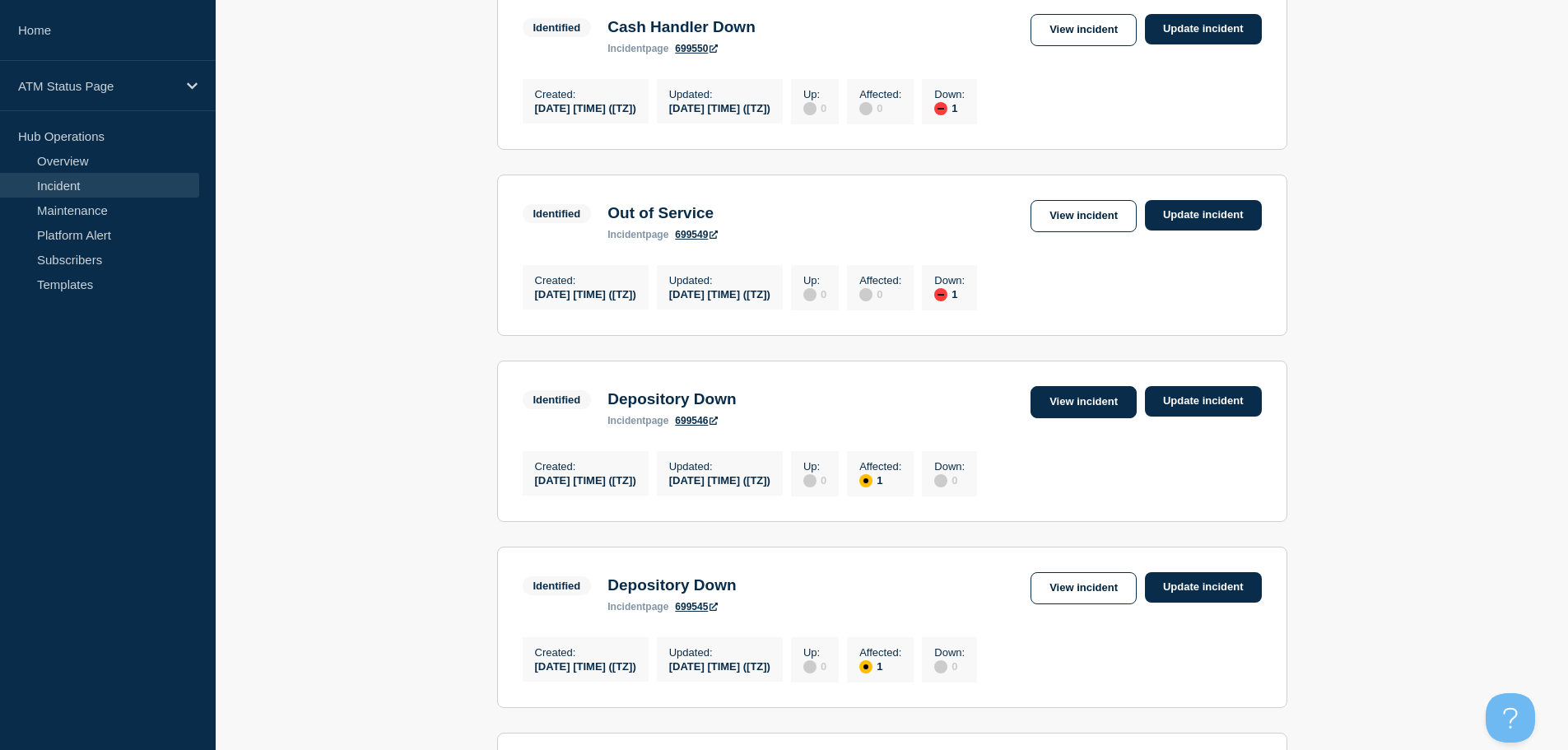 click on "View incident" at bounding box center (1083, 402) 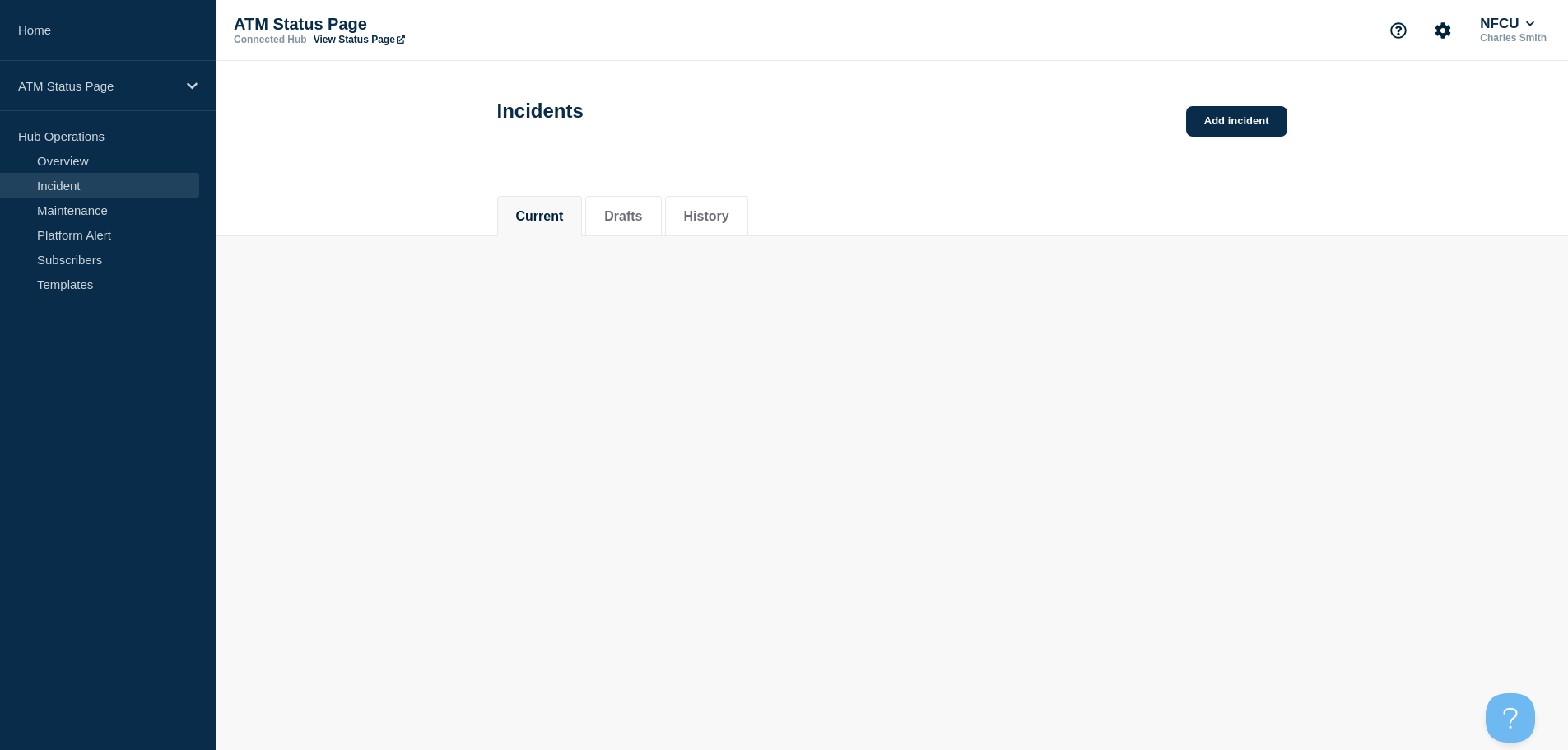 scroll, scrollTop: 0, scrollLeft: 0, axis: both 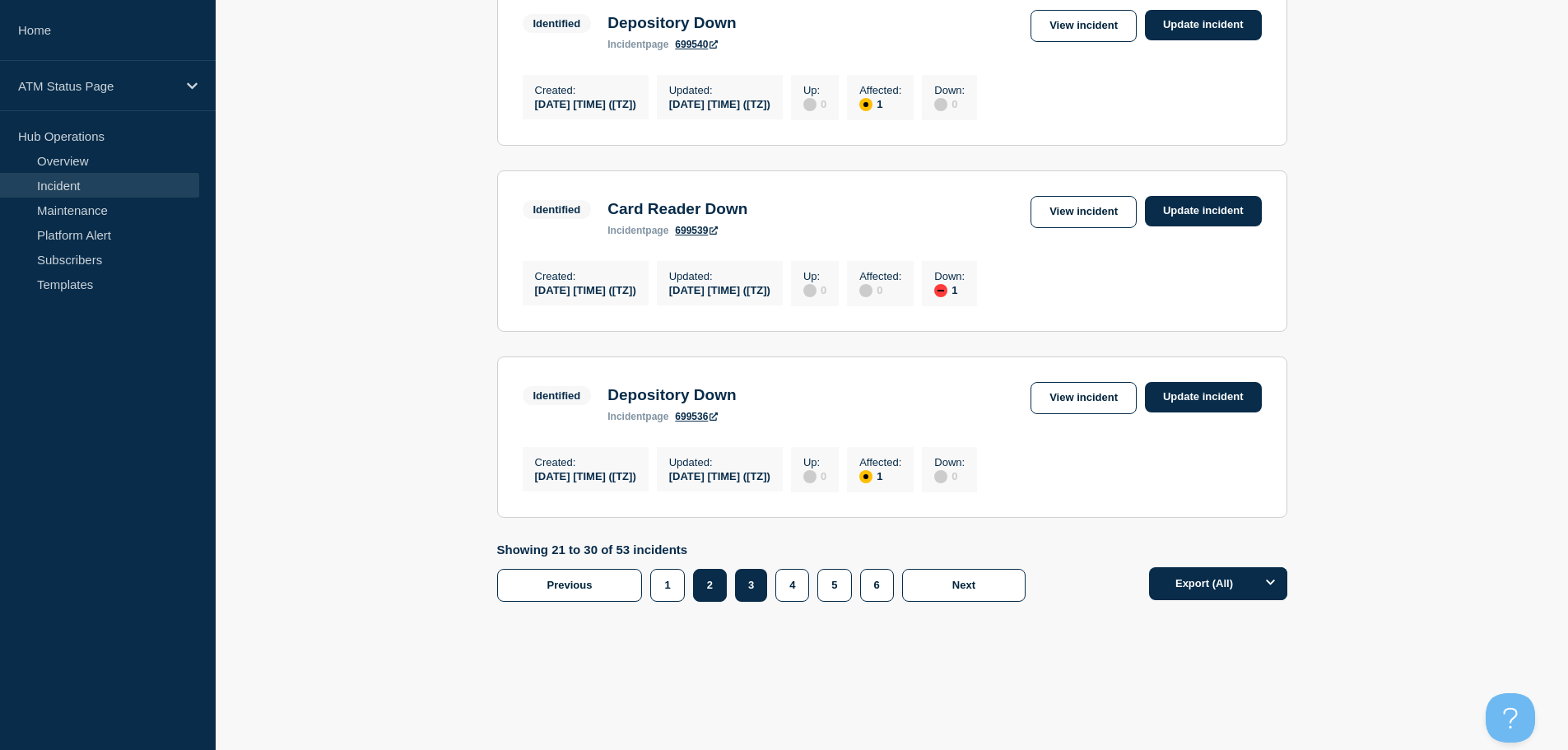 click on "2" at bounding box center (710, 585) 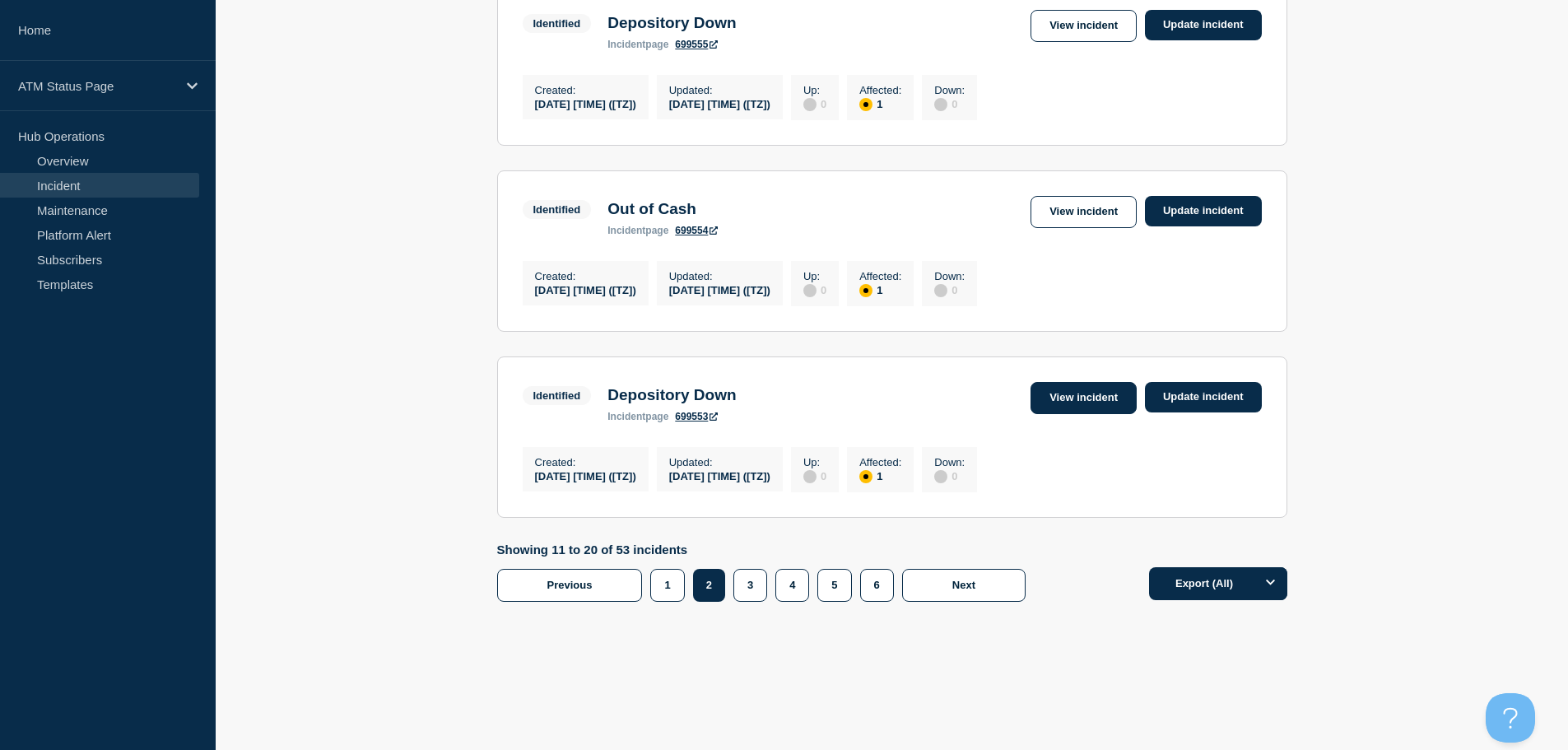 click on "View incident" at bounding box center (1083, 398) 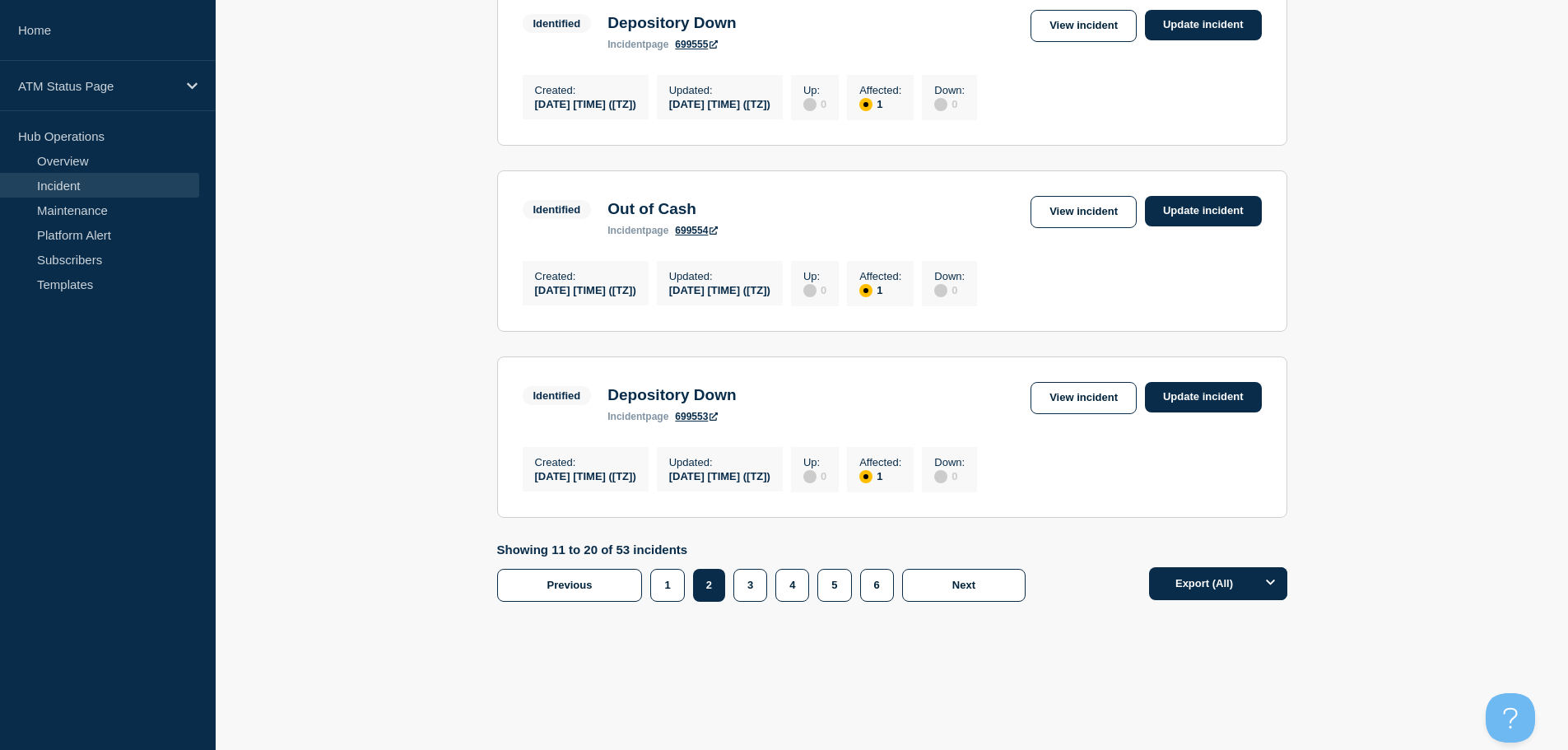 scroll, scrollTop: 1717, scrollLeft: 0, axis: vertical 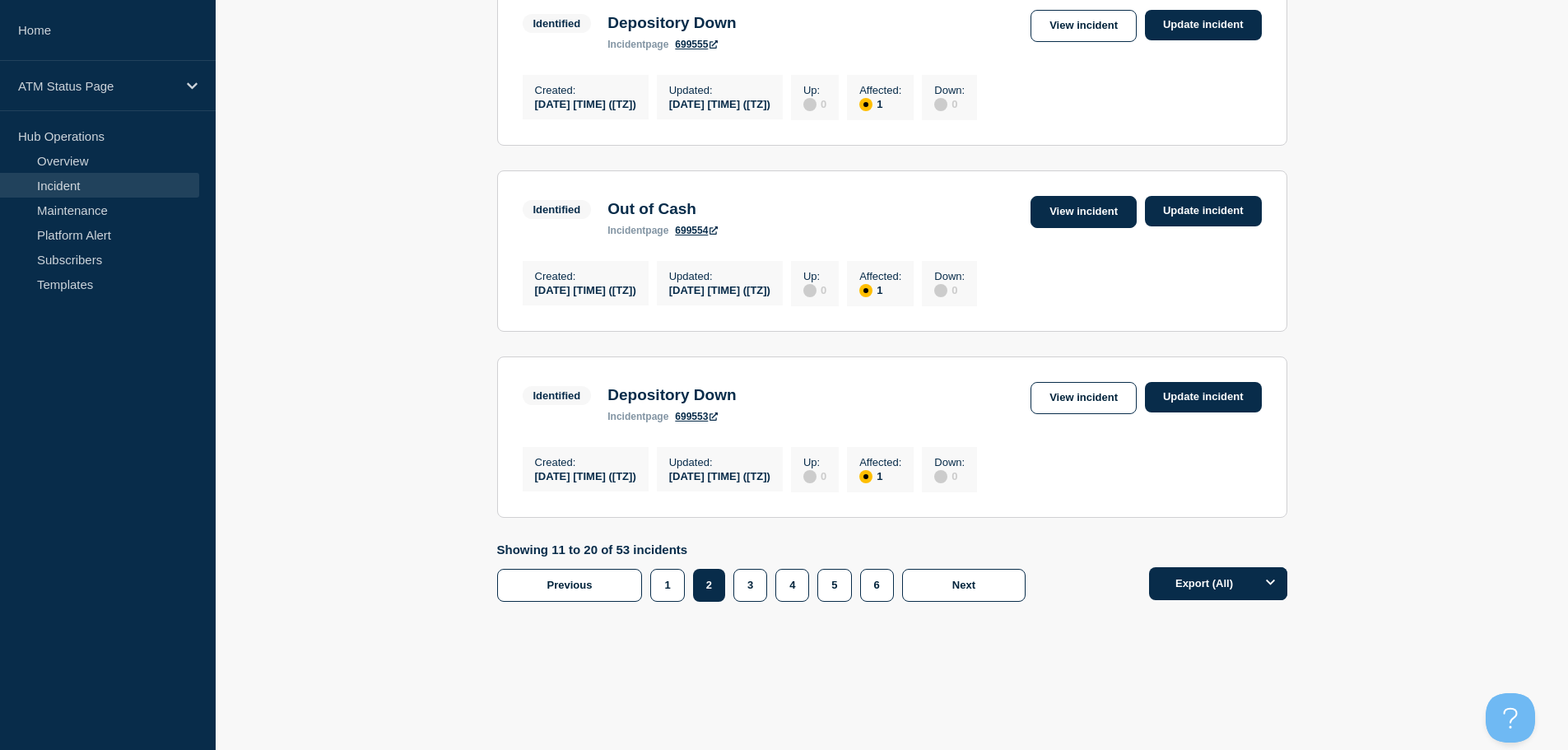 click on "View incident" at bounding box center [1083, 212] 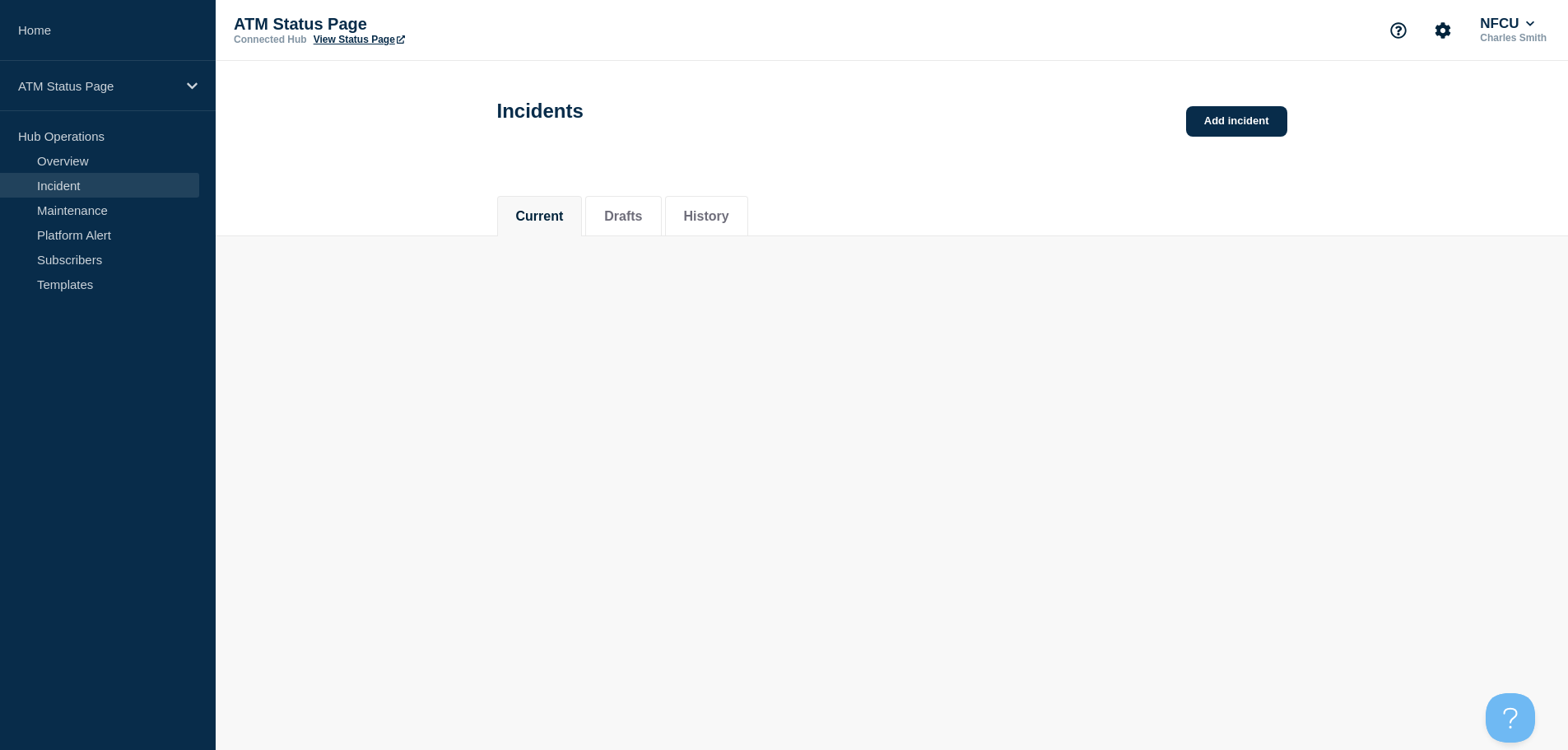 scroll, scrollTop: 0, scrollLeft: 0, axis: both 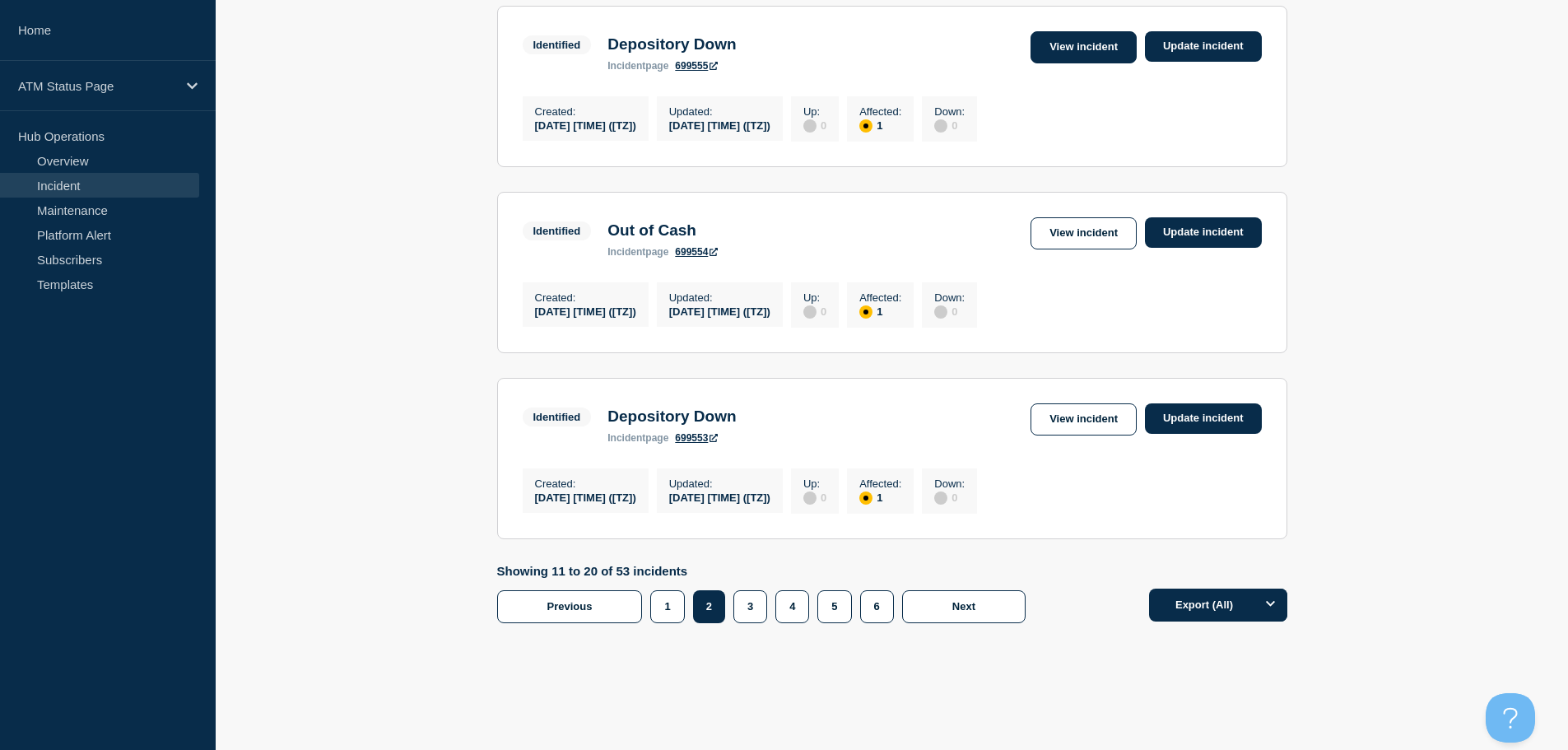click on "View incident" at bounding box center (1083, 47) 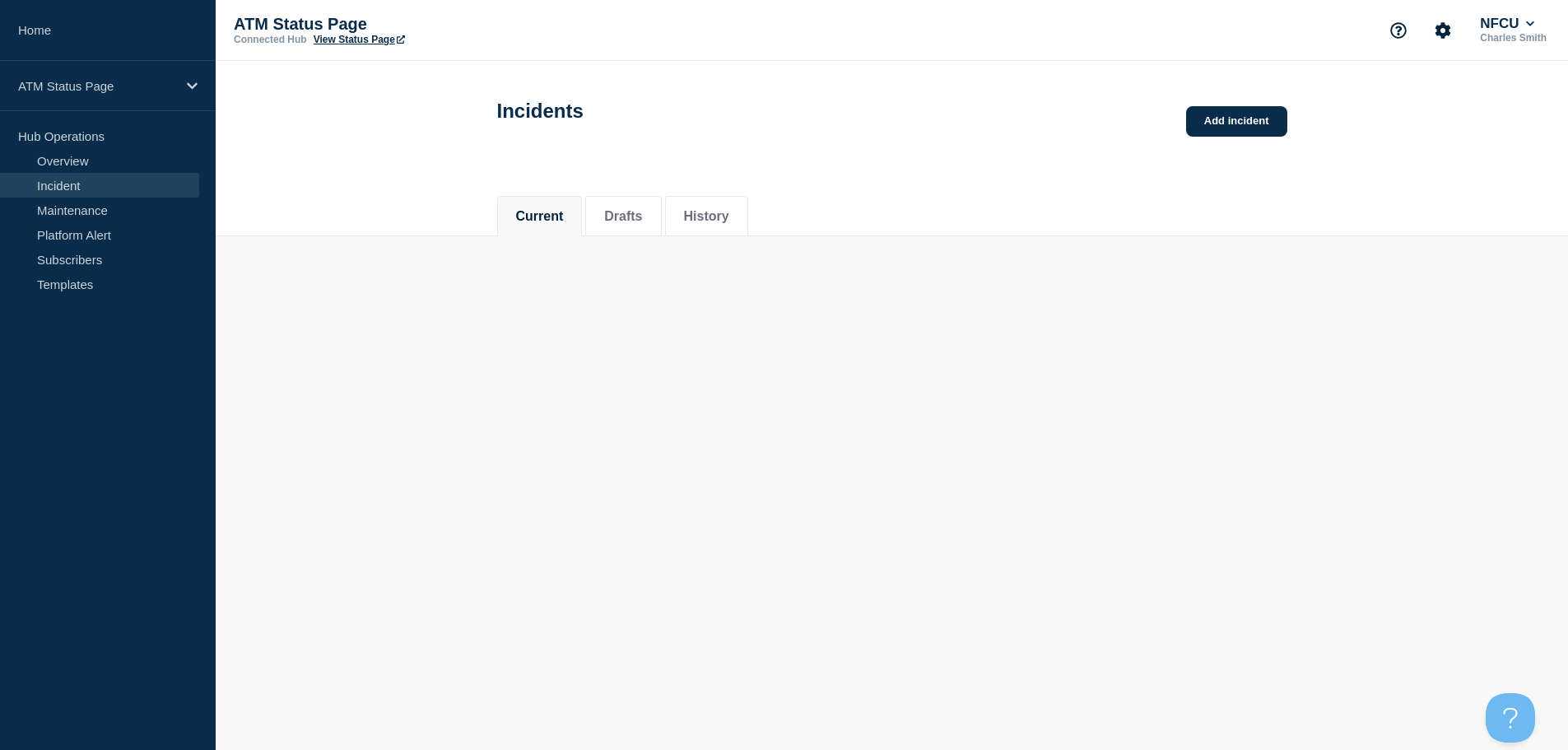 scroll, scrollTop: 0, scrollLeft: 0, axis: both 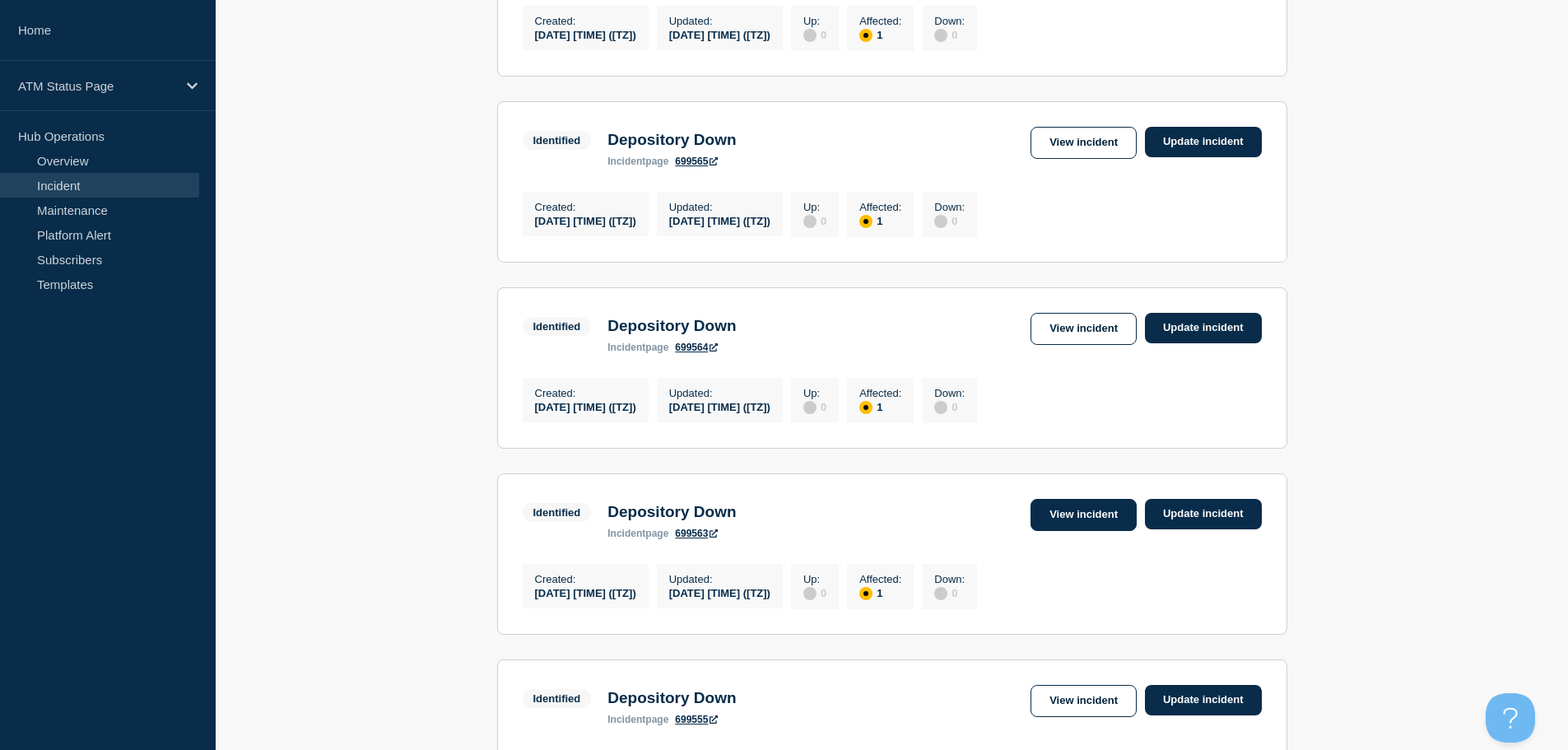 click on "View incident" at bounding box center (1083, 515) 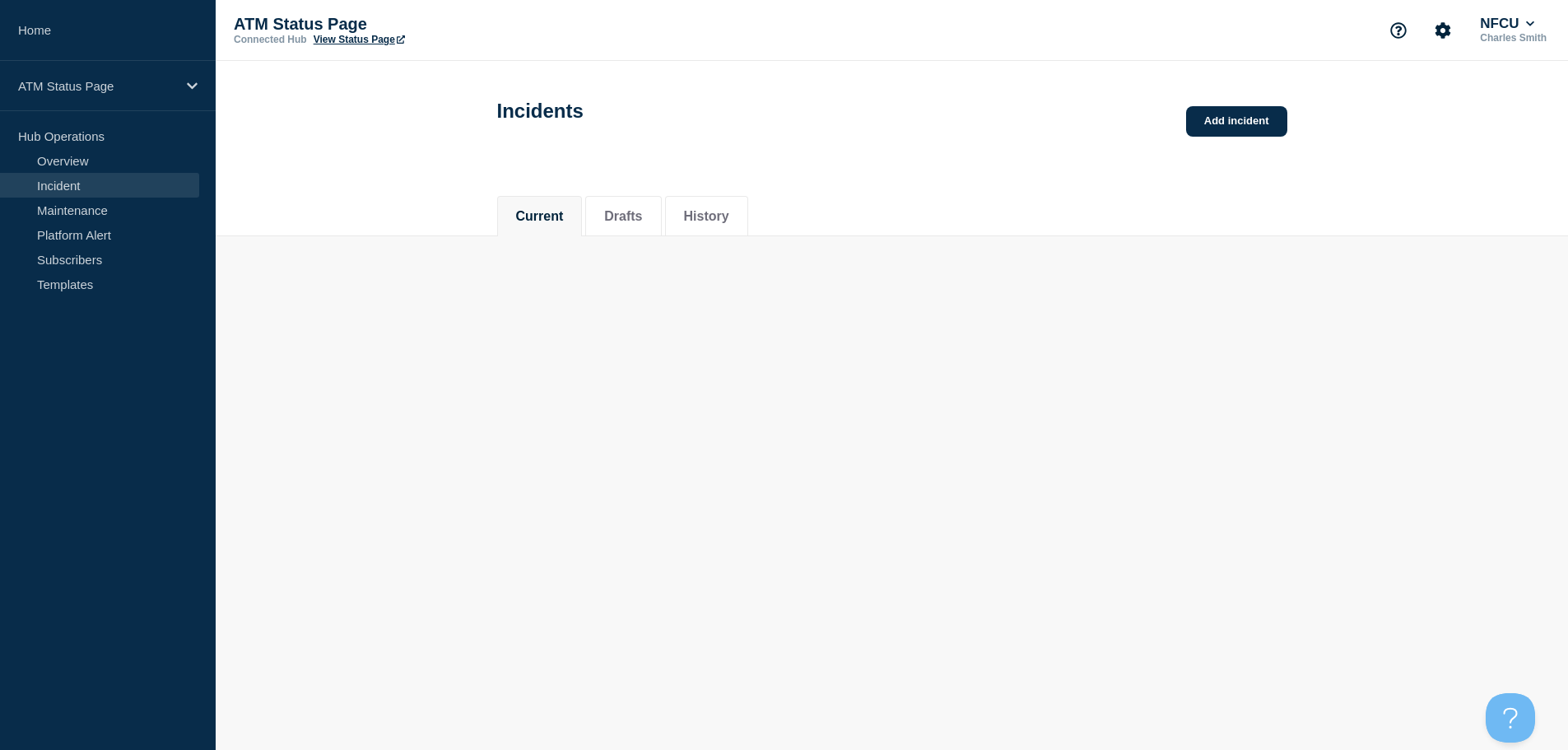 scroll, scrollTop: 0, scrollLeft: 0, axis: both 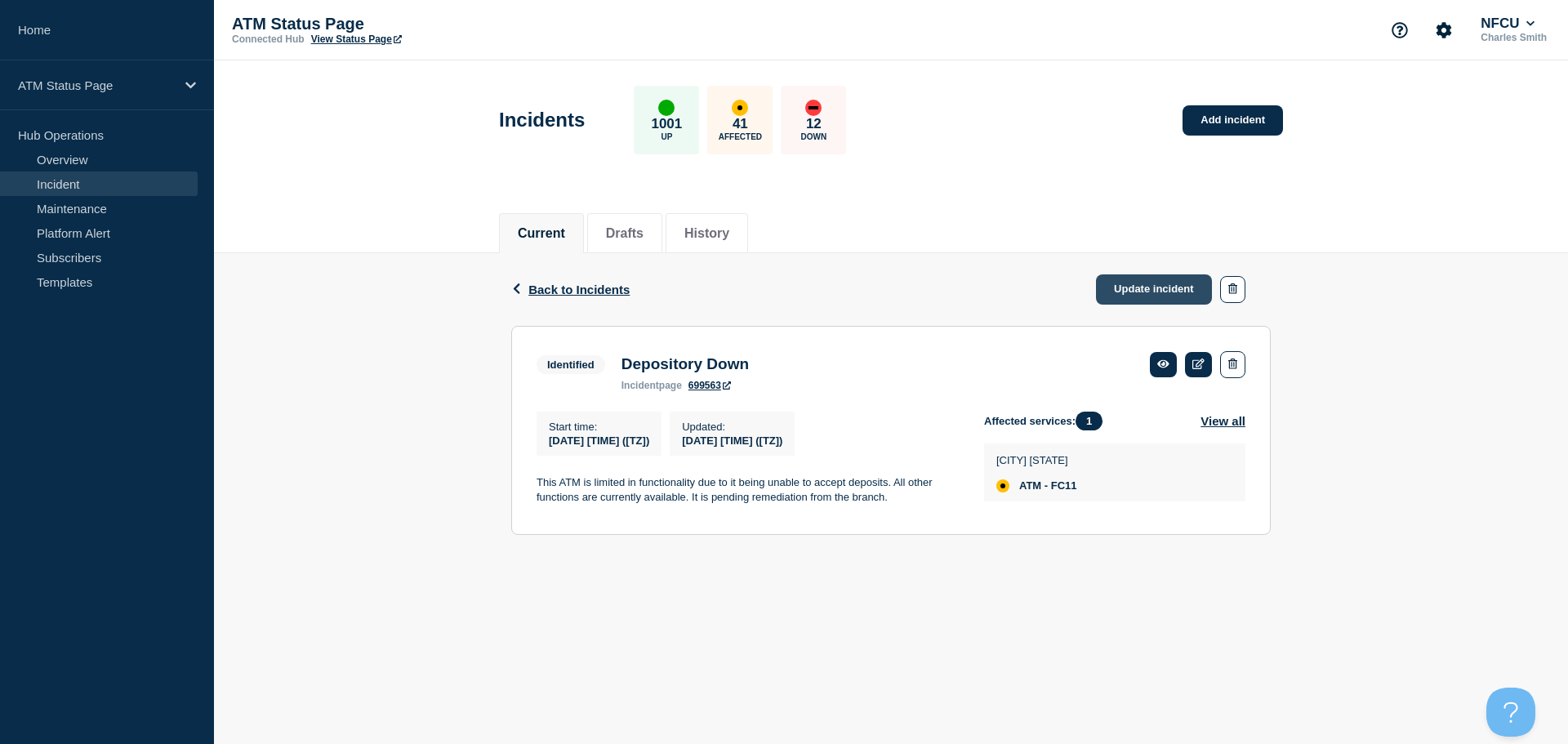 click on "Update incident" 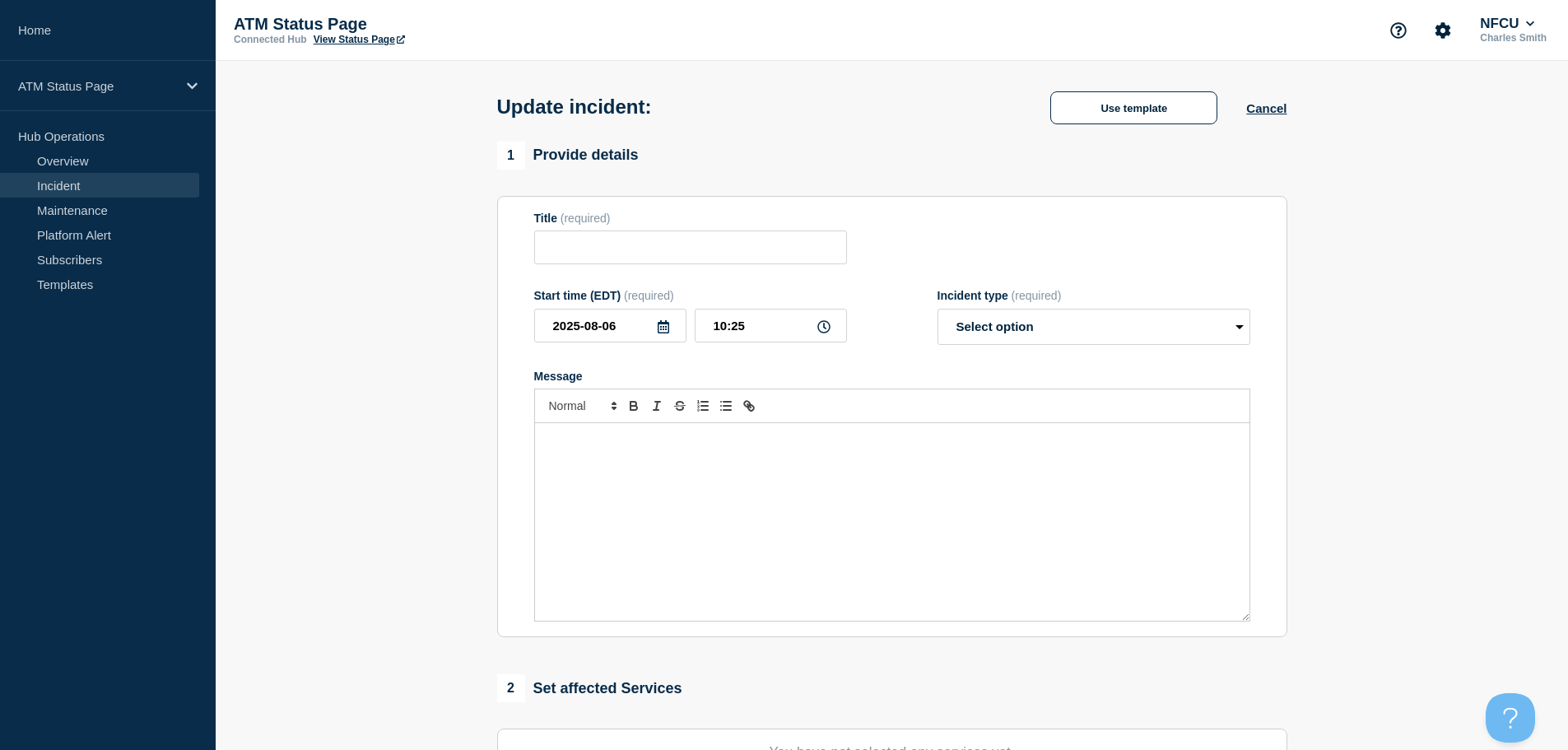 type on "Depository Down" 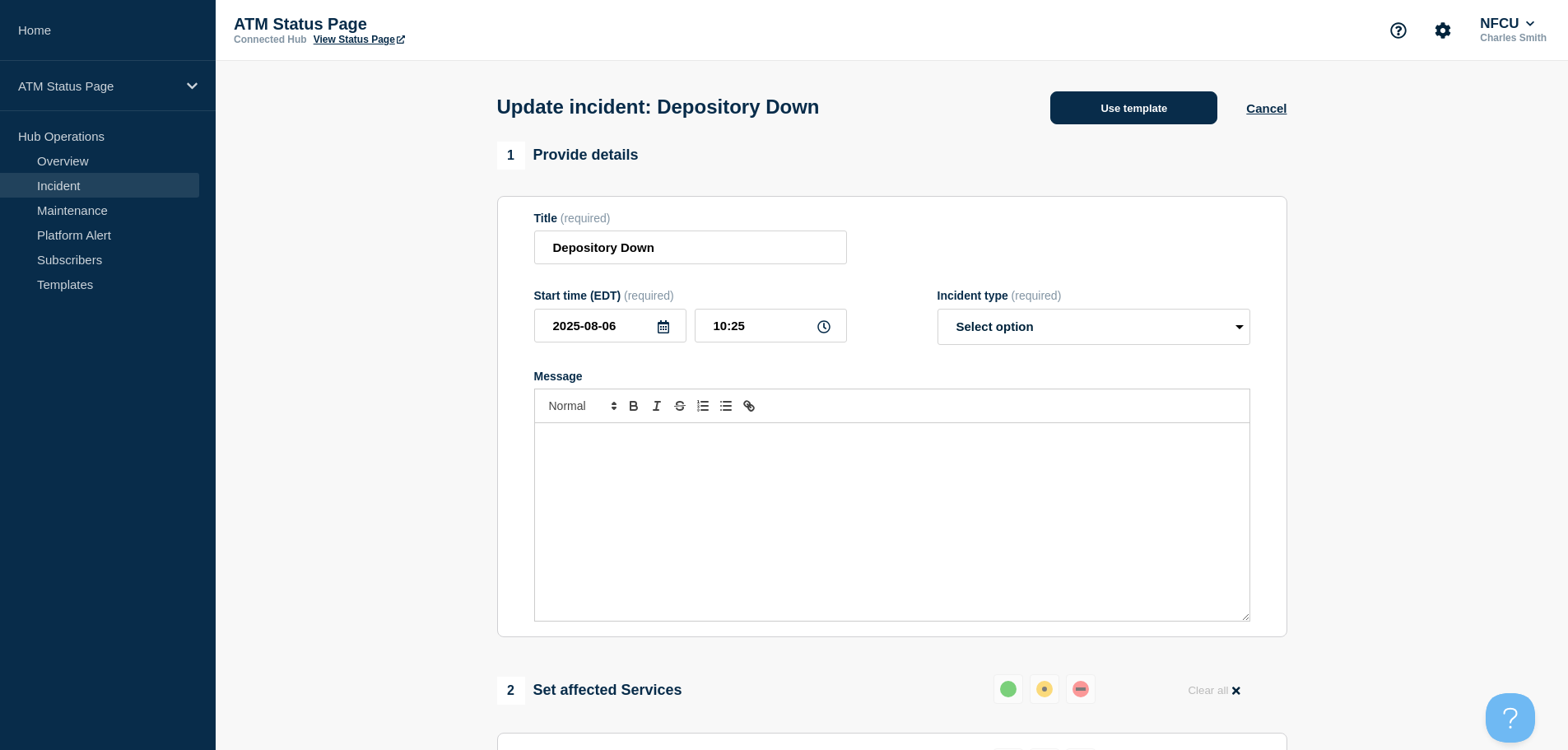 click on "Use template" at bounding box center [1133, 108] 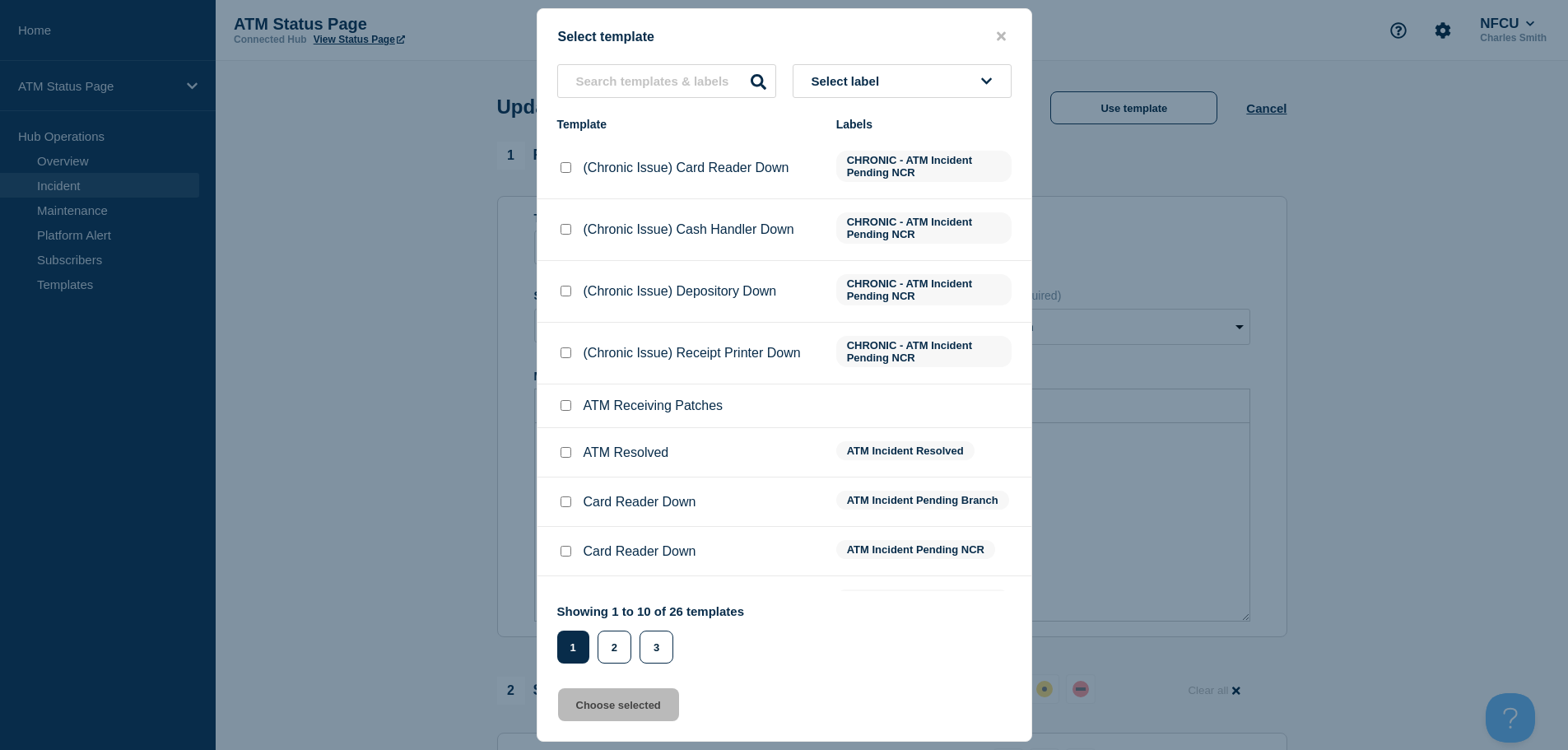 click at bounding box center [565, 452] 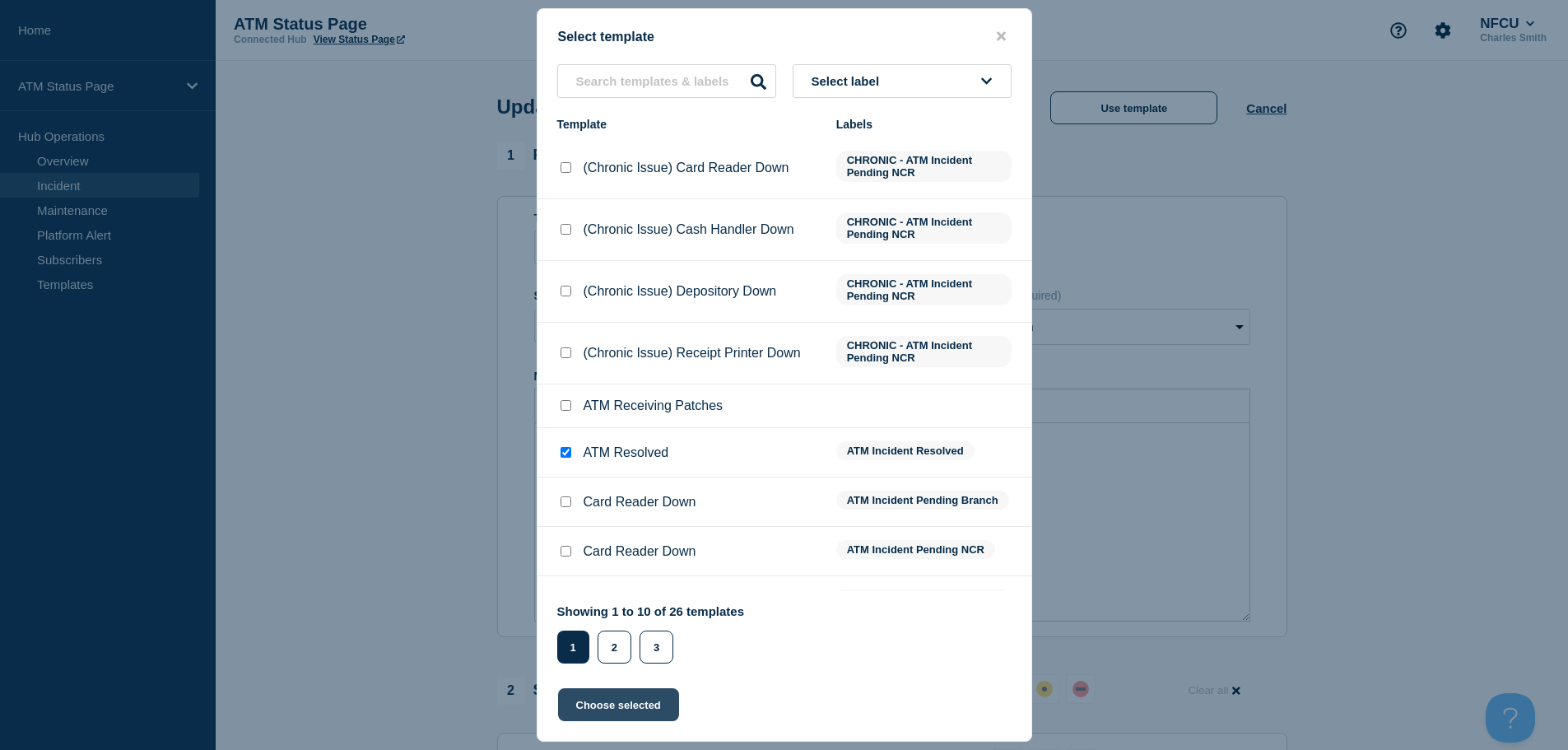 click on "Choose selected" 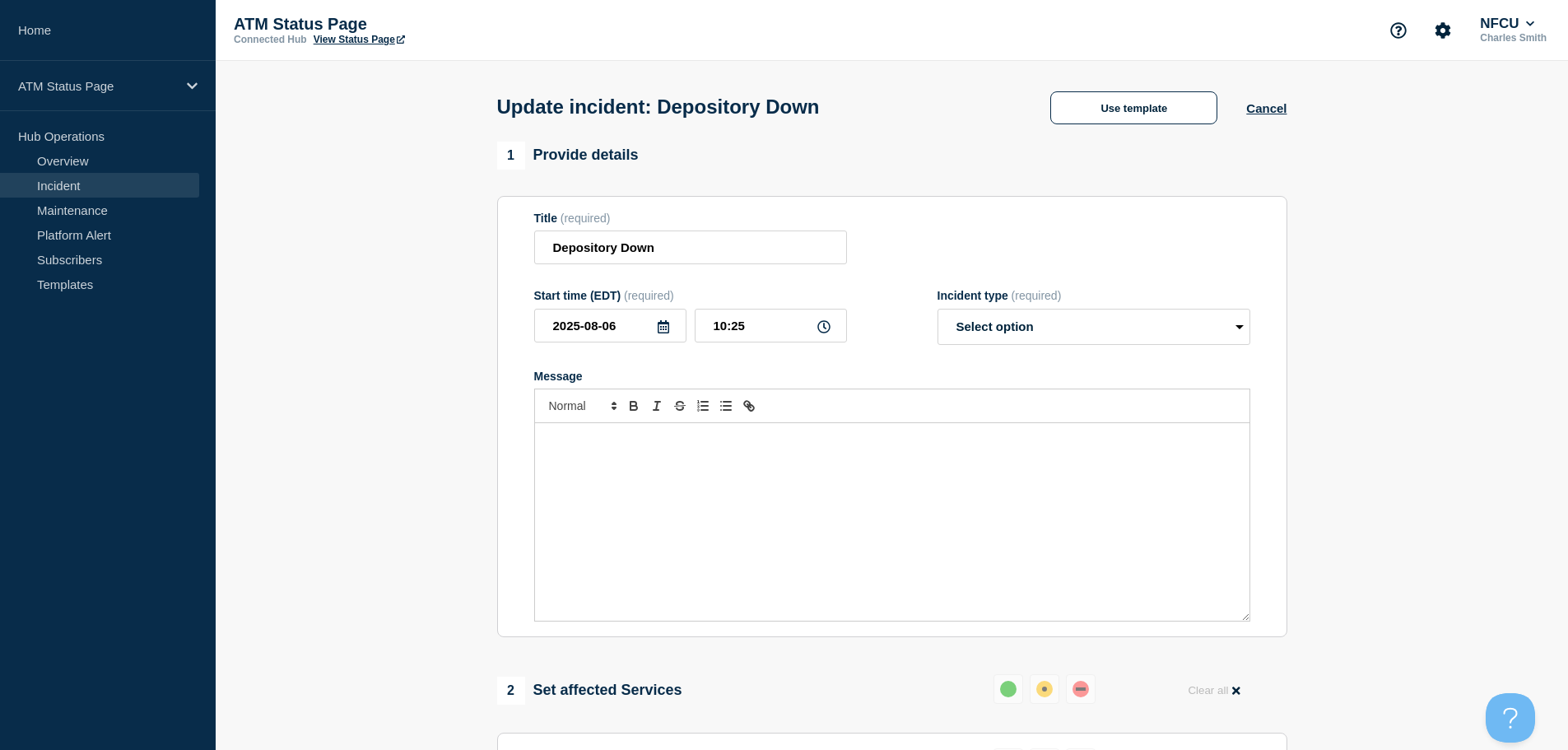 select on "resolved" 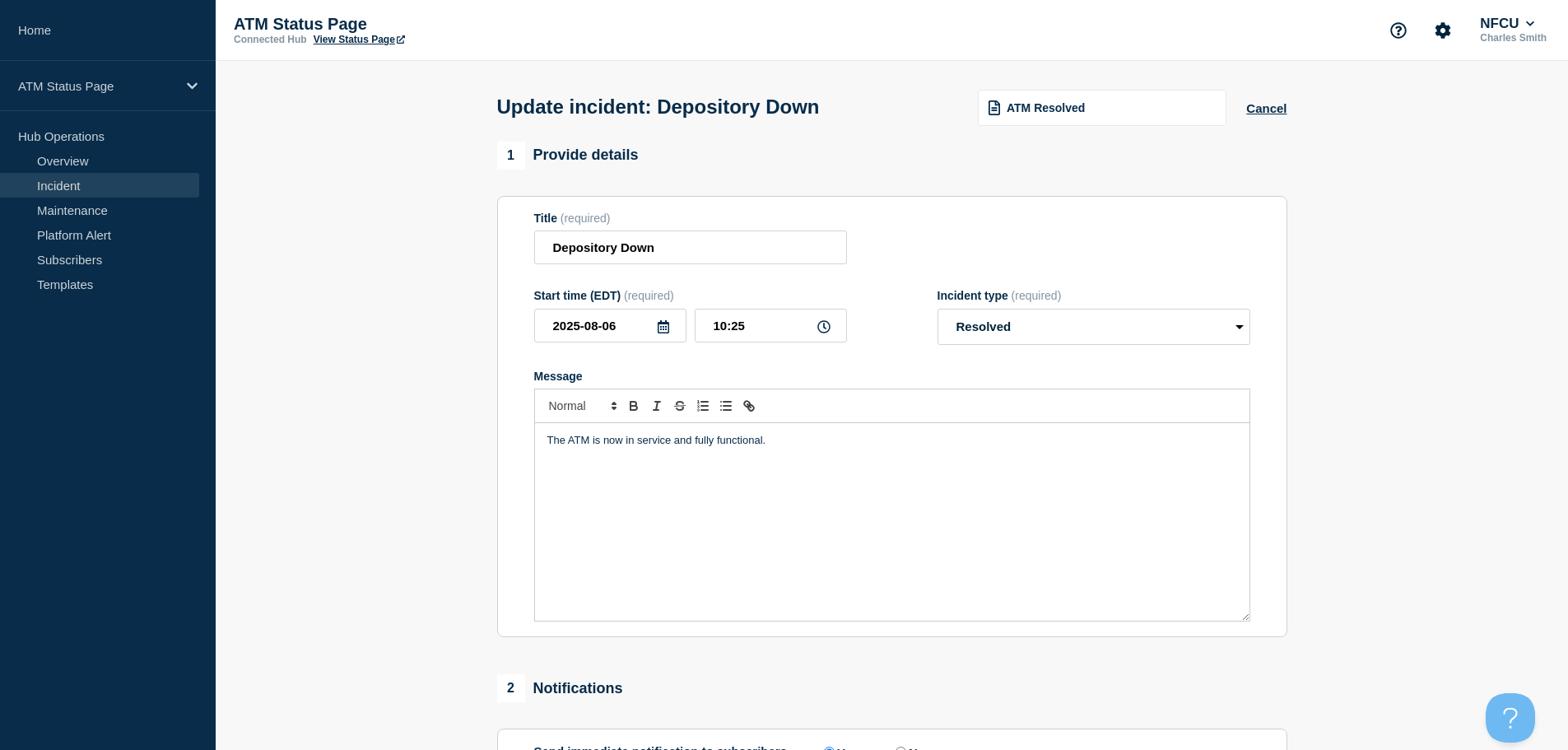 scroll, scrollTop: 247, scrollLeft: 0, axis: vertical 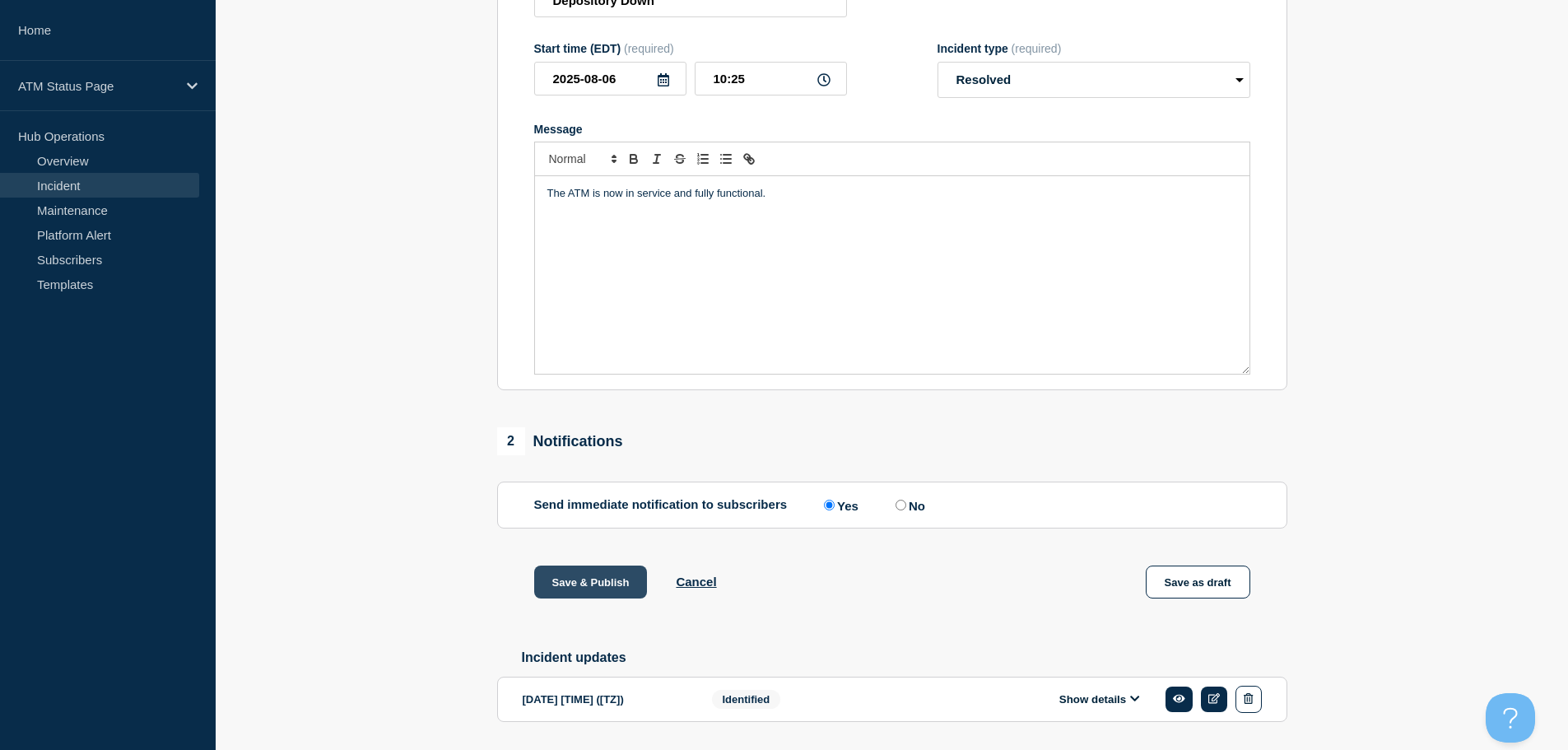 click on "Save & Publish" at bounding box center (591, 582) 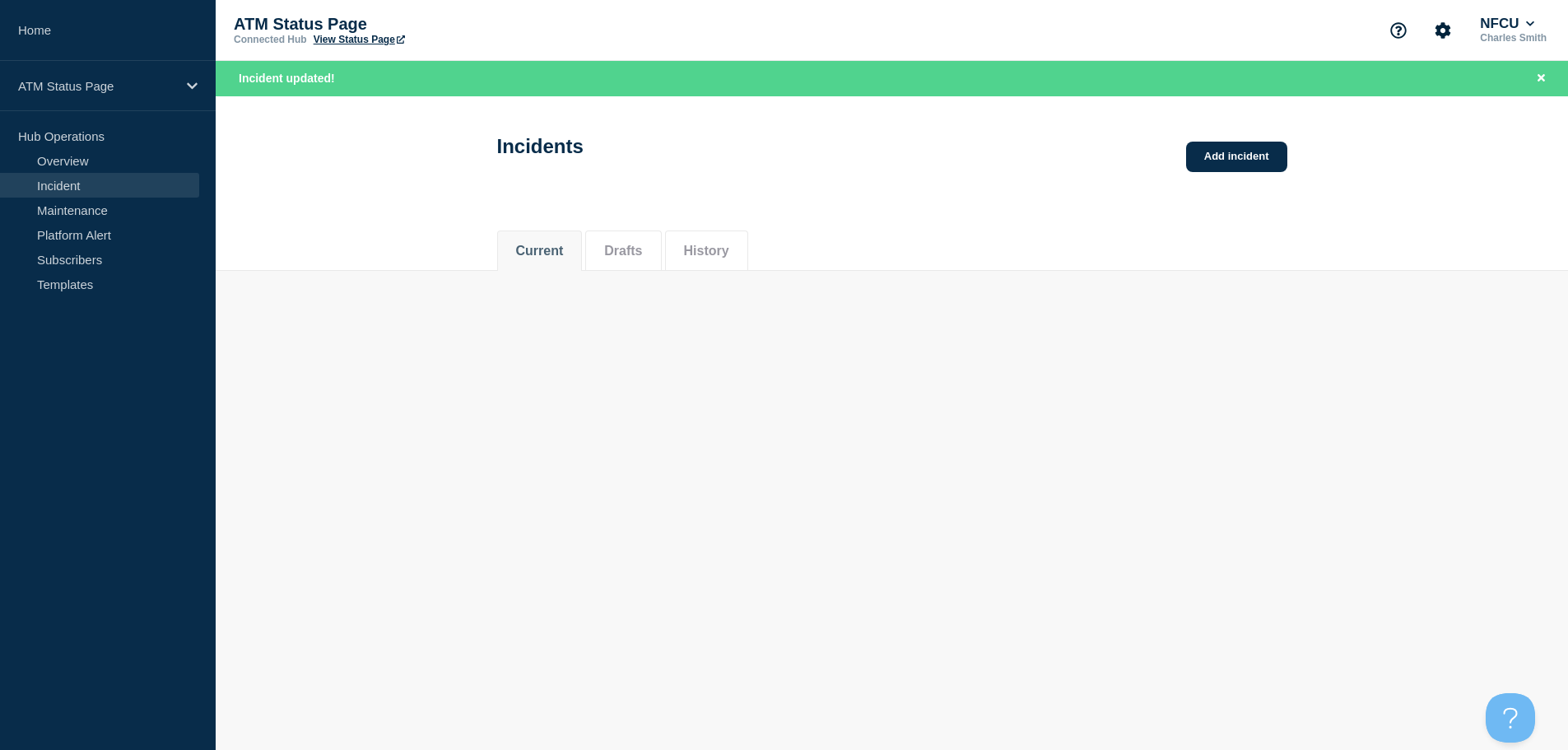 scroll, scrollTop: 0, scrollLeft: 0, axis: both 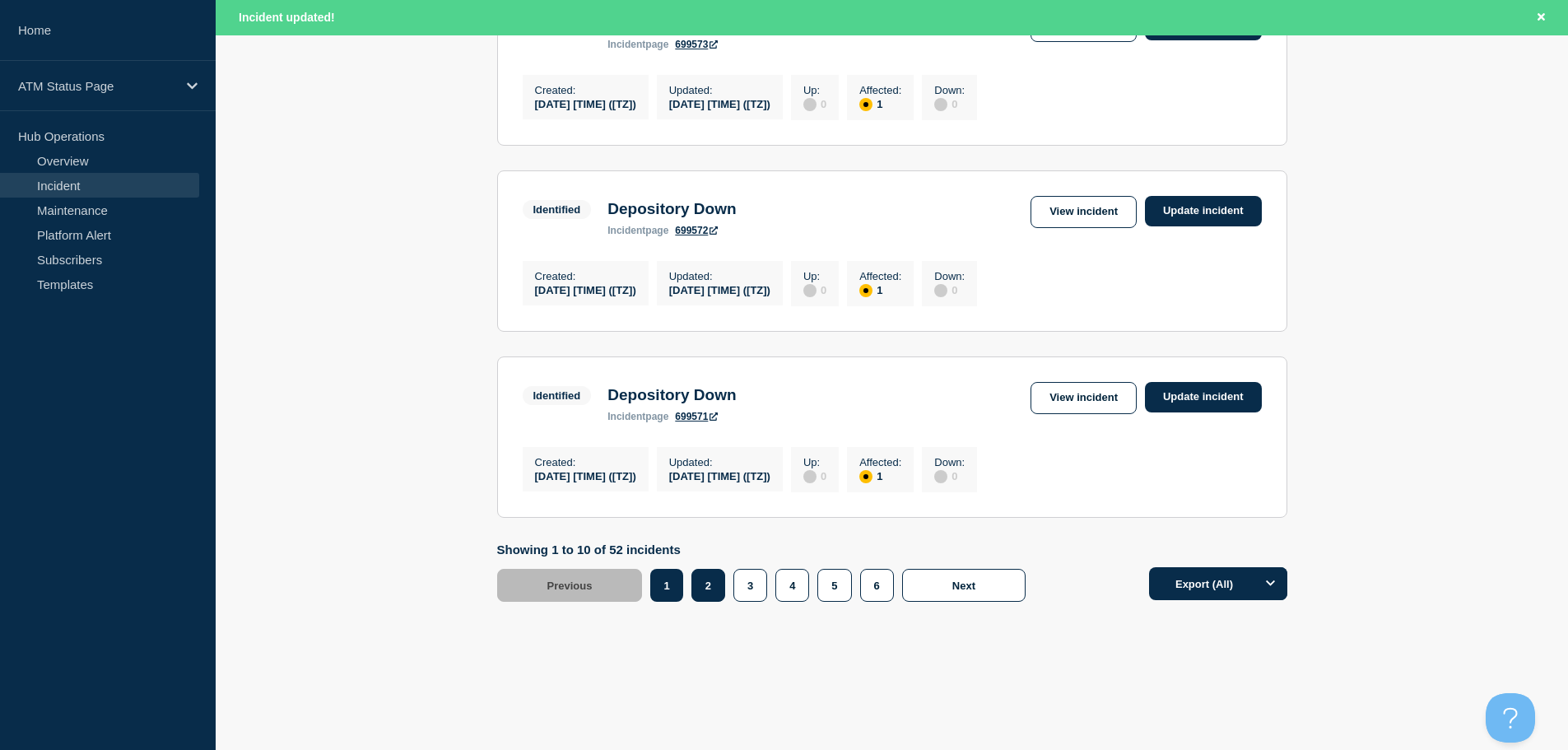 click on "2" at bounding box center (708, 585) 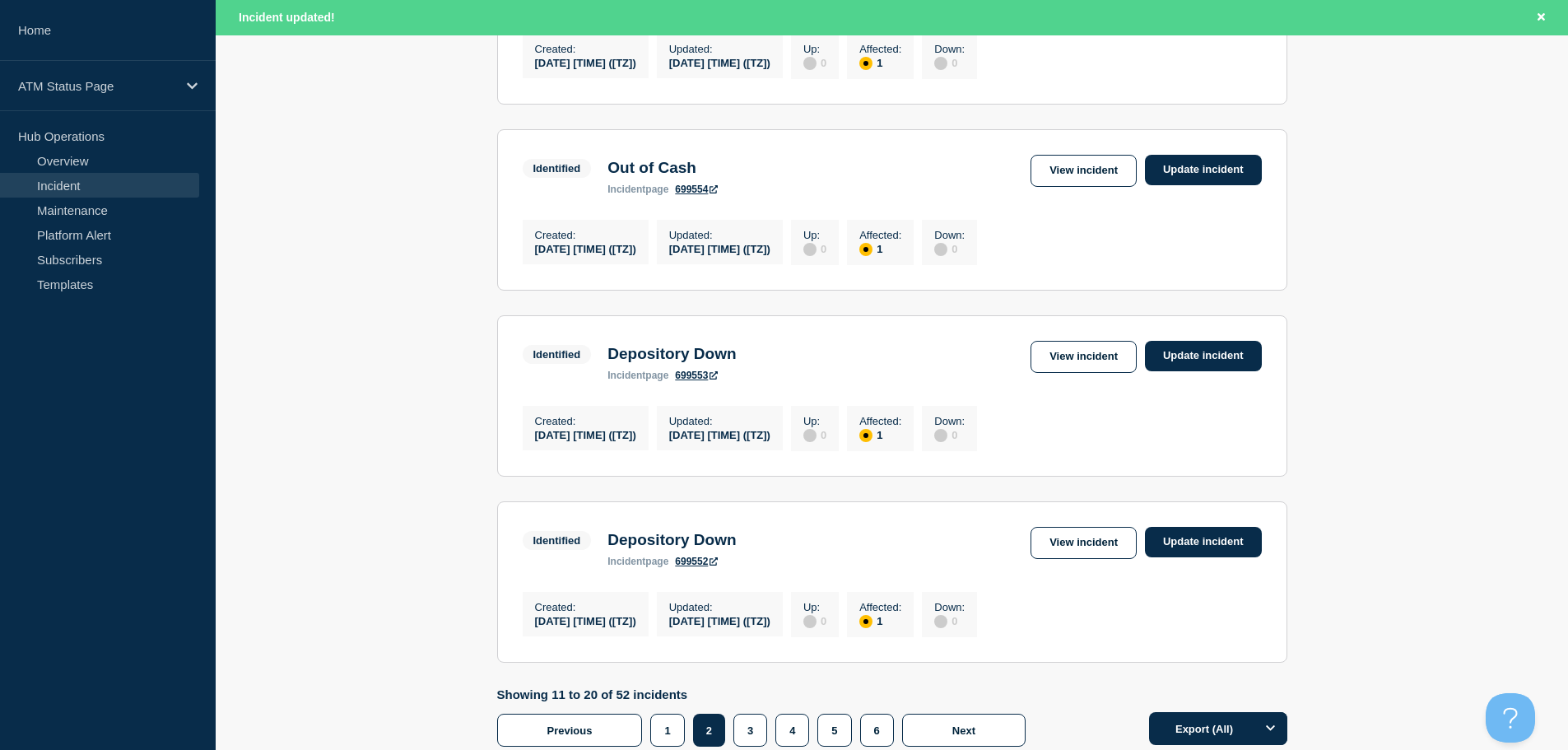 scroll, scrollTop: 1522, scrollLeft: 0, axis: vertical 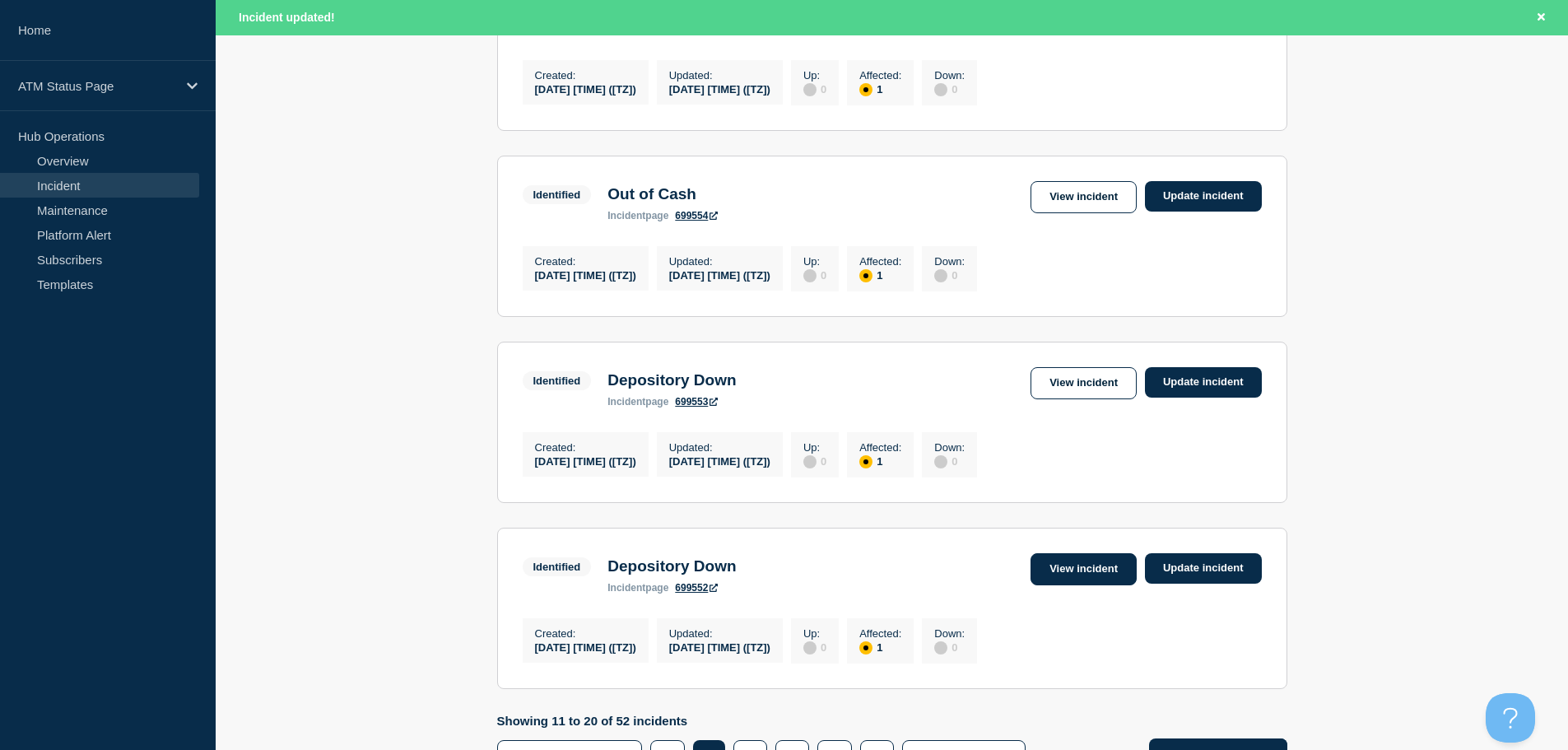 click on "View incident" at bounding box center [1083, 569] 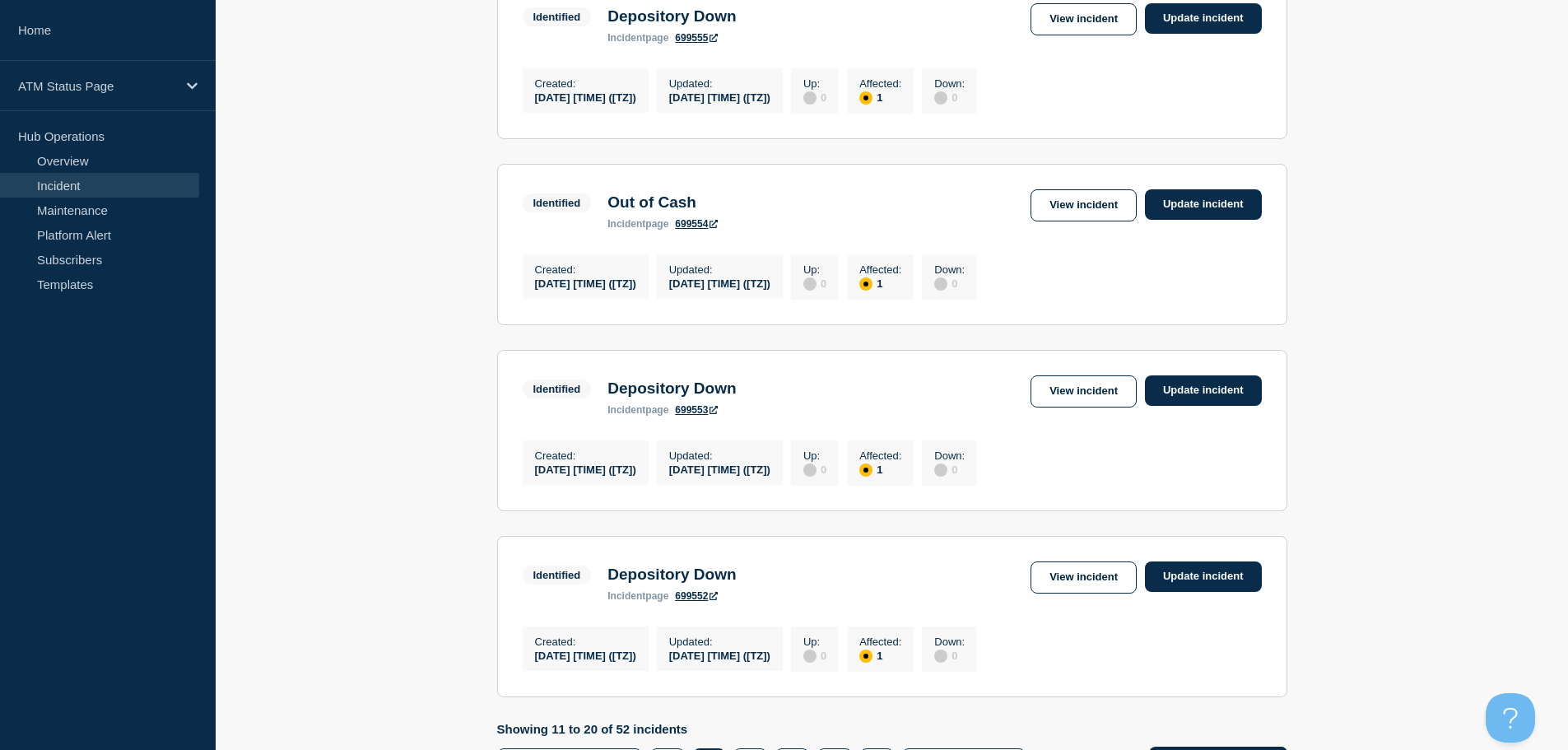 scroll, scrollTop: 1717, scrollLeft: 0, axis: vertical 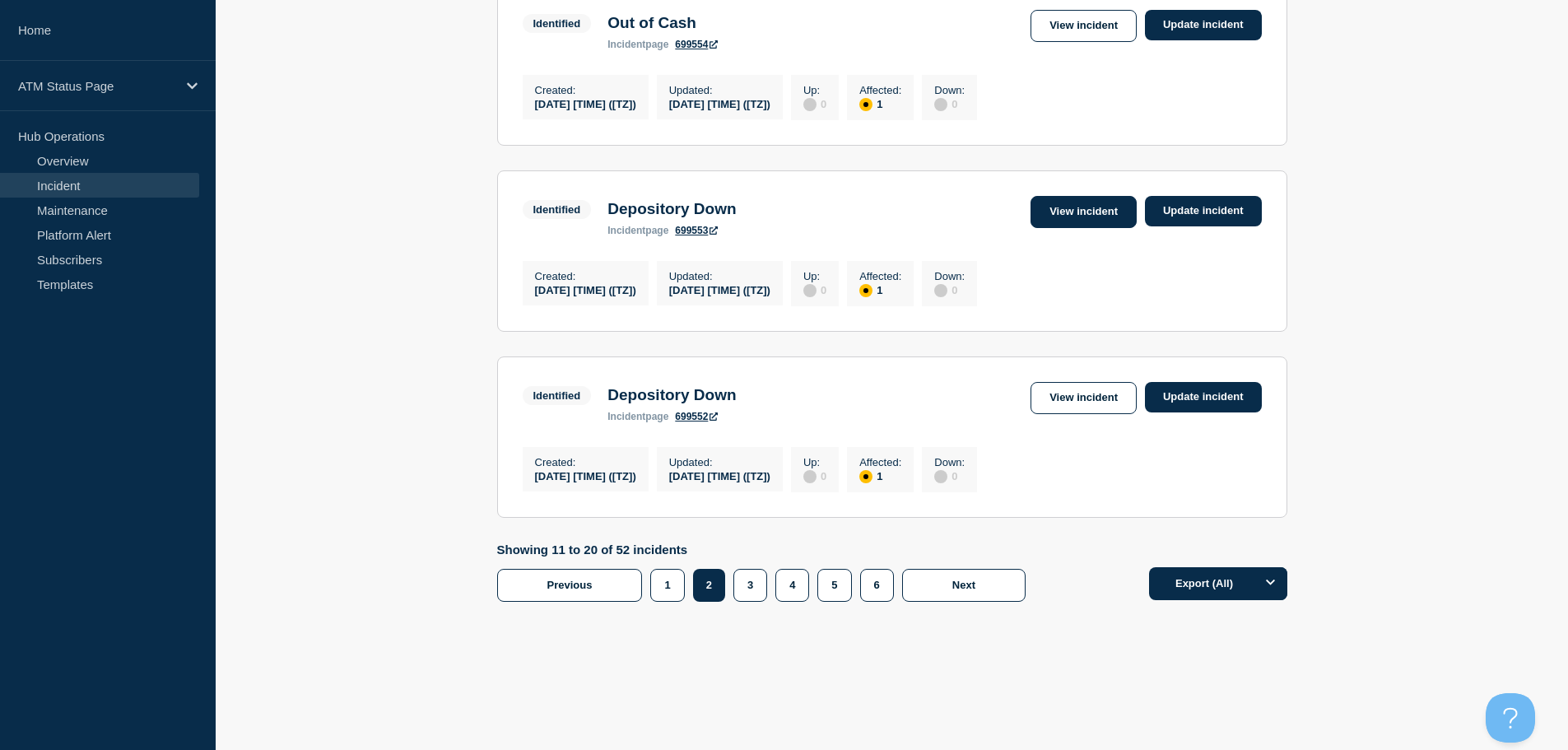 click on "View incident" at bounding box center (1083, 212) 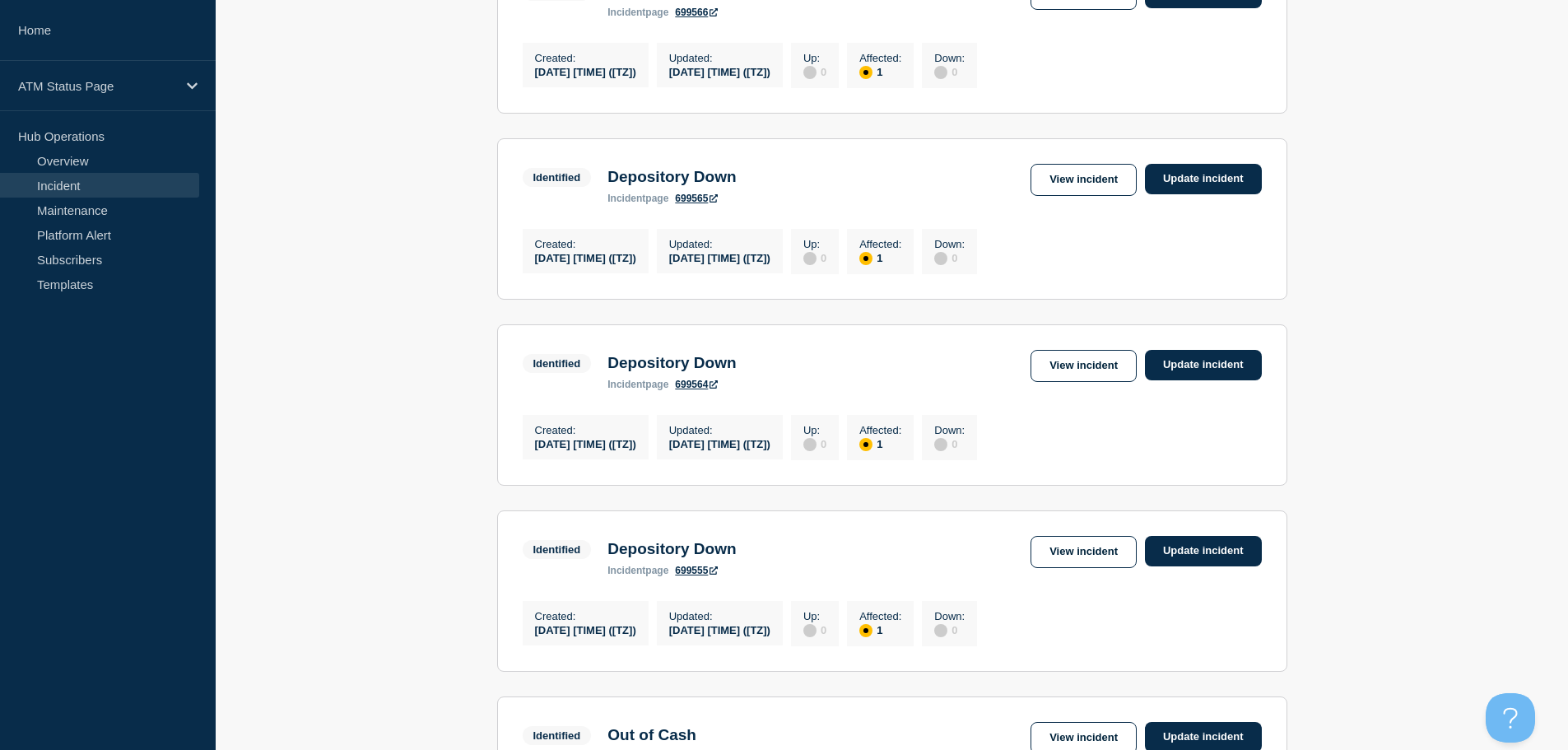 scroll, scrollTop: 939, scrollLeft: 0, axis: vertical 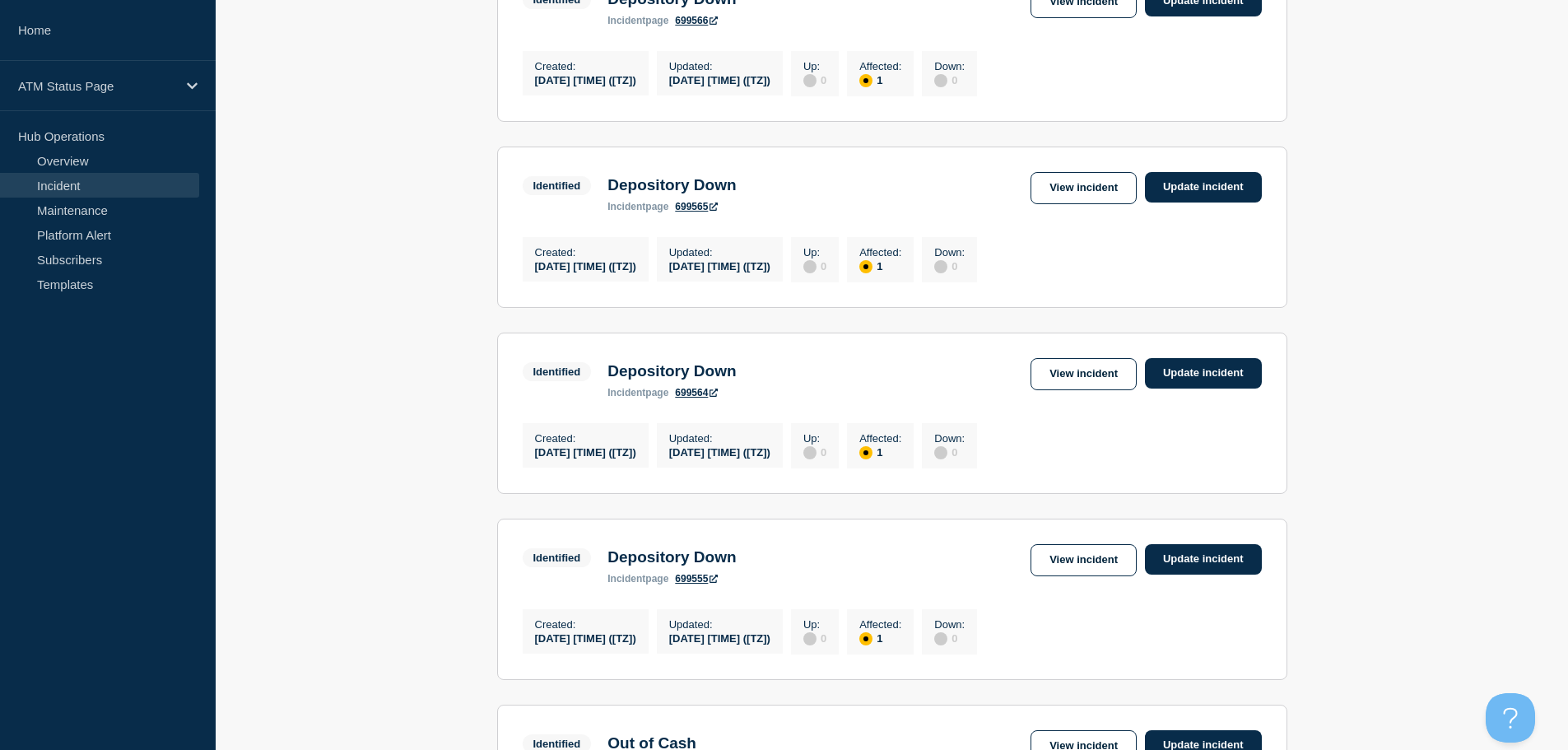 click on "All dates Filter Identified 1 Affected Depository Down Created  [DATE] [TIME] ([TZ]) Updated  [DATE] [TIME] ([TZ]) Identified Depository Down incident  page 699570  View incident Update incident Created :  [DATE] [TIME] ([TZ]) Updated :  [DATE] [TIME] ([TZ]) Up :  0 Affected :  1 Down :  0 Identified 1 Affected Depository Down Created  [DATE] [TIME] ([TZ]) Updated  [DATE] [TIME] ([TZ]) Identified Depository Down incident  page 699568  View incident Update incident Created :  [DATE] [TIME] ([TZ]) Updated :  [DATE] [TIME] ([TZ]) Up :  0 Affected :  1 Down :  0 Identified 1 Affected Depository Down Created  [DATE] [TIME] ([TZ]) Updated  [DATE] [TIME] ([TZ]) Identified Depository Down incident  page 699567  View incident Update incident Created :  [DATE] [TIME] ([TZ]) Updated :  [DATE] [TIME] ([TZ]) Up :  0 Affected :  1 Down :  0 Identified 1 Affected Depository Down Created  [DATE] [TIME] ([TZ]) Updated  [DATE] [TIME] ([TZ]) Identified Depository Down incident  page 699566  Created :" 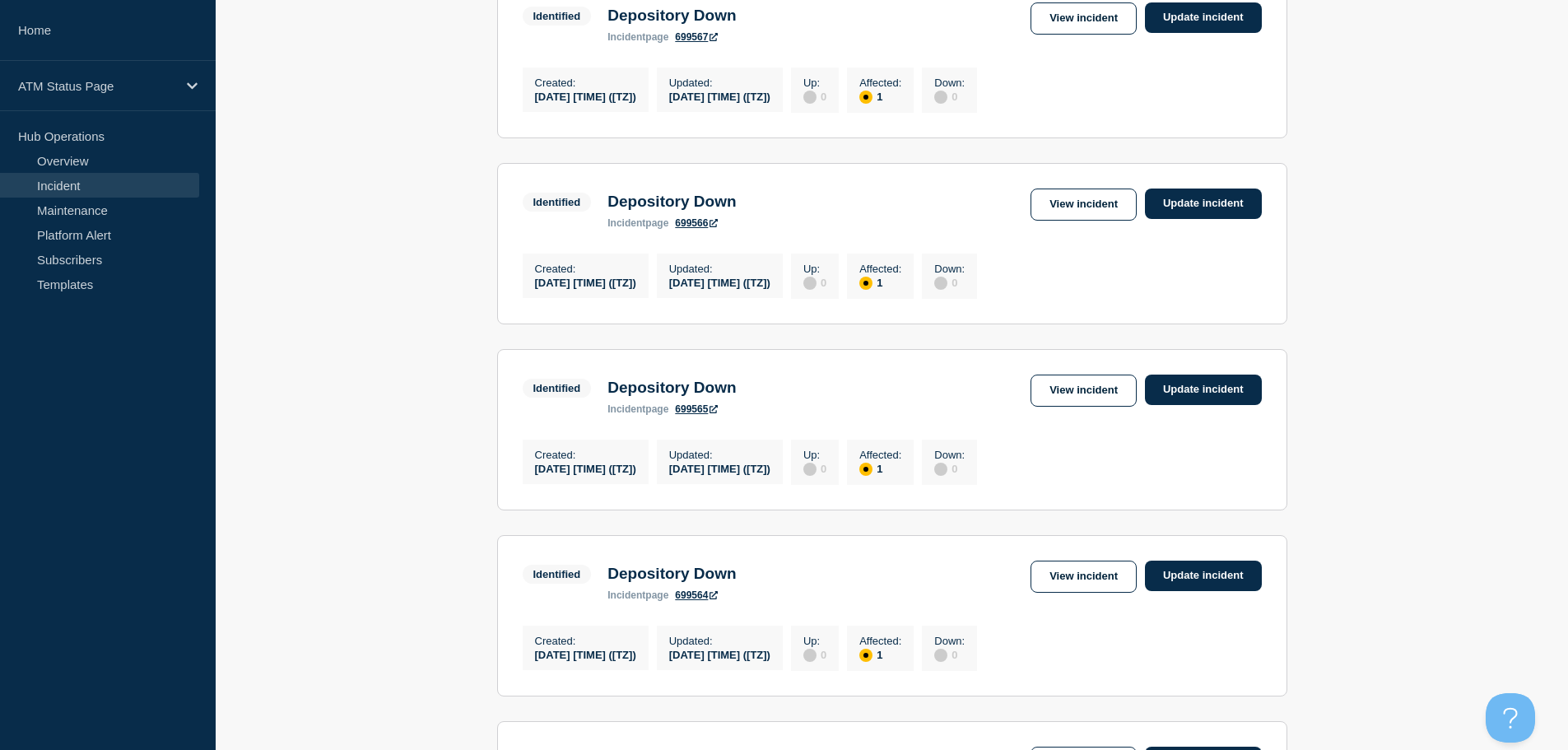 scroll, scrollTop: 721, scrollLeft: 0, axis: vertical 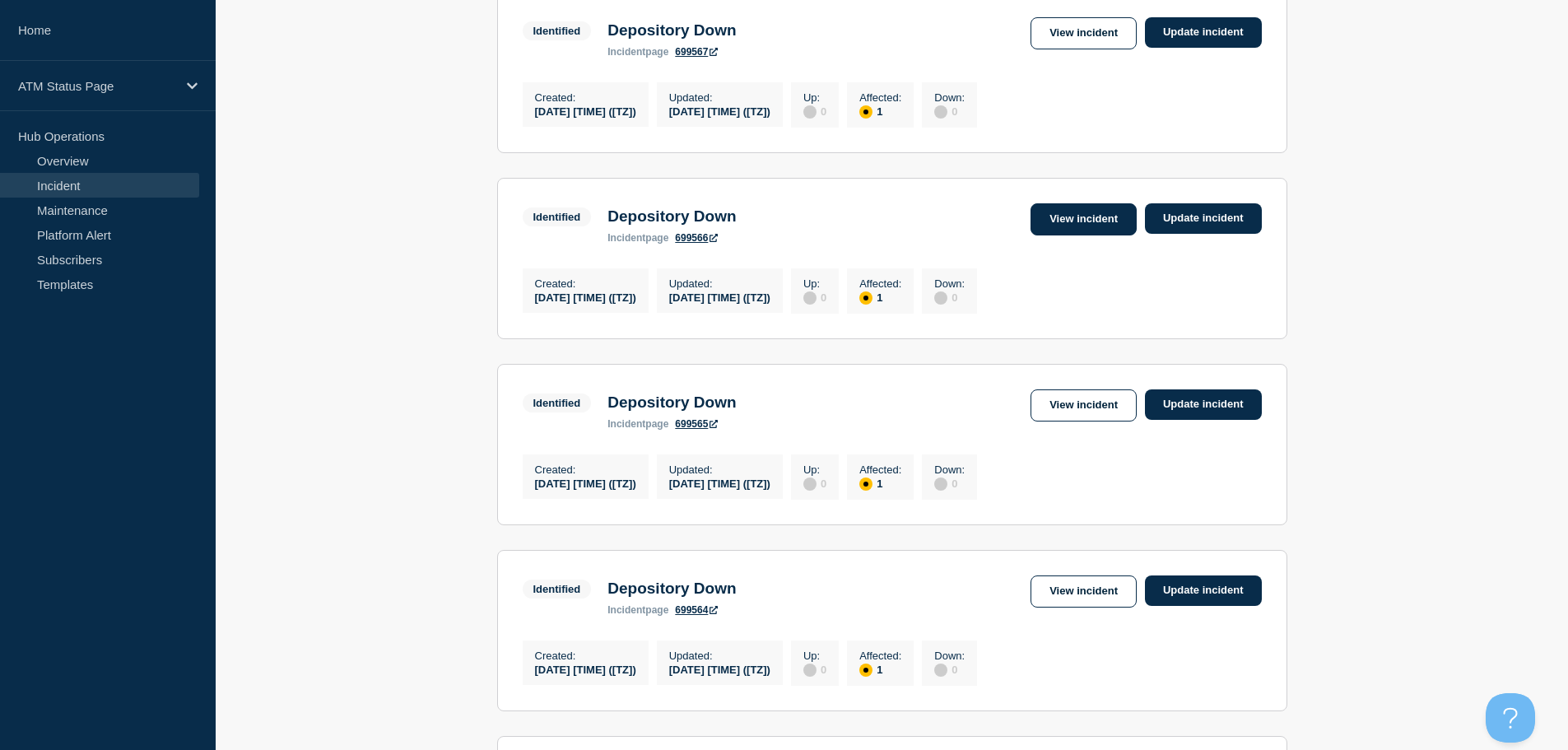 click on "View incident" at bounding box center [1083, 219] 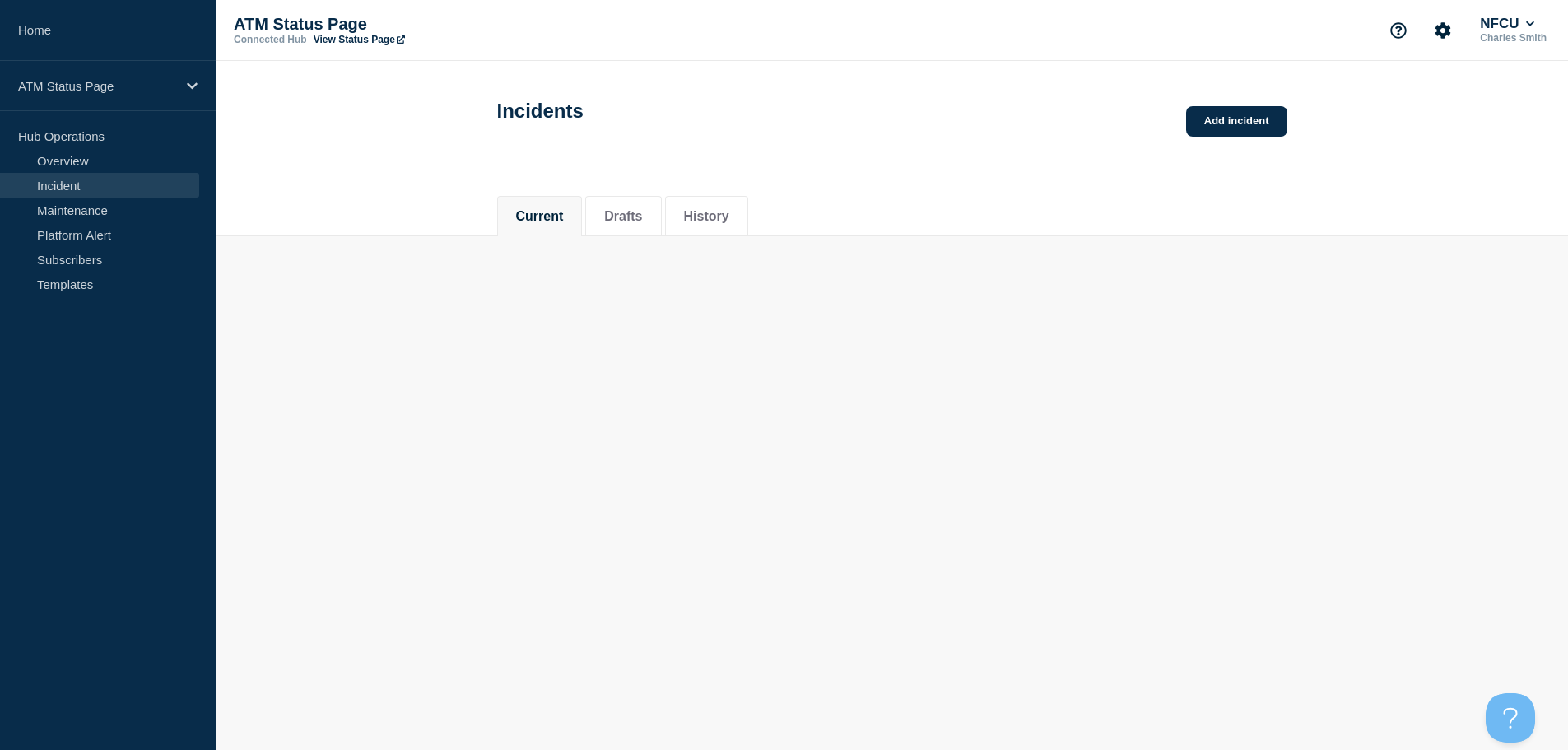 scroll, scrollTop: 0, scrollLeft: 0, axis: both 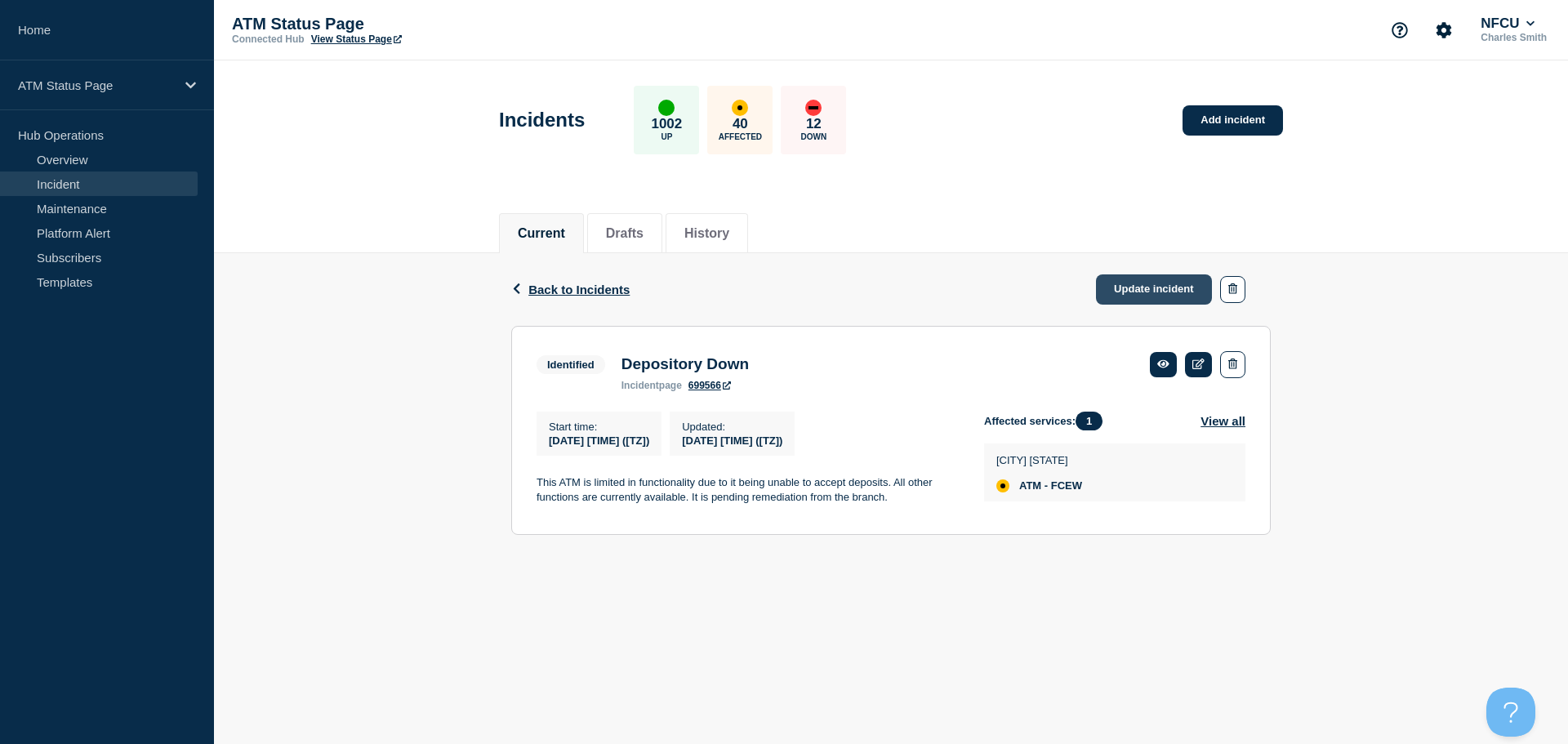 click on "Update incident" 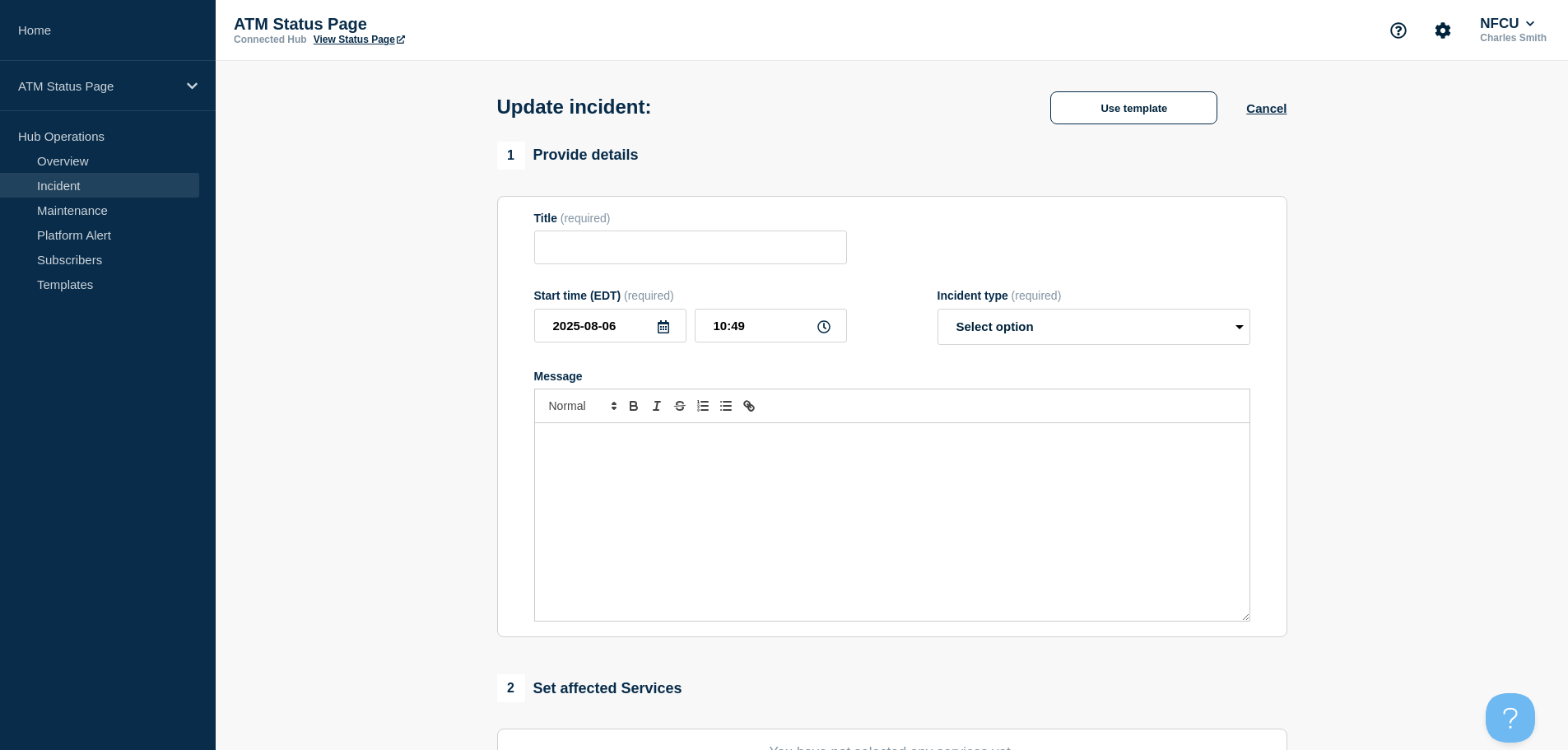 type on "Depository Down" 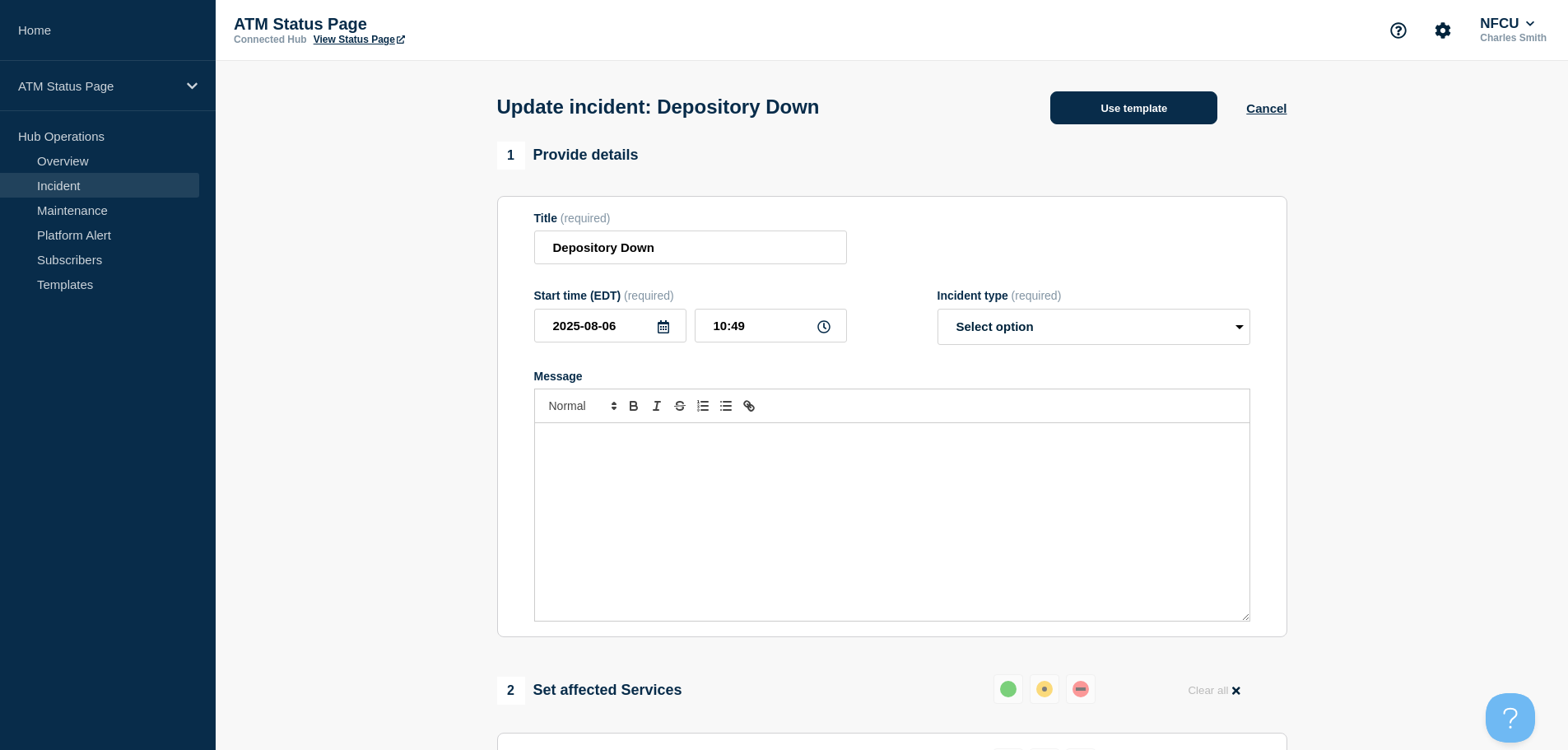 click on "Use template" at bounding box center [1133, 108] 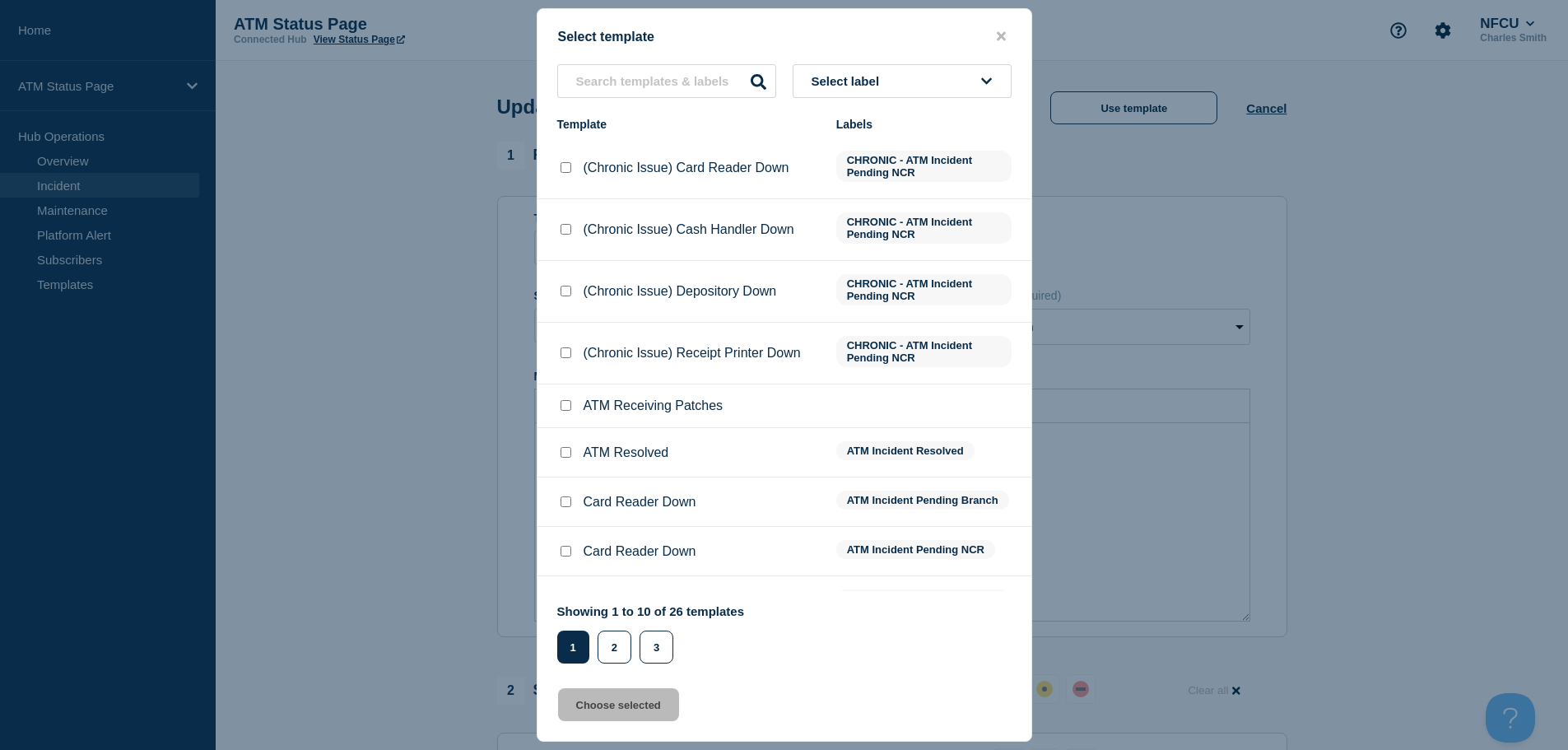click at bounding box center (565, 453) 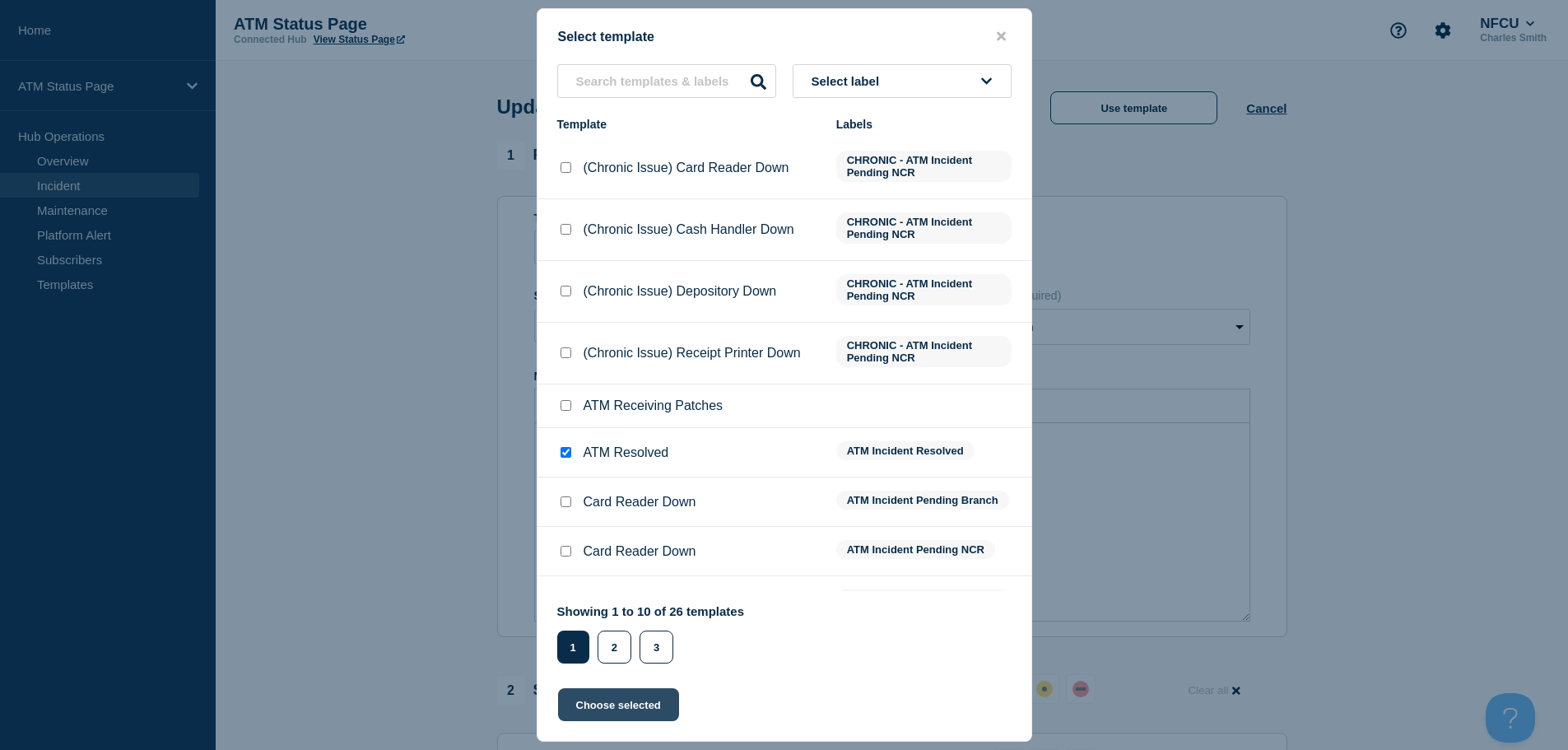 click on "Choose selected" 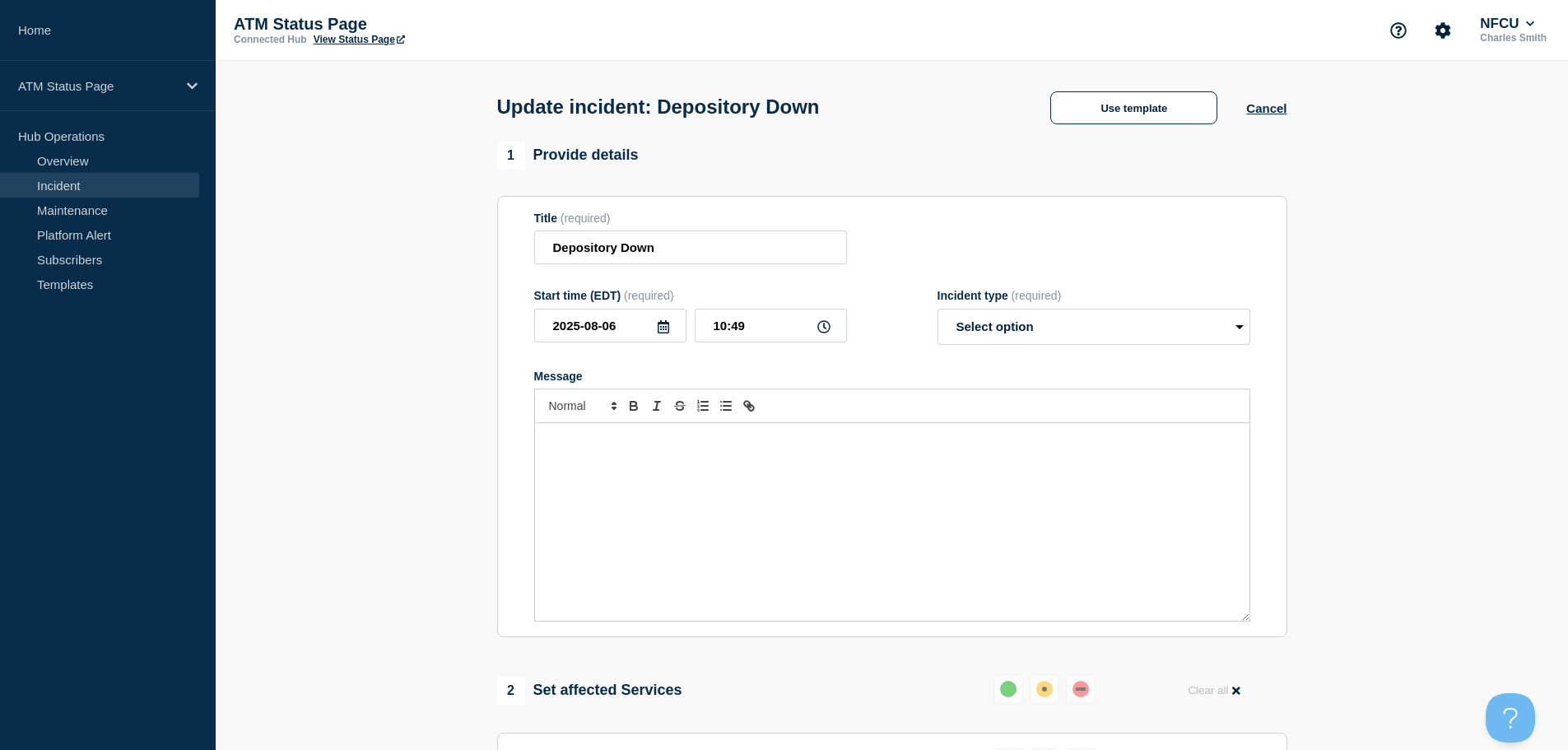 select on "resolved" 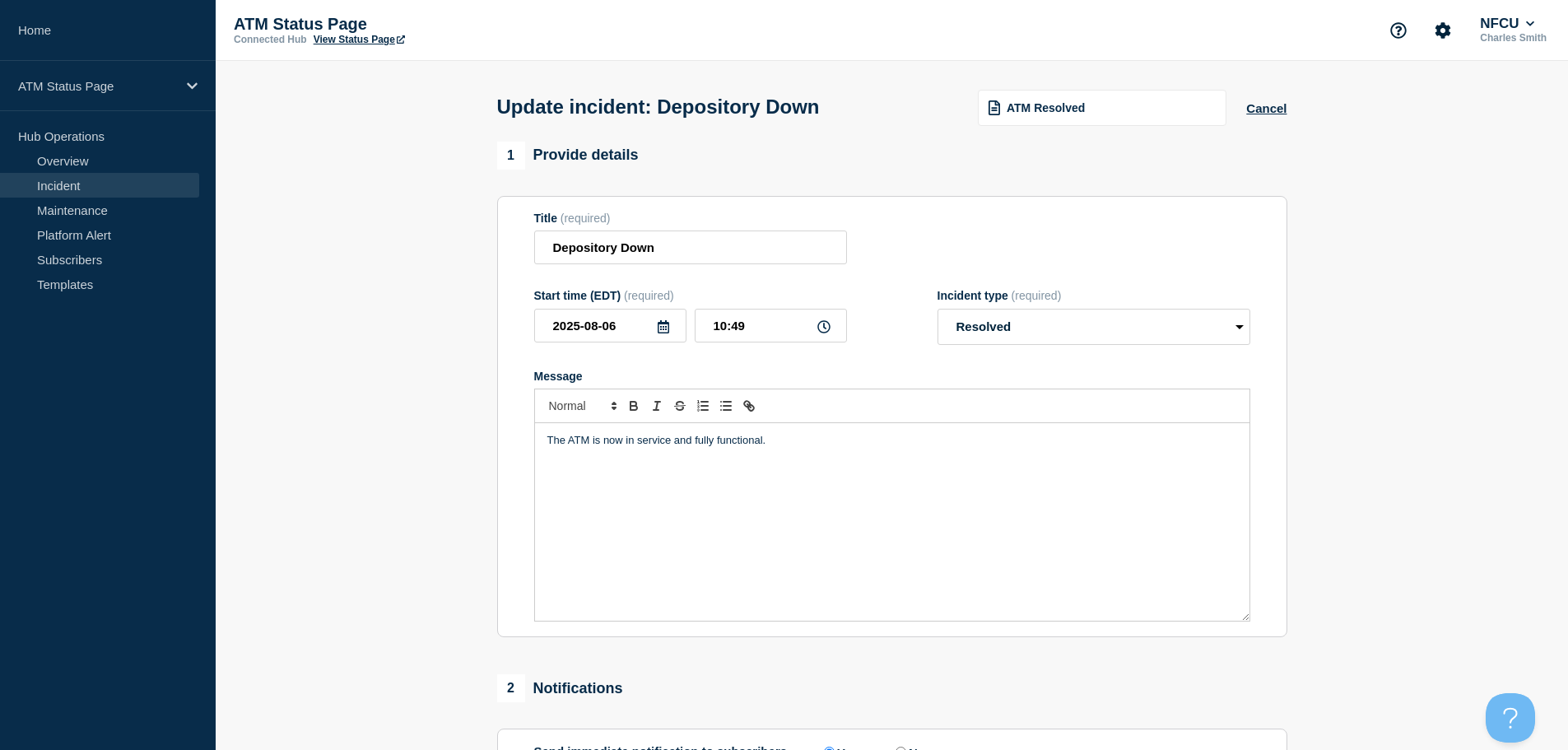 scroll, scrollTop: 304, scrollLeft: 0, axis: vertical 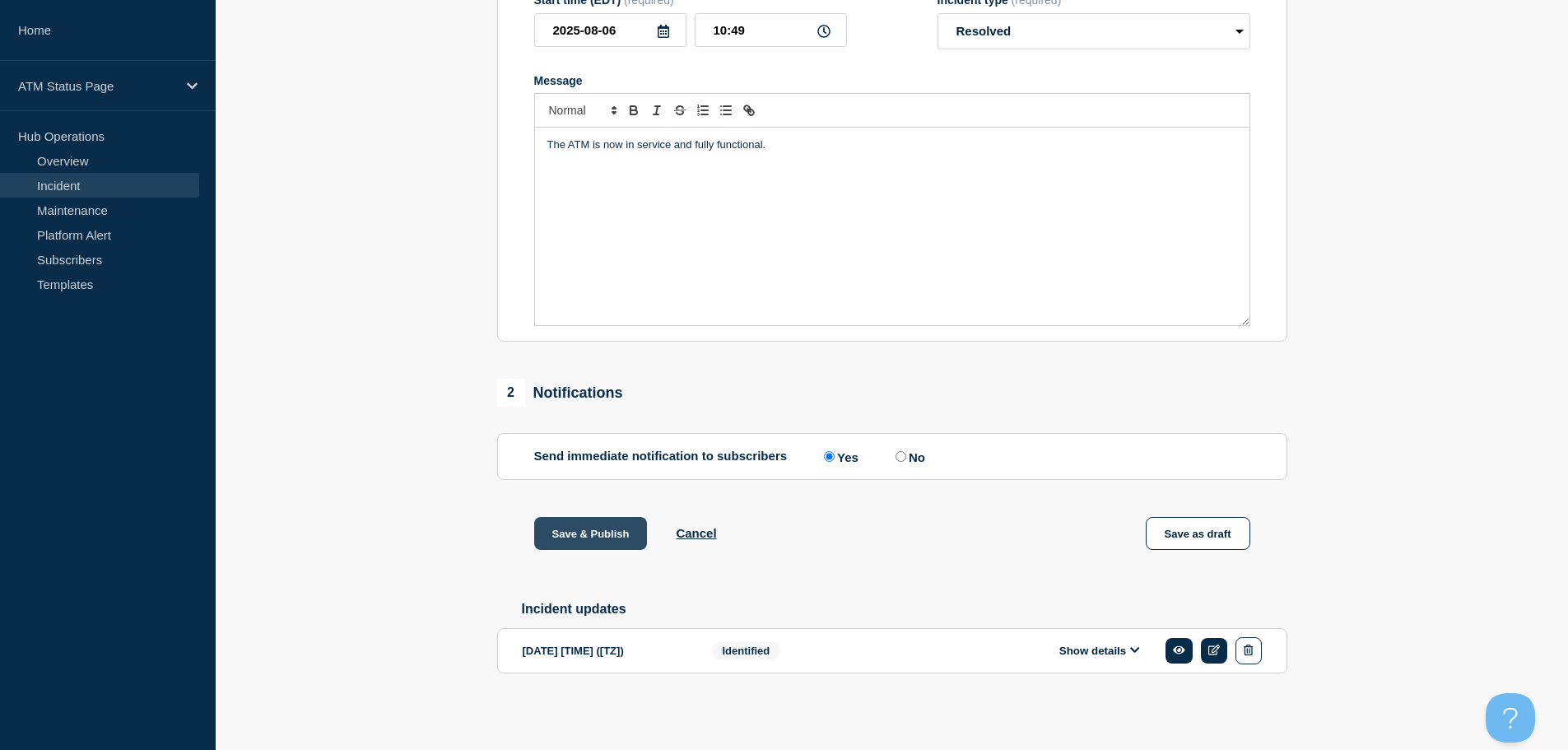 click on "Save & Publish" at bounding box center (591, 533) 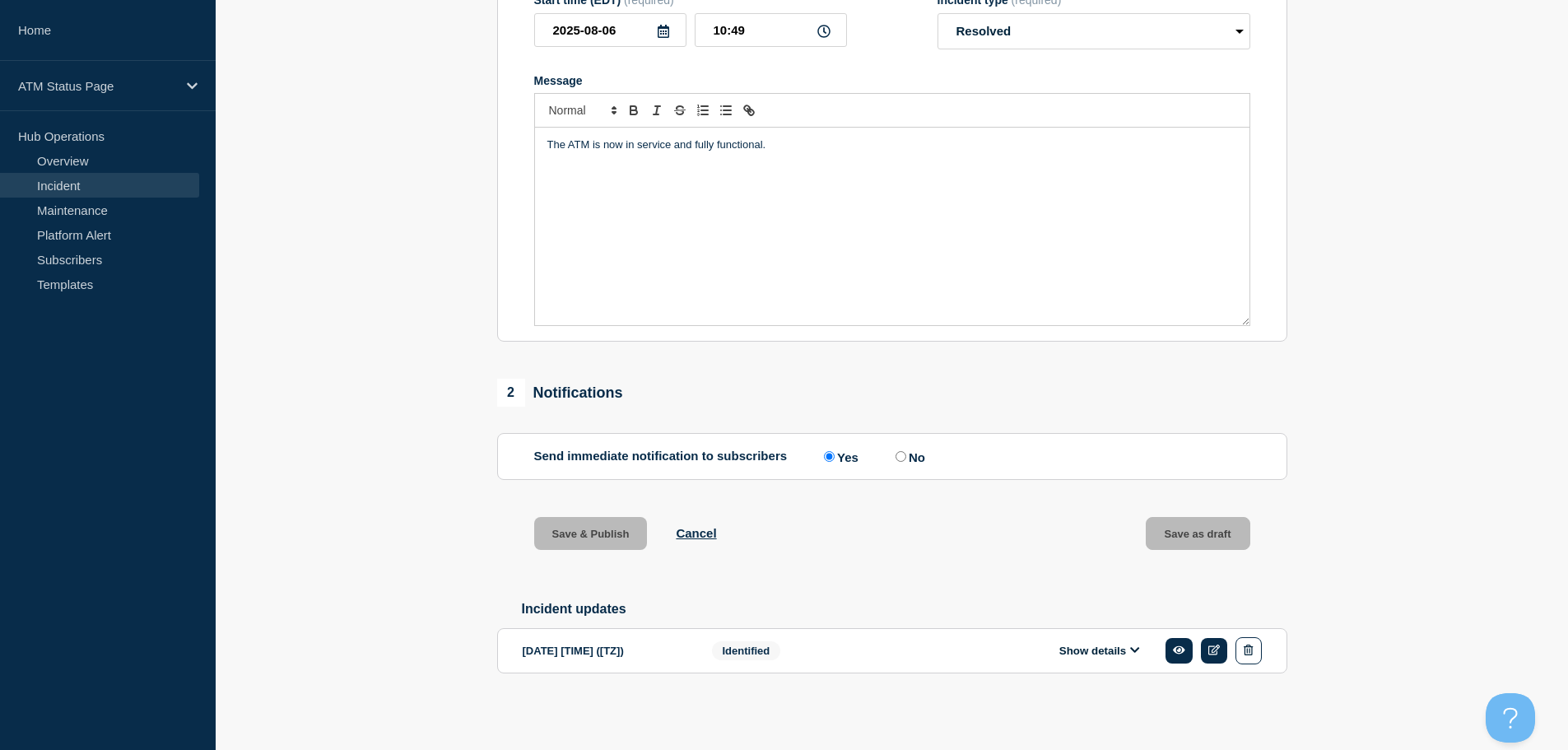 scroll, scrollTop: 0, scrollLeft: 0, axis: both 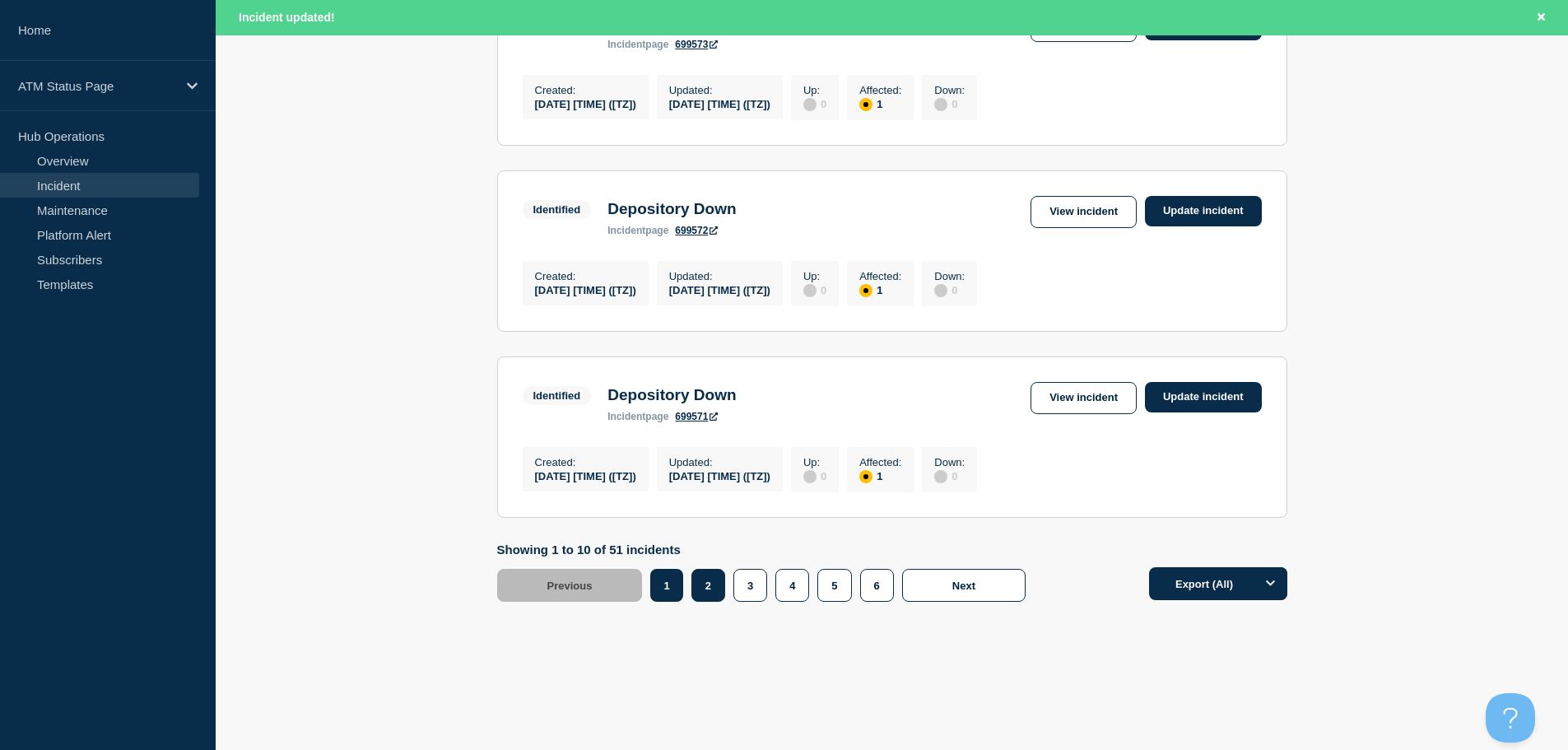 click on "2" at bounding box center (708, 585) 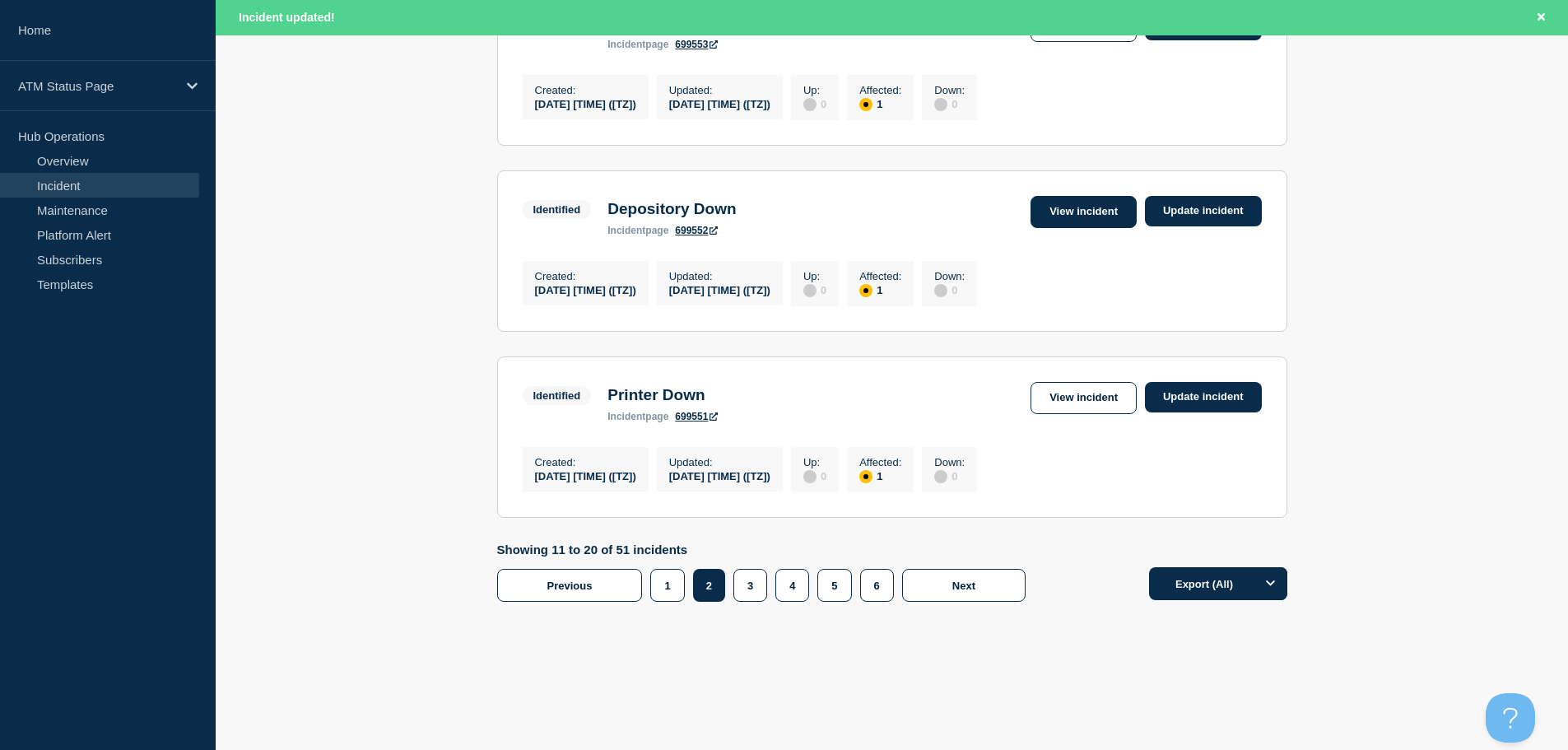 click on "View incident" at bounding box center (1083, 212) 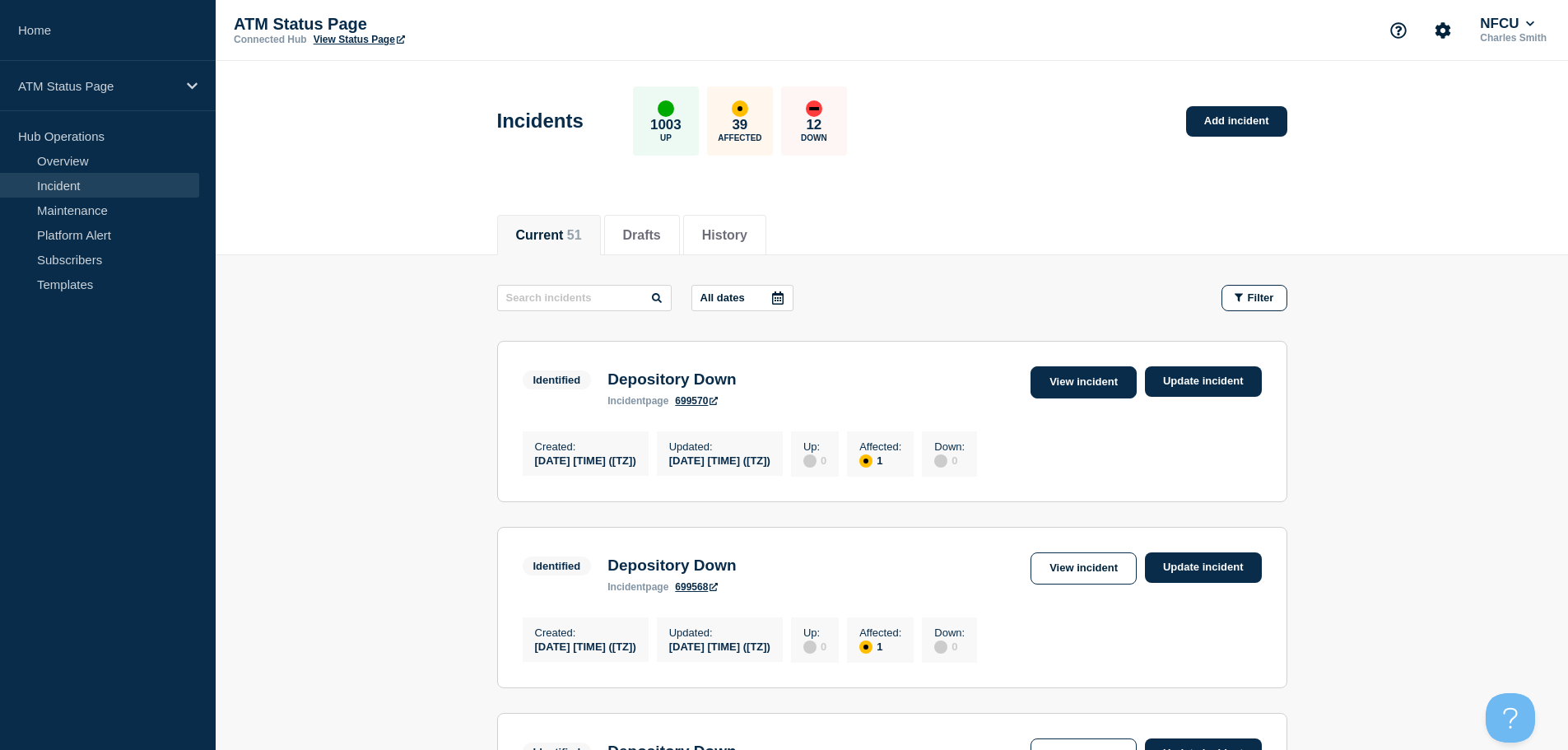 click on "View incident" at bounding box center (1083, 382) 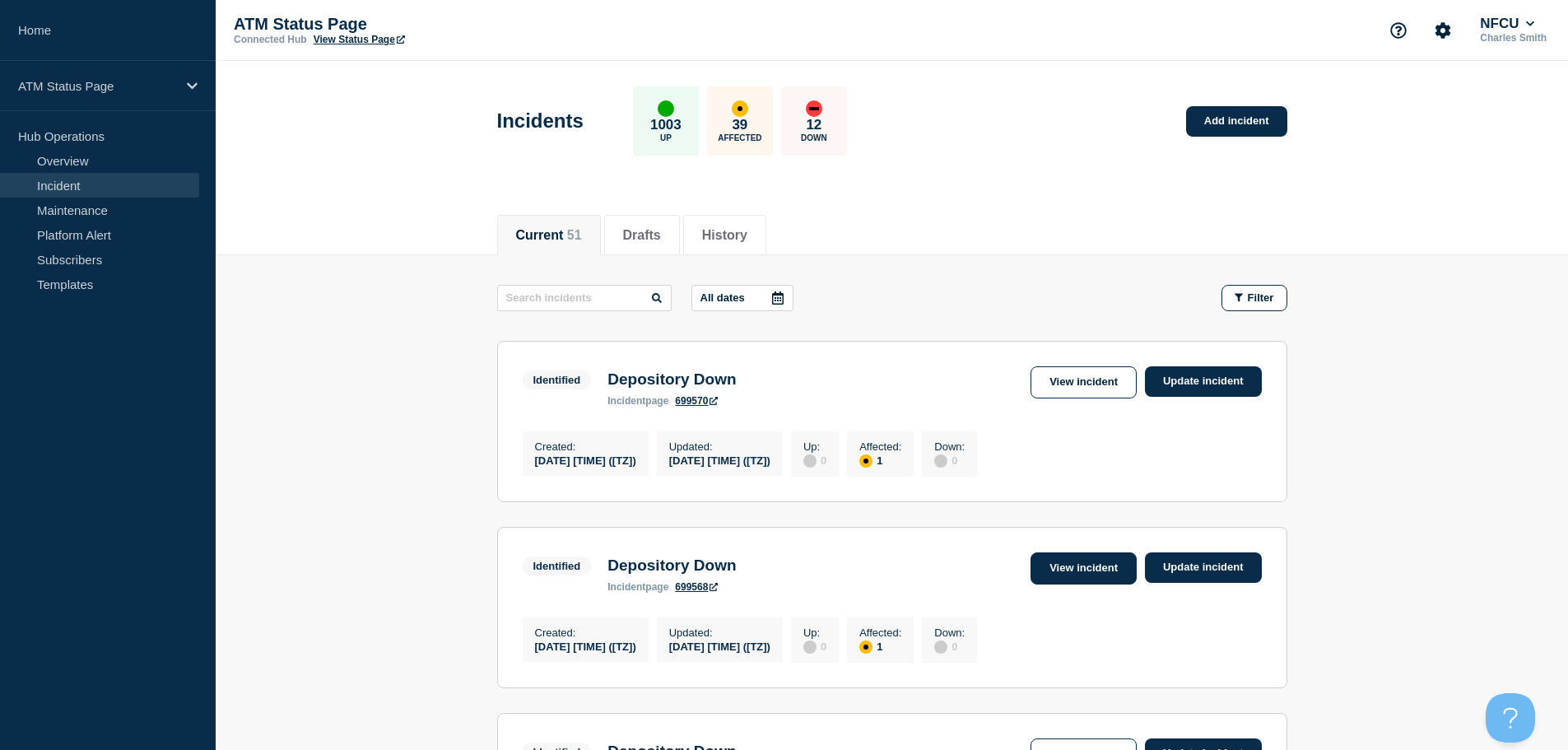 click on "View incident" at bounding box center (1083, 568) 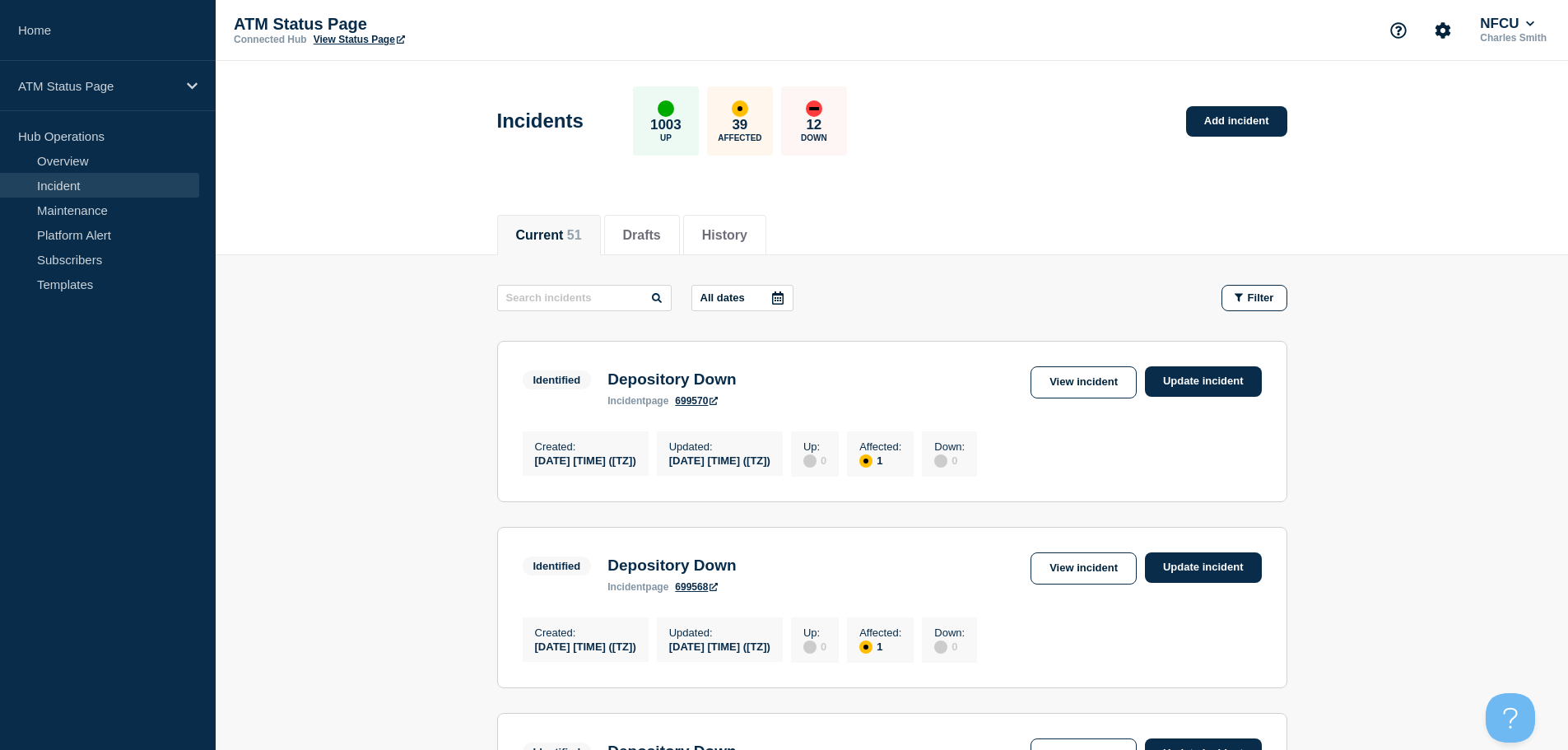 scroll, scrollTop: 82, scrollLeft: 0, axis: vertical 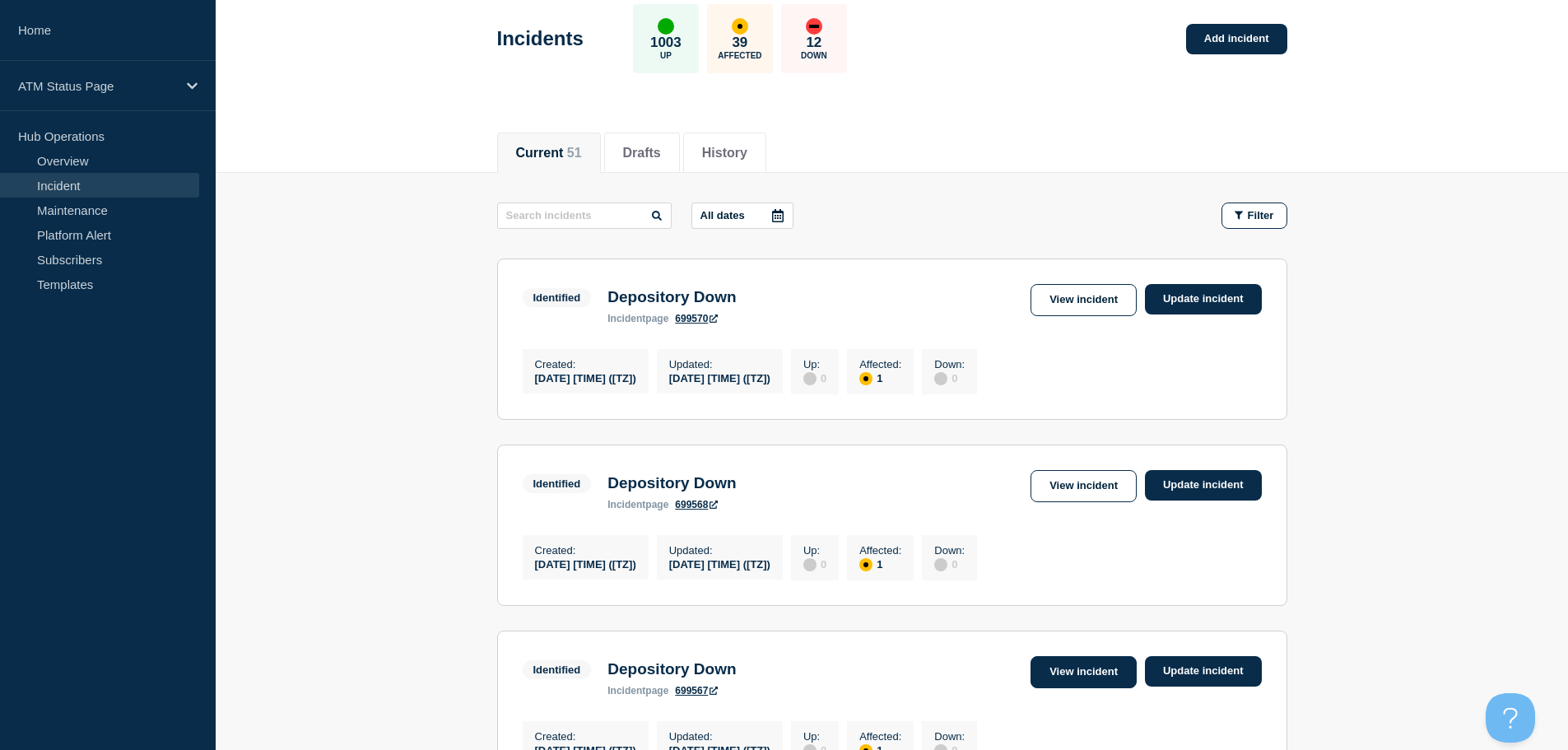 click on "View incident" at bounding box center [1083, 672] 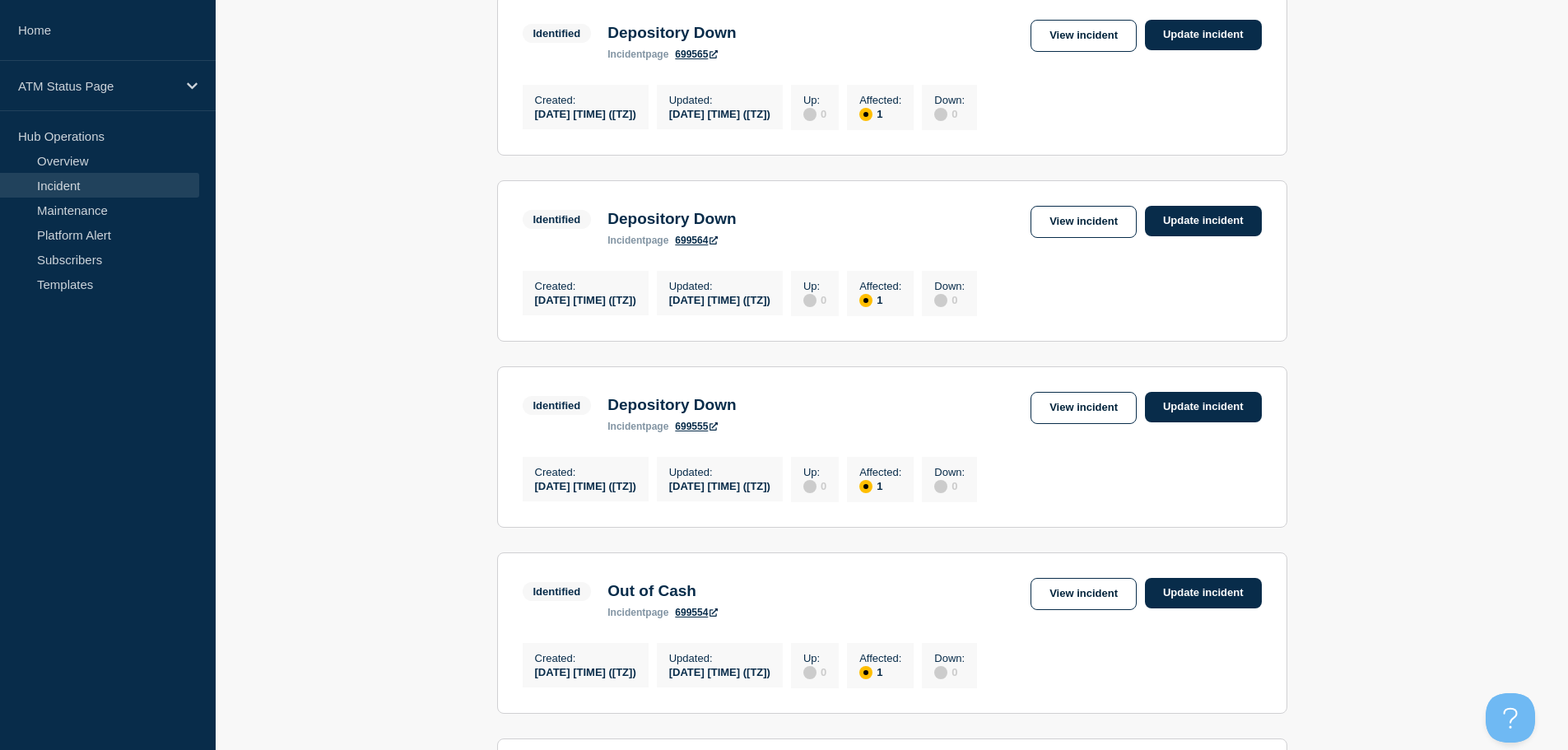 scroll, scrollTop: 930, scrollLeft: 0, axis: vertical 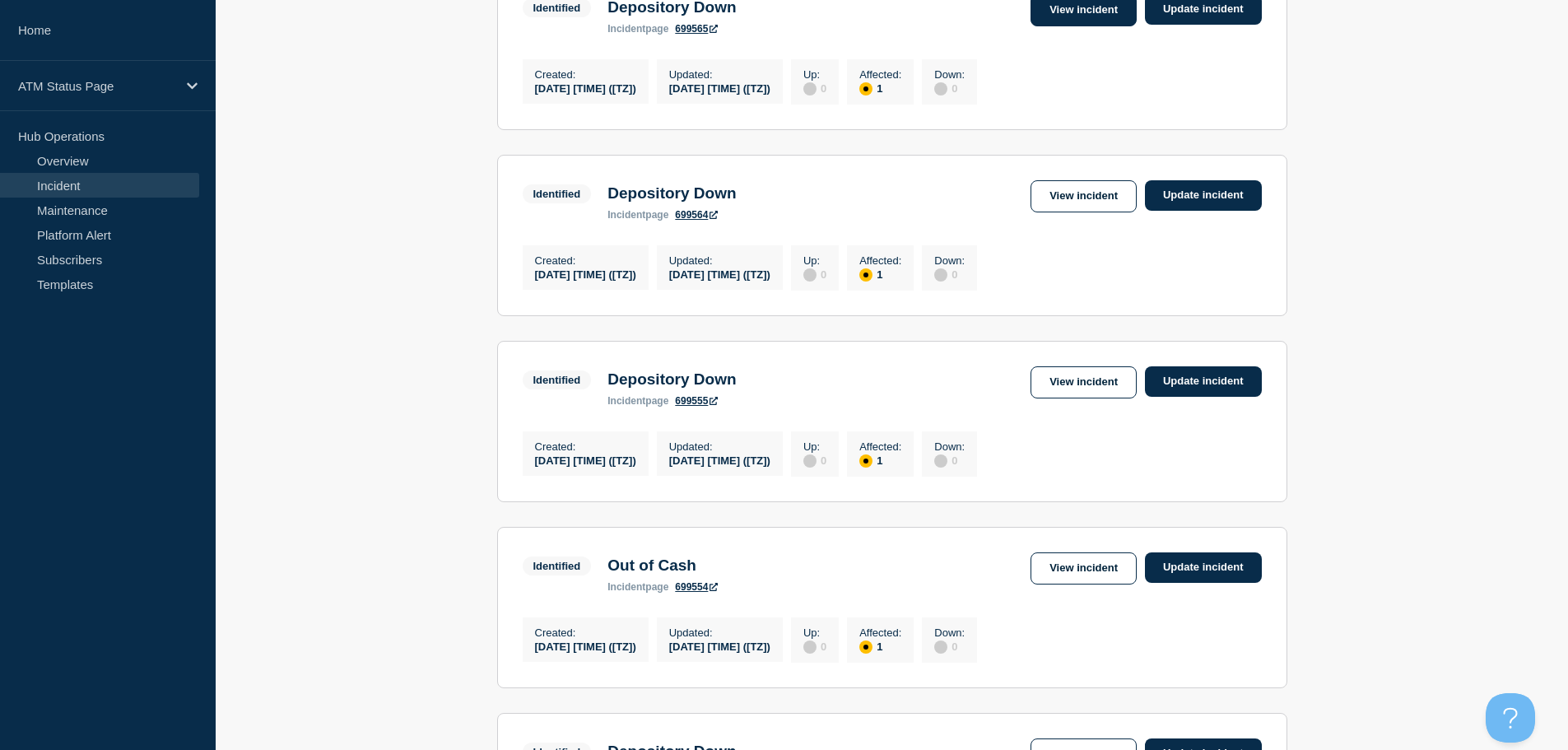 click on "View incident" at bounding box center [1083, 10] 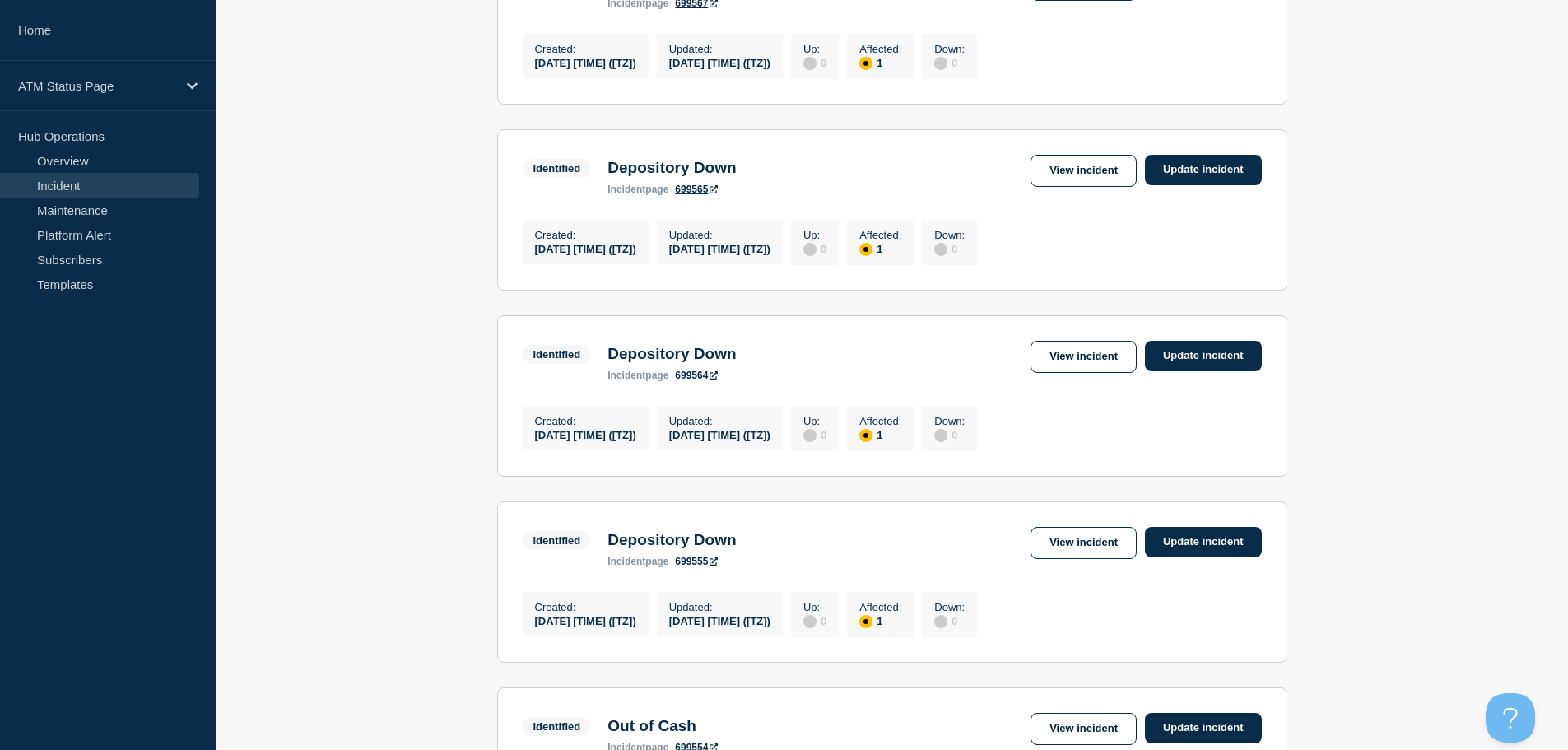 scroll, scrollTop: 792, scrollLeft: 0, axis: vertical 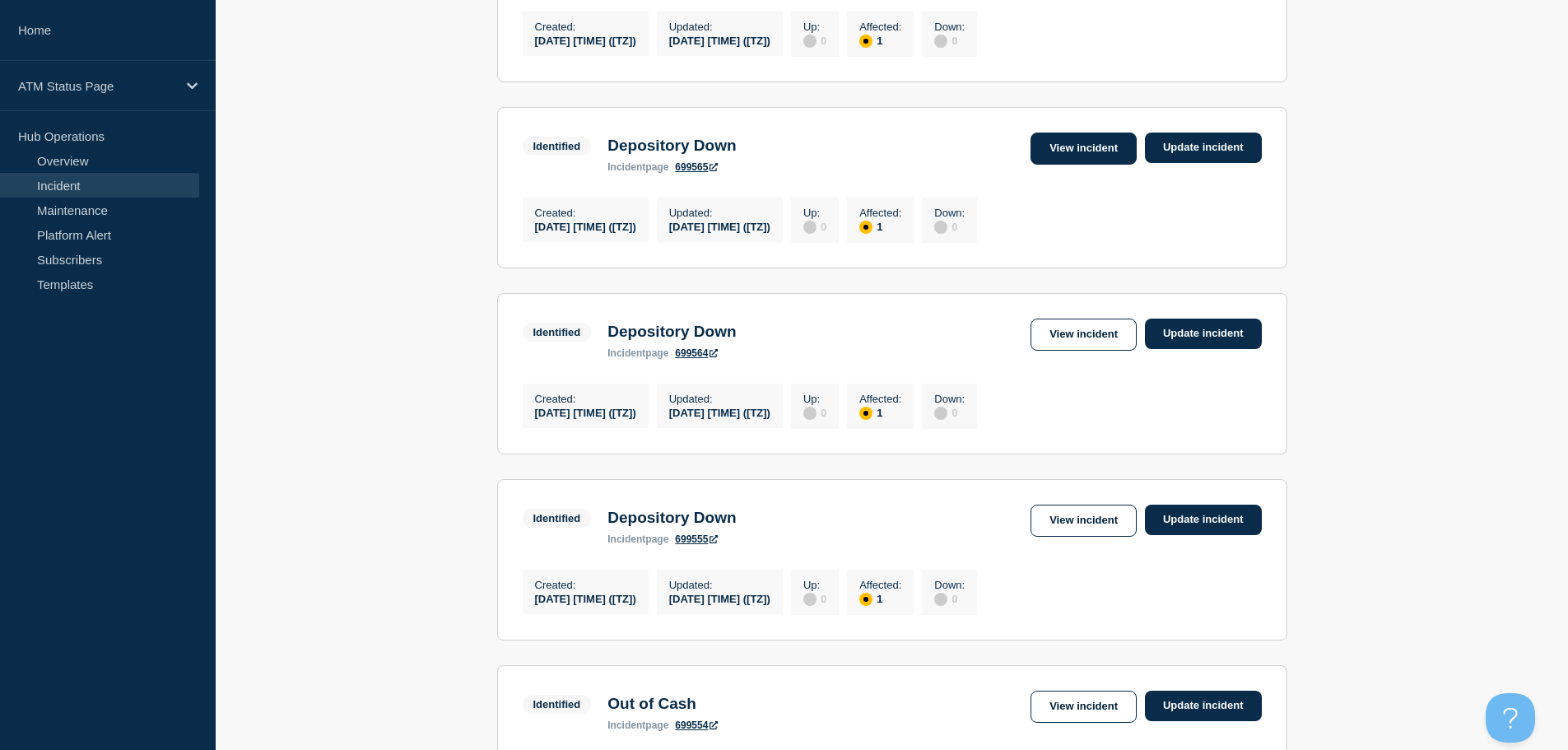 click on "View incident" at bounding box center (1083, 148) 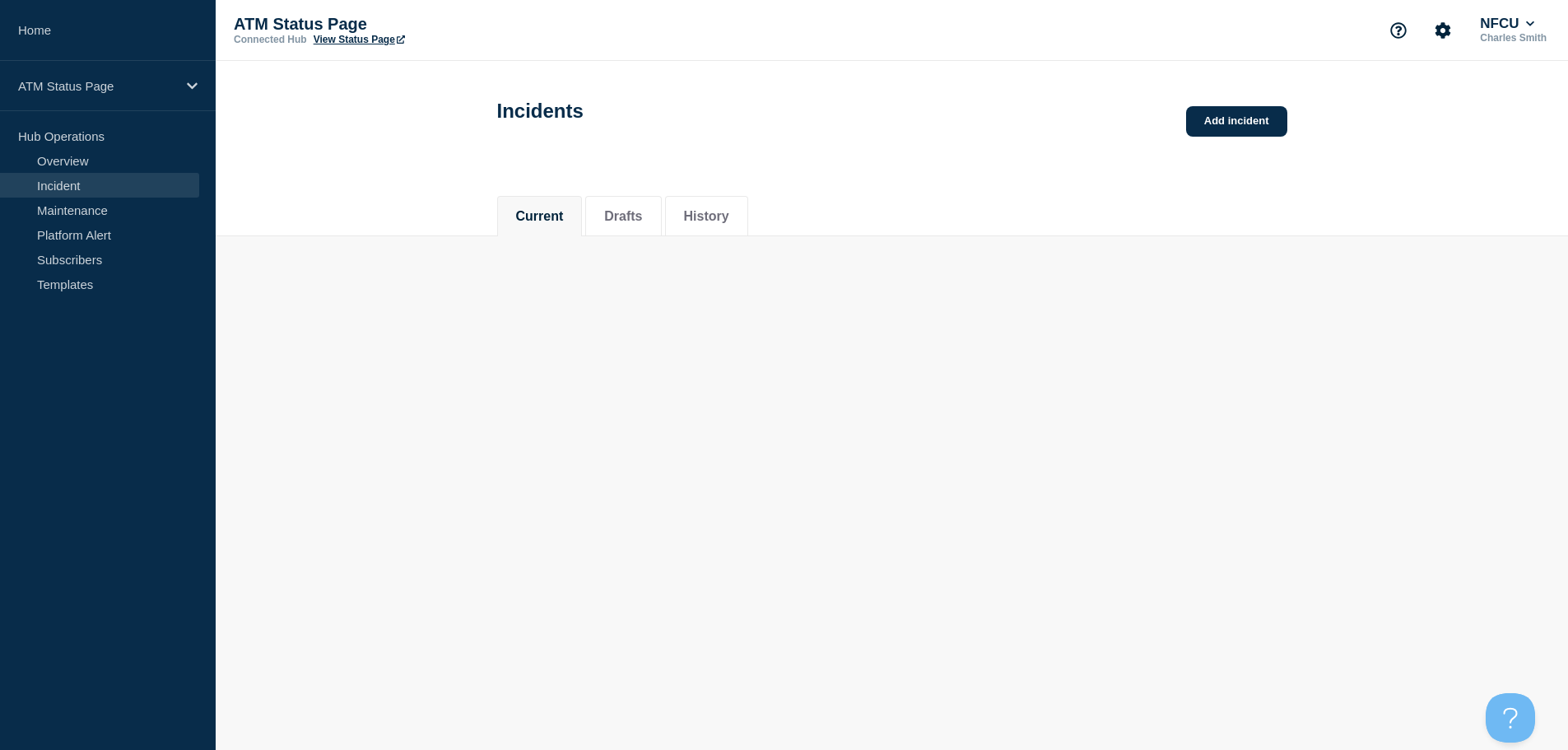scroll, scrollTop: 0, scrollLeft: 0, axis: both 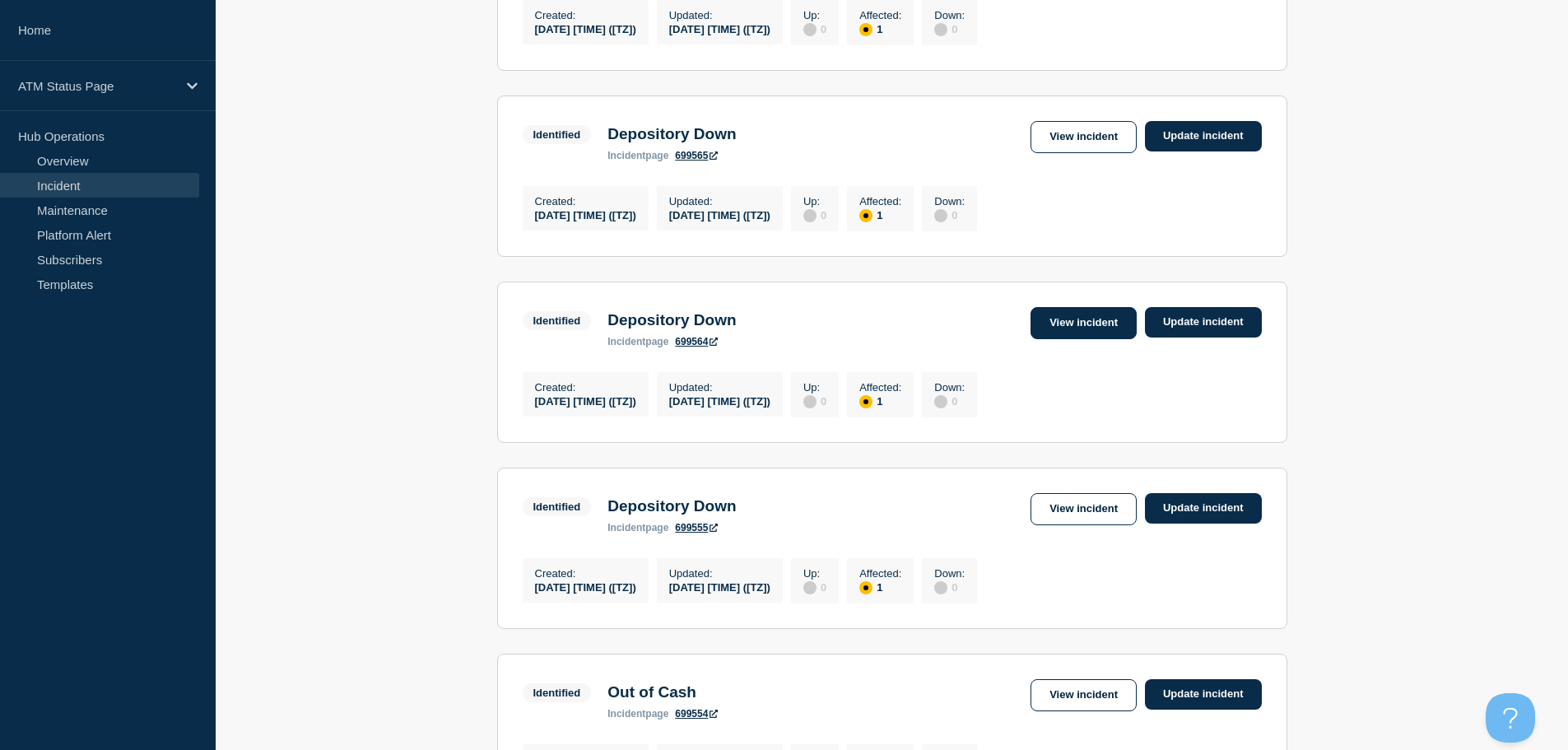 click on "View incident" at bounding box center [1083, 323] 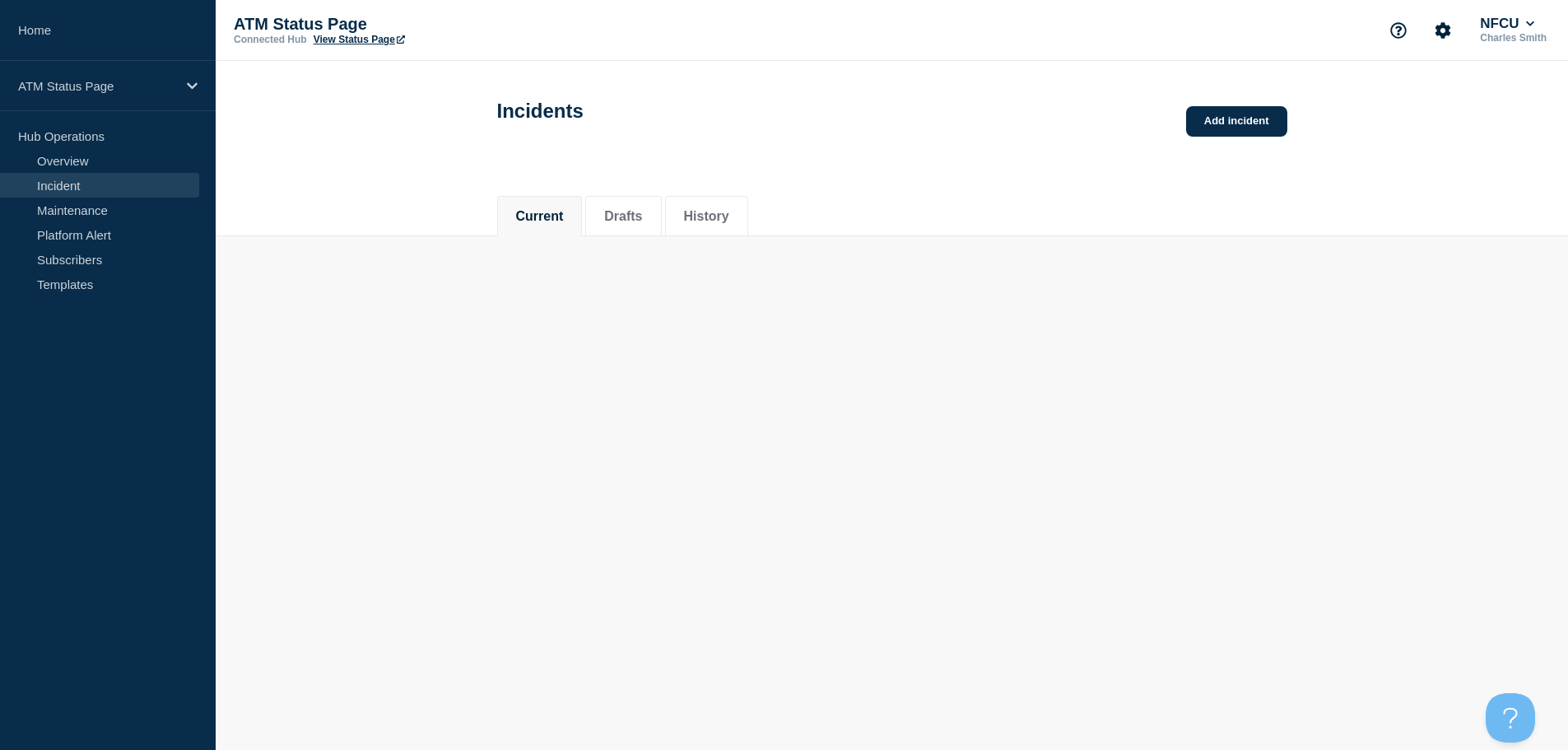 scroll, scrollTop: 0, scrollLeft: 0, axis: both 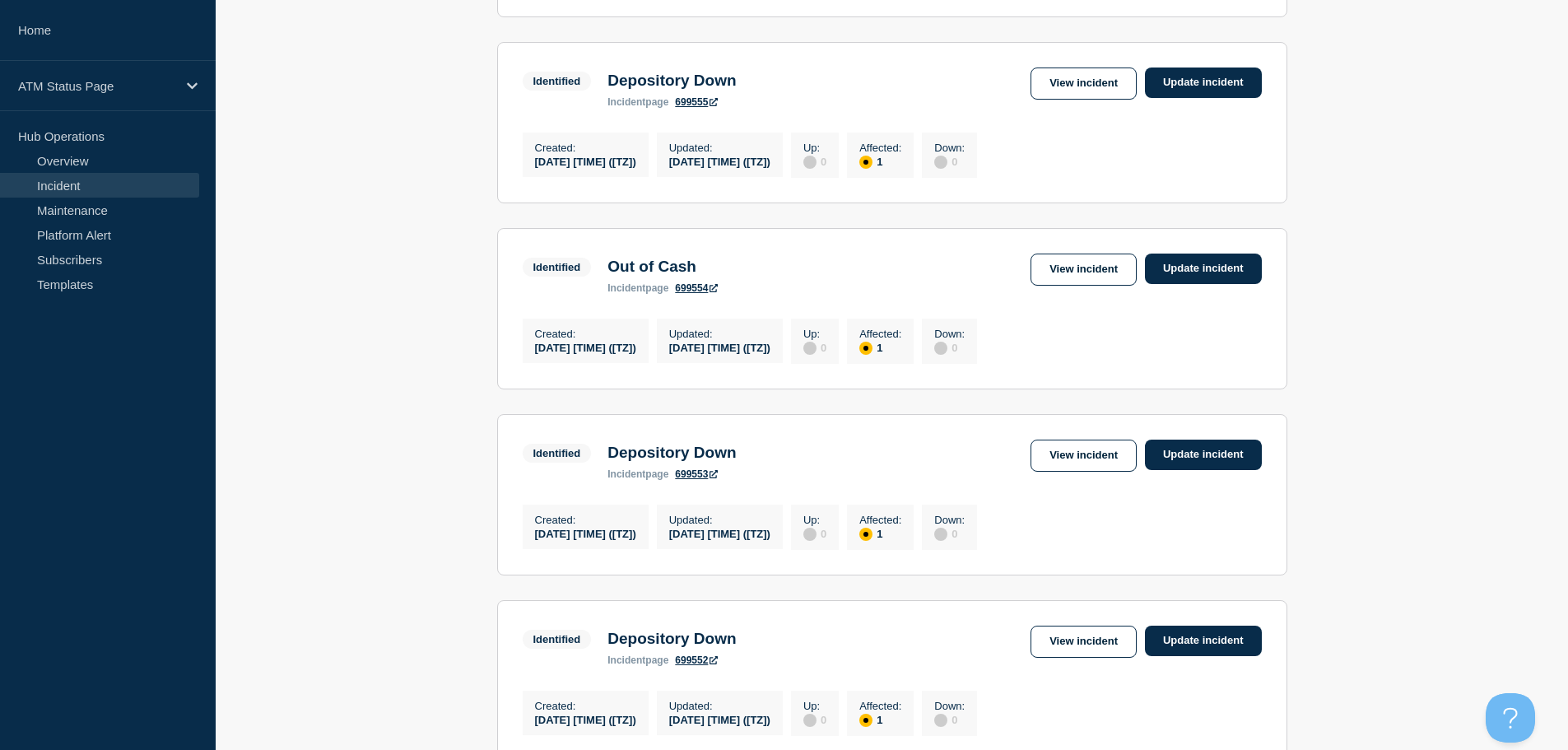 click on "All dates Filter Identified 1 Affected Depository Down Created  [DATE] [TIME] ([TZ]) Updated  [DATE] [TIME] ([TZ]) Identified Depository Down incident  page 699570  View incident Update incident Created :  [DATE] [TIME] ([TZ]) Updated :  [DATE] [TIME] ([TZ]) Up :  0 Affected :  1 Down :  0 Identified 1 Affected Depository Down Created  [DATE] [TIME] ([TZ]) Updated  [DATE] [TIME] ([TZ]) Identified Depository Down incident  page 699568  View incident Update incident Created :  [DATE] [TIME] ([TZ]) Updated :  [DATE] [TIME] ([TZ]) Up :  0 Affected :  1 Down :  0 Identified 1 Affected Depository Down Created  [DATE] [TIME] ([TZ]) Updated  [DATE] [TIME] ([TZ]) Identified Depository Down incident  page 699567  View incident Update incident Created :  [DATE] [TIME] ([TZ]) Updated :  [DATE] [TIME] ([TZ]) Up :  0 Affected :  1 Down :  0 Identified 1 Affected Depository Down Created  [DATE] [TIME] ([TZ]) Updated  [DATE] [TIME] ([TZ]) Identified Depository Down incident  page 699565  Created :" 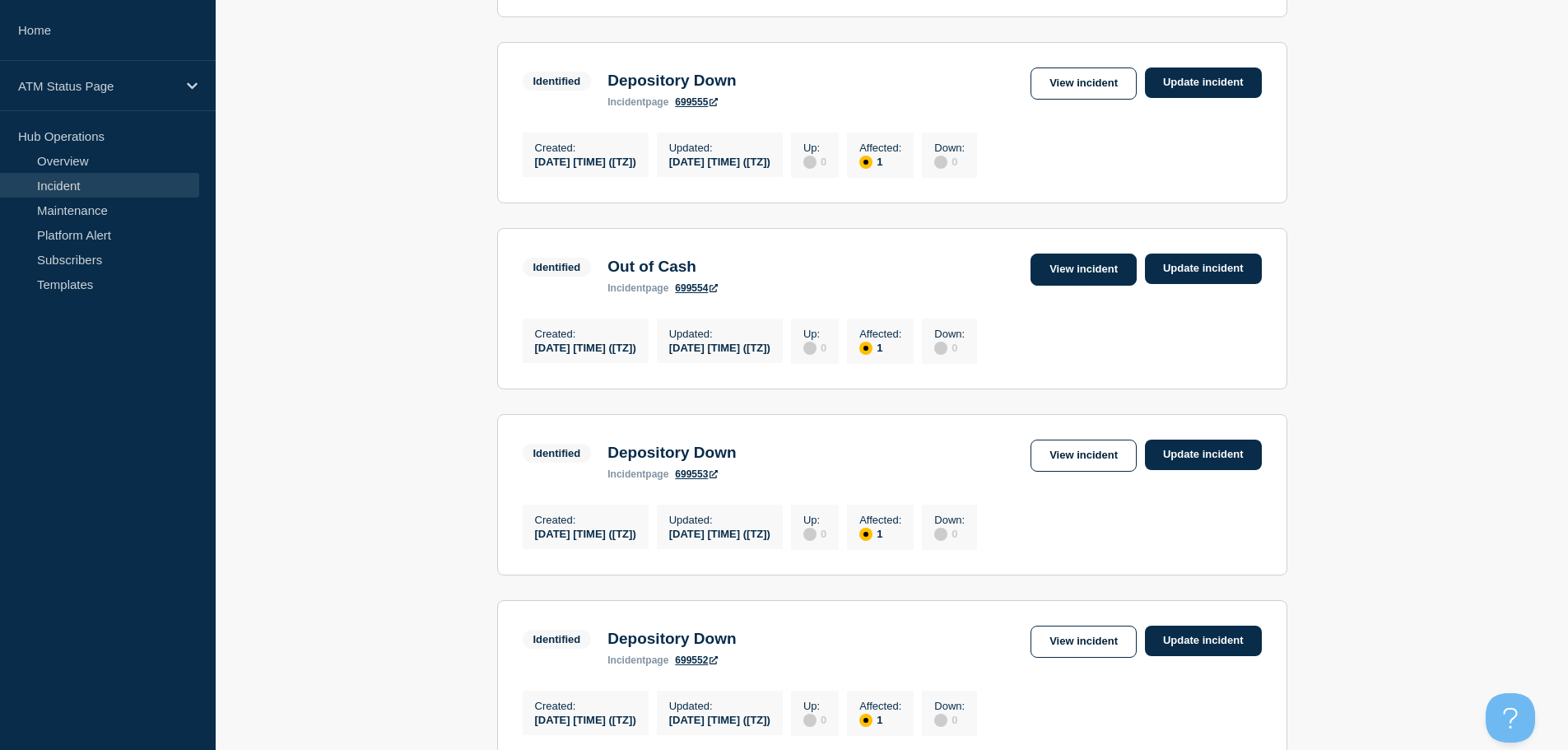click on "View incident" at bounding box center [1083, 269] 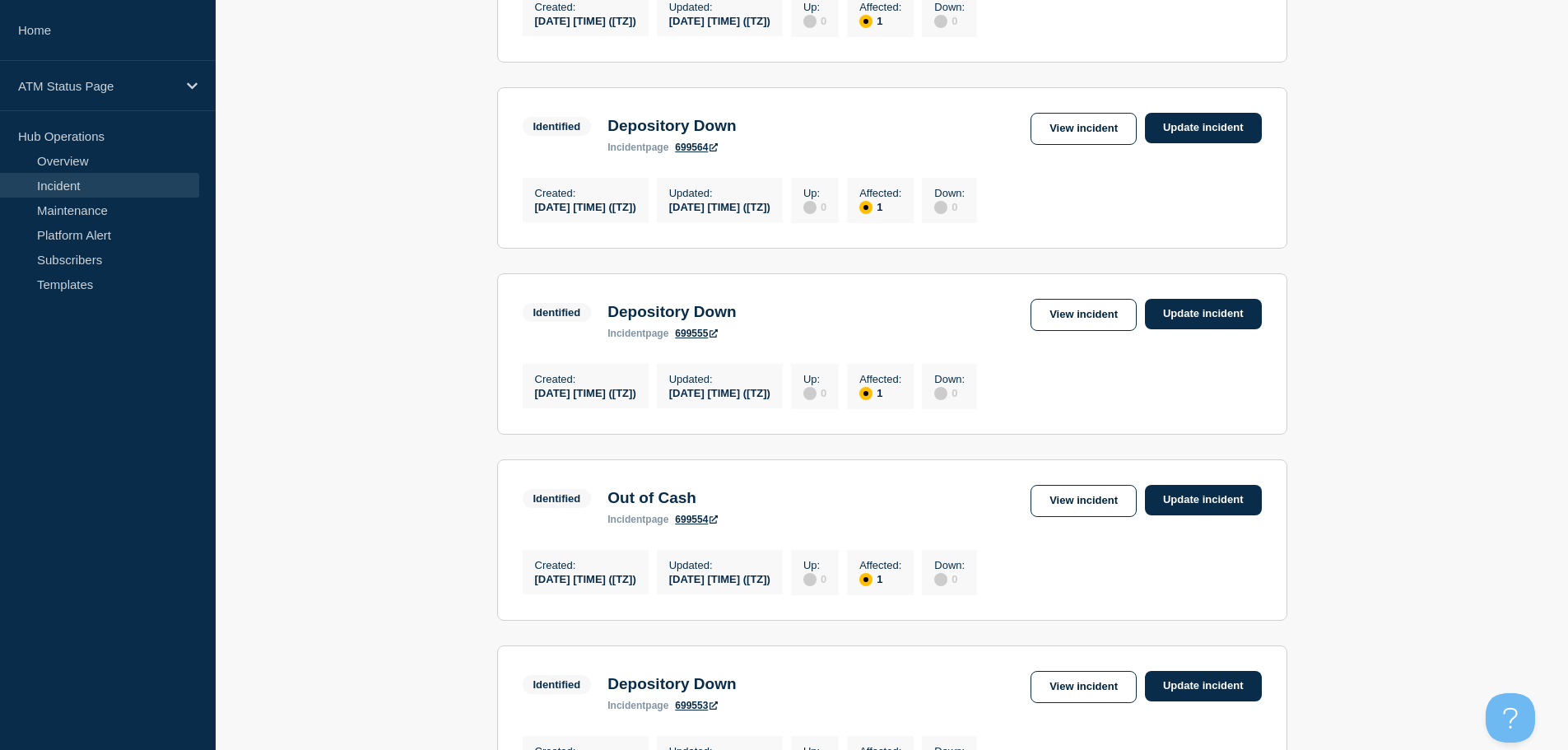 scroll, scrollTop: 877, scrollLeft: 0, axis: vertical 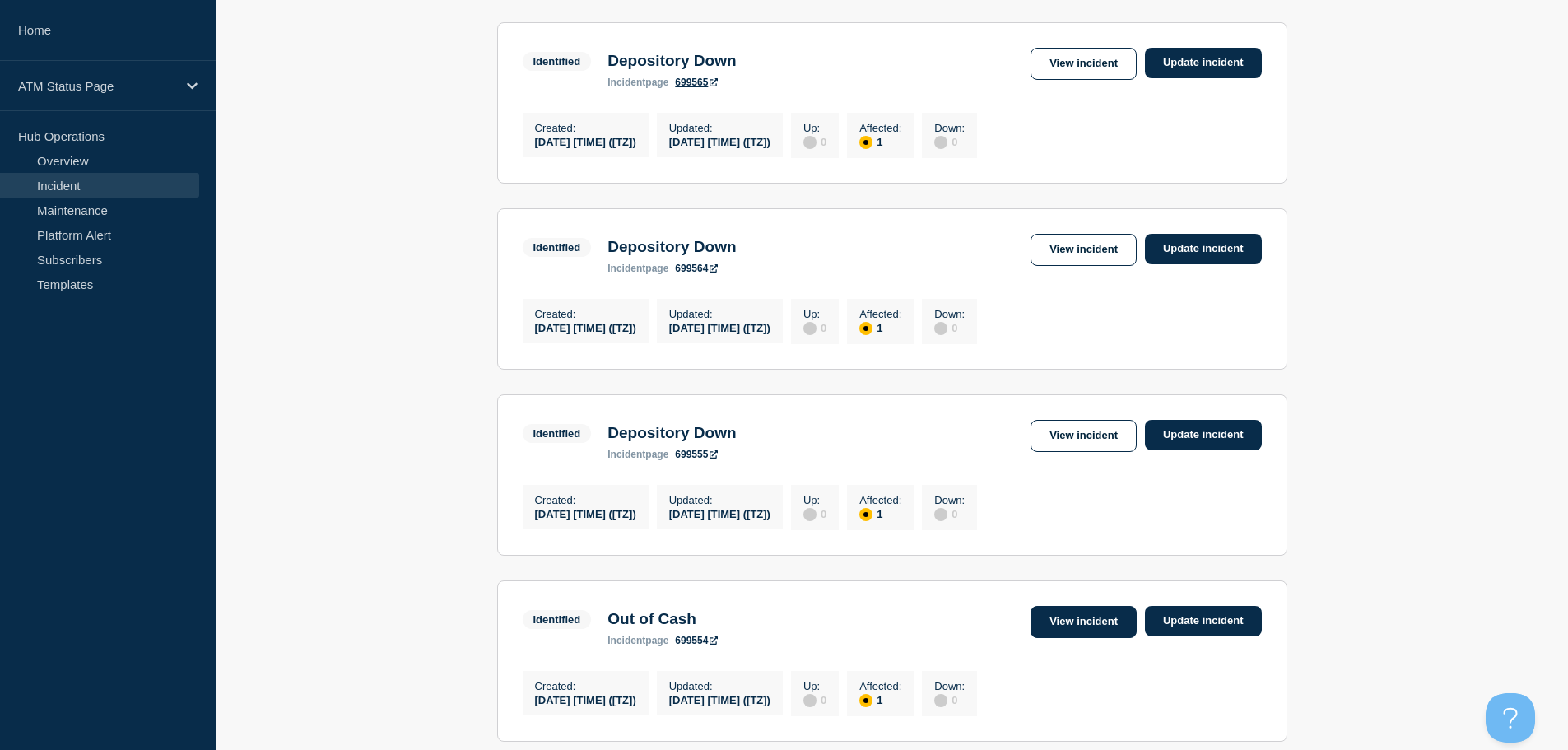 click on "View incident" at bounding box center (1083, 622) 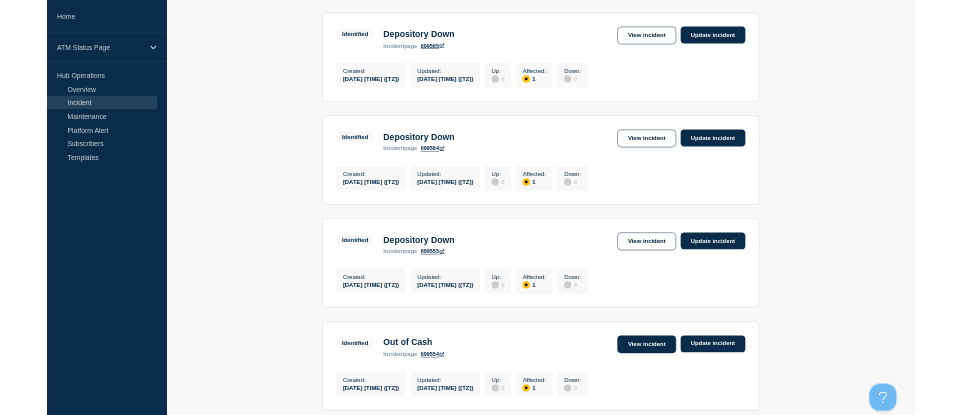 scroll, scrollTop: 0, scrollLeft: 0, axis: both 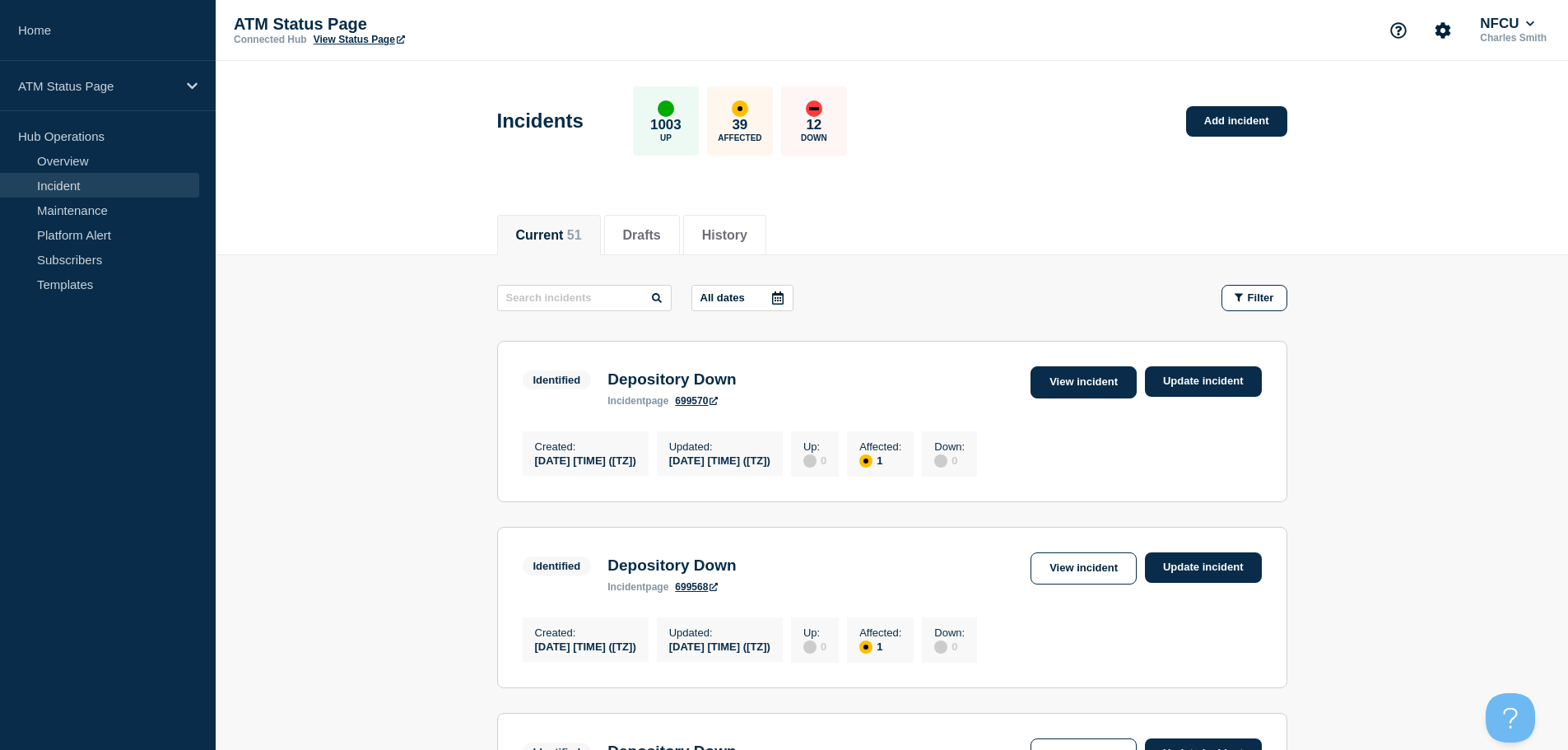 click on "View incident" at bounding box center [1083, 382] 